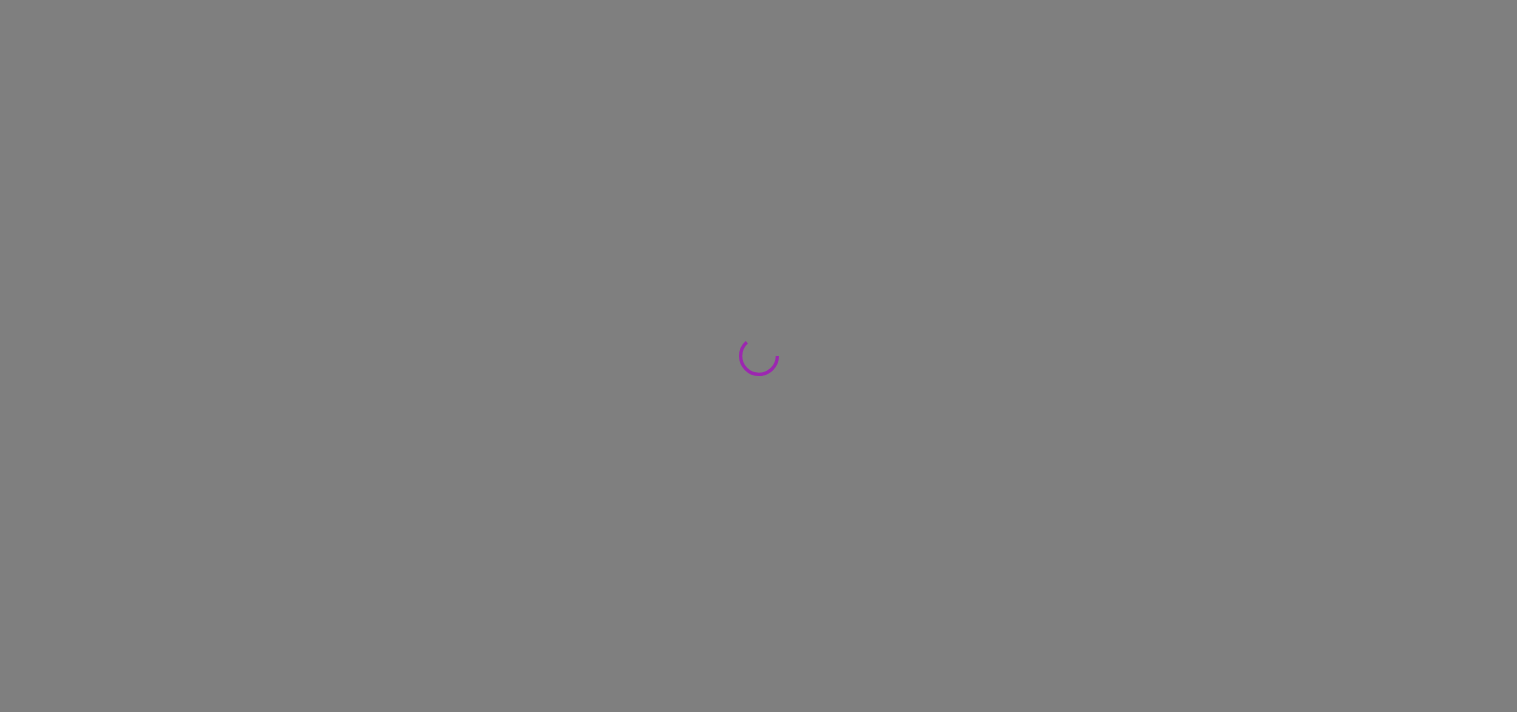 scroll, scrollTop: 0, scrollLeft: 0, axis: both 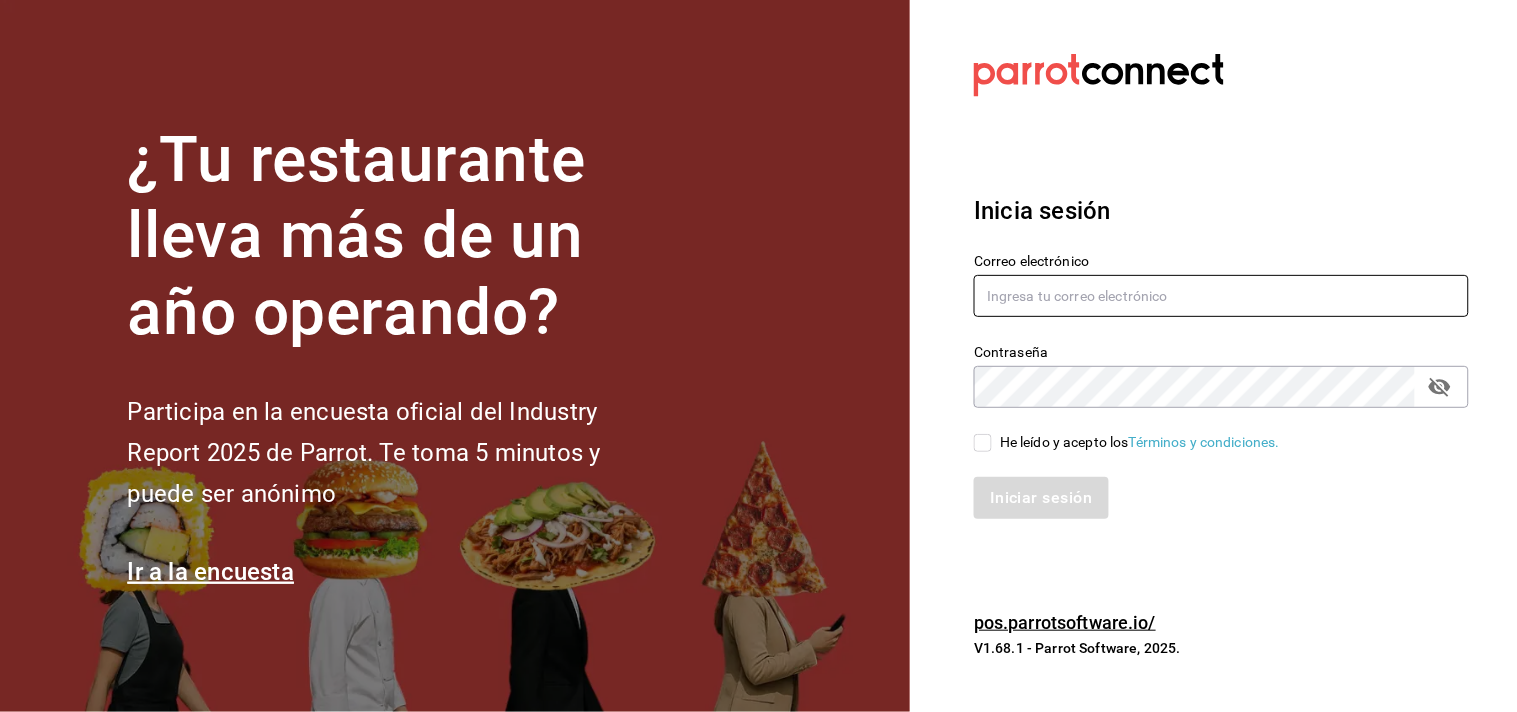 type on "[EMAIL]" 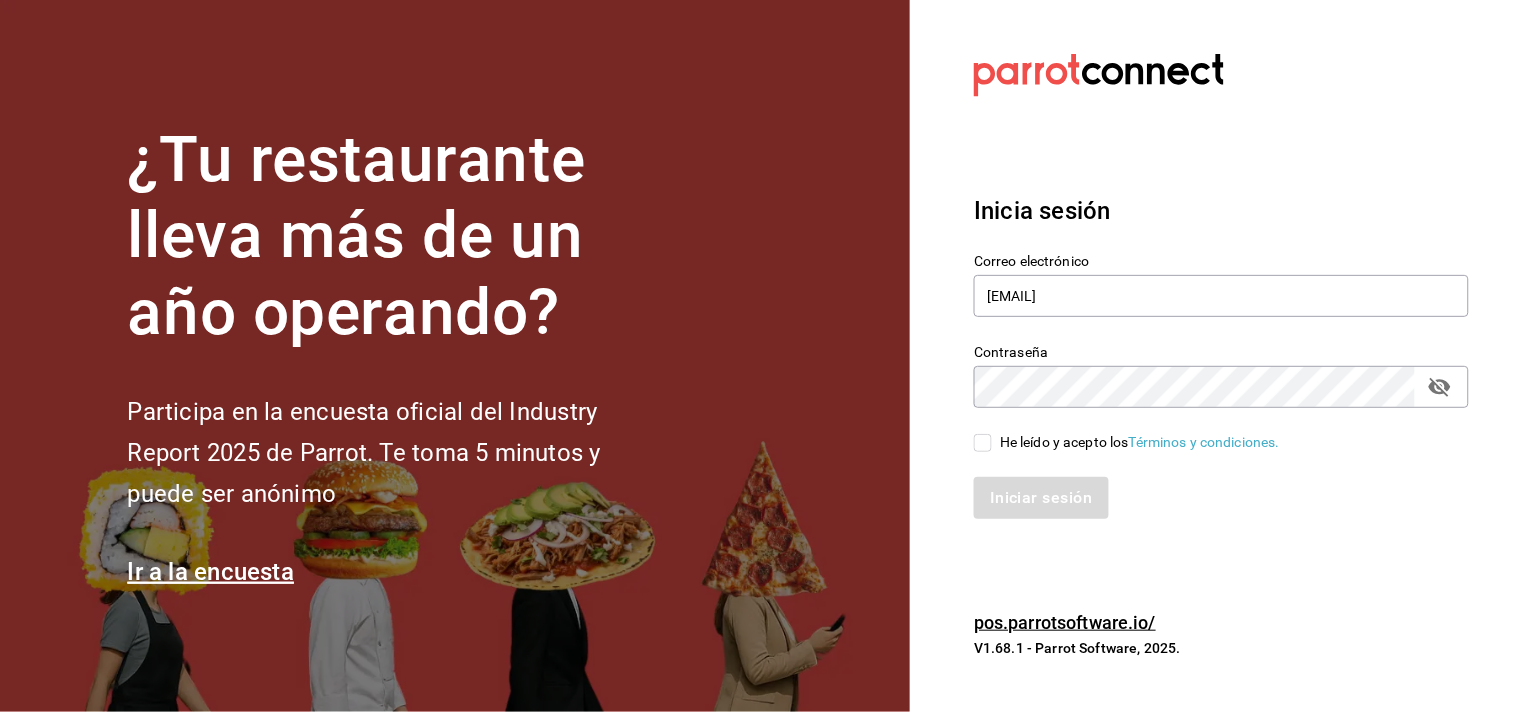click on "He leído y acepto los  Términos y condiciones." at bounding box center [983, 443] 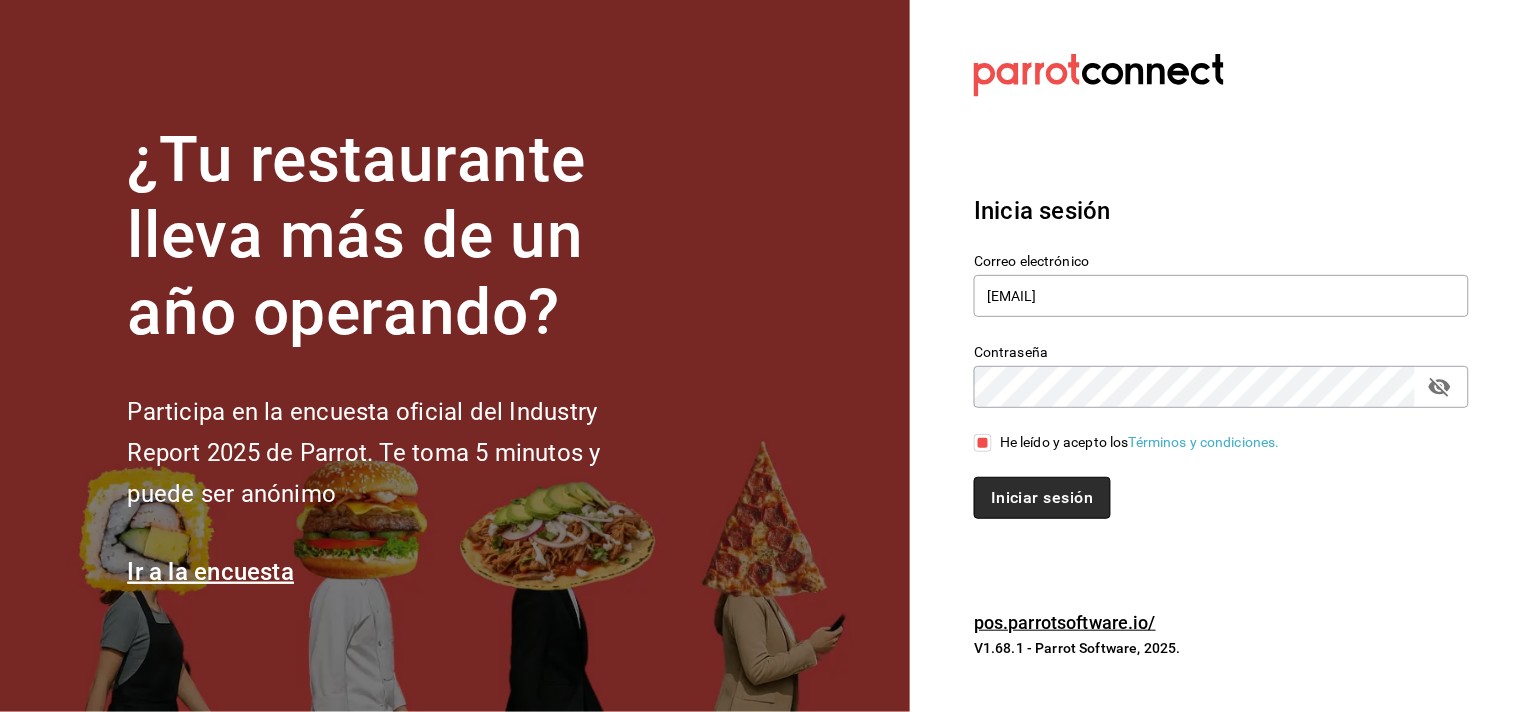 click on "Iniciar sesión" at bounding box center [1042, 498] 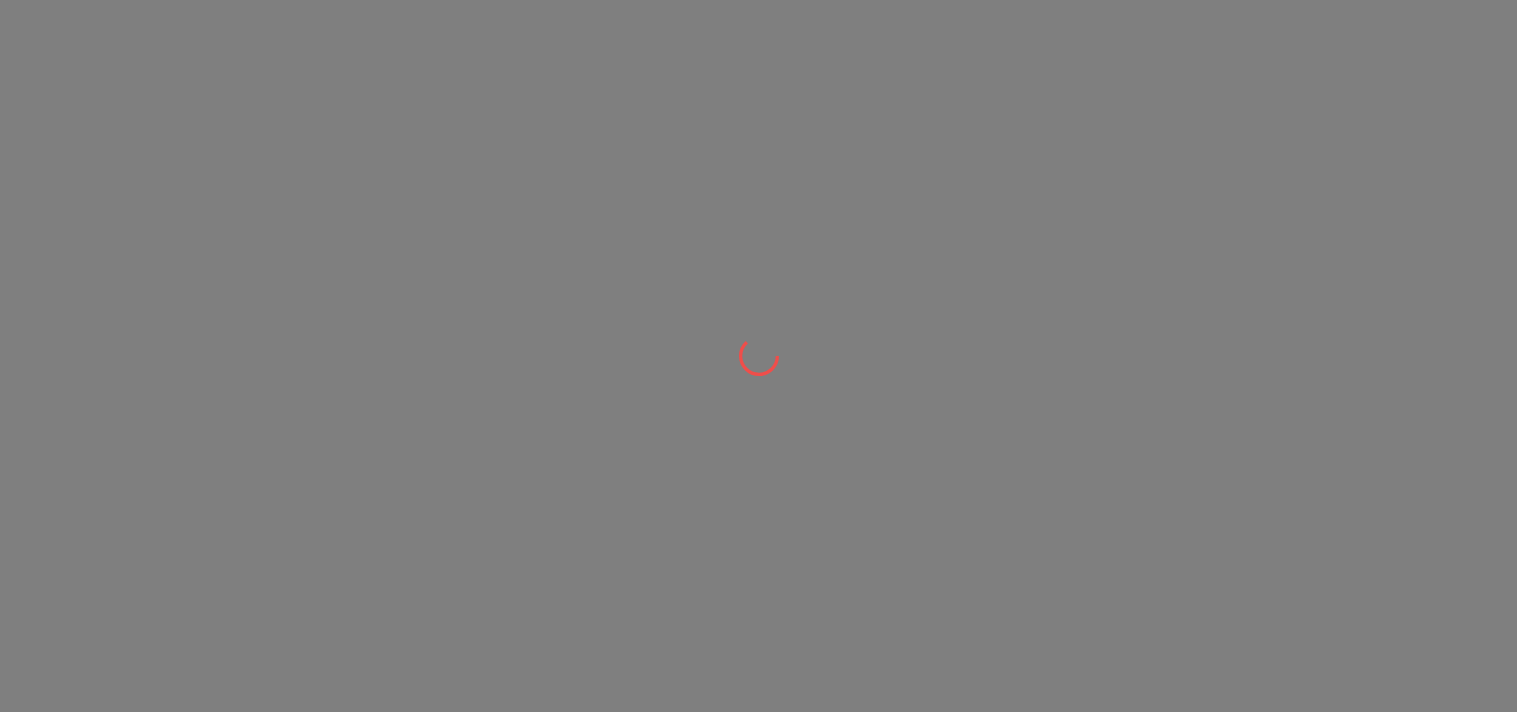scroll, scrollTop: 0, scrollLeft: 0, axis: both 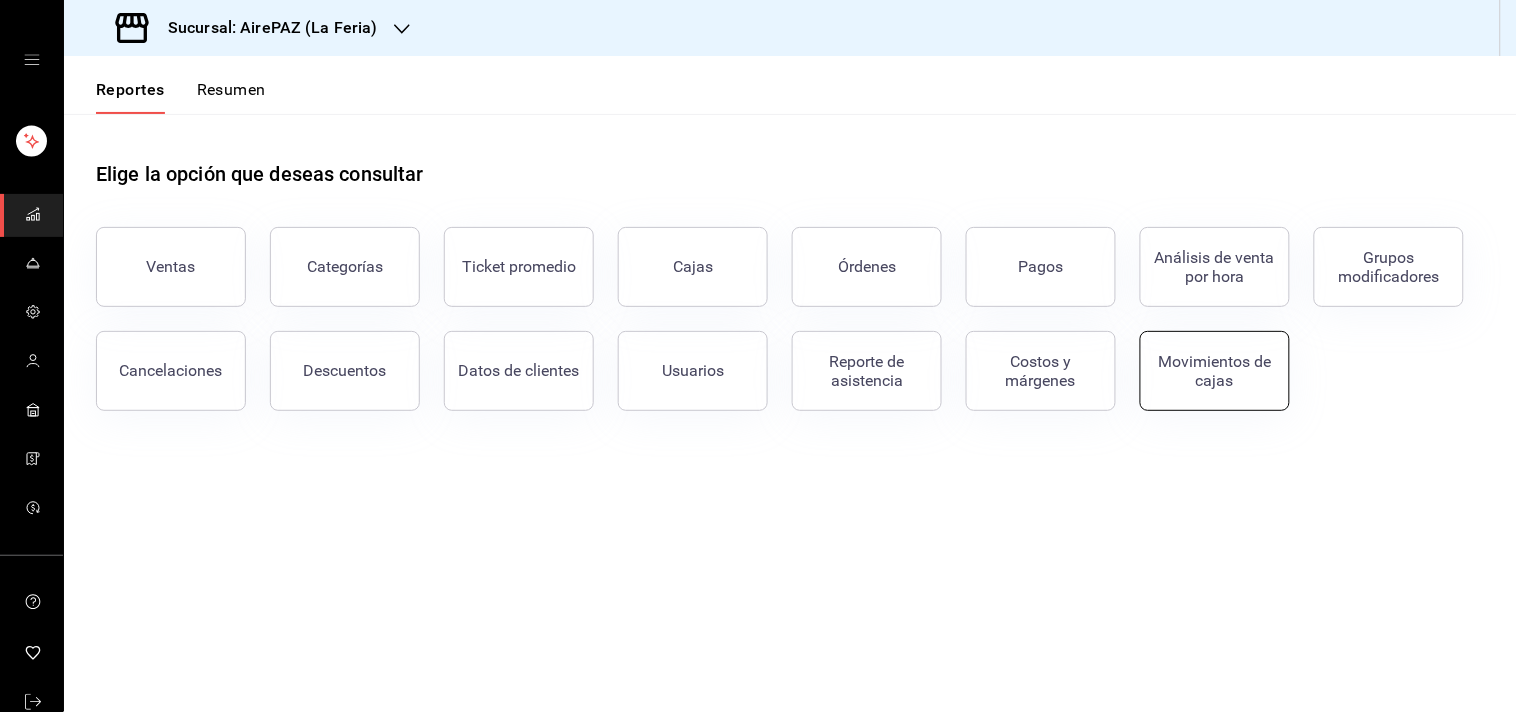 click on "Movimientos de cajas" at bounding box center [1215, 371] 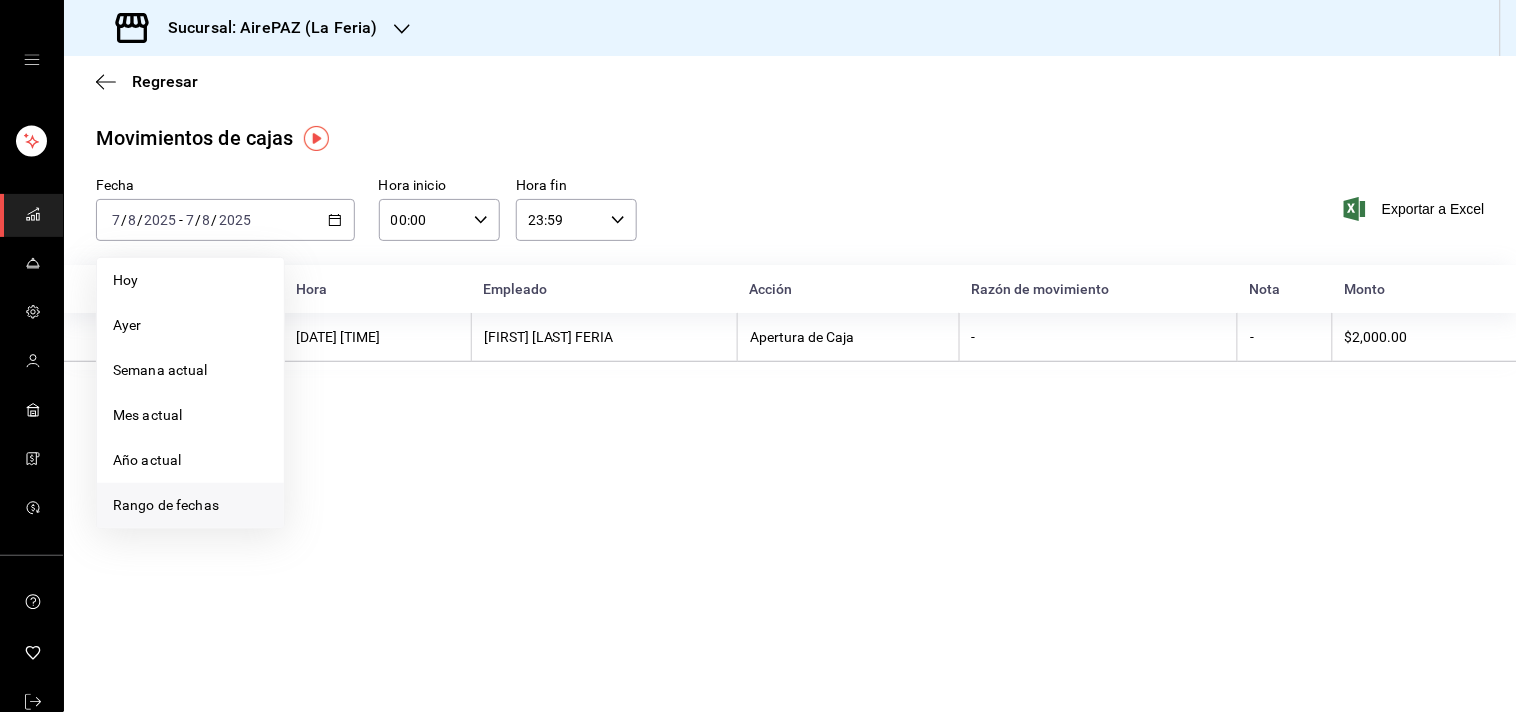 click on "Rango de fechas" at bounding box center (190, 505) 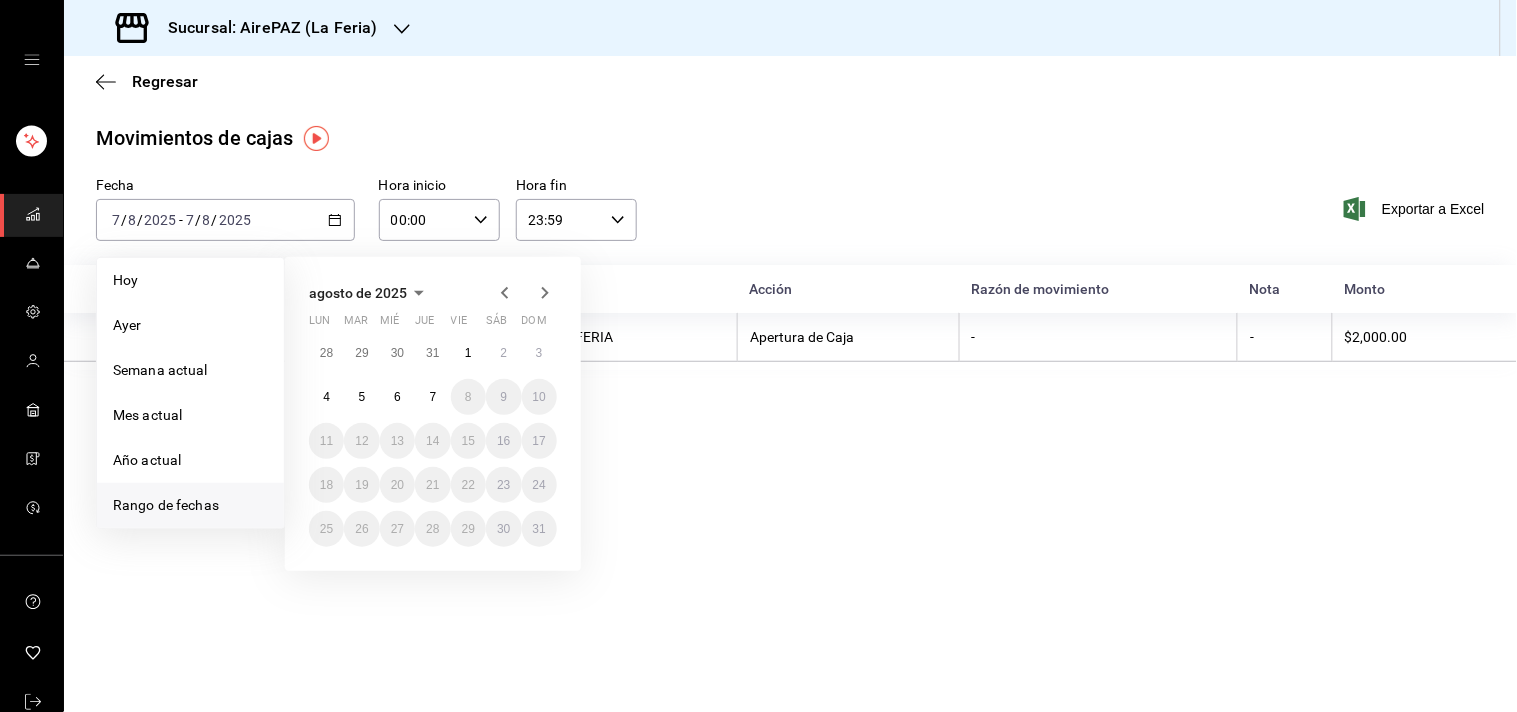 click 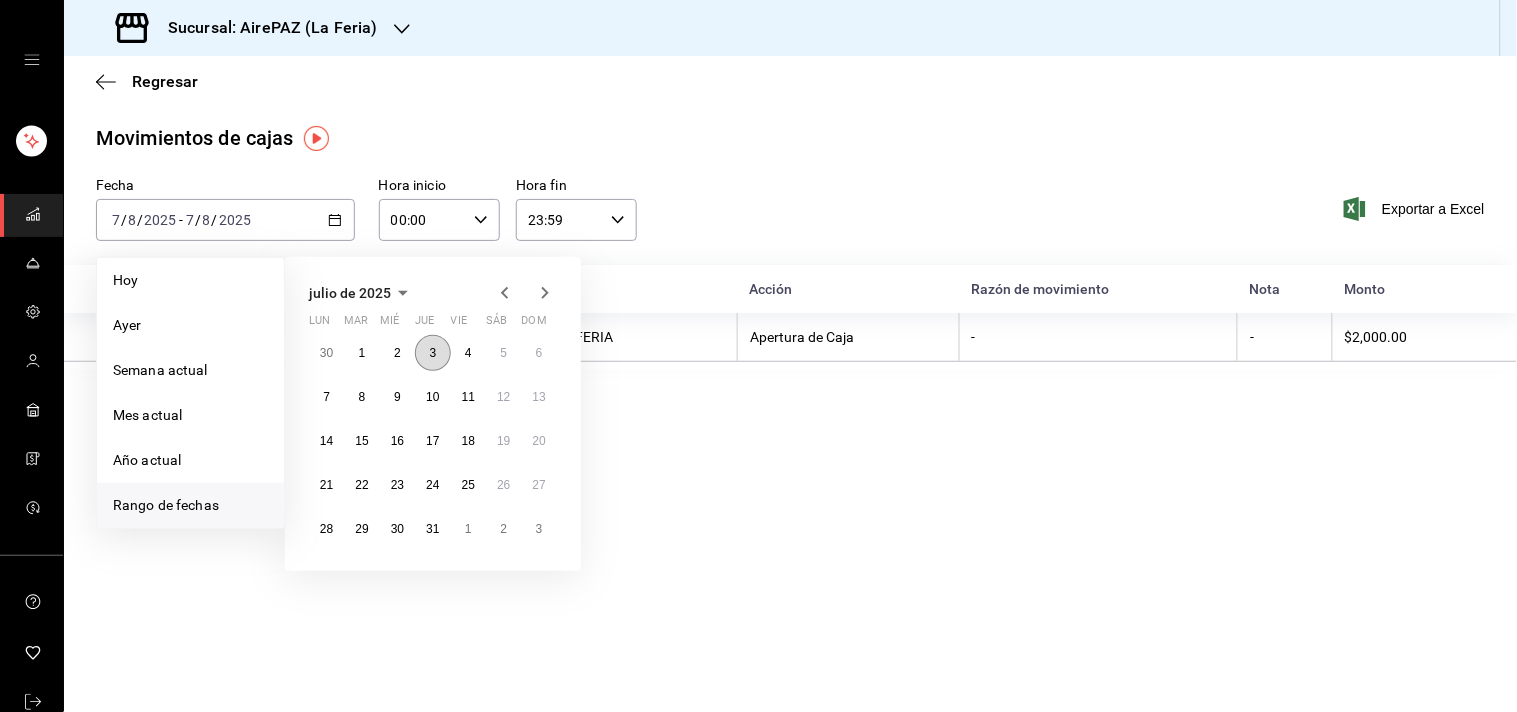 click on "3" at bounding box center (433, 353) 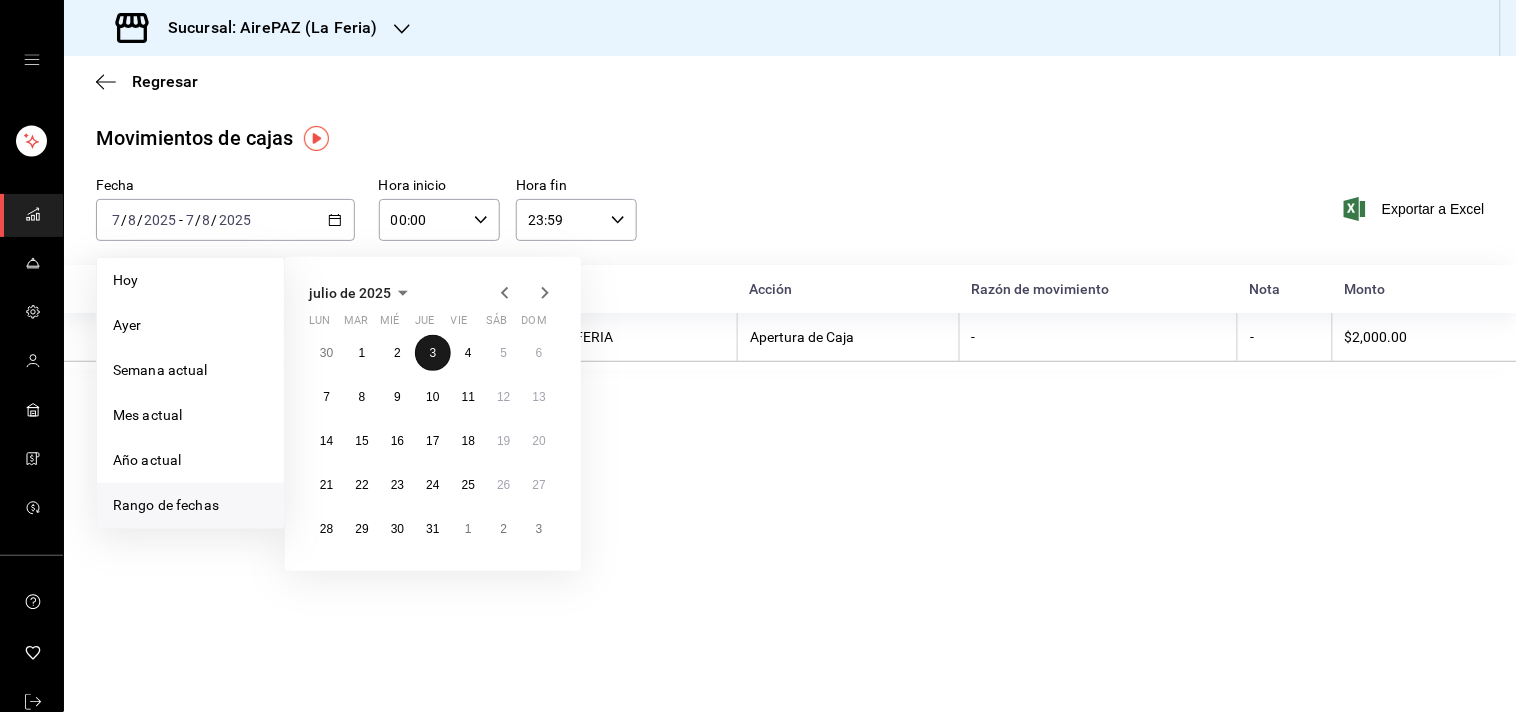 click on "3" at bounding box center [433, 353] 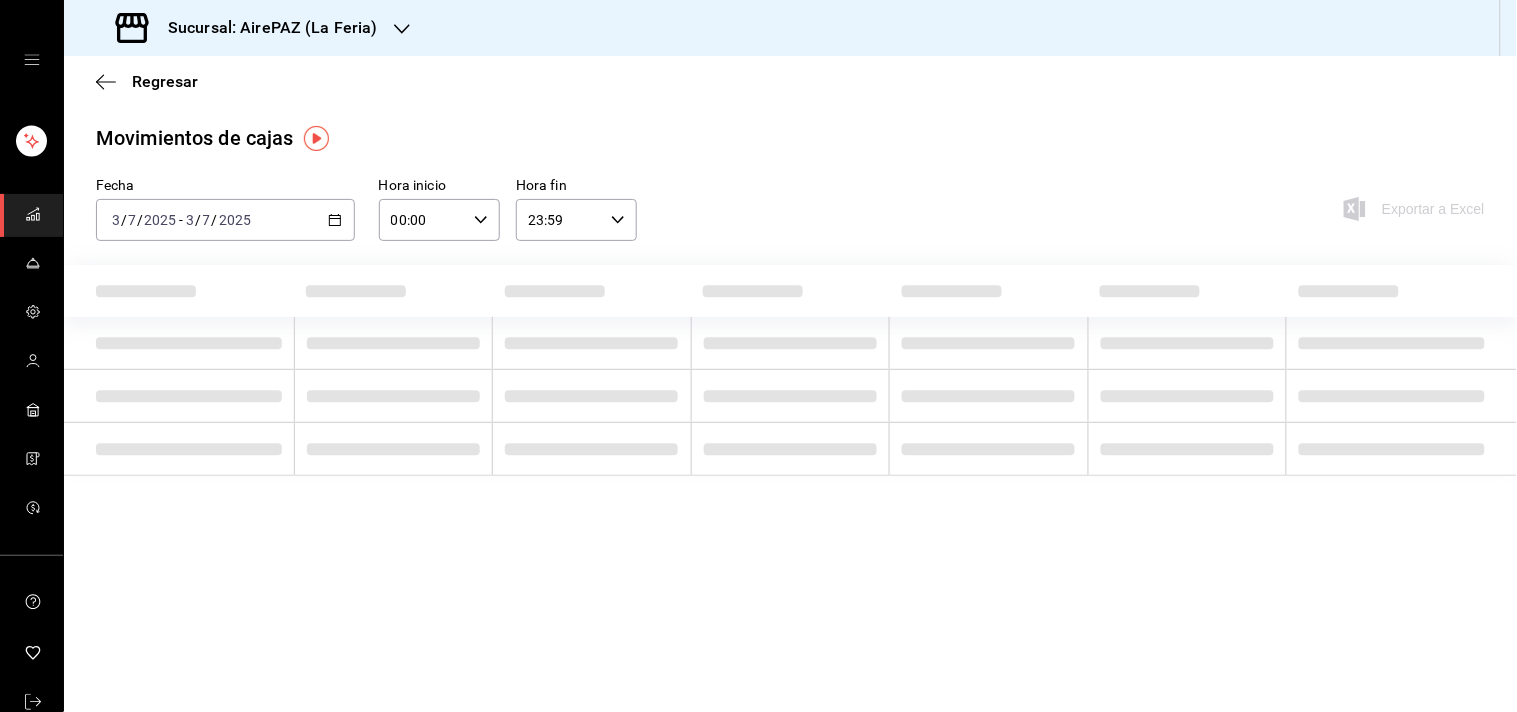 click 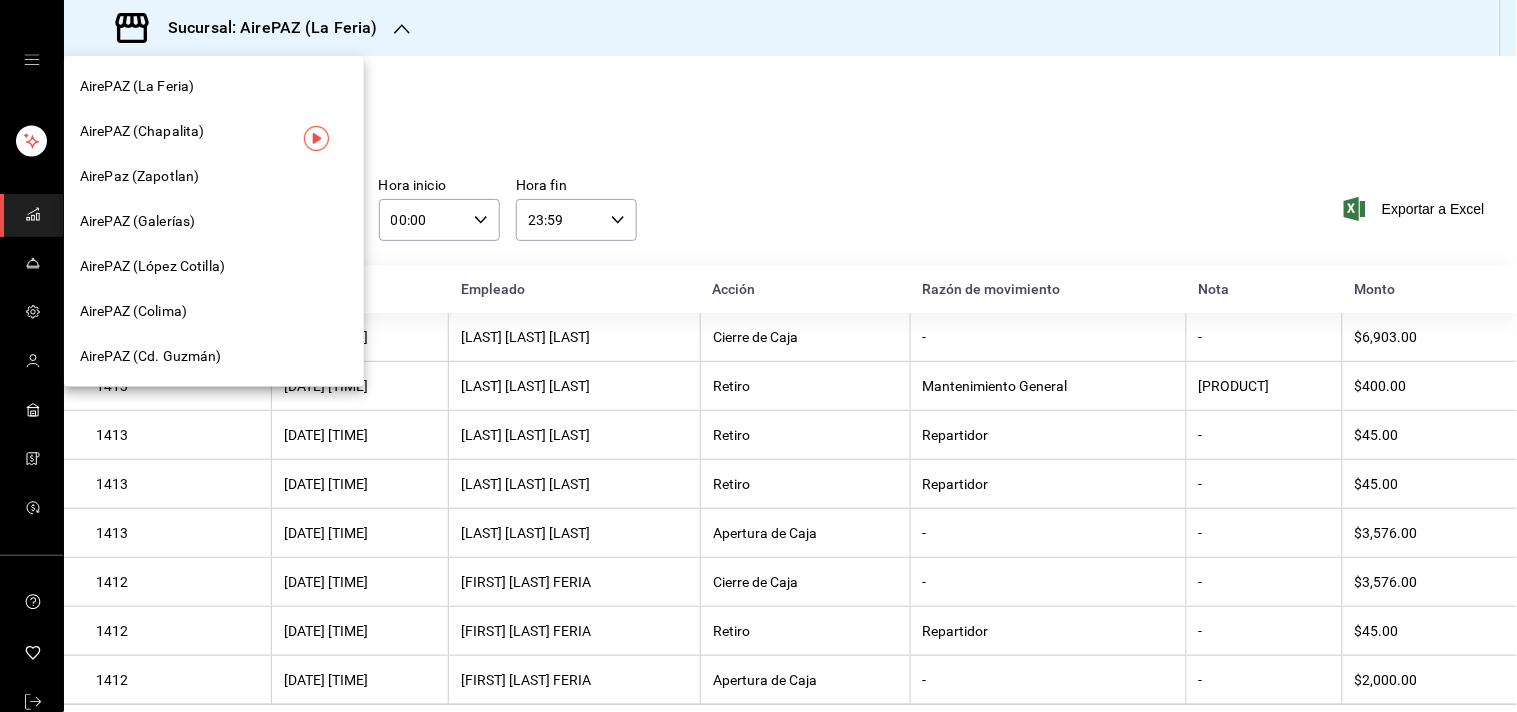 click on "AirePAZ (Galerías)" at bounding box center [137, 221] 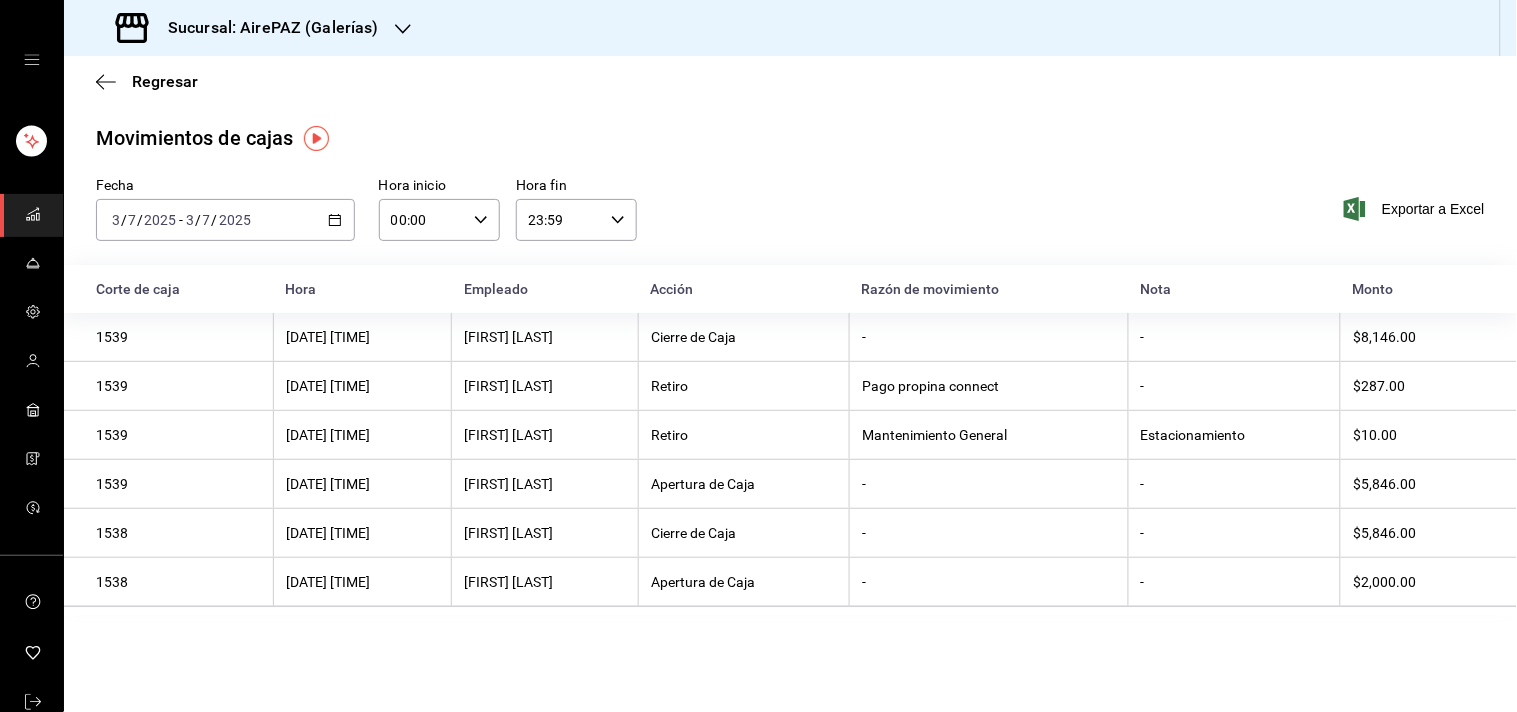 click 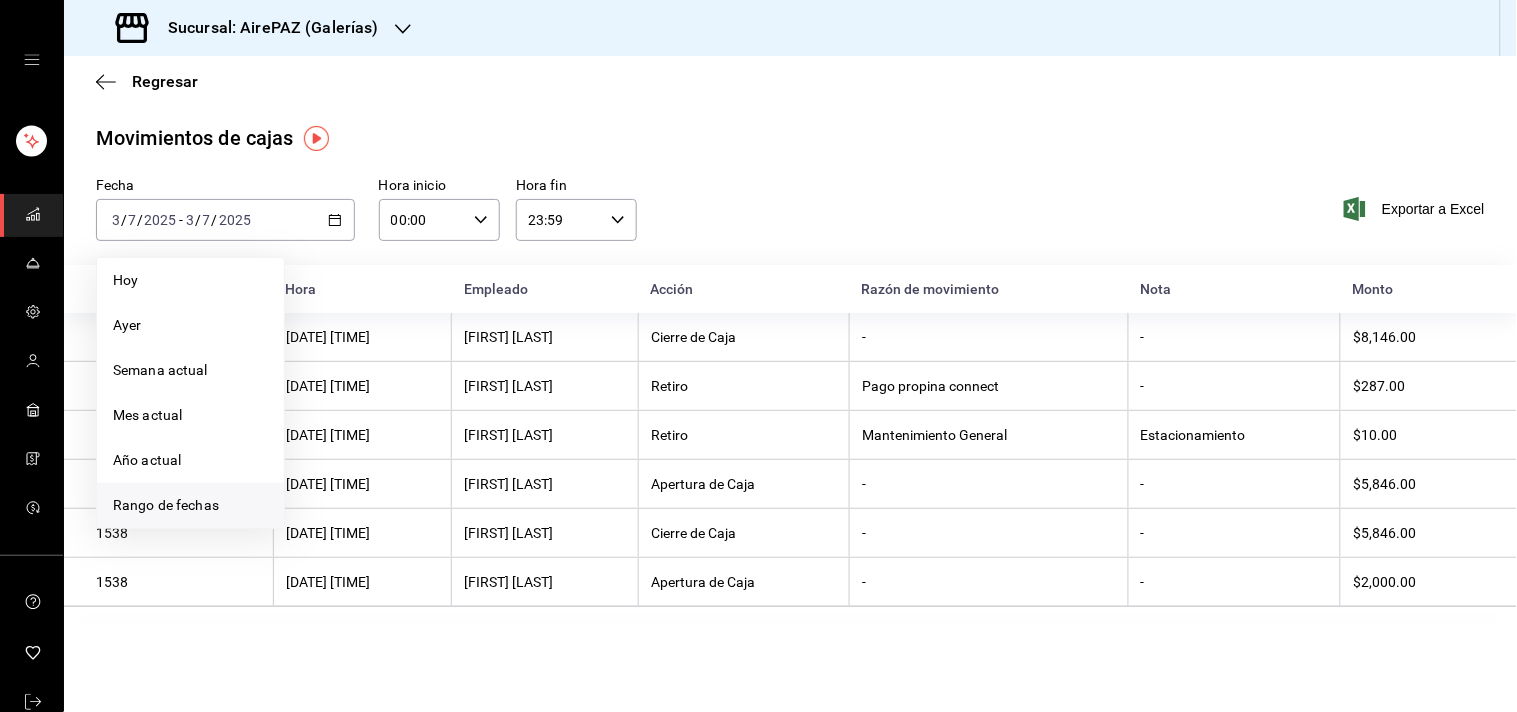 click on "Rango de fechas" at bounding box center [190, 505] 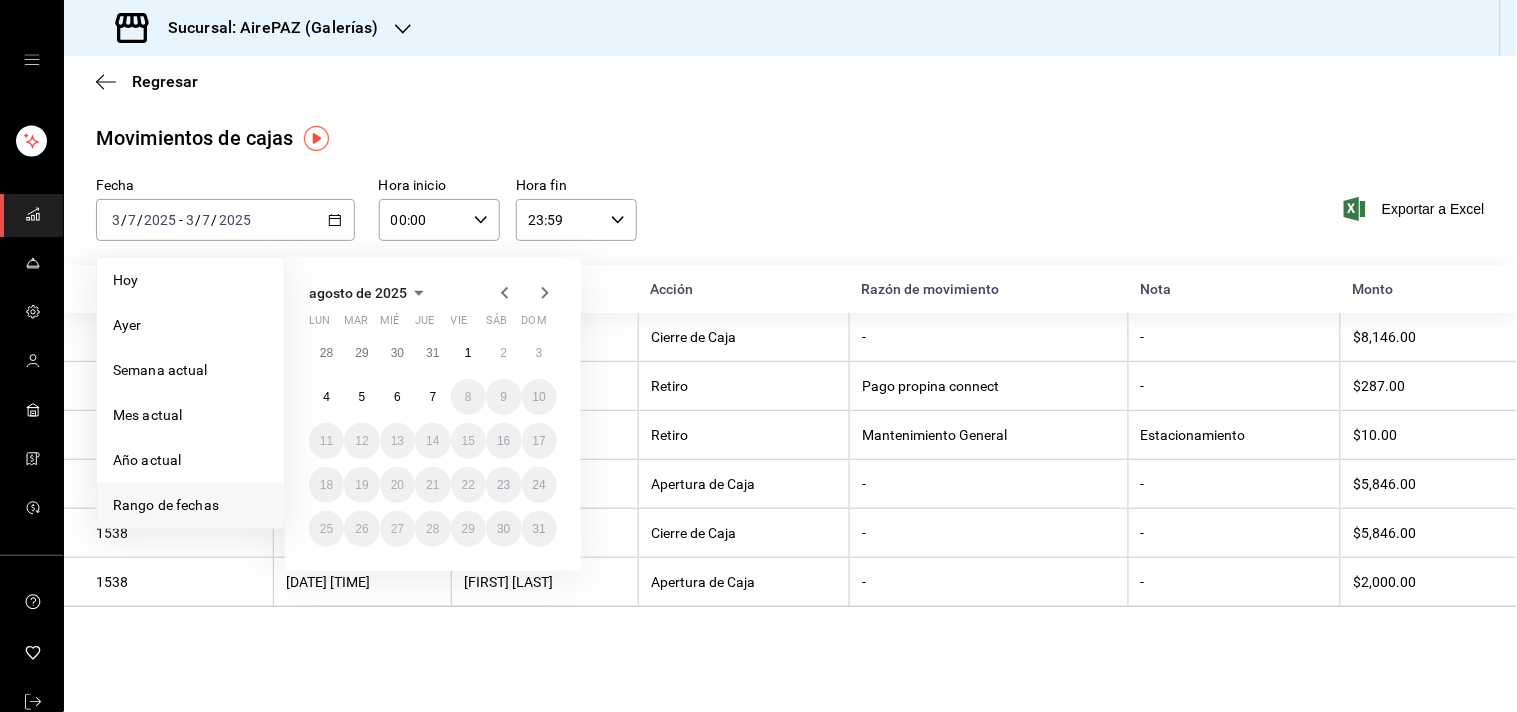 click on "agosto de 2025 lun mar mié jue vie sáb dom 28 29 30 31 1 2 3 4 5 6 7 8 9 10 11 12 13 14 15 16 17 18 19 20 21 22 23 24 25 26 27 28 29 30 31" at bounding box center [433, 414] 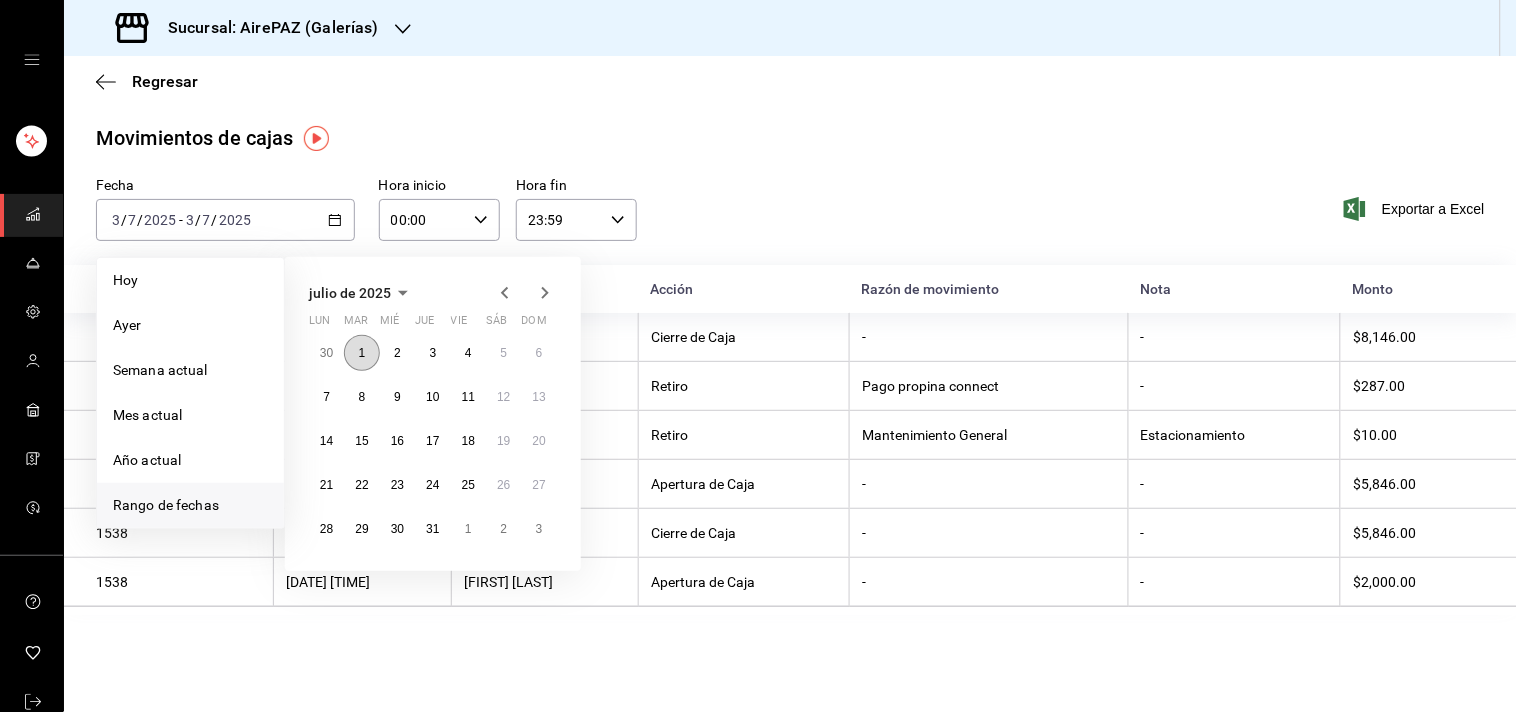 click on "1" at bounding box center (361, 353) 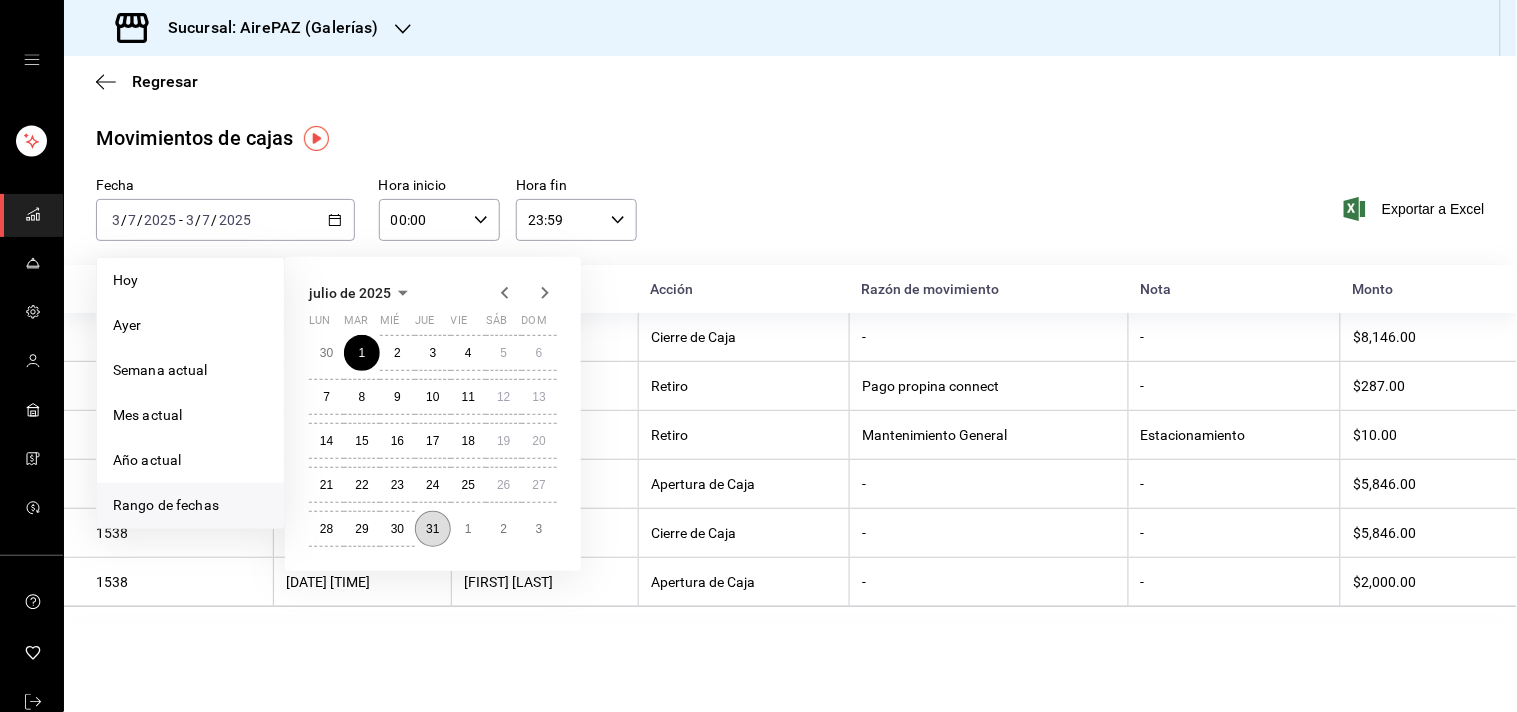 click on "31" at bounding box center (432, 529) 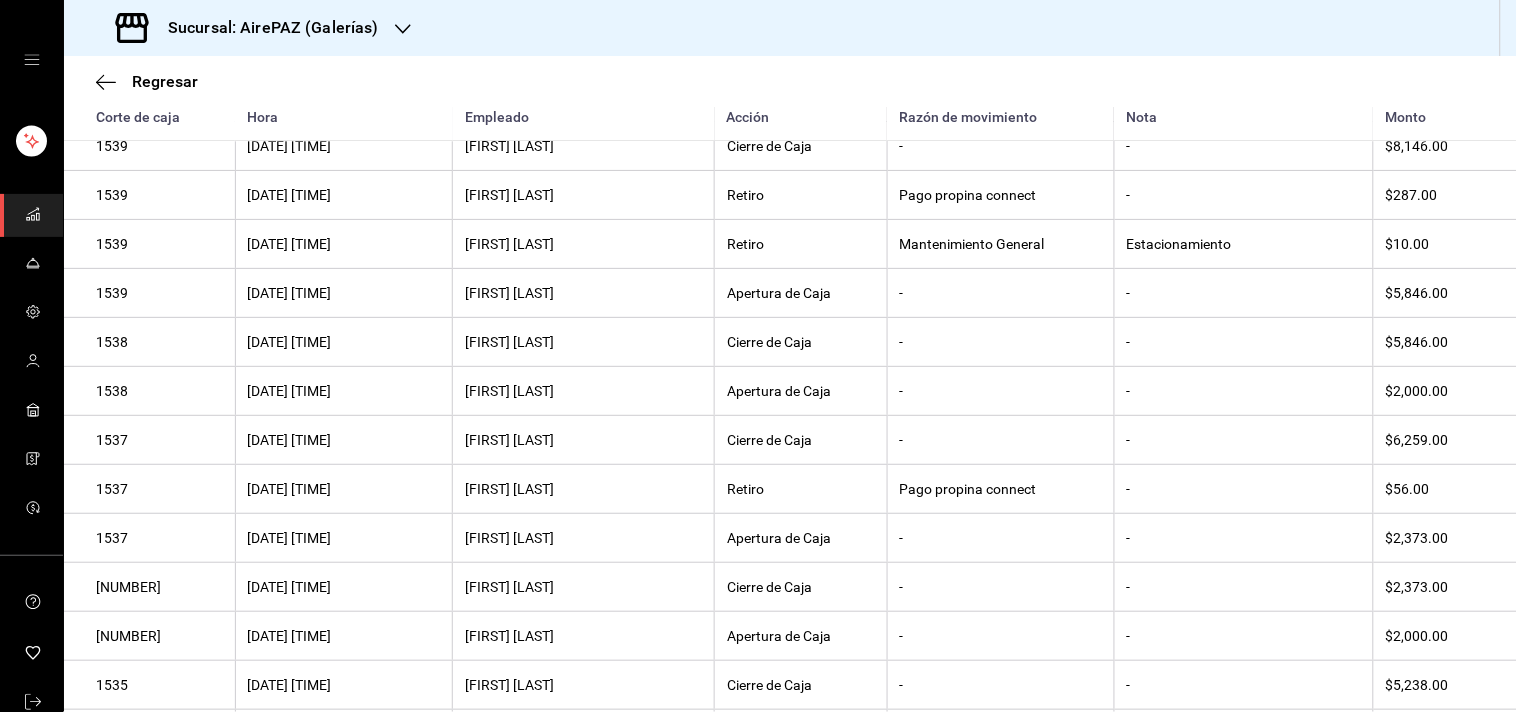 scroll, scrollTop: 9101, scrollLeft: 0, axis: vertical 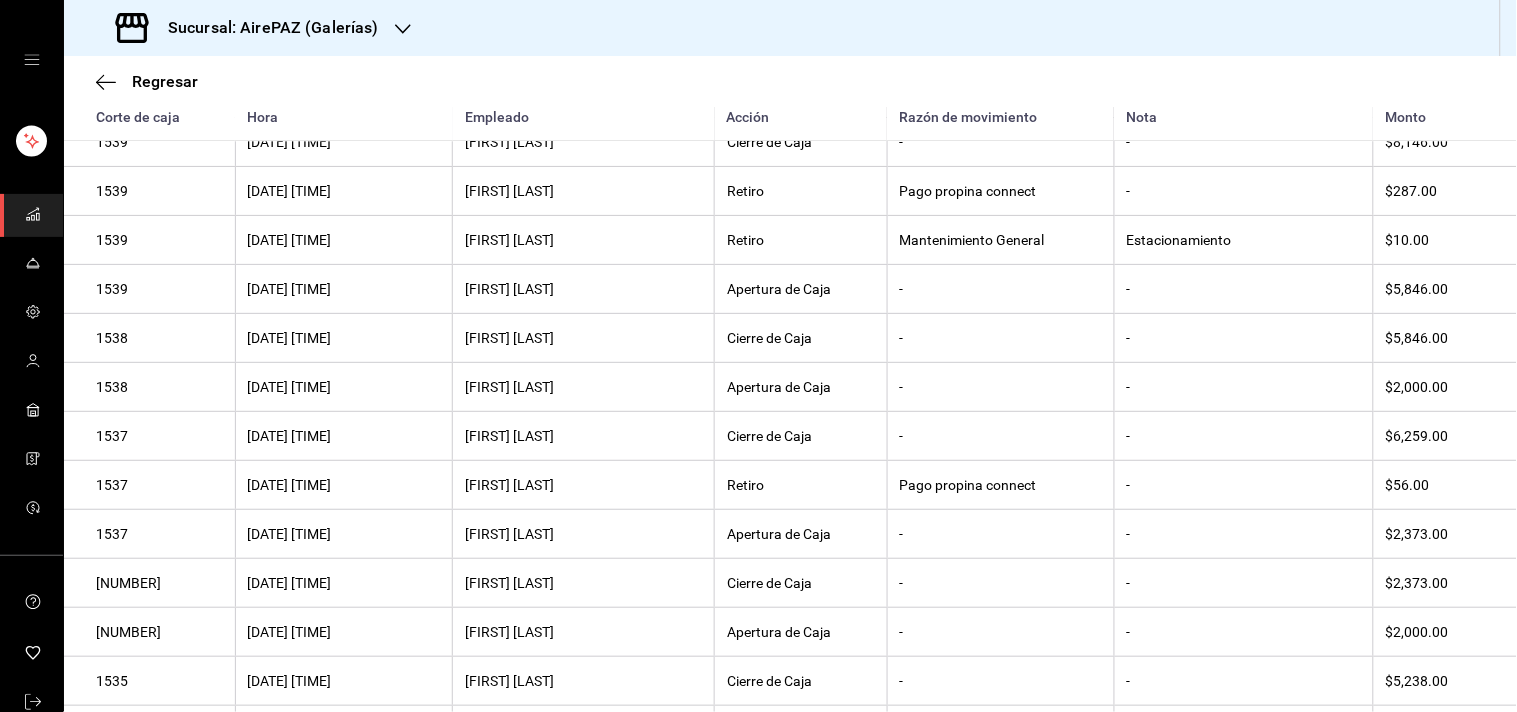 click on "Regresar" at bounding box center (790, 81) 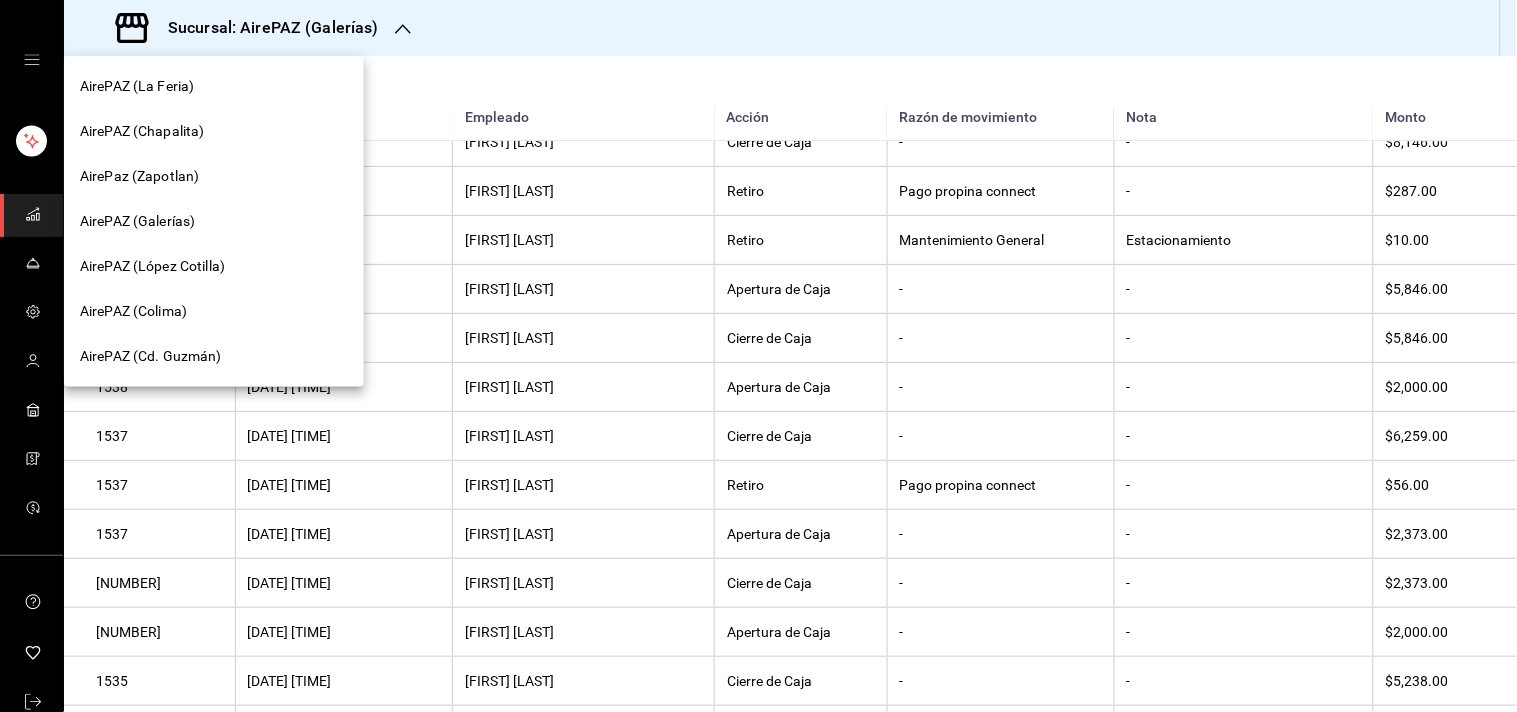 click at bounding box center [758, 356] 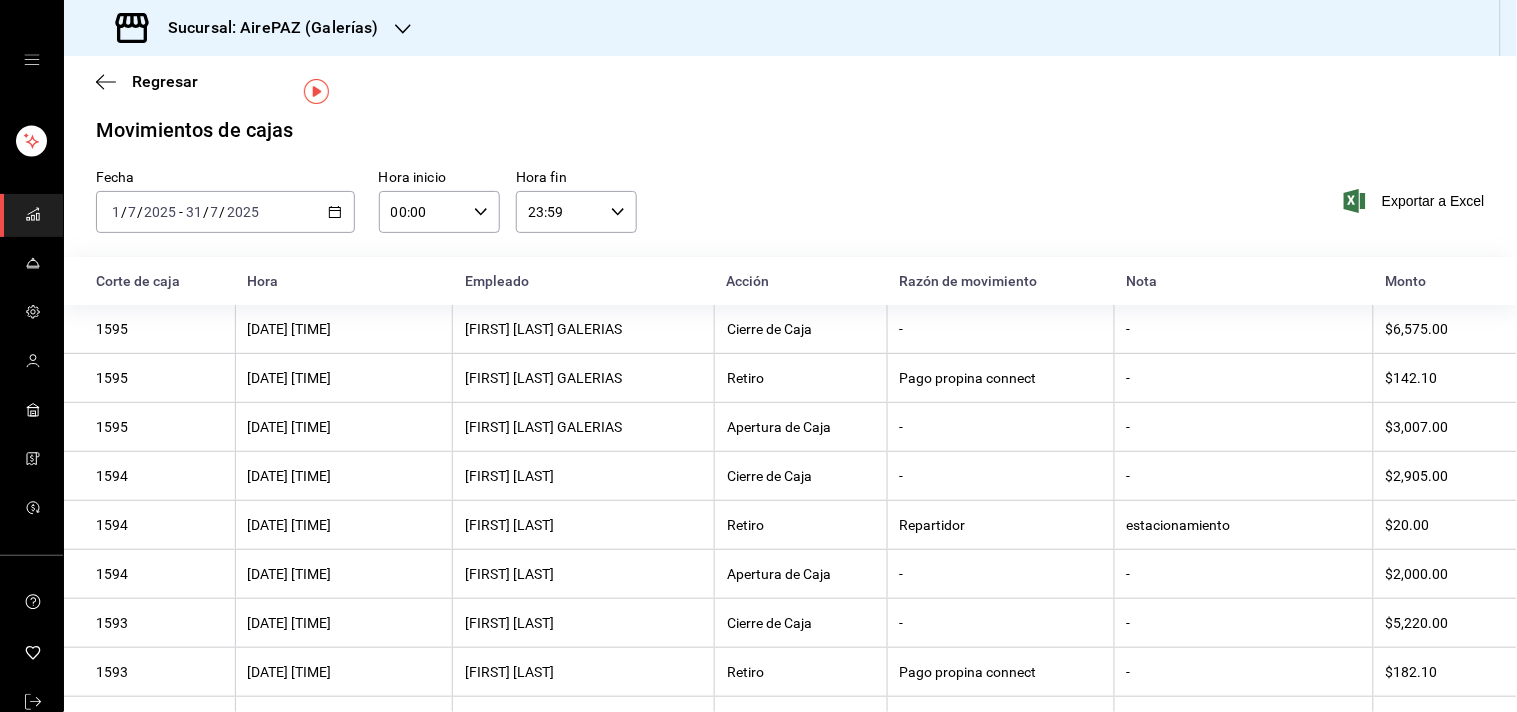 scroll, scrollTop: 0, scrollLeft: 0, axis: both 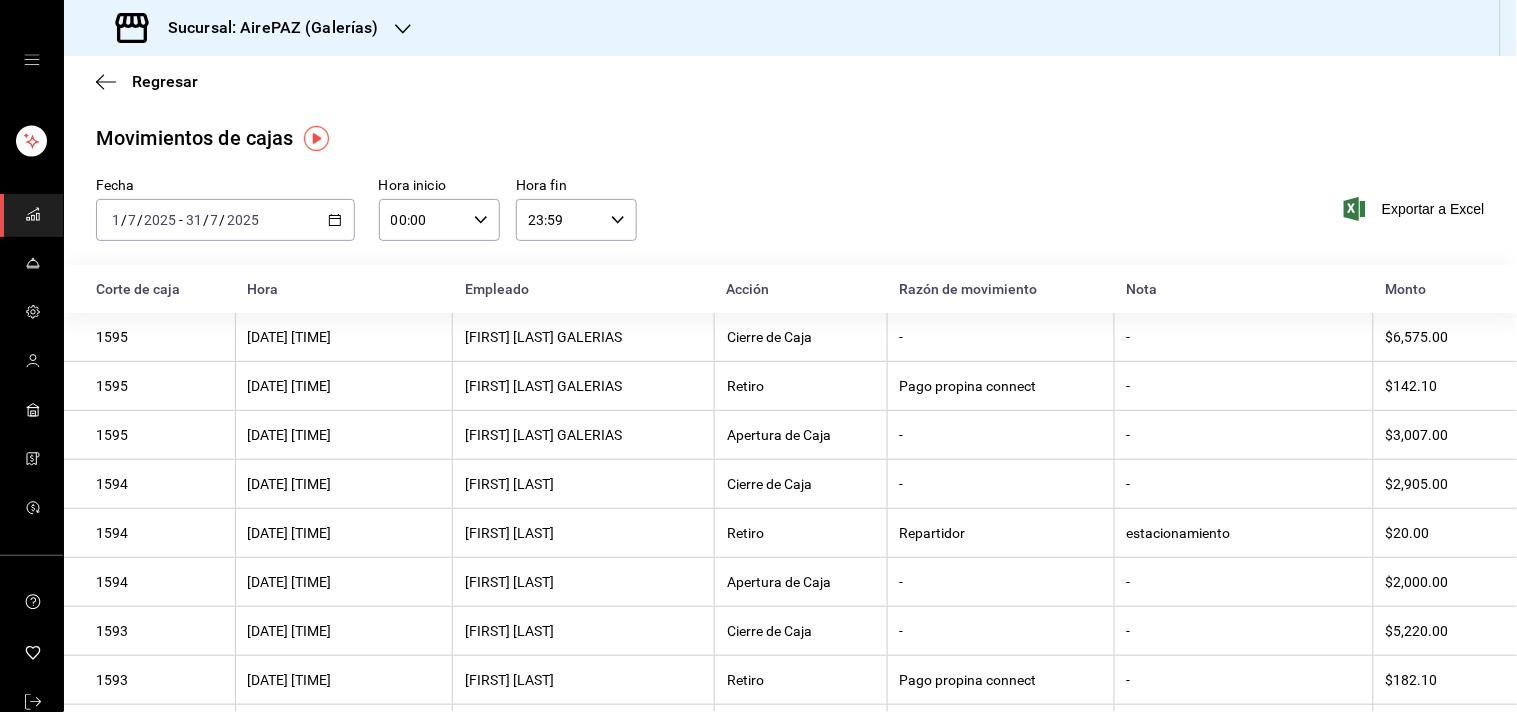 click 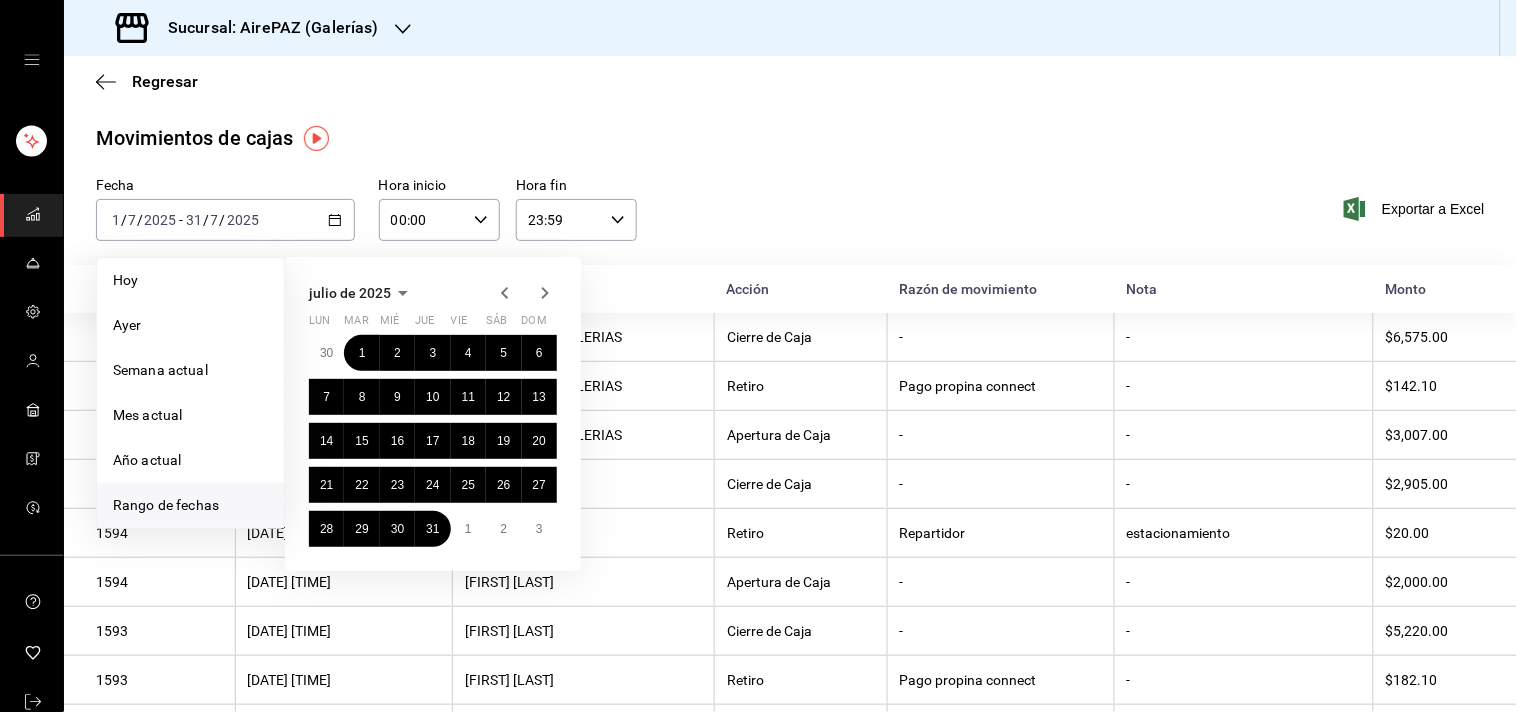 click 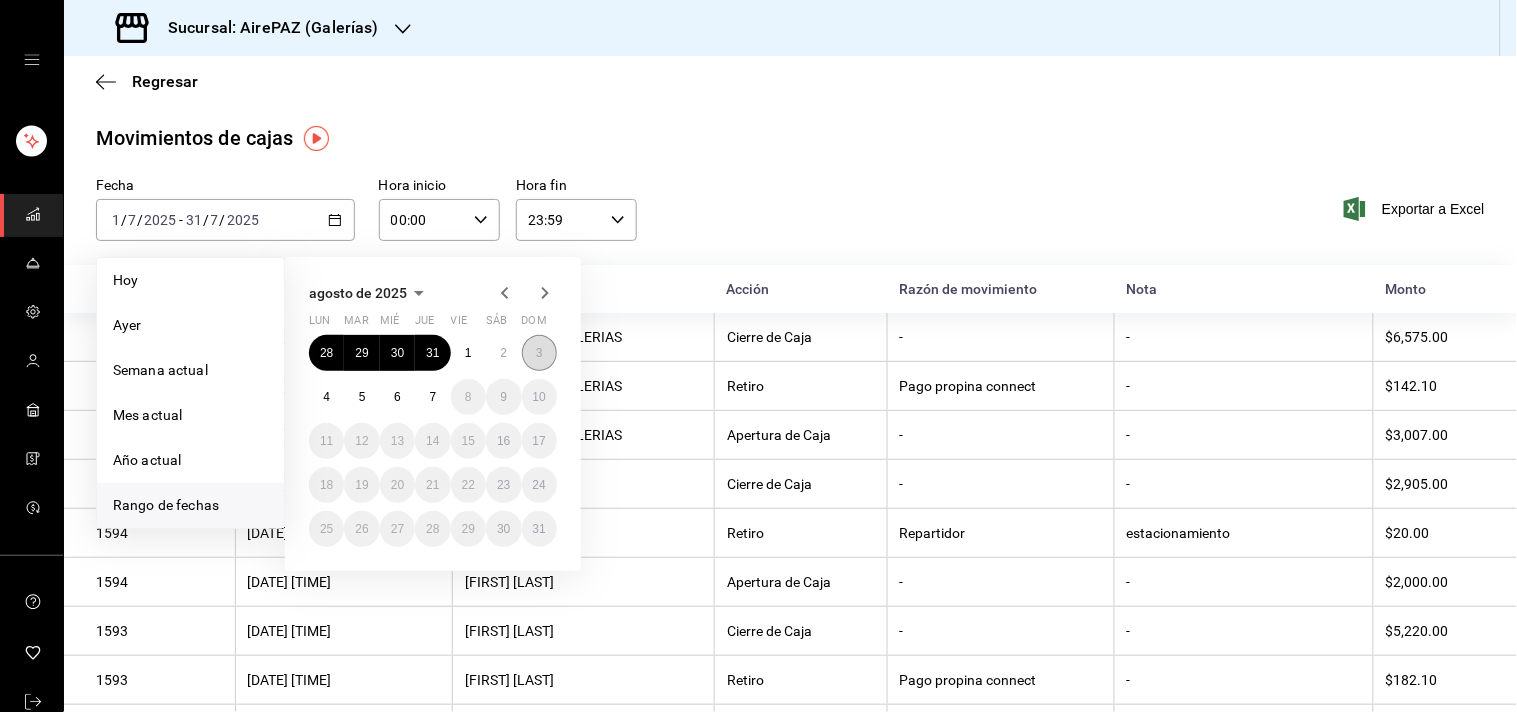 click on "3" at bounding box center [539, 353] 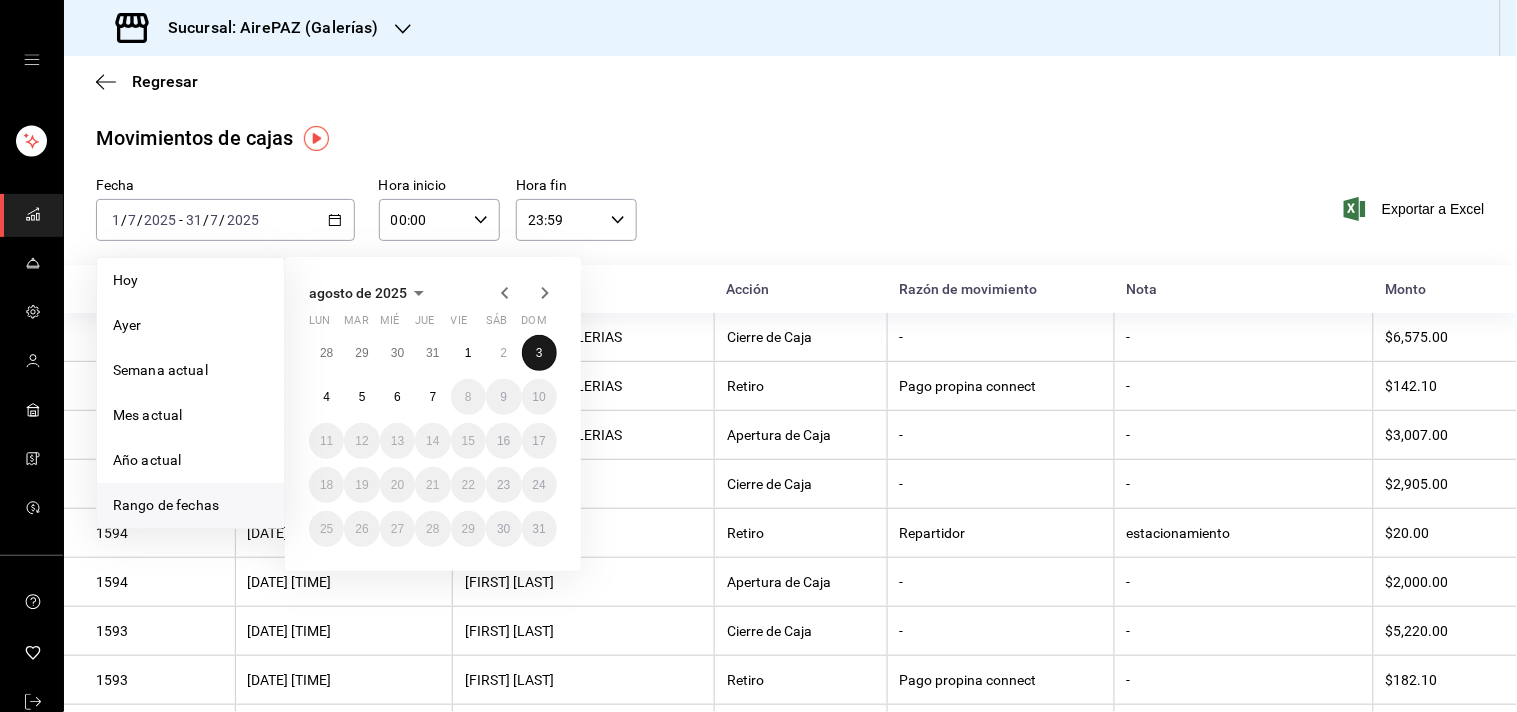 click on "3" at bounding box center (539, 353) 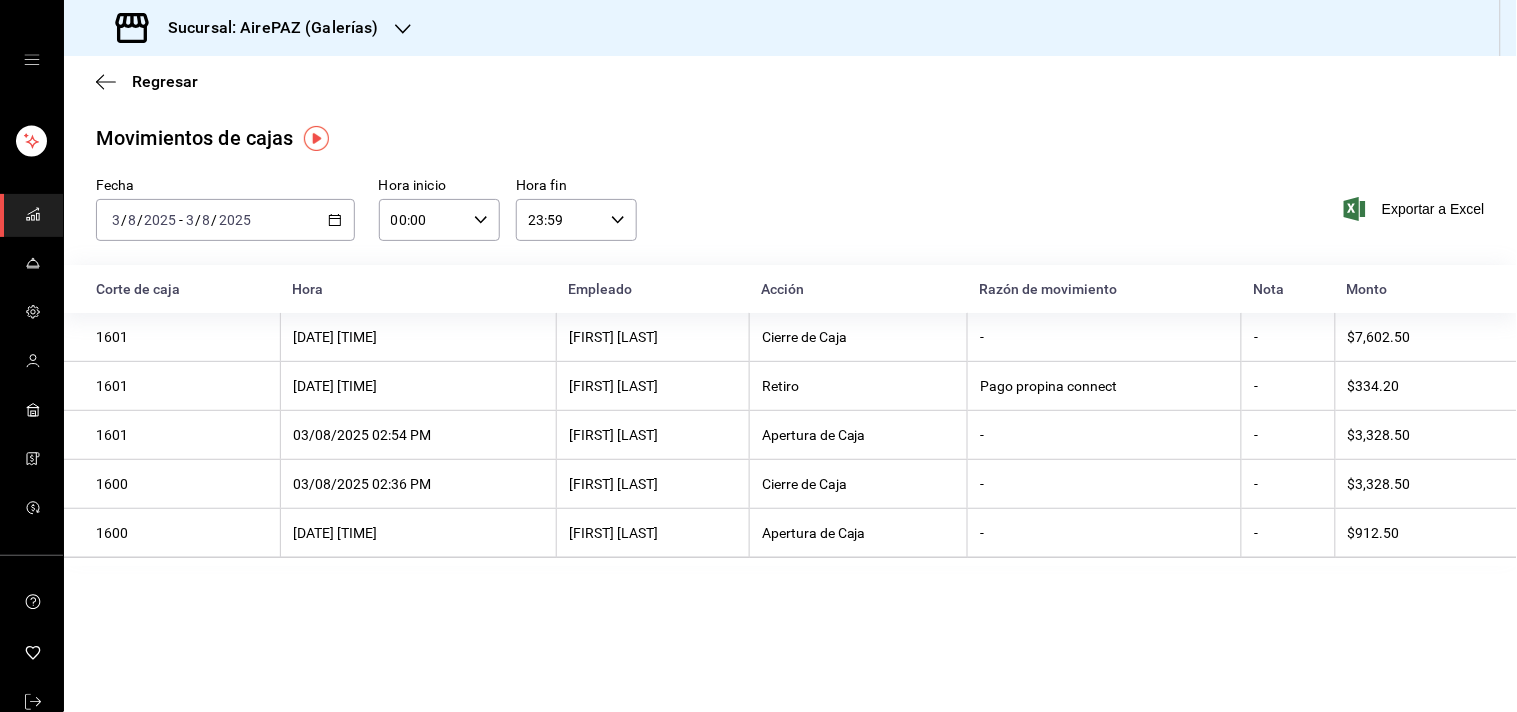 click on "Movimientos de cajas" at bounding box center (790, 138) 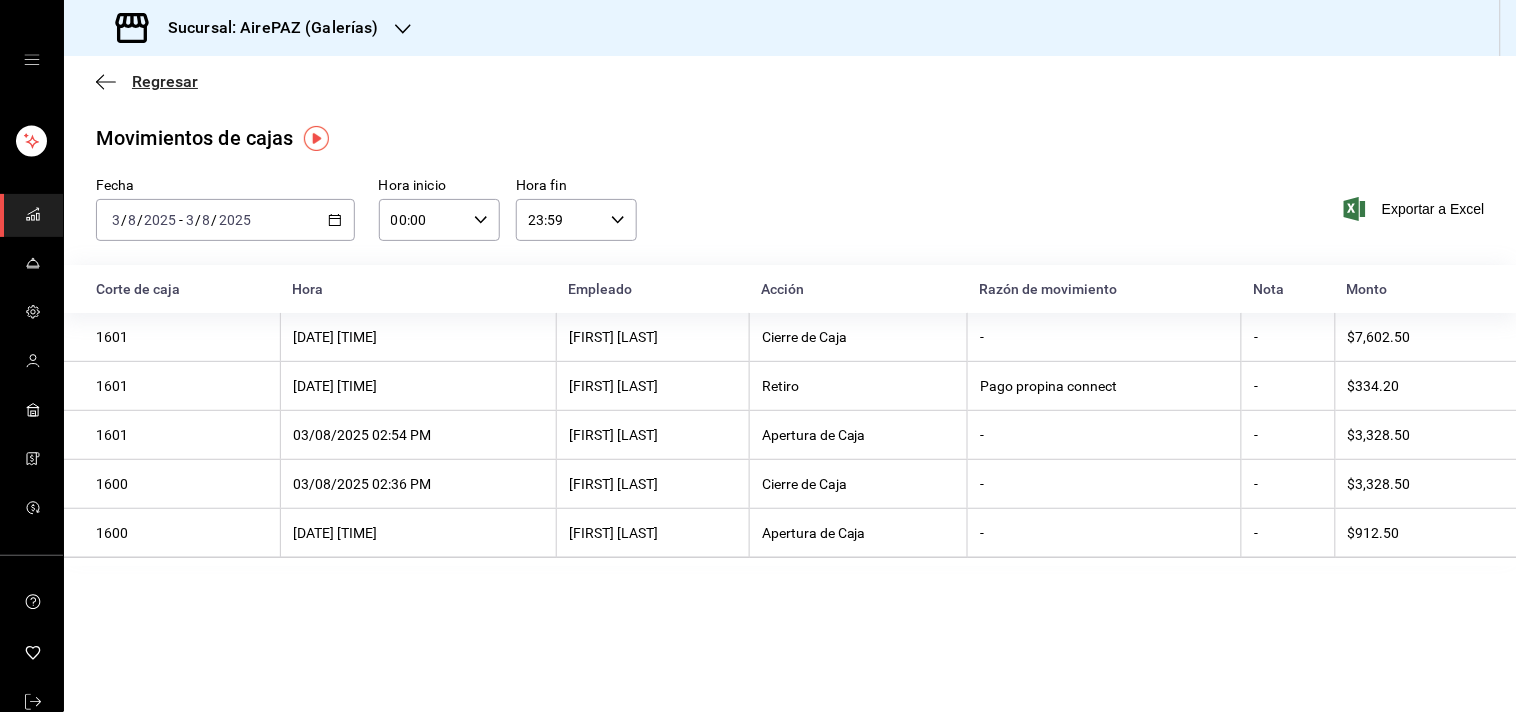 click on "Regresar" at bounding box center (165, 81) 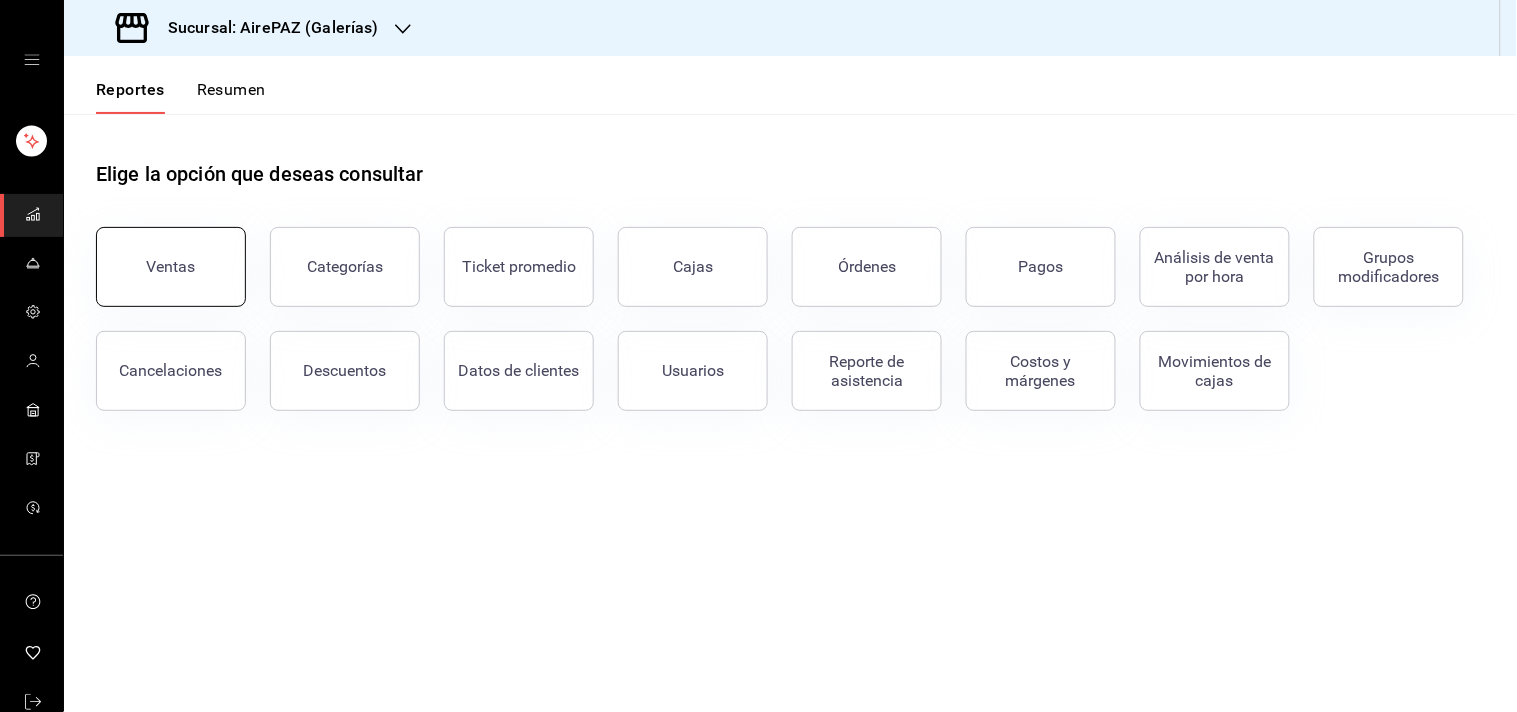 click on "Ventas" at bounding box center (171, 266) 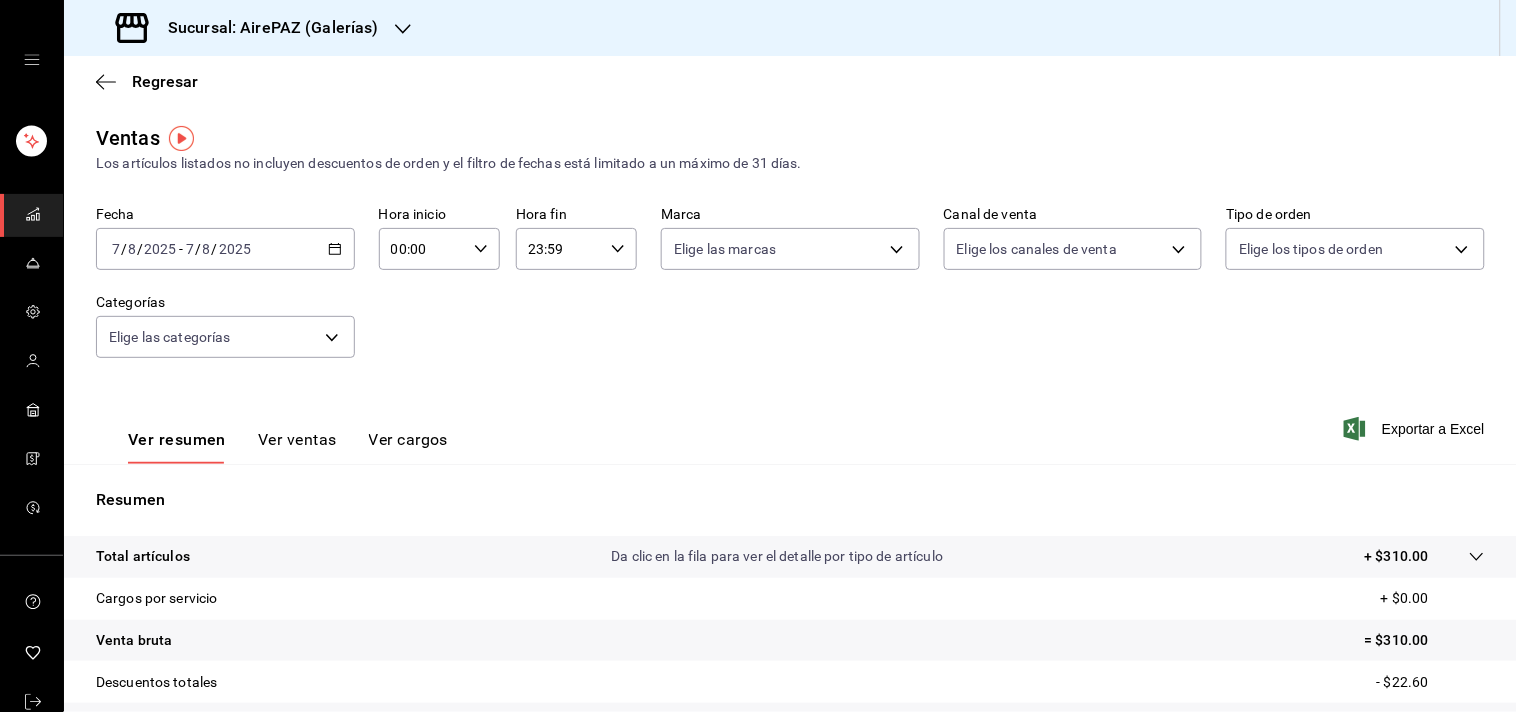 click 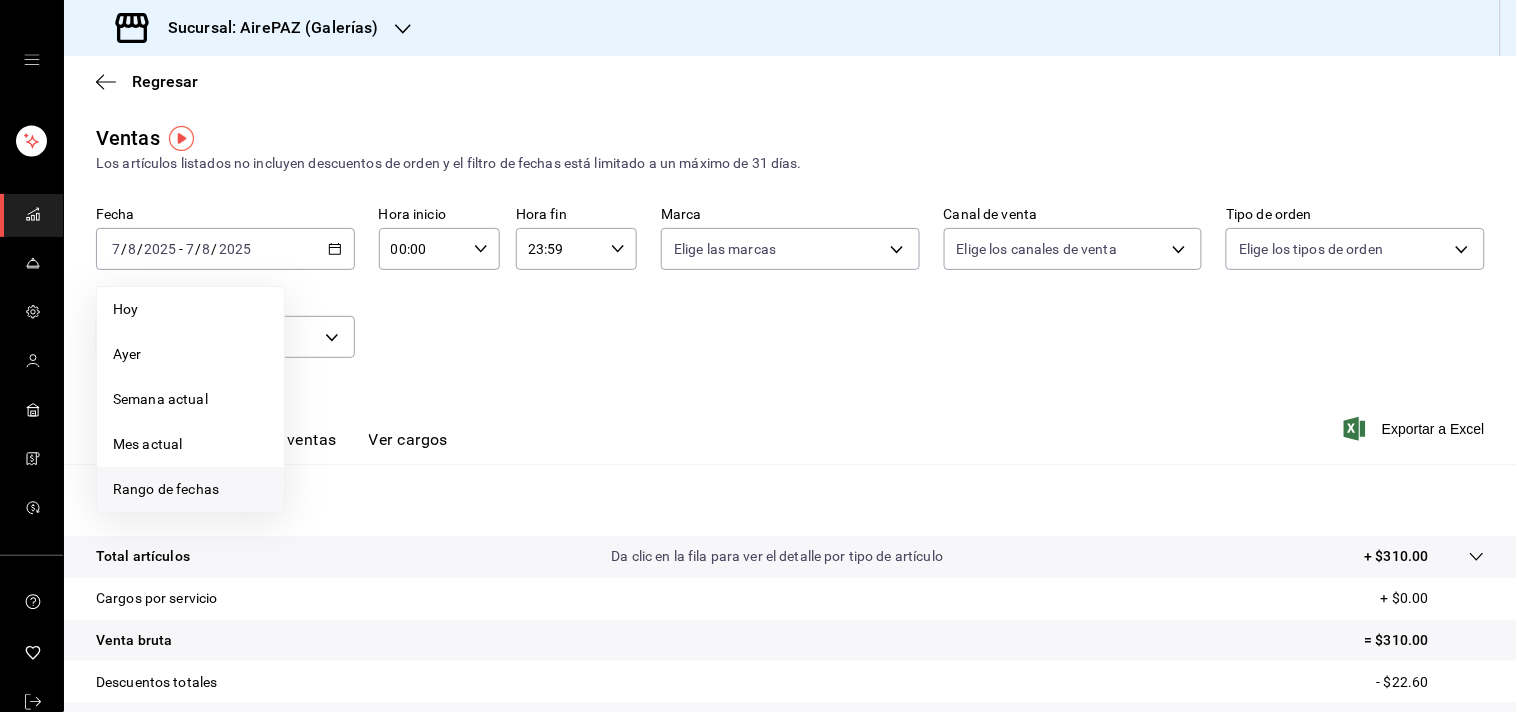 click on "Rango de fechas" at bounding box center (190, 489) 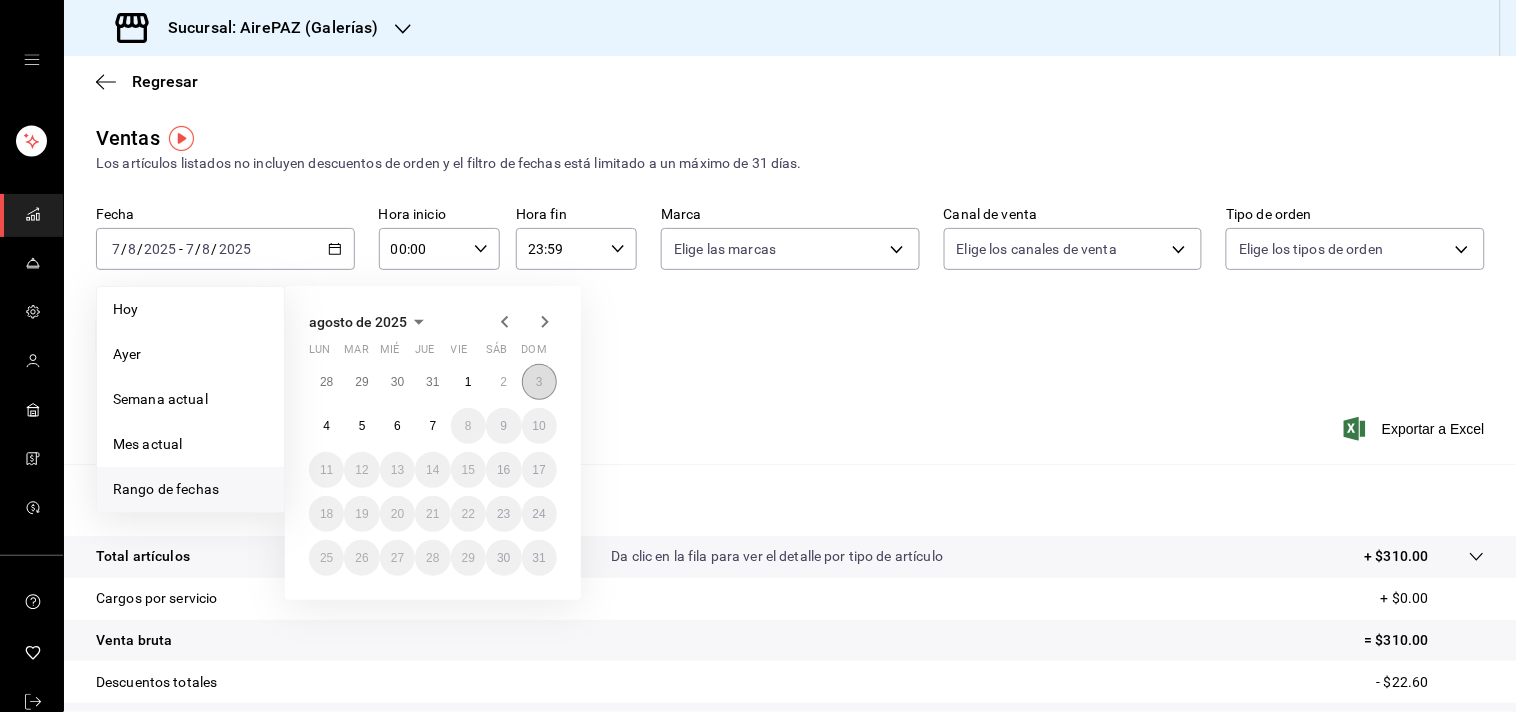 click on "3" at bounding box center [539, 382] 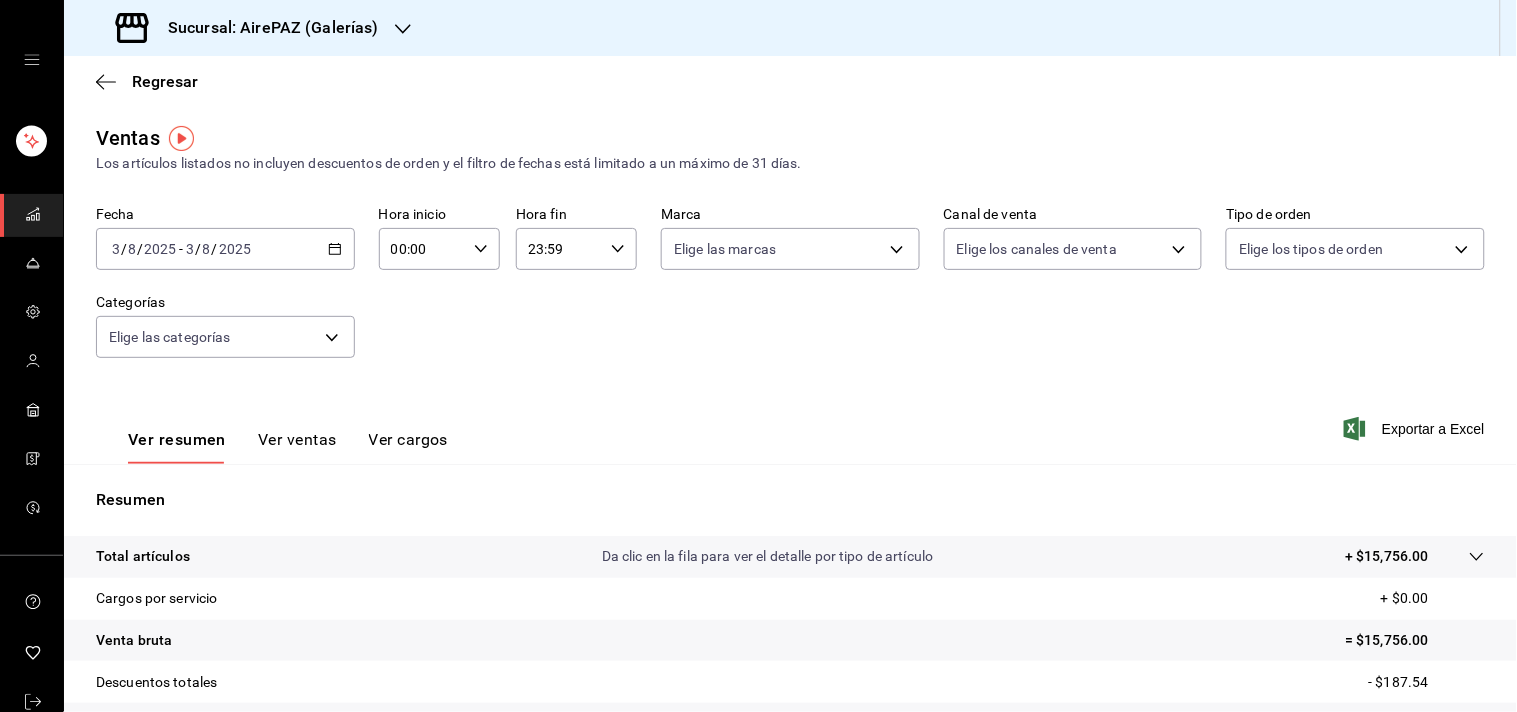 click on "Ver ventas" at bounding box center [297, 447] 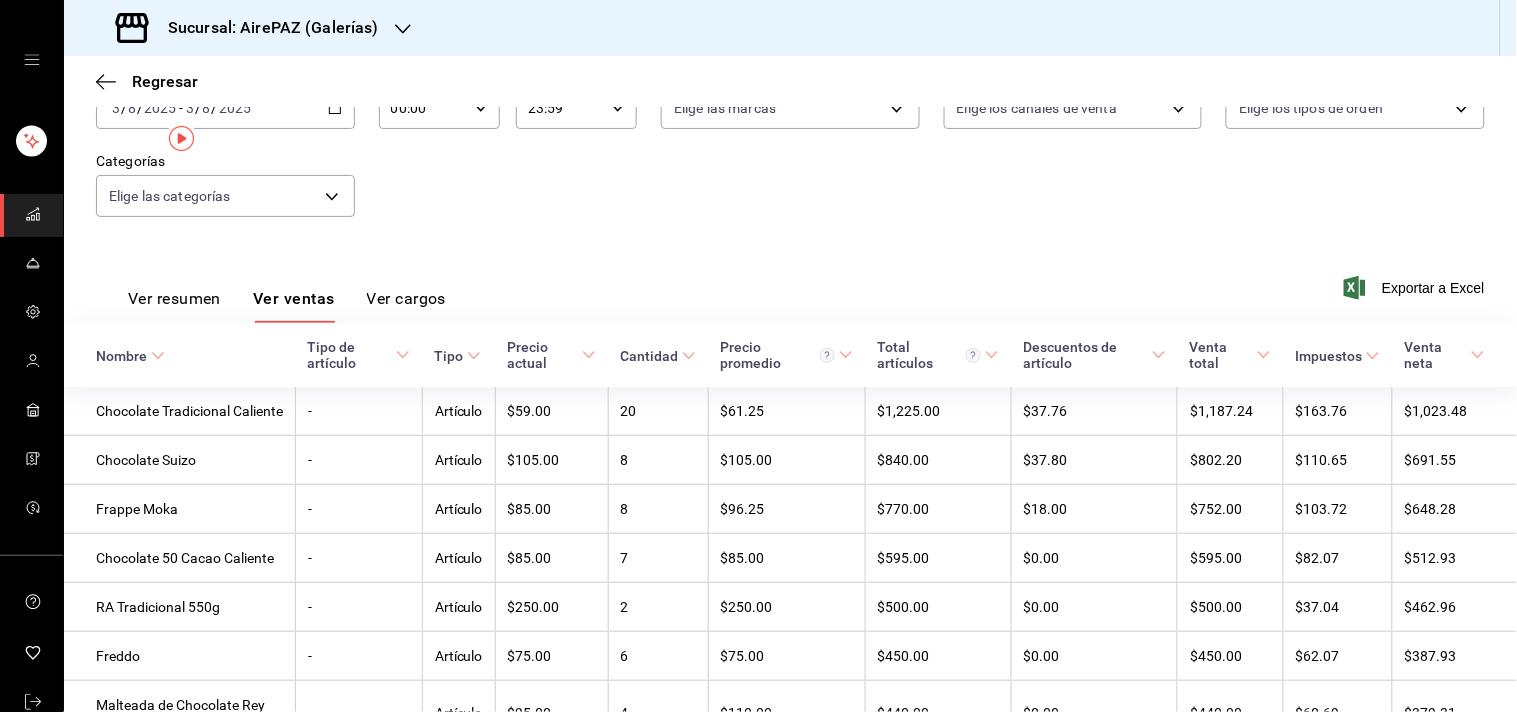 scroll, scrollTop: 0, scrollLeft: 0, axis: both 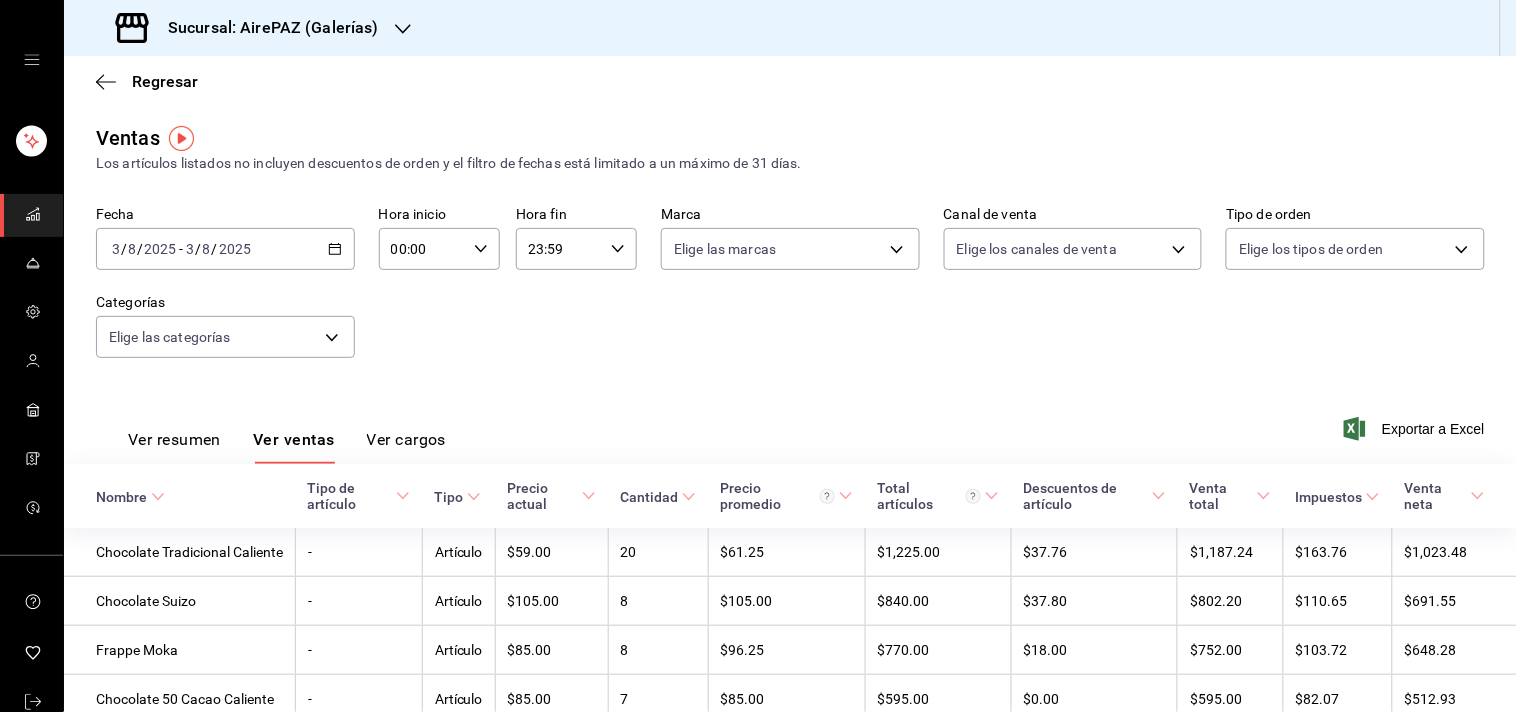 click on "Ver resumen" at bounding box center [174, 447] 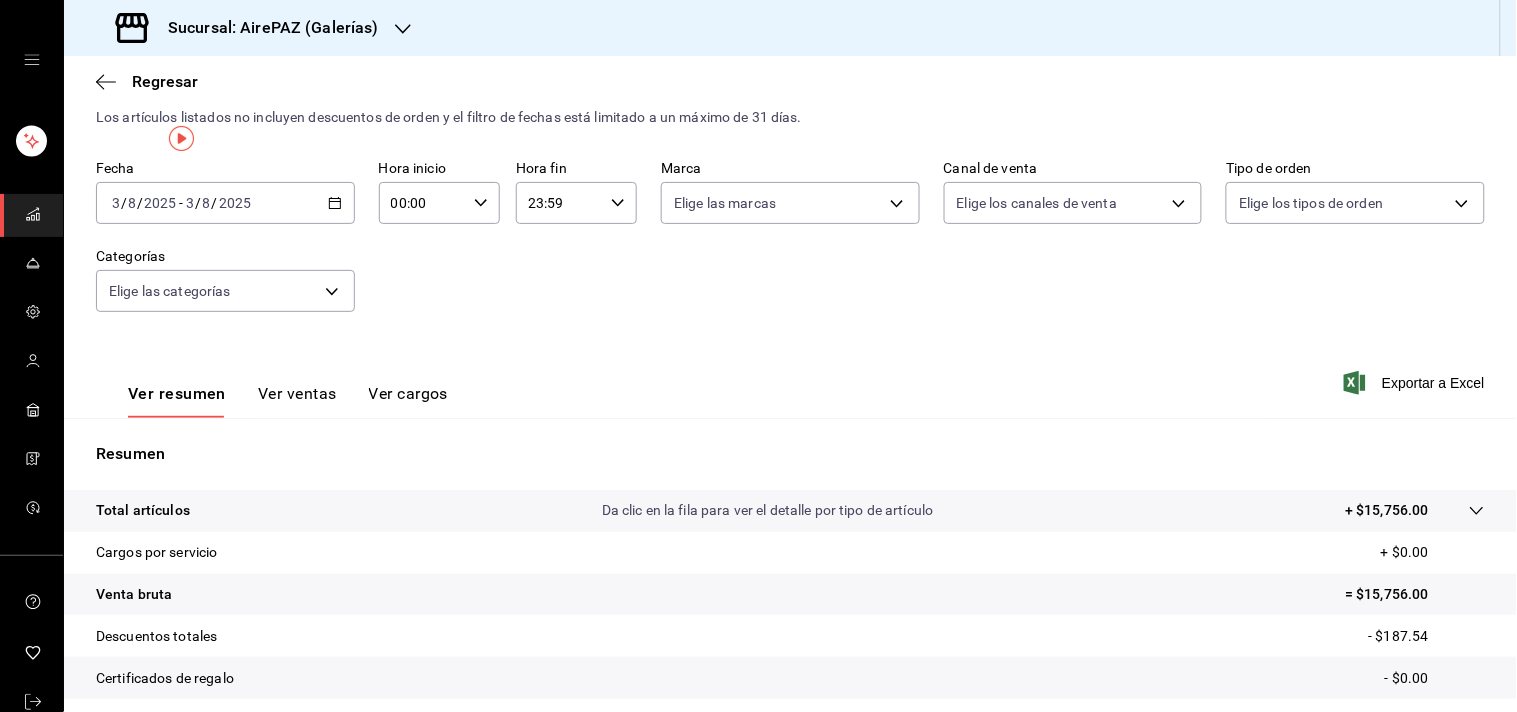 scroll, scrollTop: 0, scrollLeft: 0, axis: both 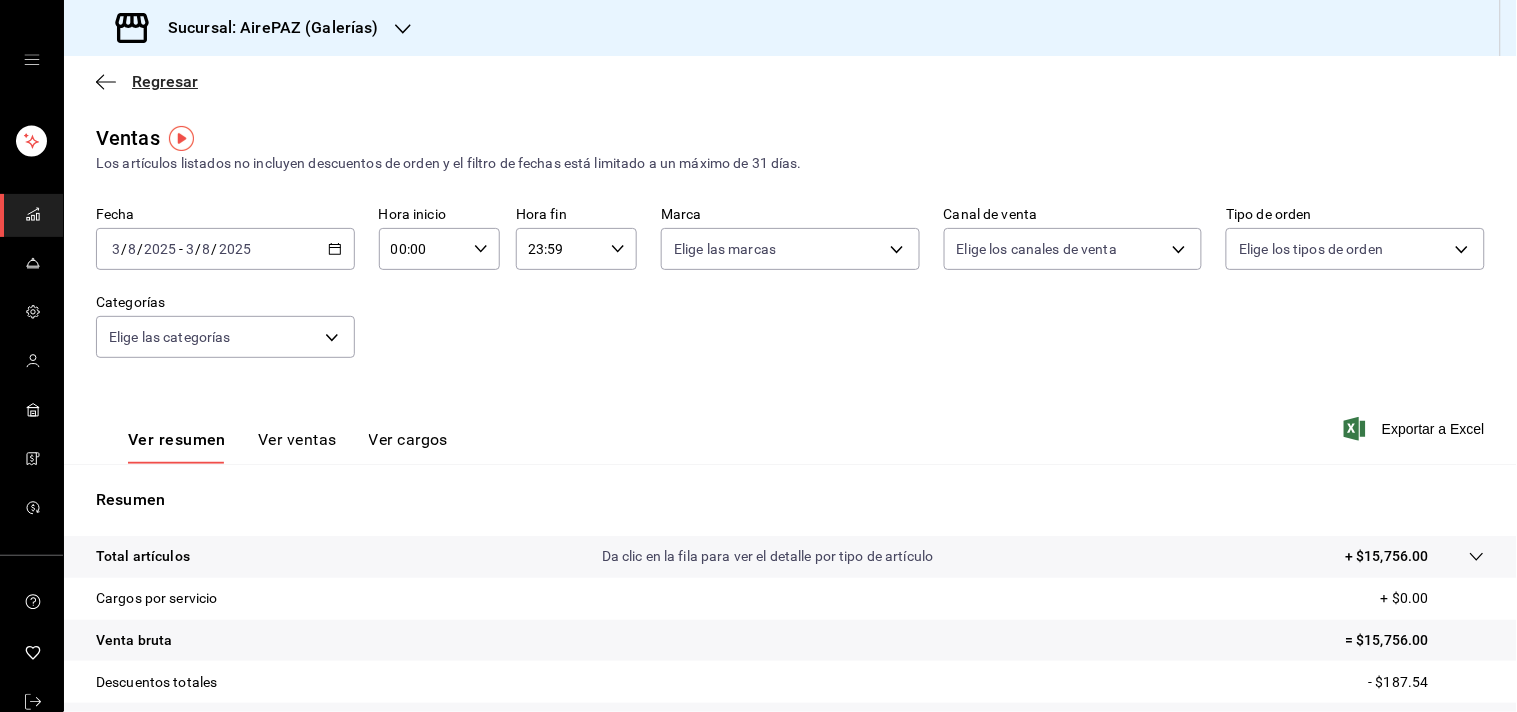 click on "Regresar" at bounding box center [165, 81] 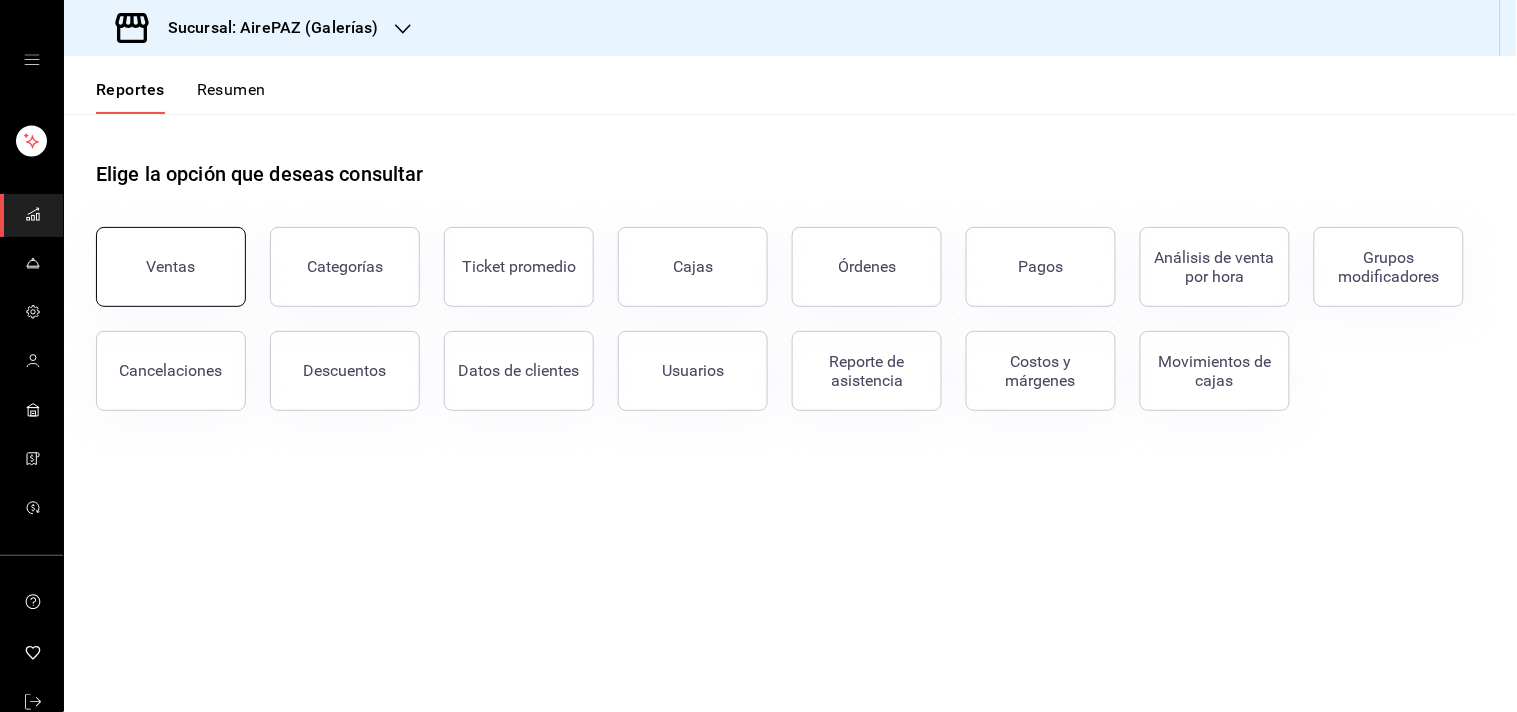 click on "Ventas" at bounding box center (171, 267) 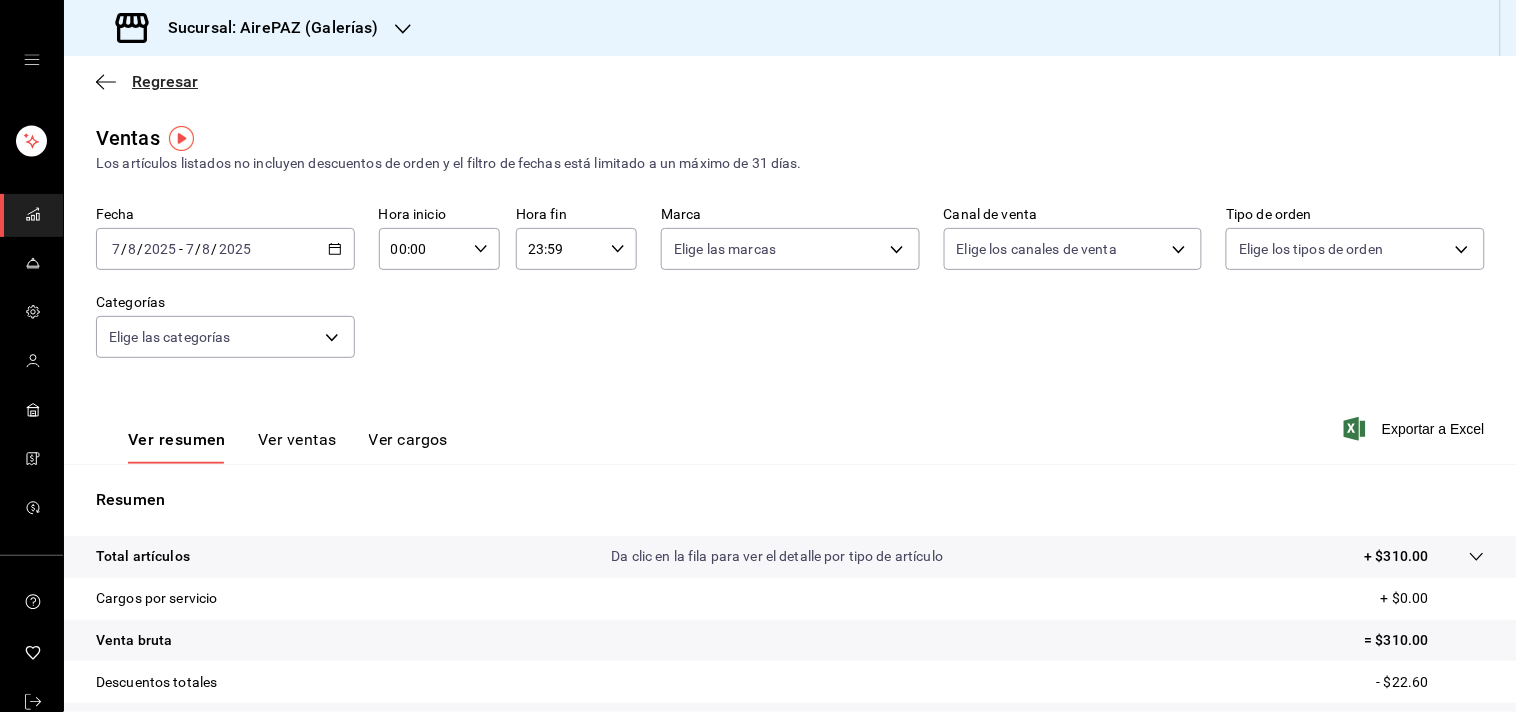 click on "Regresar" at bounding box center [165, 81] 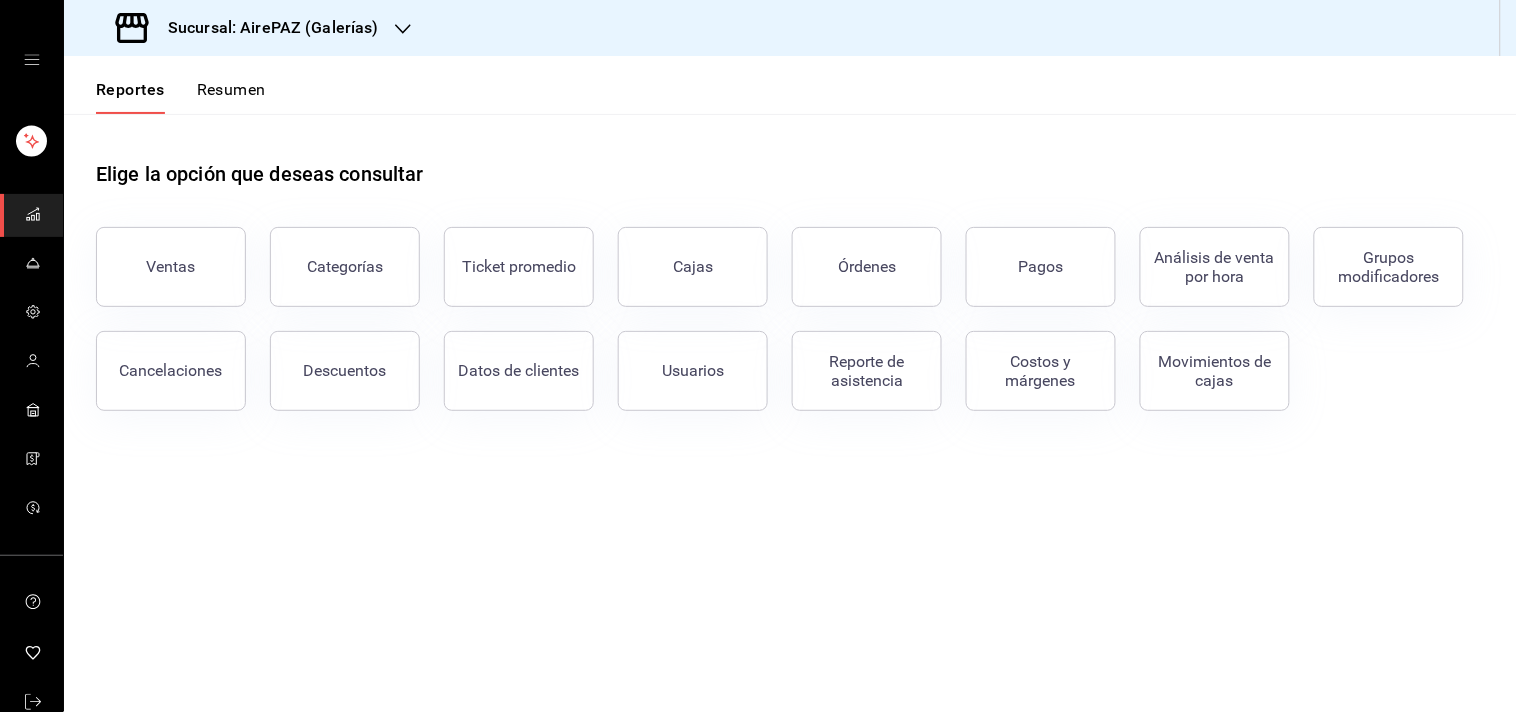 click on "Resumen" at bounding box center (231, 97) 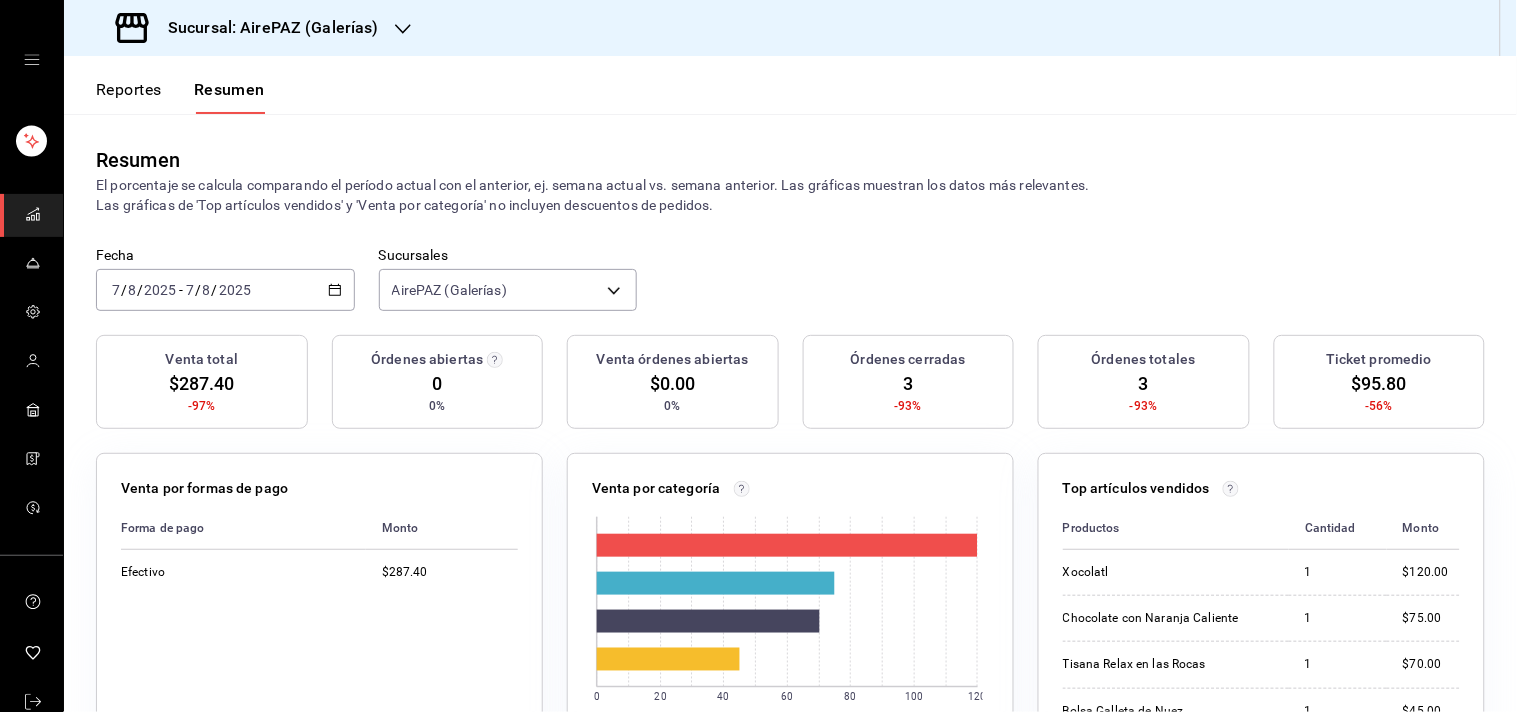 scroll, scrollTop: 0, scrollLeft: 0, axis: both 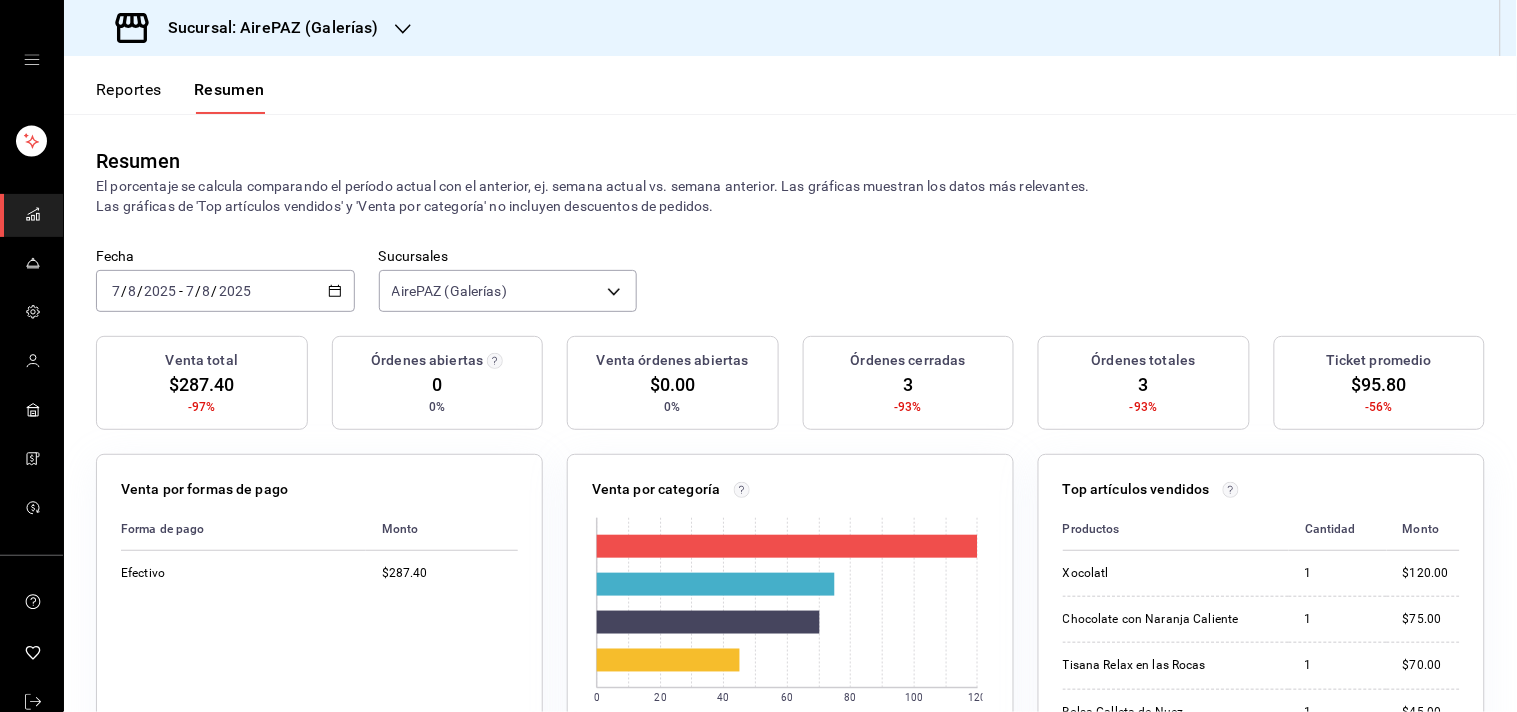 click 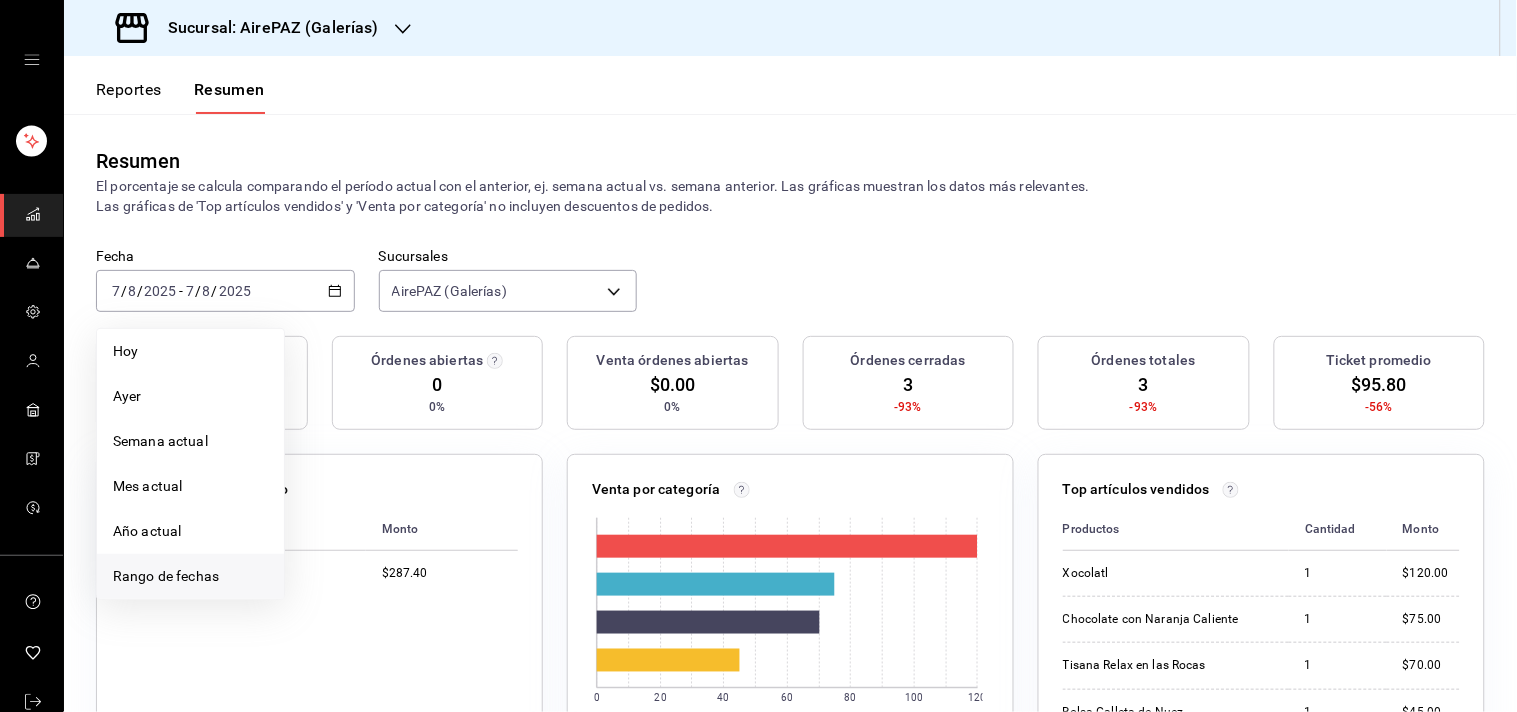 click on "Rango de fechas" at bounding box center [190, 576] 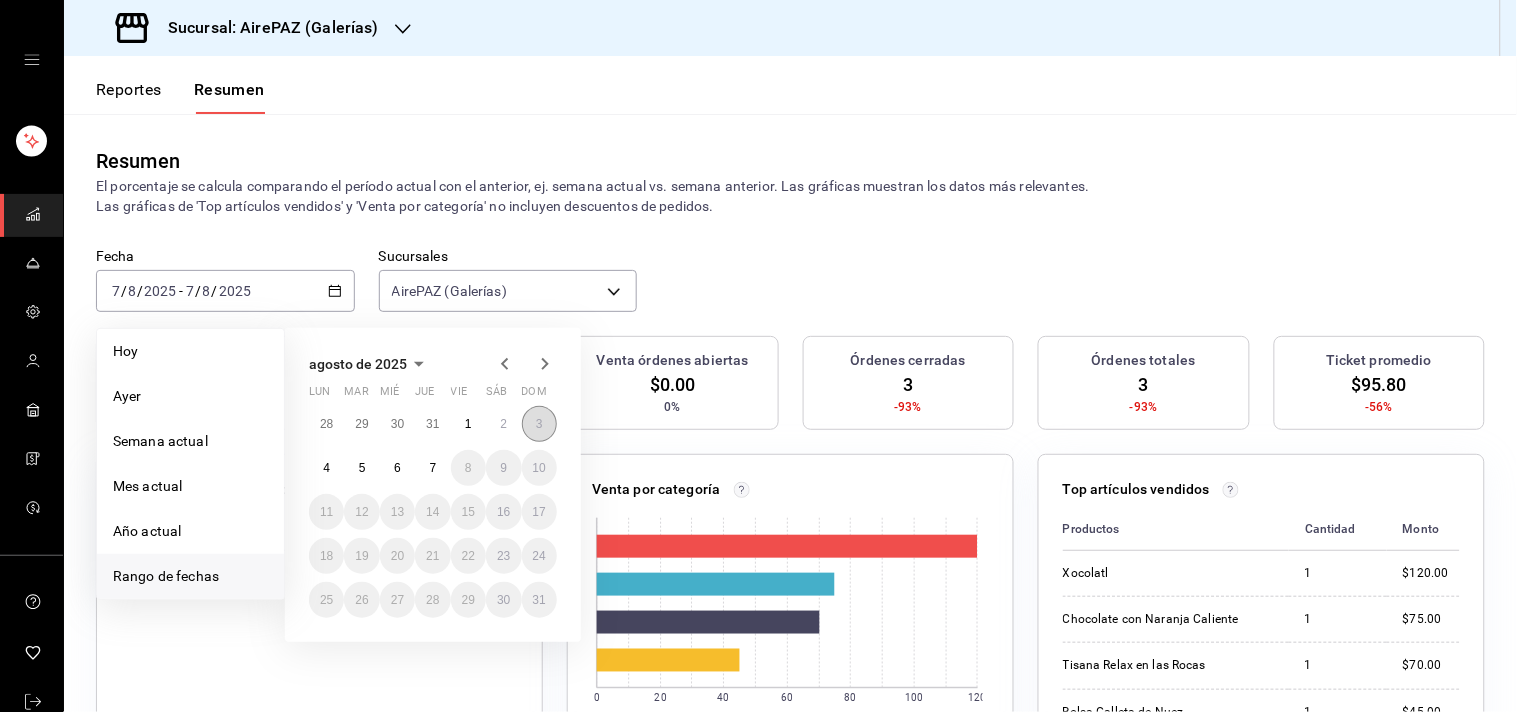 click on "3" at bounding box center (539, 424) 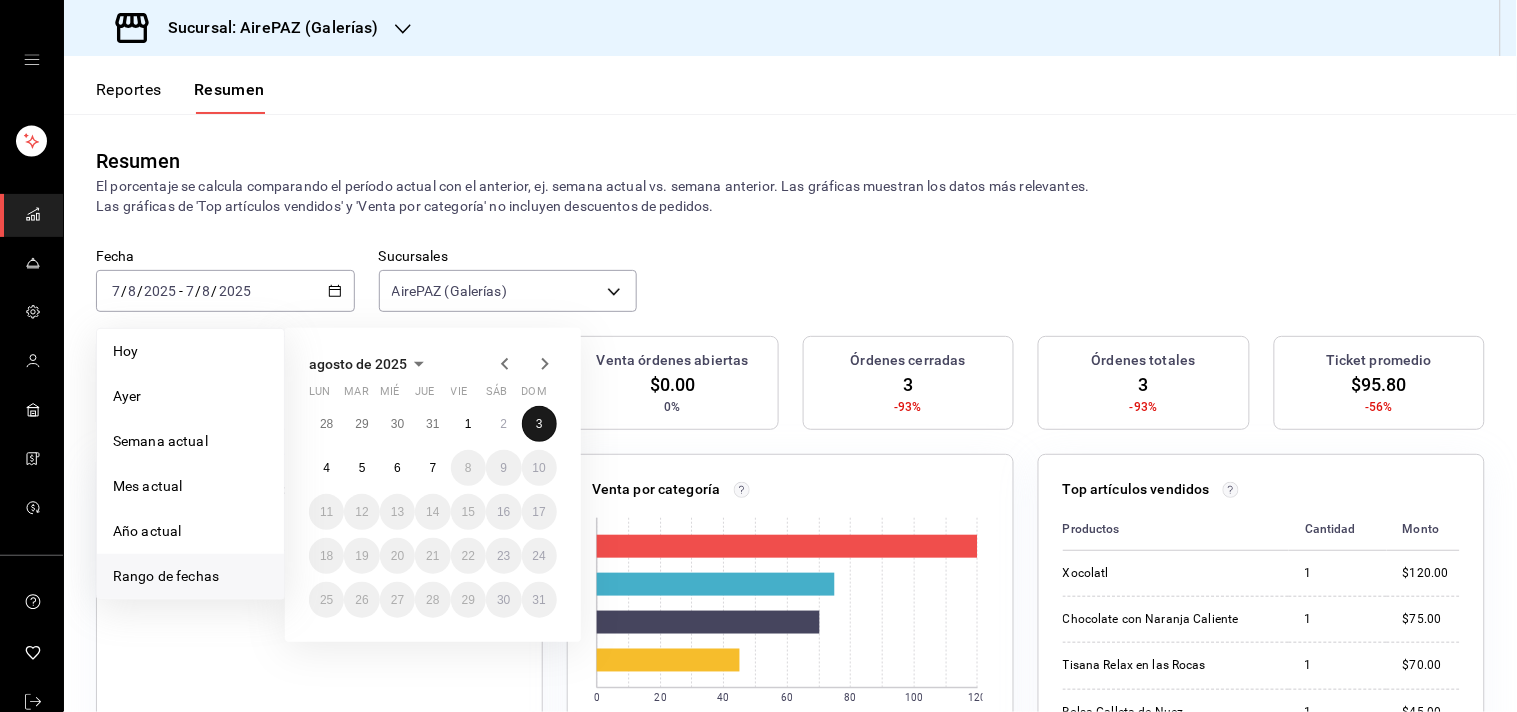 click on "3" at bounding box center [539, 424] 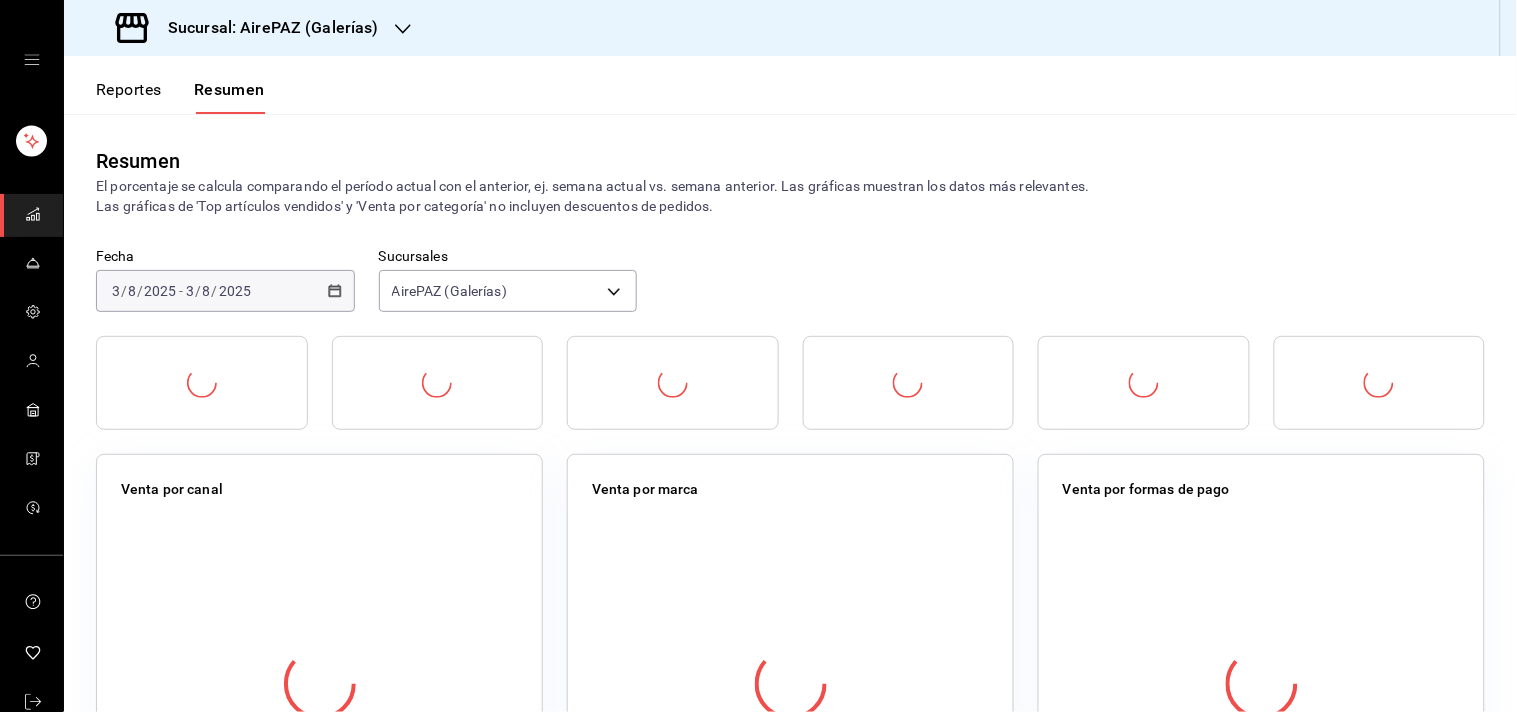 click at bounding box center [790, 395] 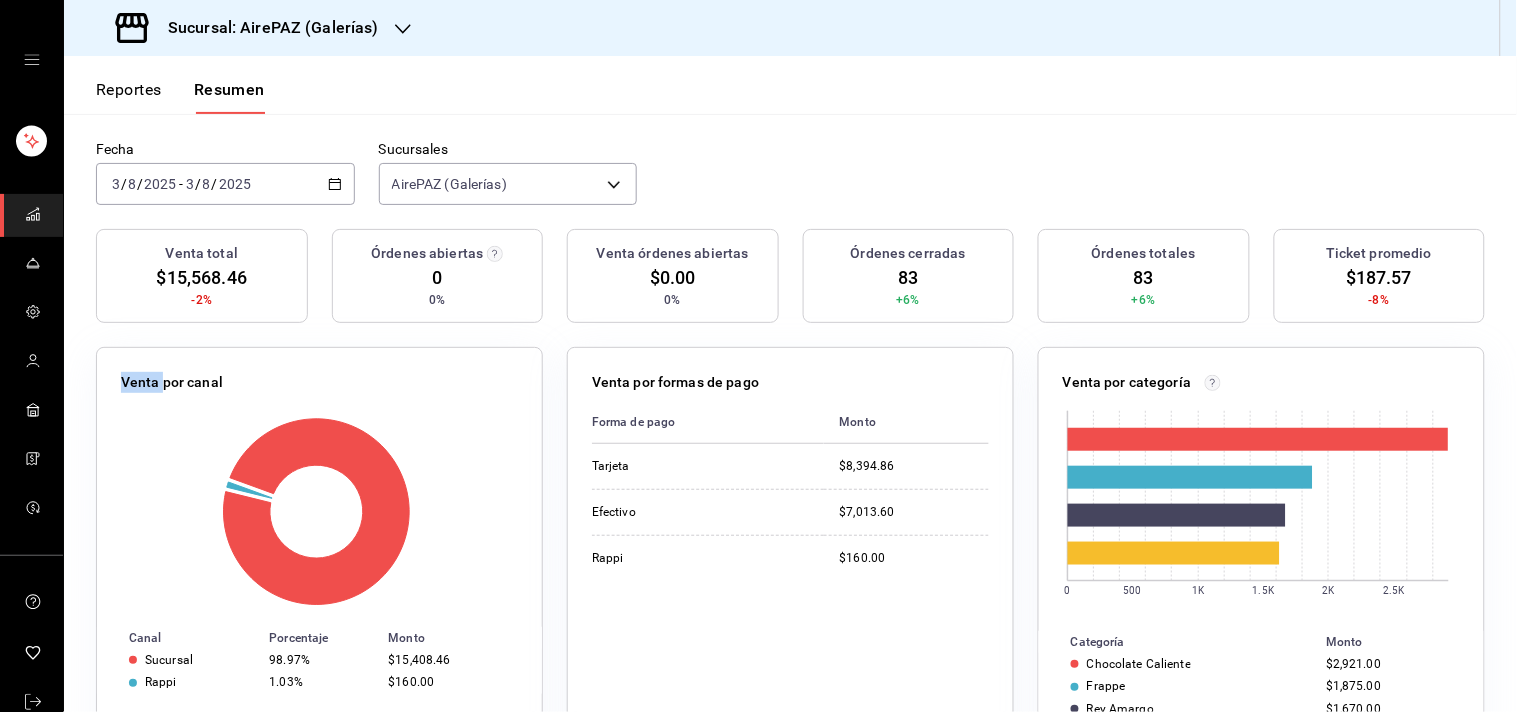 scroll, scrollTop: 102, scrollLeft: 0, axis: vertical 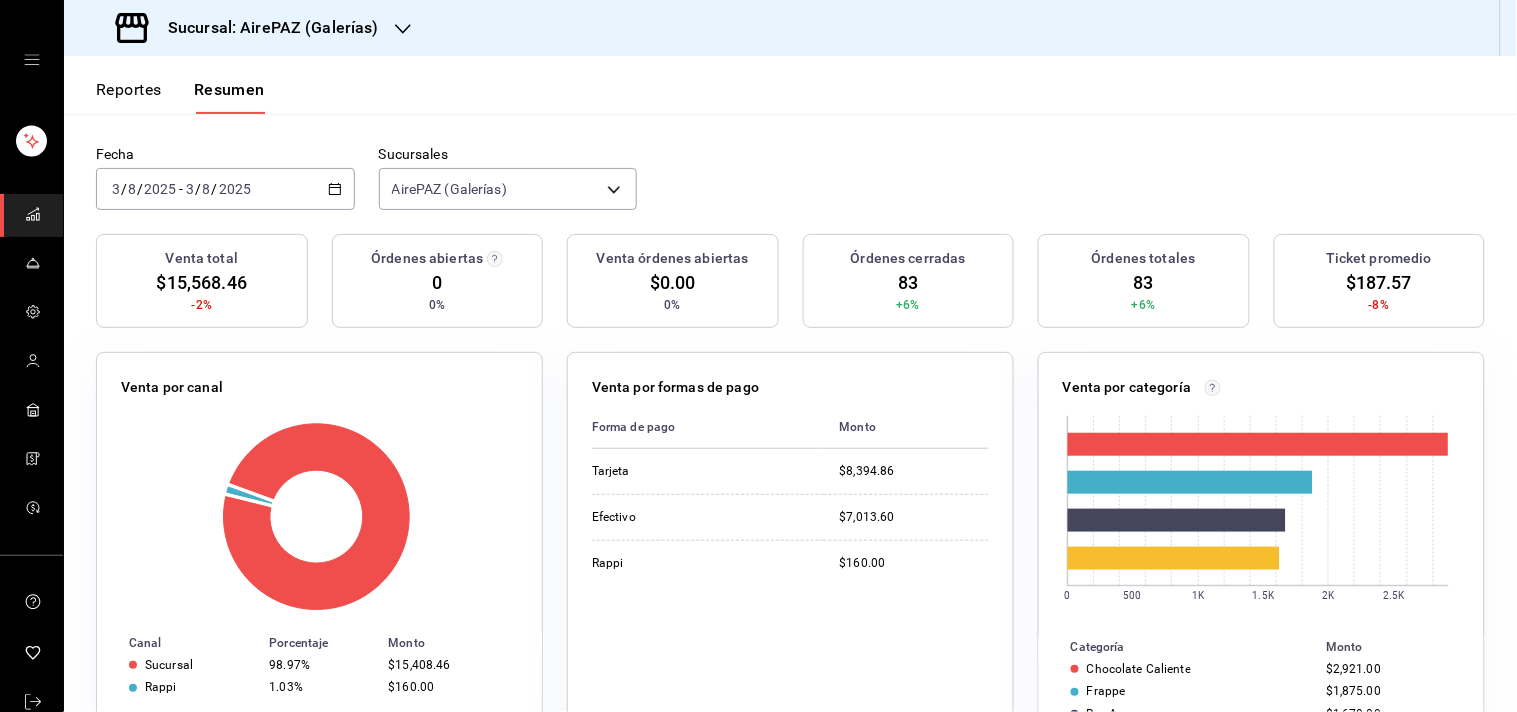 click on "Reportes Resumen" at bounding box center (790, 85) 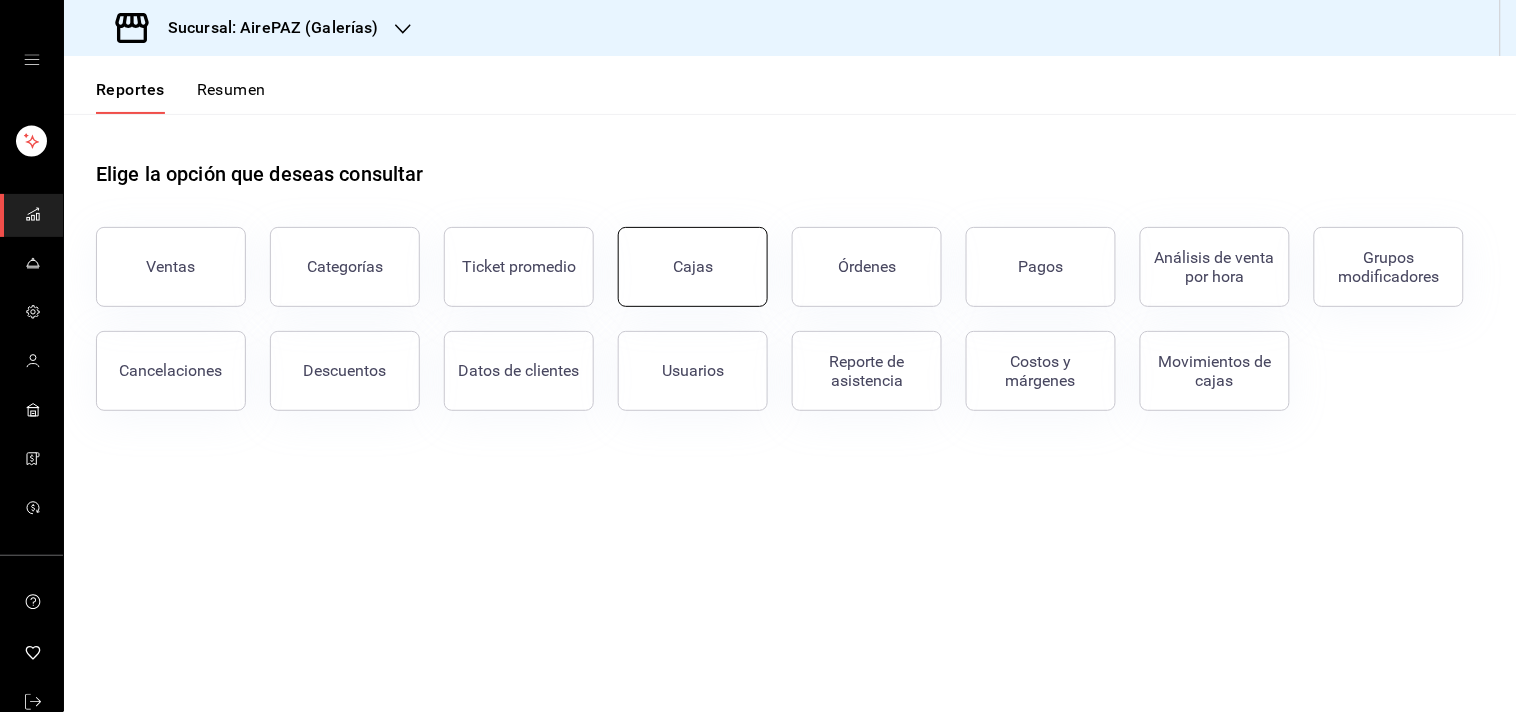 click on "Cajas" at bounding box center [693, 267] 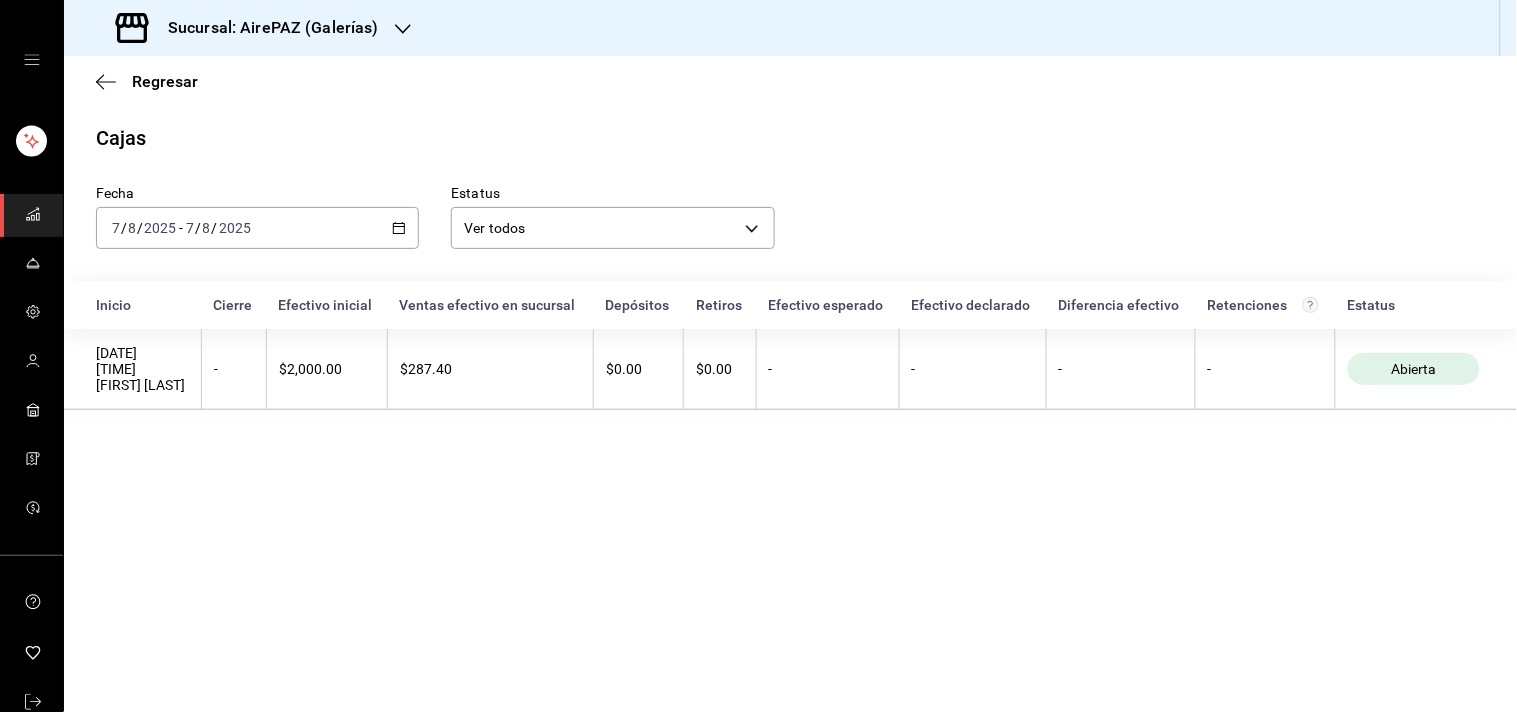 click on "2025-08-07 7 / 8 / 2025 - 2025-08-07 7 / 8 / 2025" at bounding box center (257, 228) 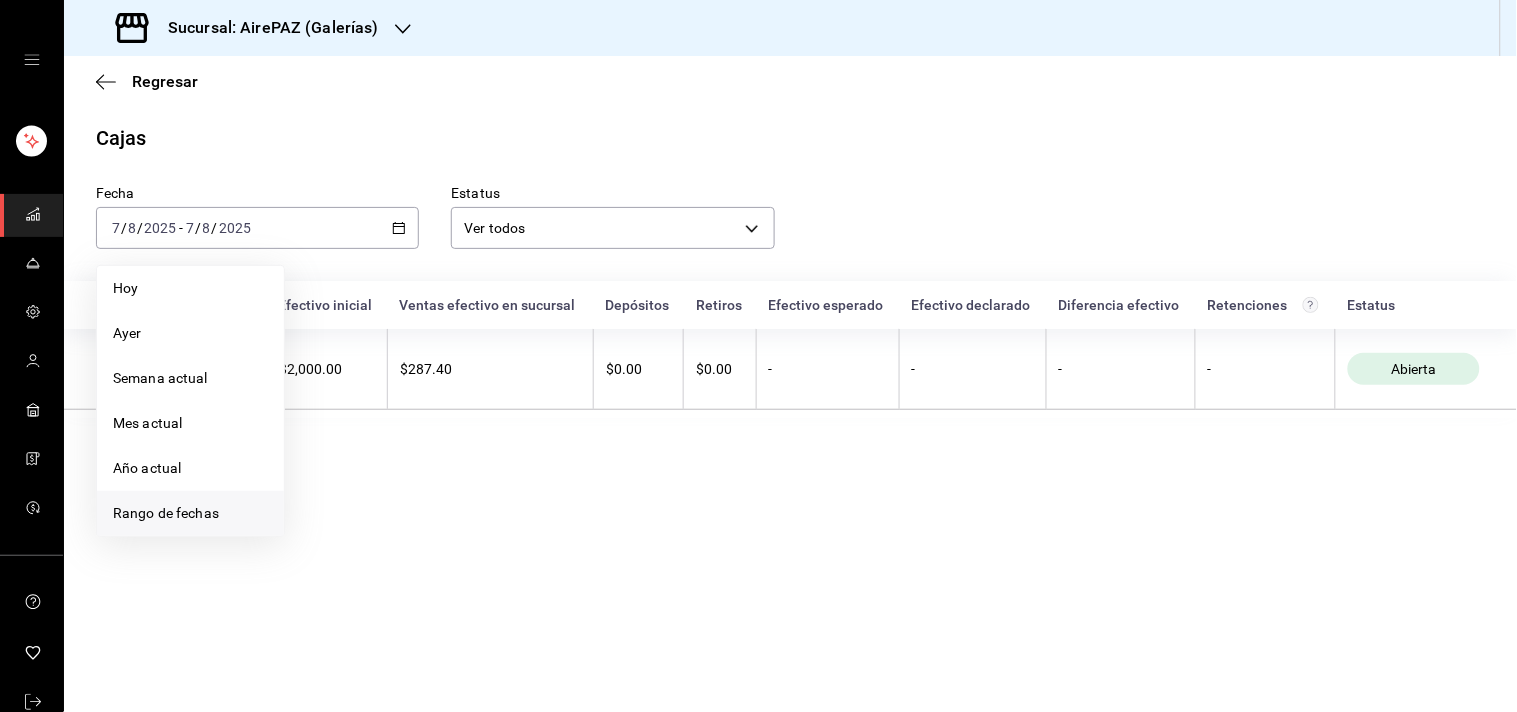 click on "Rango de fechas" at bounding box center [190, 513] 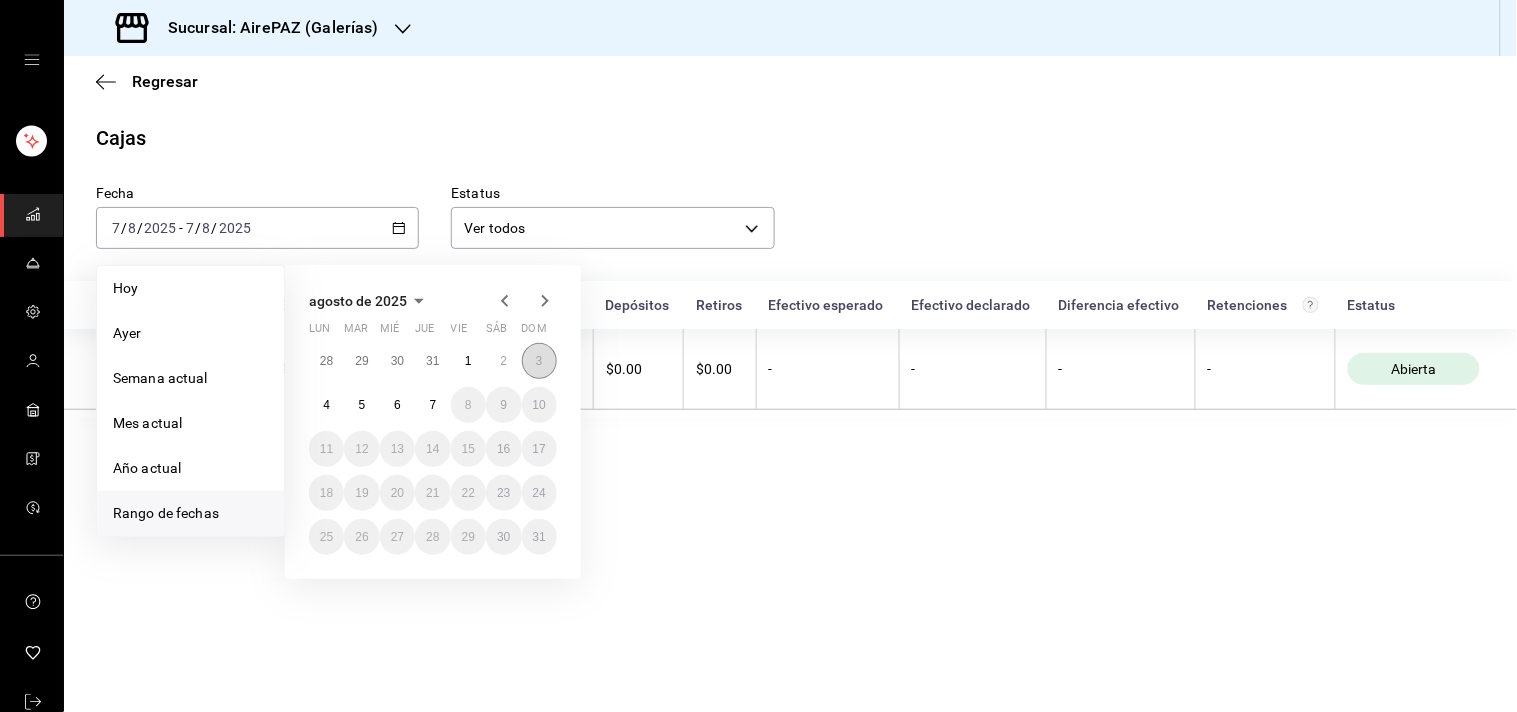 click on "3" at bounding box center (539, 361) 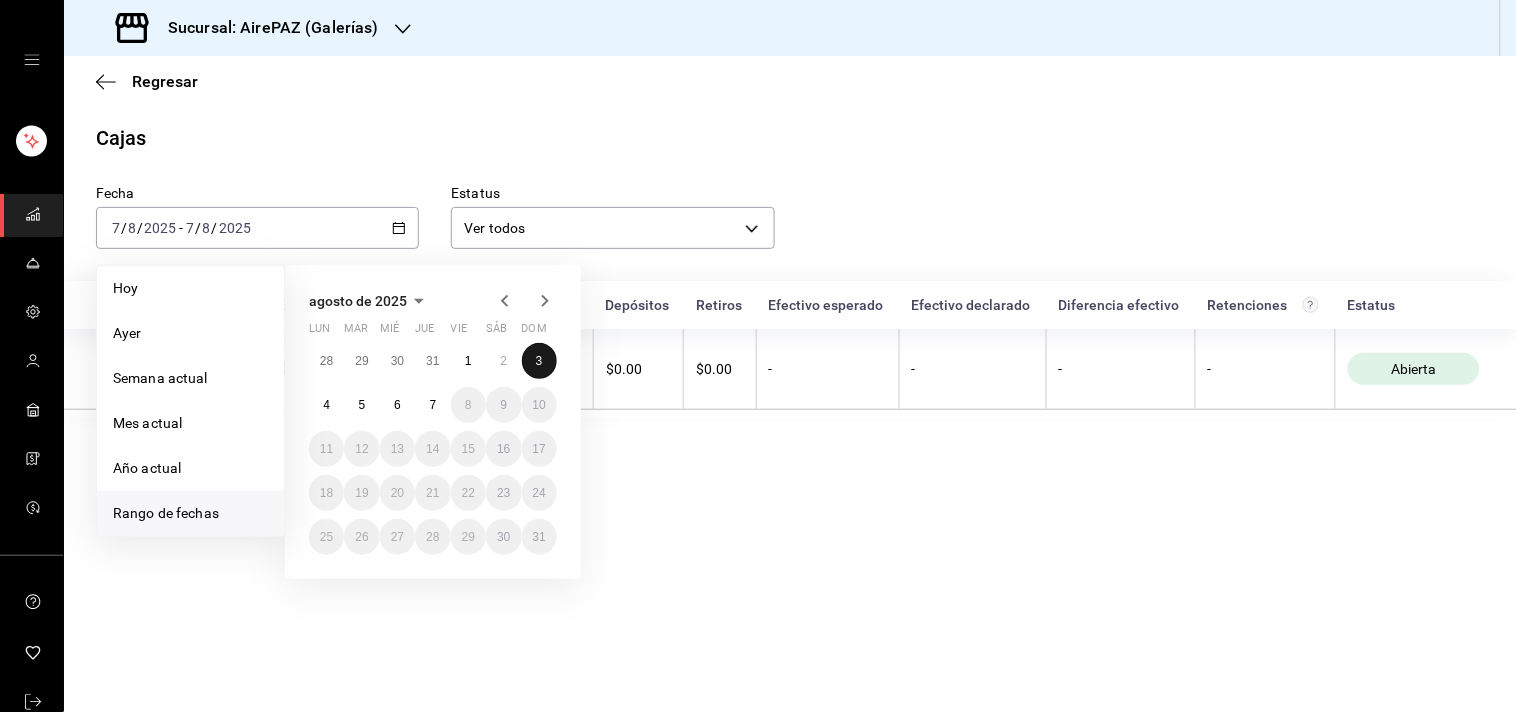 click on "3" at bounding box center [539, 361] 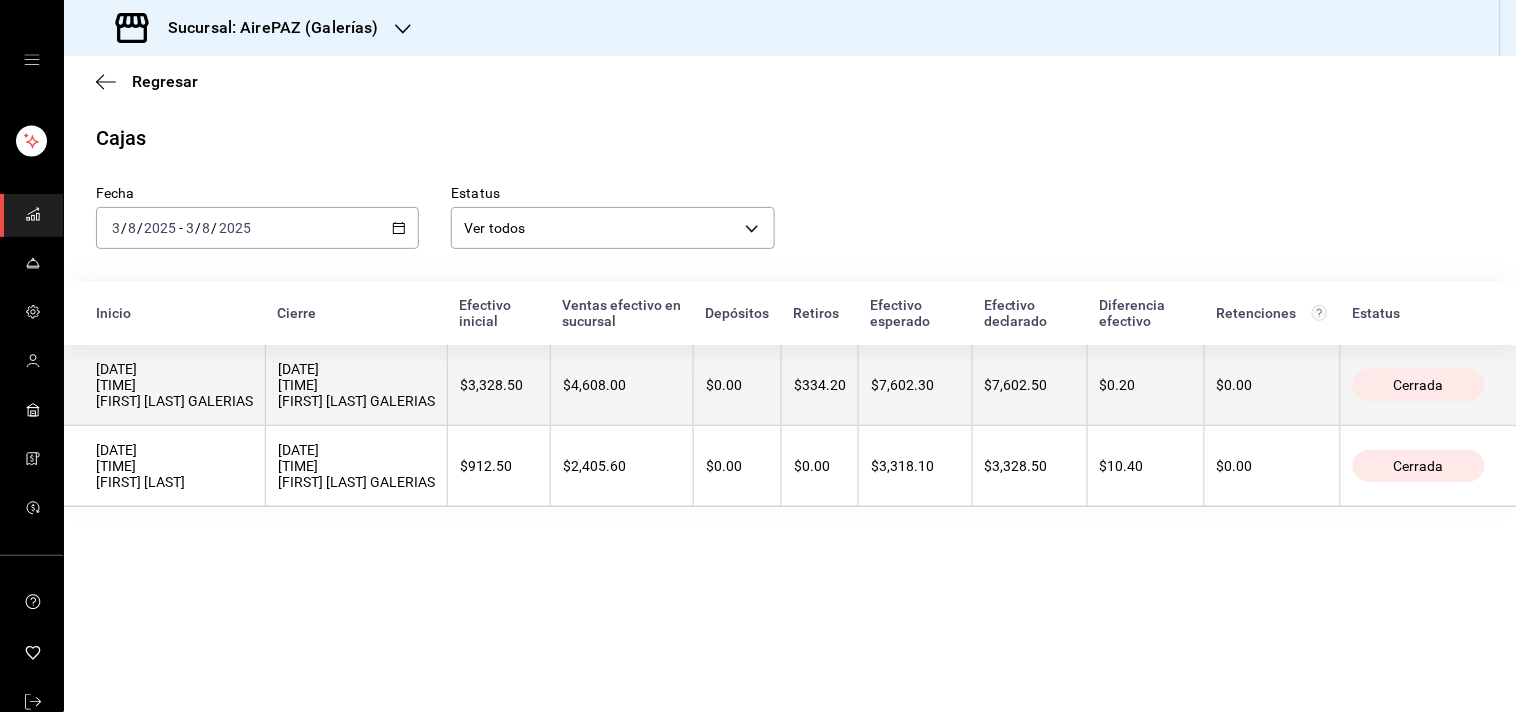 click on "[DATE]
[TIME]
[FIRST] [LAST] GALERIAS" at bounding box center [356, 385] 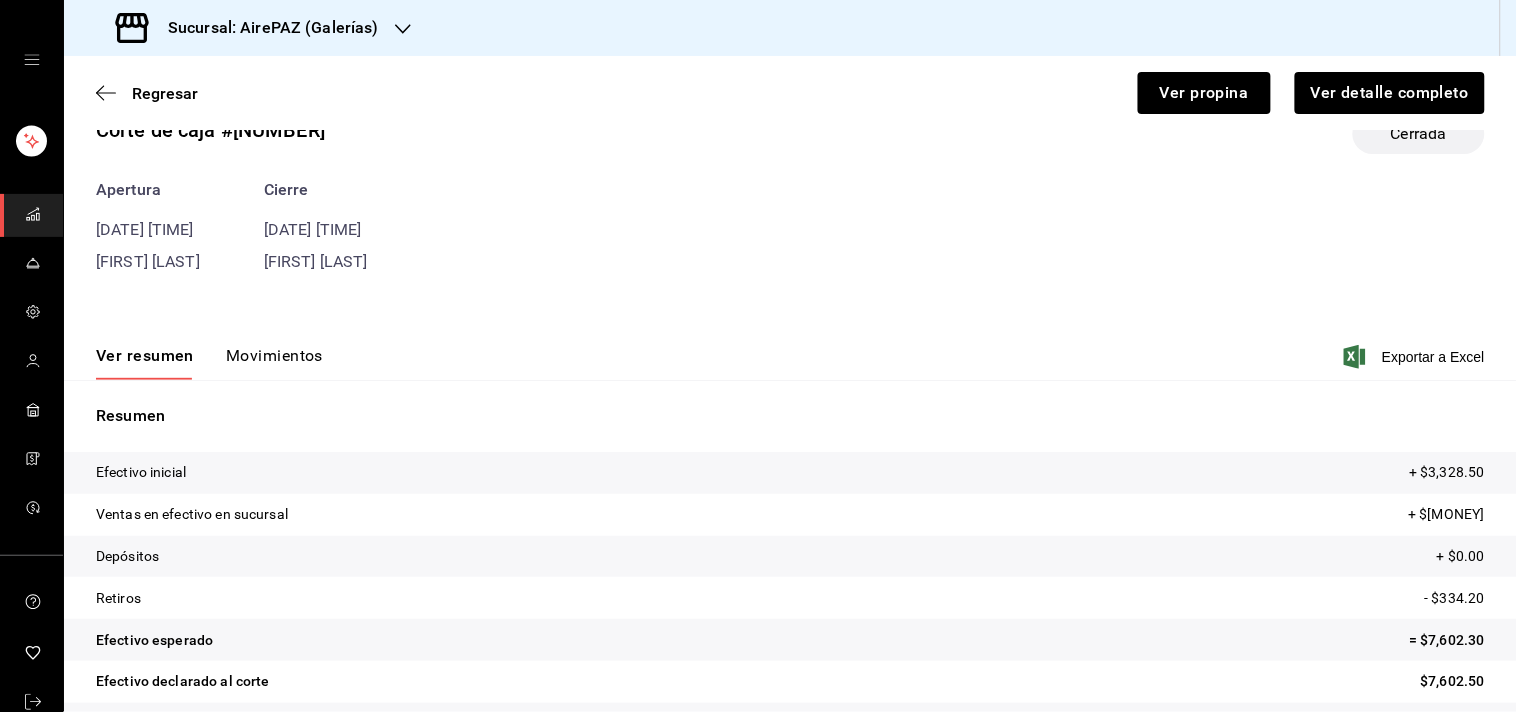 scroll, scrollTop: 103, scrollLeft: 0, axis: vertical 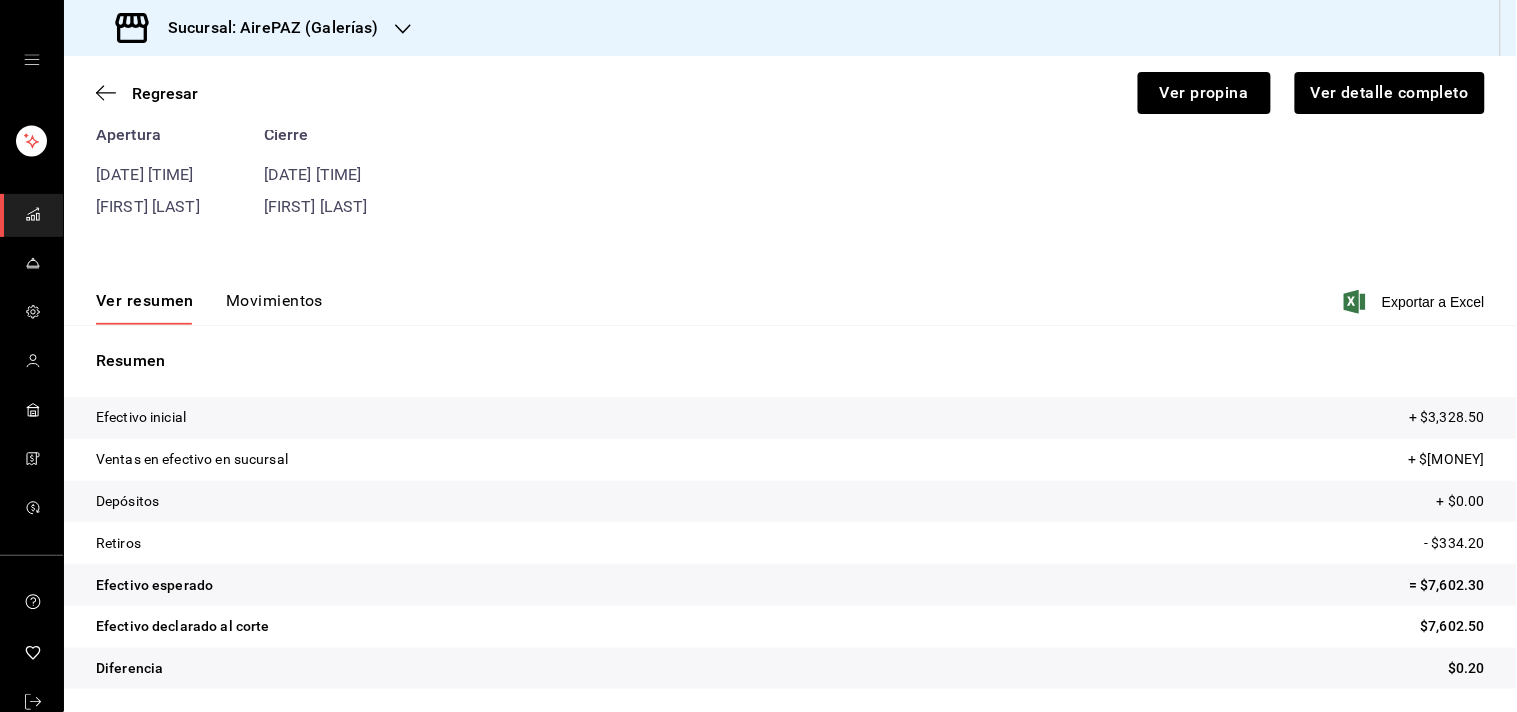 click on "Movimientos" at bounding box center [274, 308] 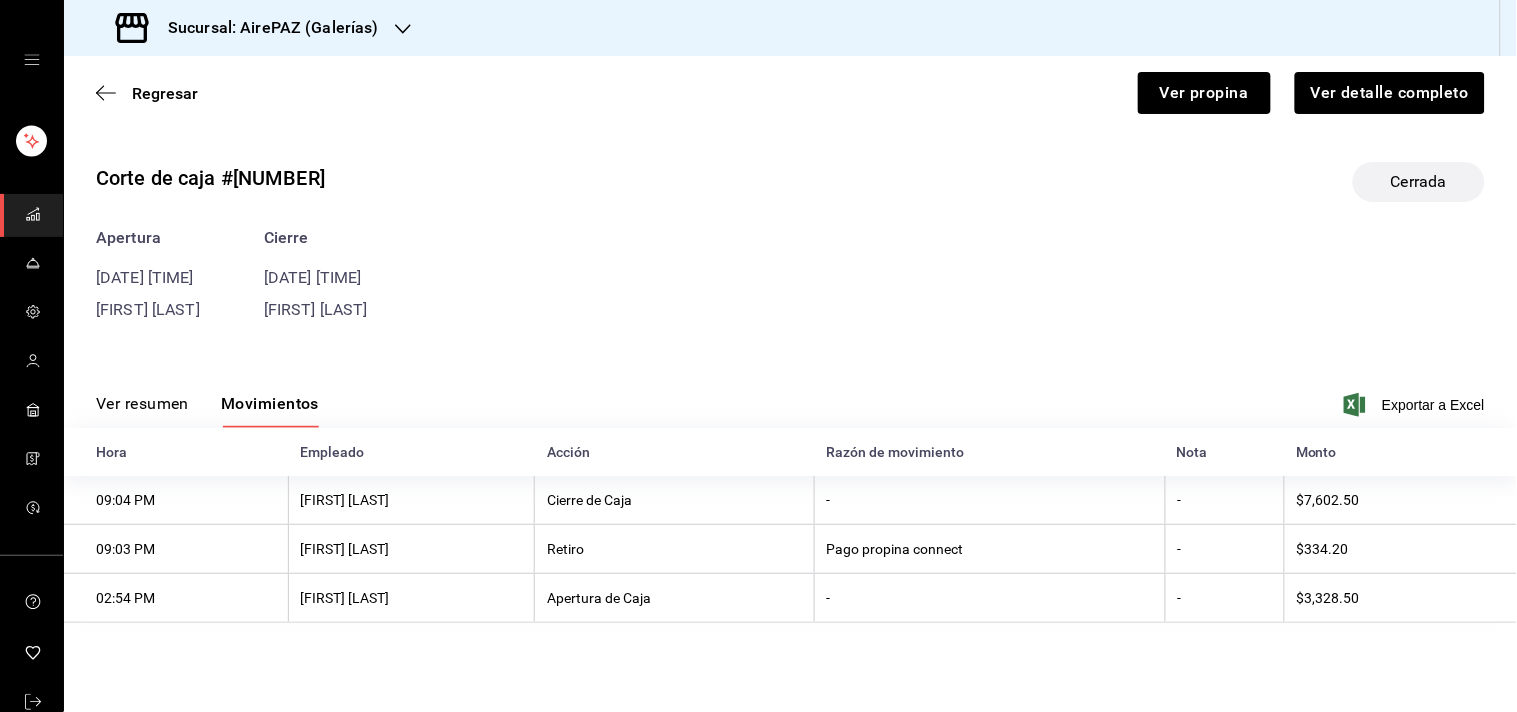 click on "Ver resumen" at bounding box center [142, 411] 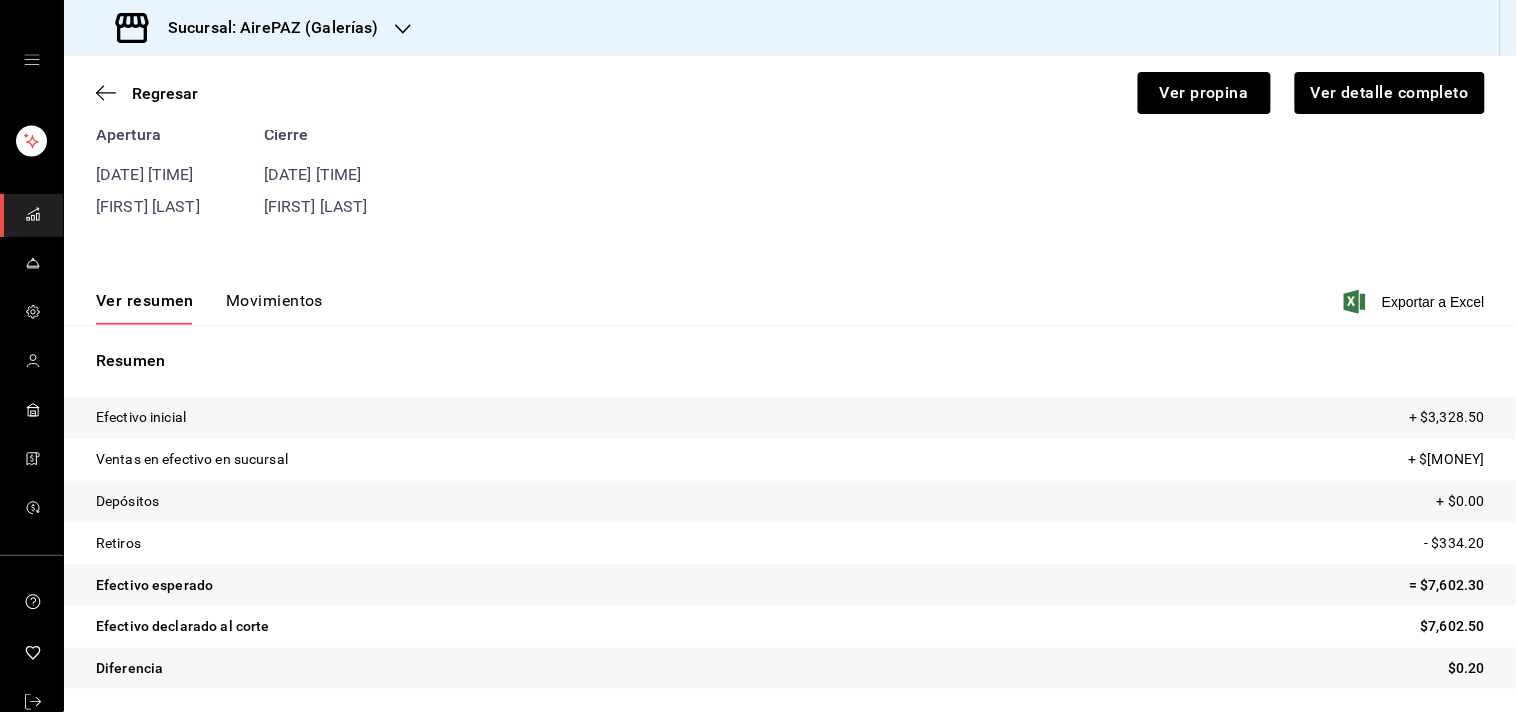 scroll, scrollTop: 0, scrollLeft: 0, axis: both 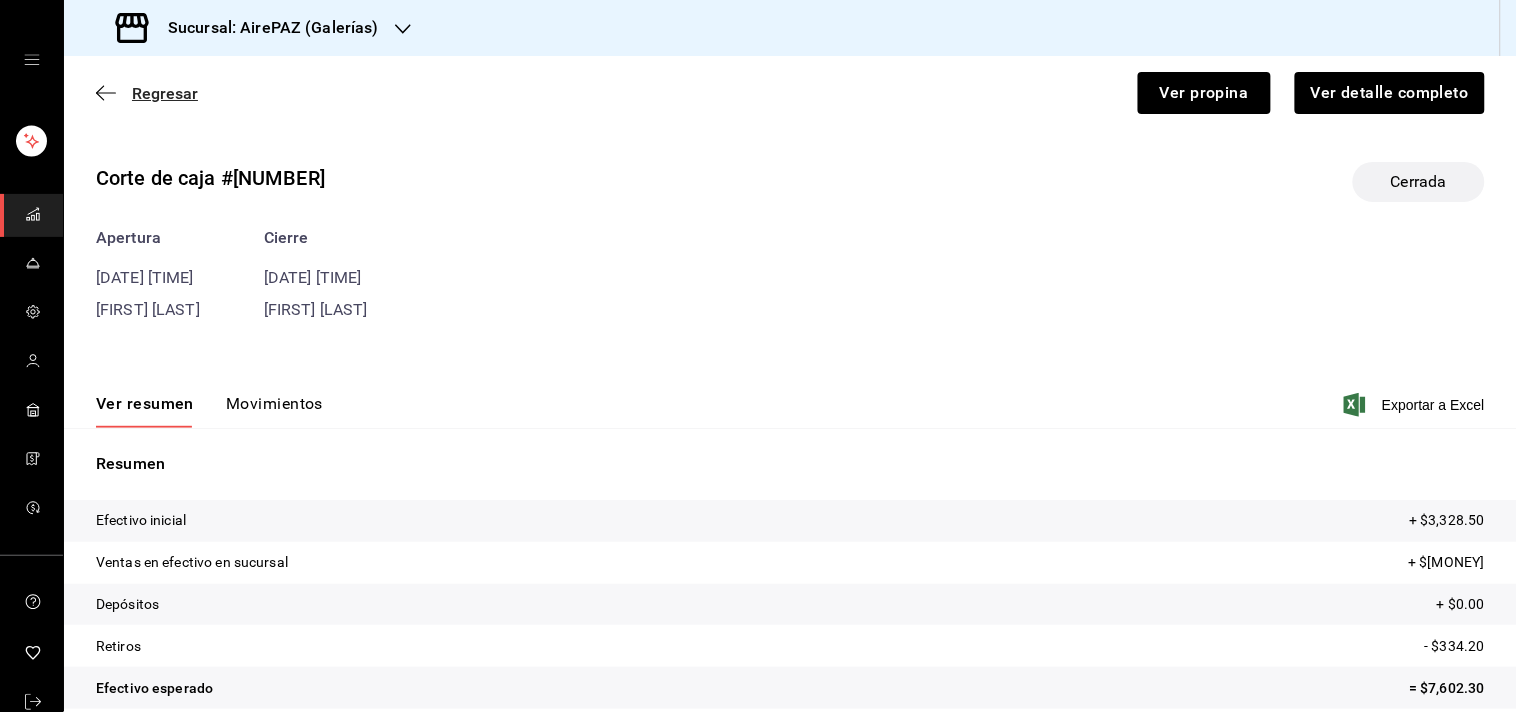 click on "Regresar" at bounding box center [165, 93] 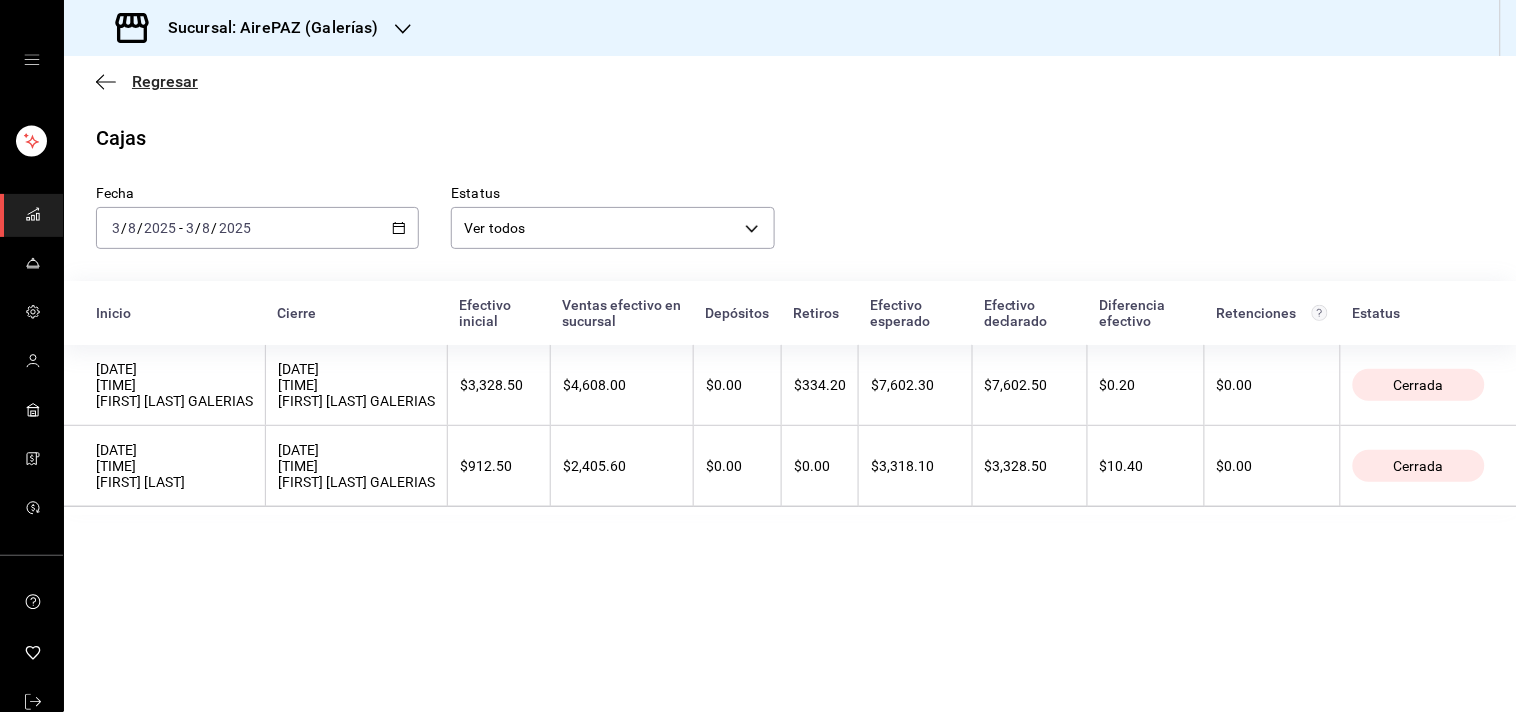 click on "Regresar" at bounding box center (165, 81) 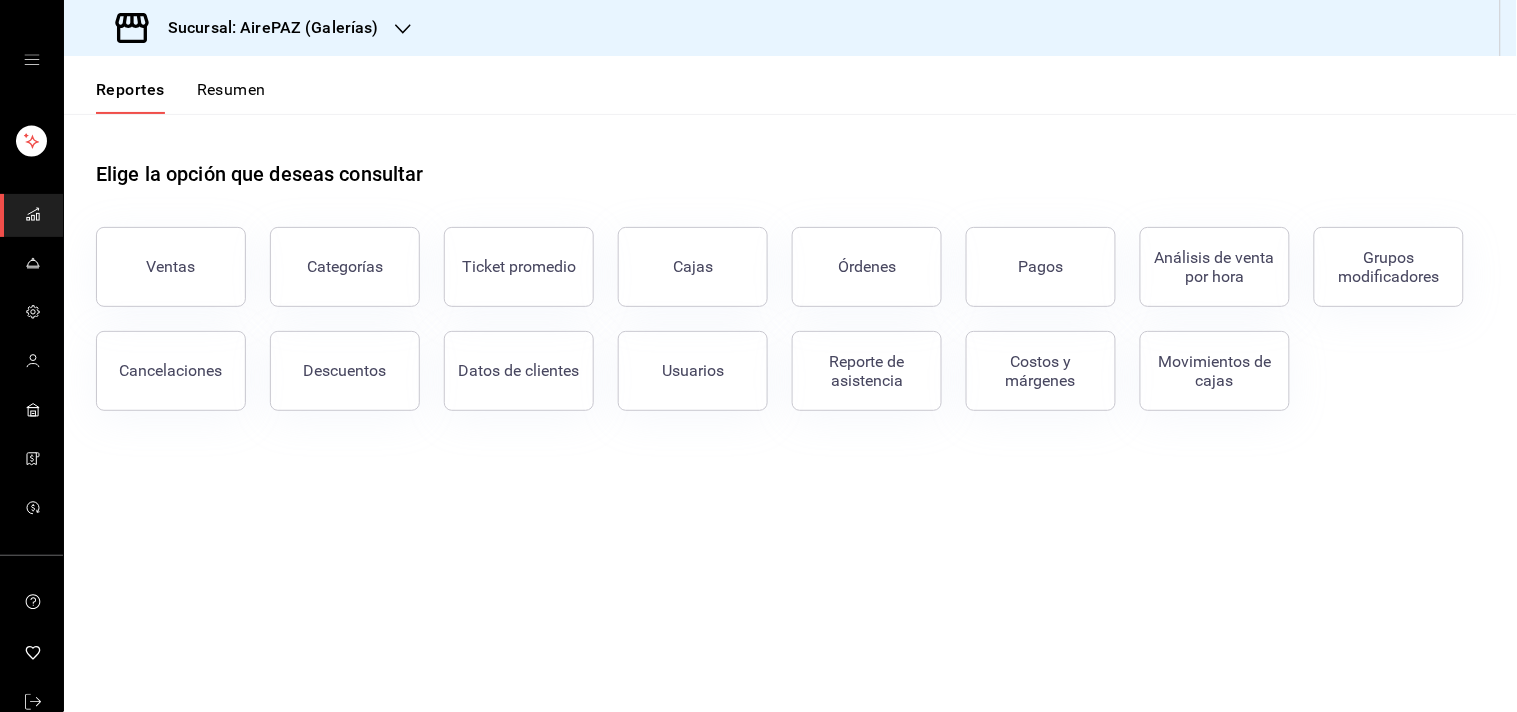 click on "Elige la opción que deseas consultar Ventas Categorías Ticket promedio Cajas Órdenes Pagos Análisis de venta por hora Grupos modificadores Cancelaciones Descuentos Datos de clientes Usuarios Reporte de asistencia Costos y márgenes Movimientos de cajas" at bounding box center [790, 413] 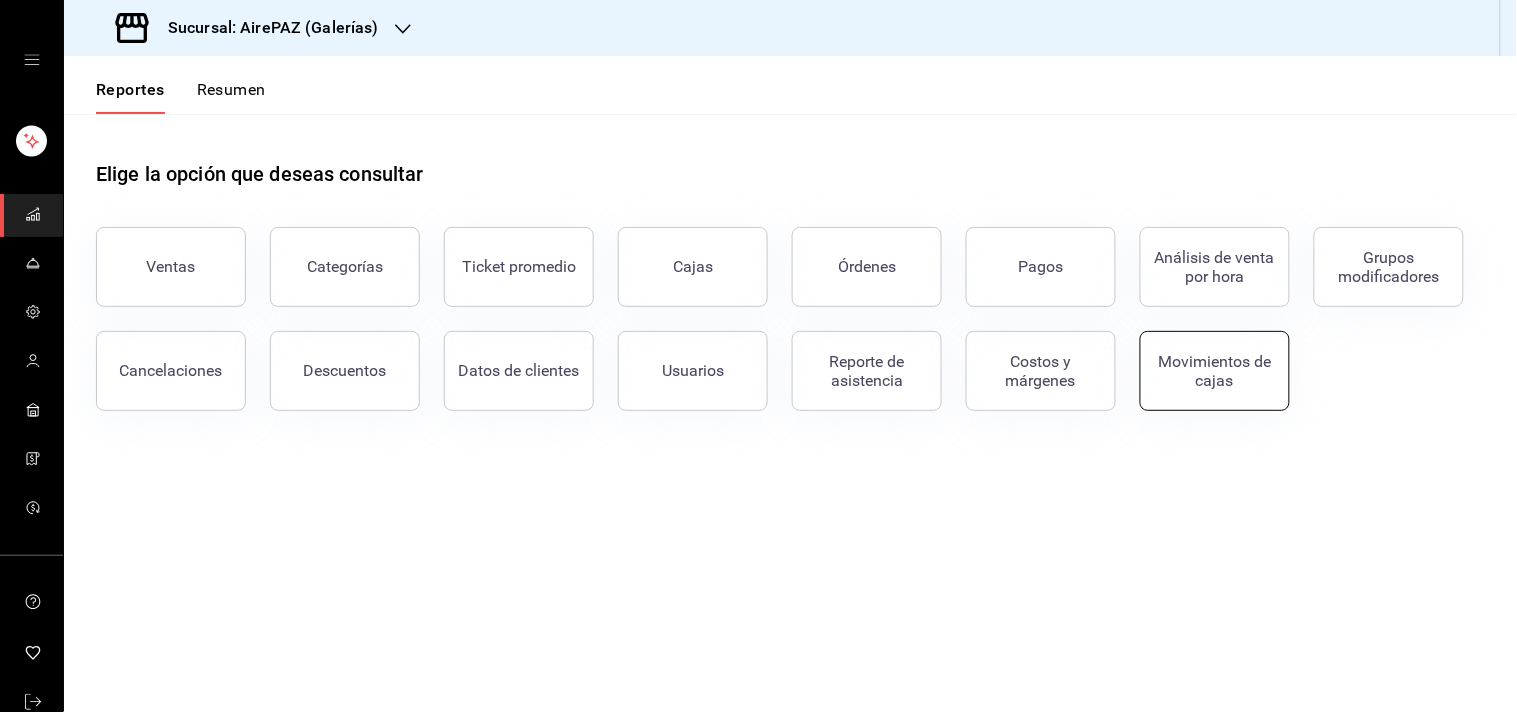 click on "Movimientos de cajas" at bounding box center (1215, 371) 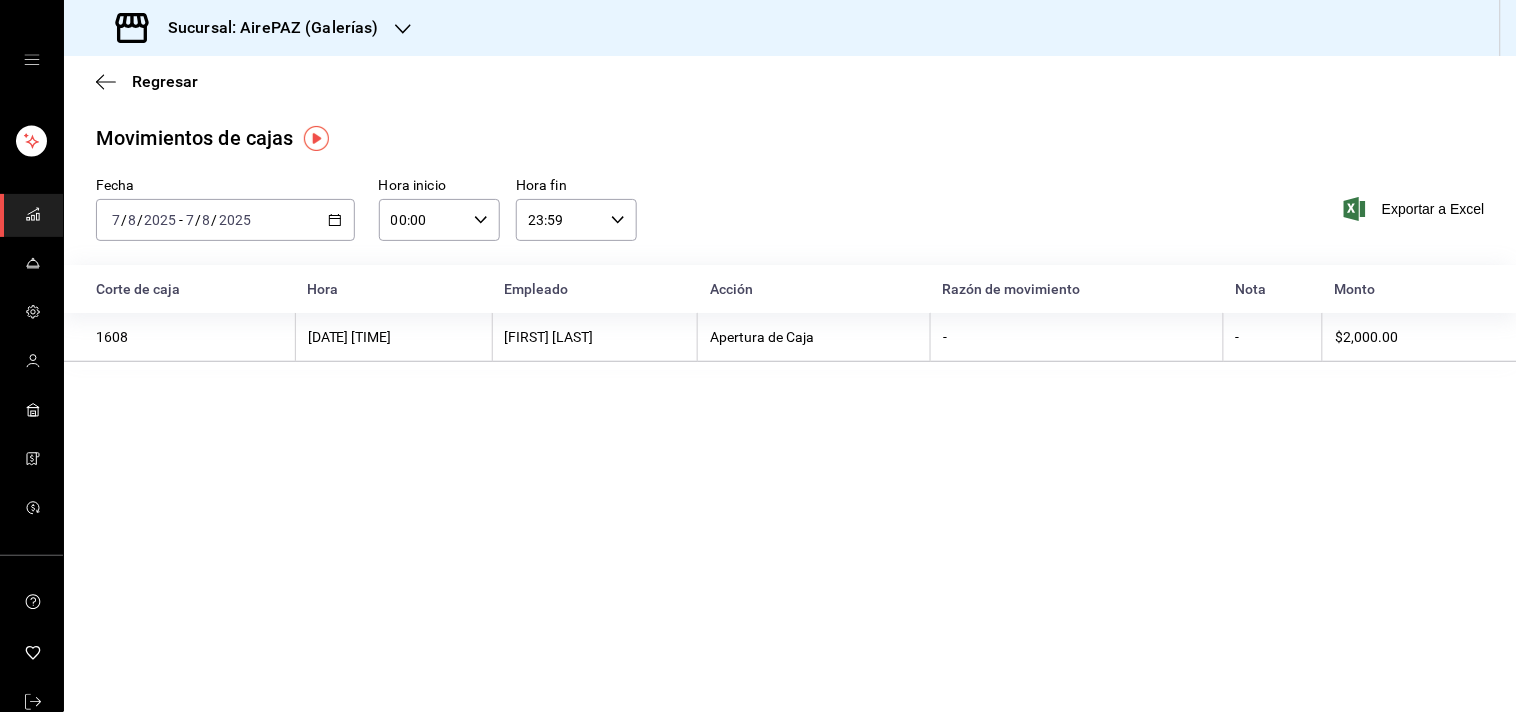 click 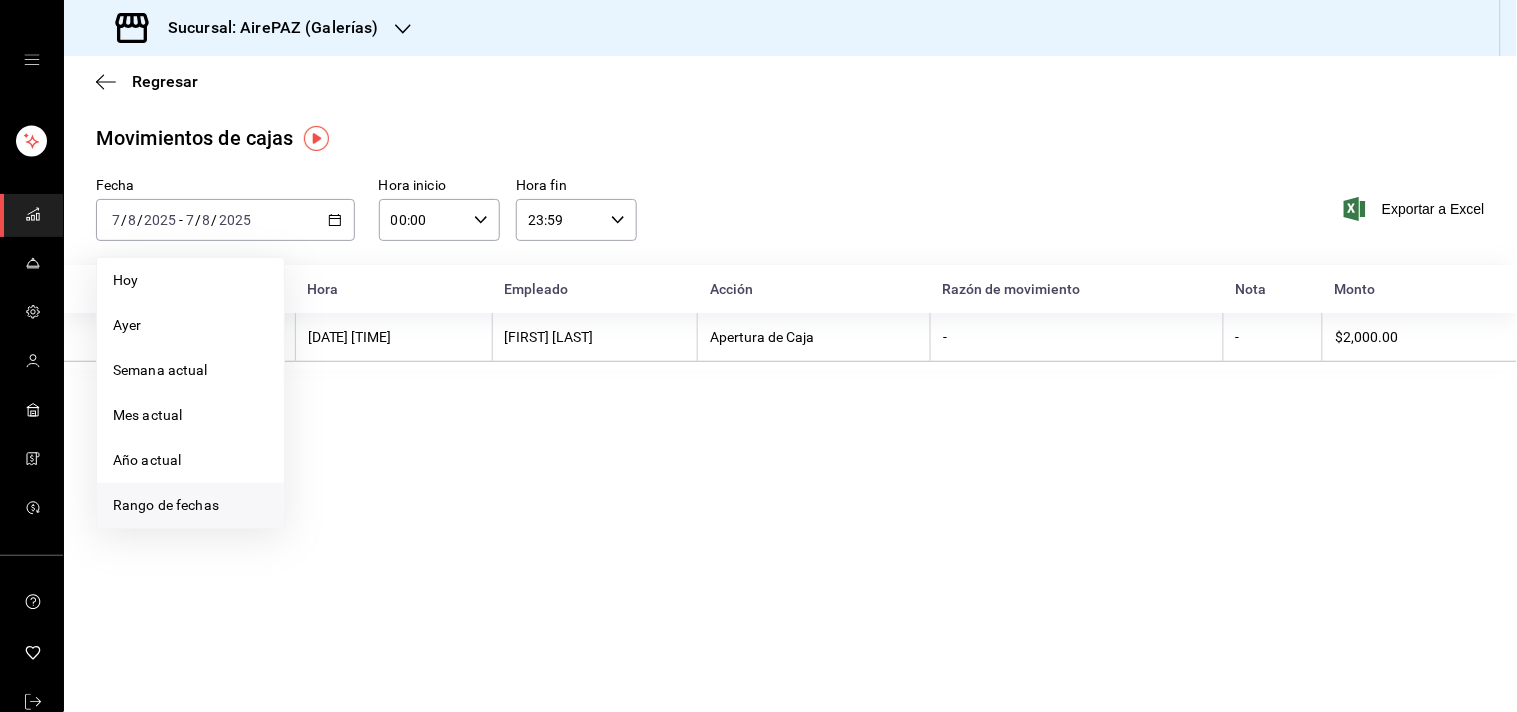 click on "Rango de fechas" at bounding box center [190, 505] 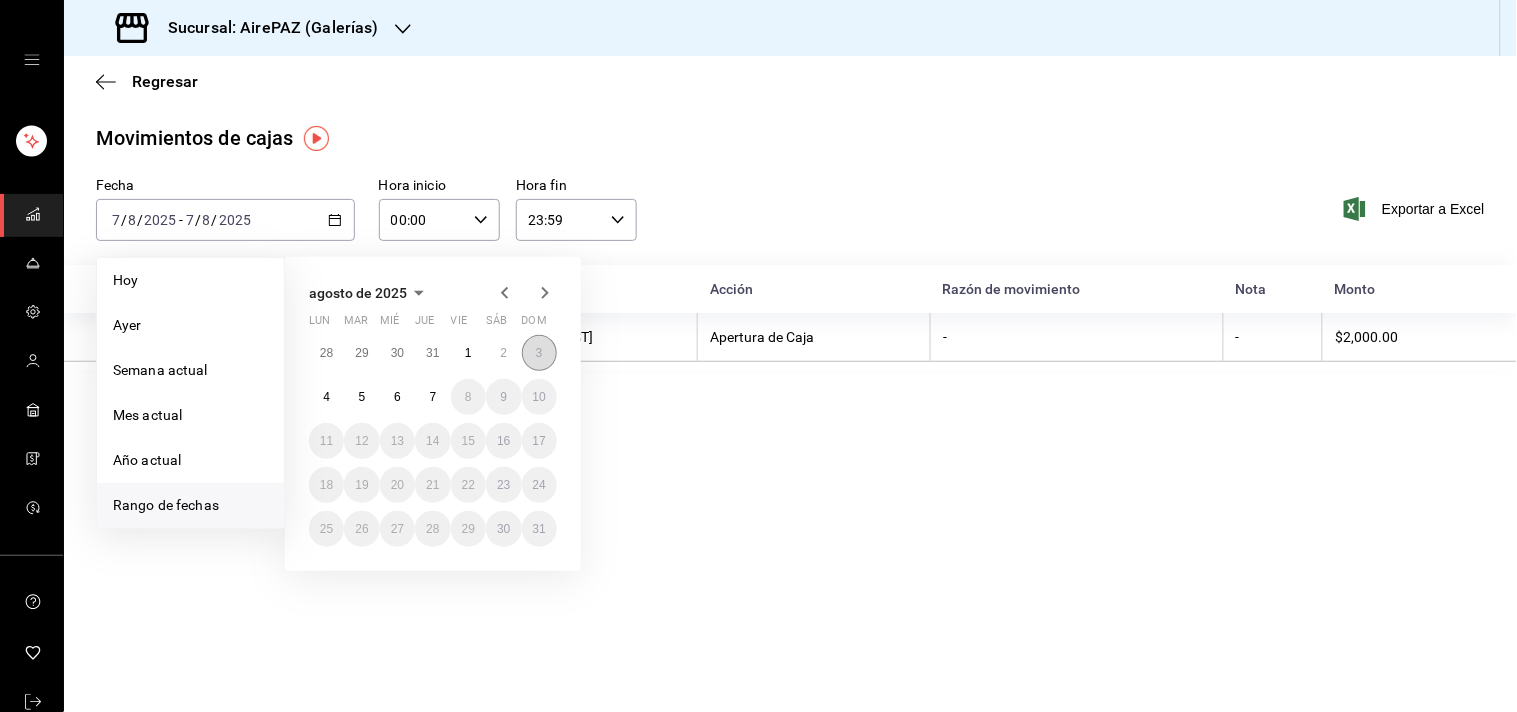 click on "3" at bounding box center (539, 353) 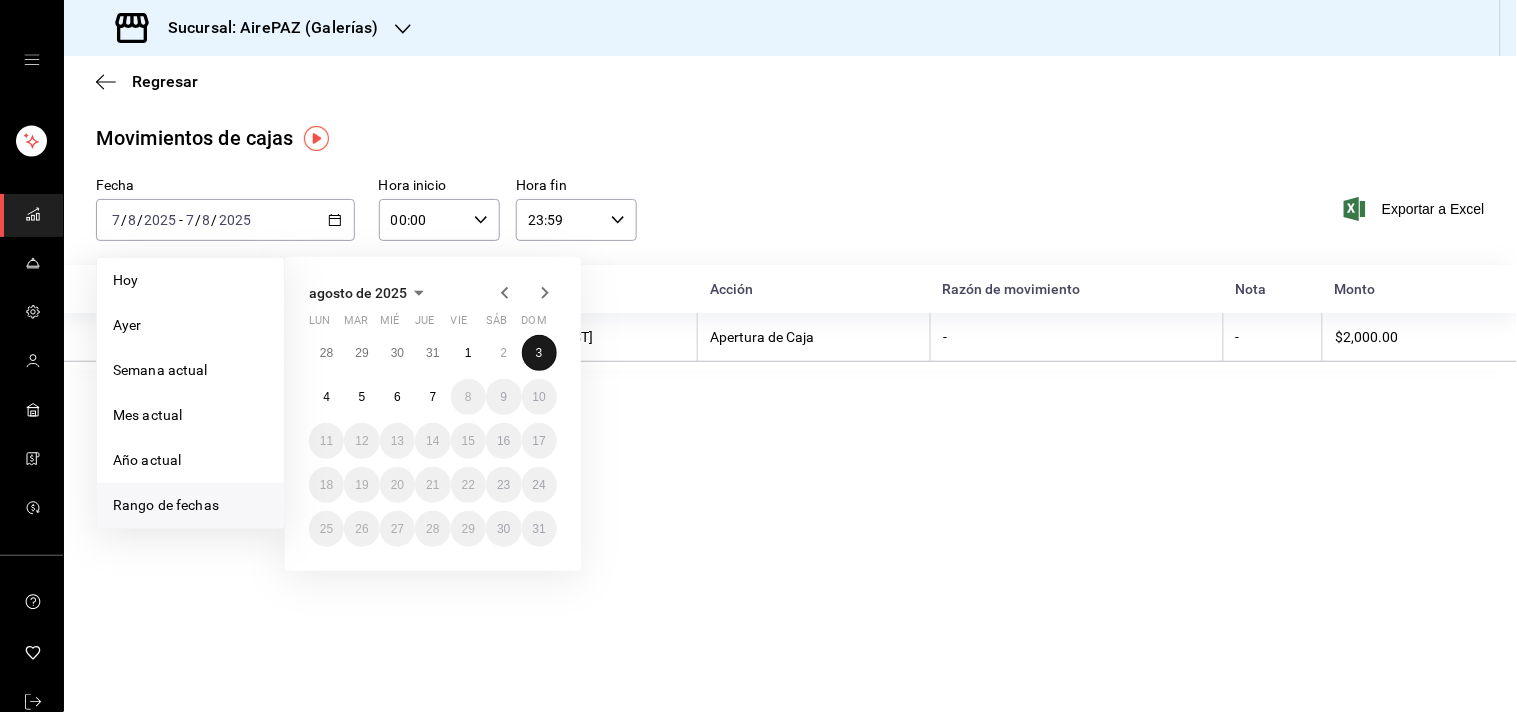 click on "3" at bounding box center [539, 353] 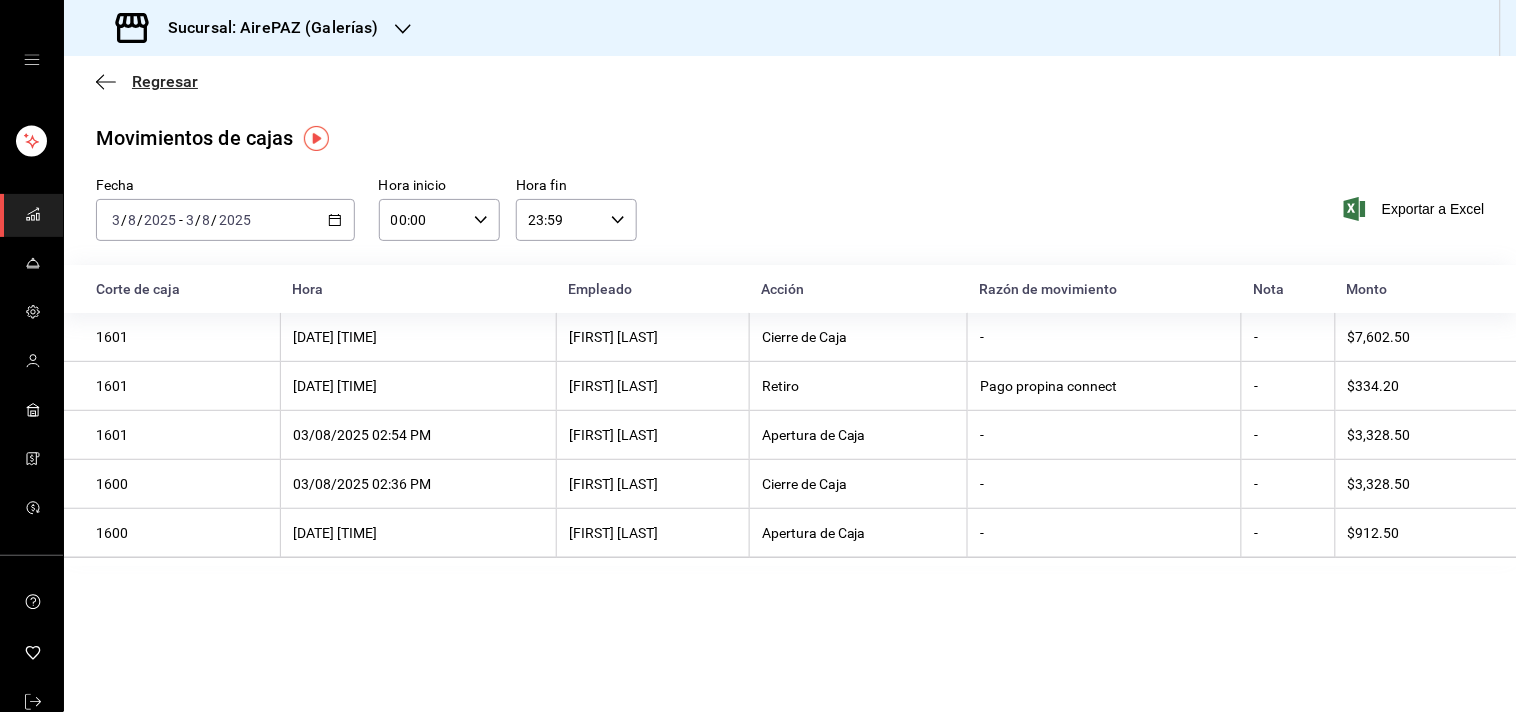 click on "Regresar" at bounding box center (165, 81) 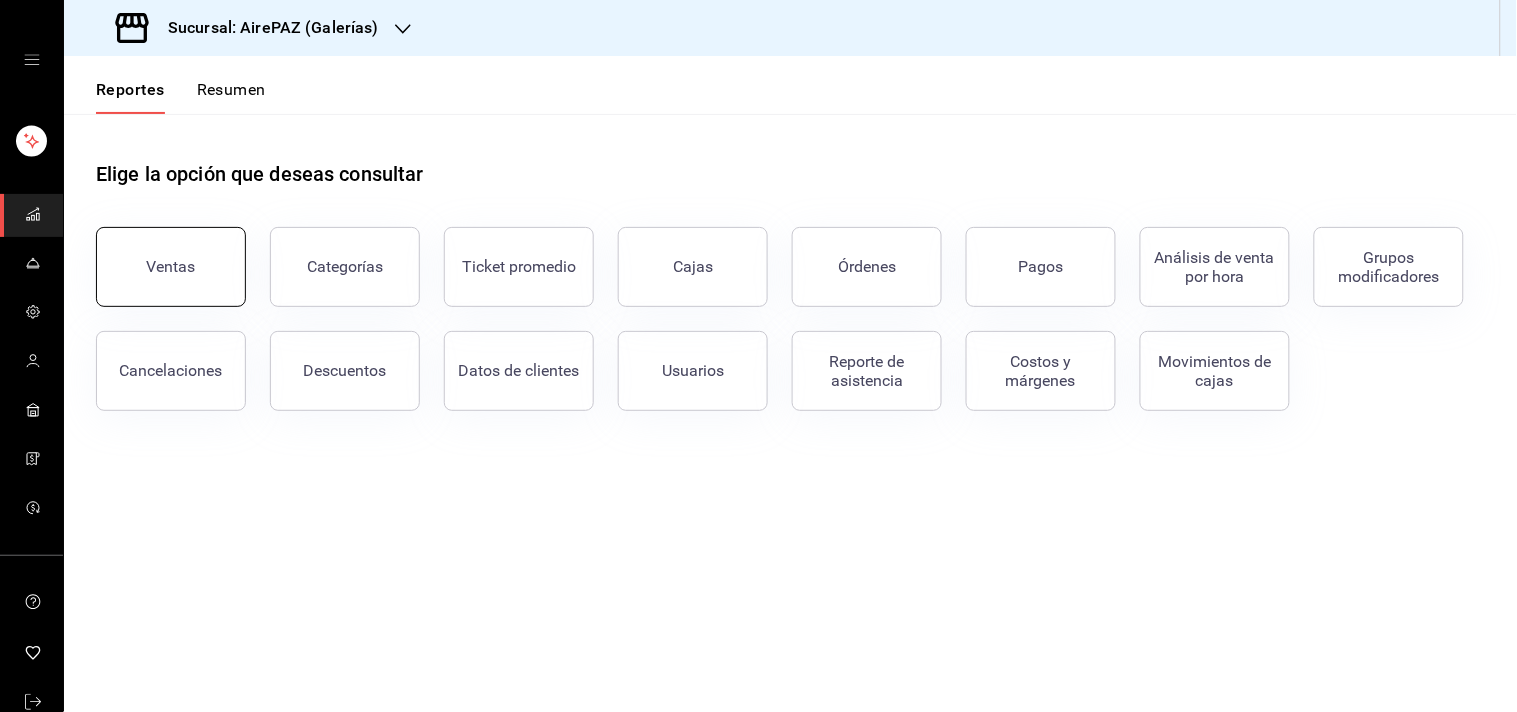 click on "Ventas" at bounding box center [171, 267] 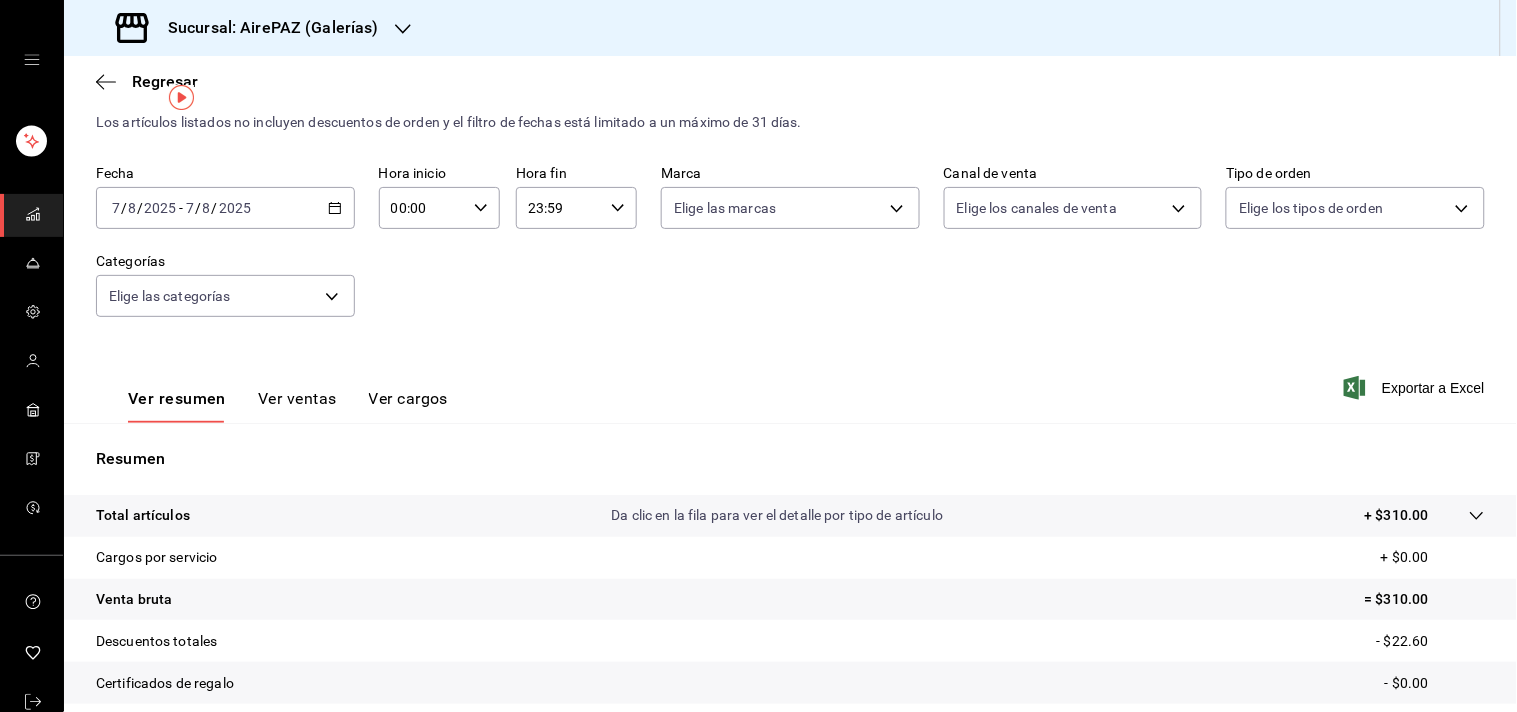 scroll, scrollTop: 246, scrollLeft: 0, axis: vertical 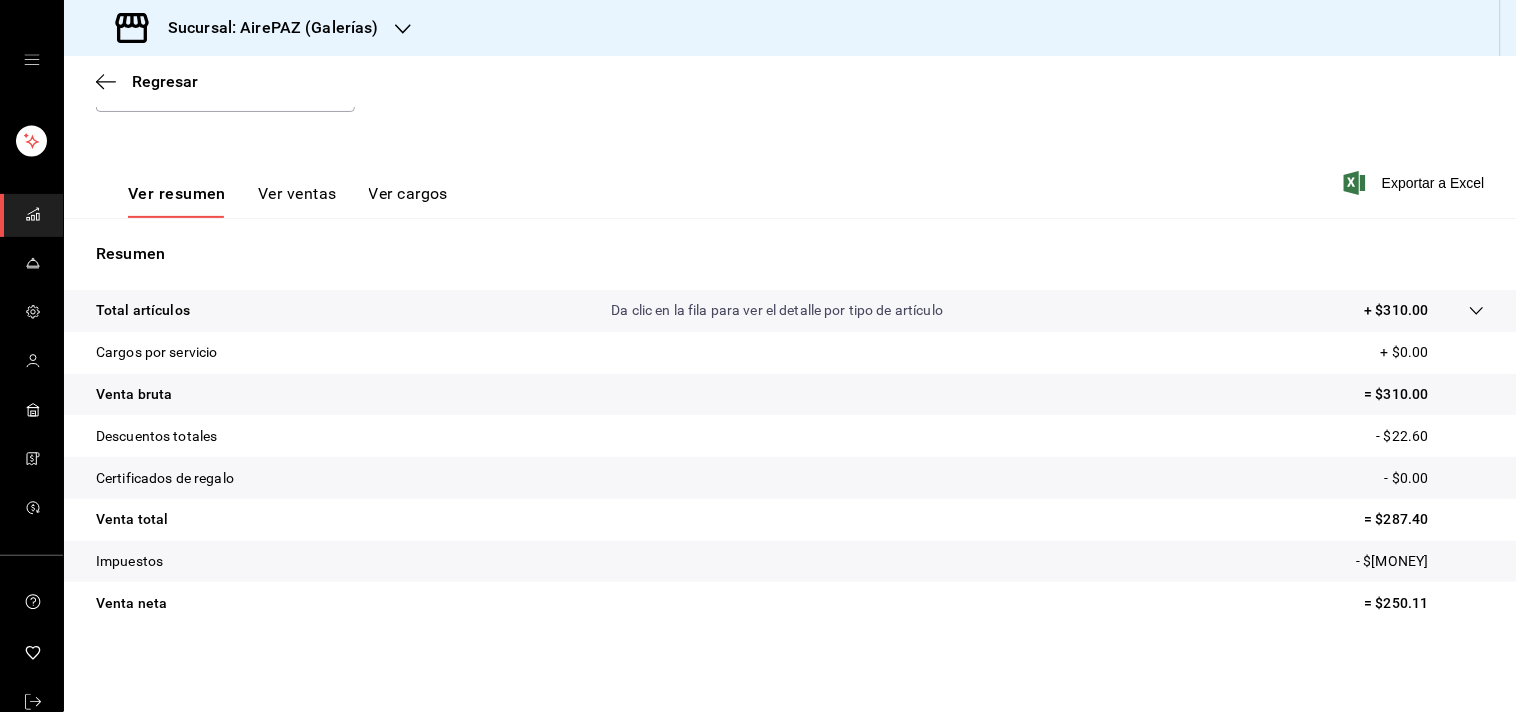 click on "Ver ventas" at bounding box center (297, 201) 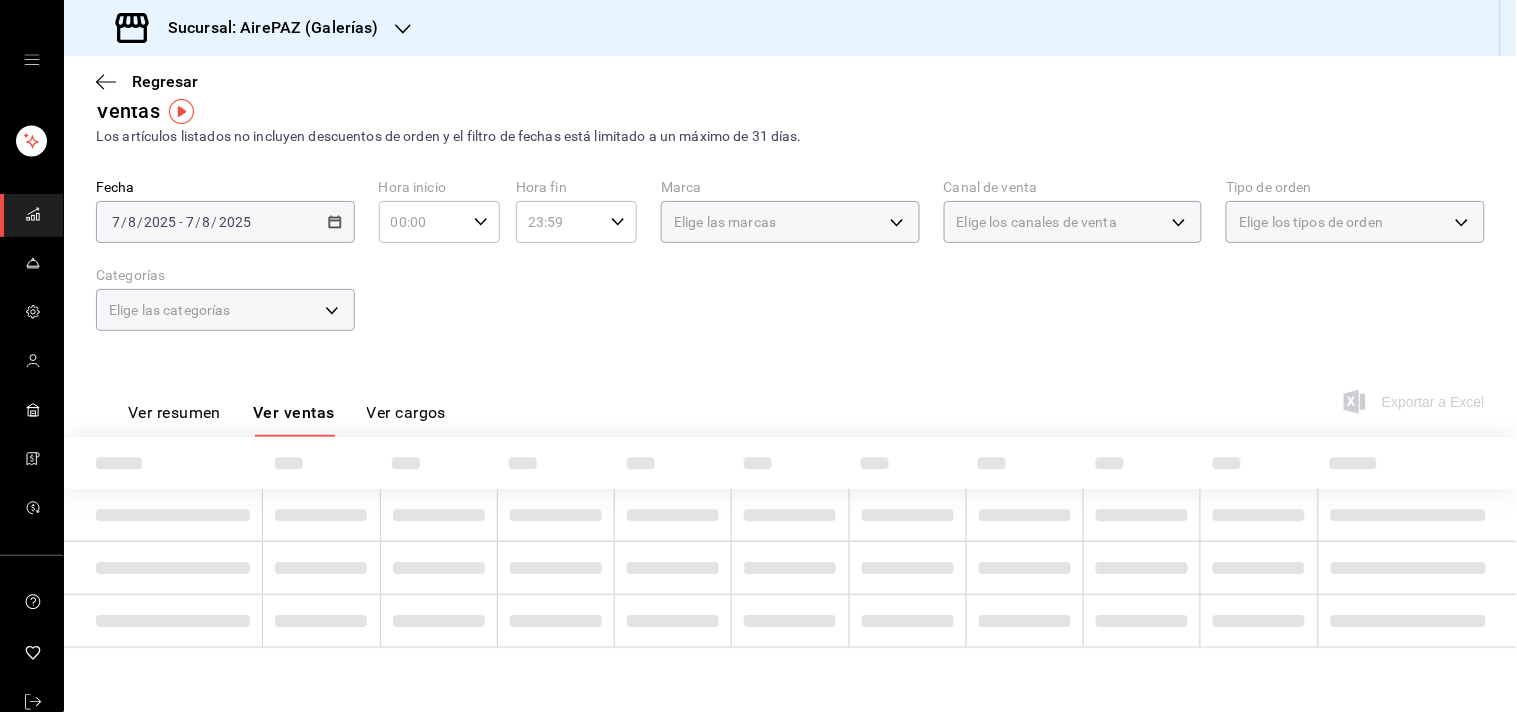 scroll, scrollTop: 105, scrollLeft: 0, axis: vertical 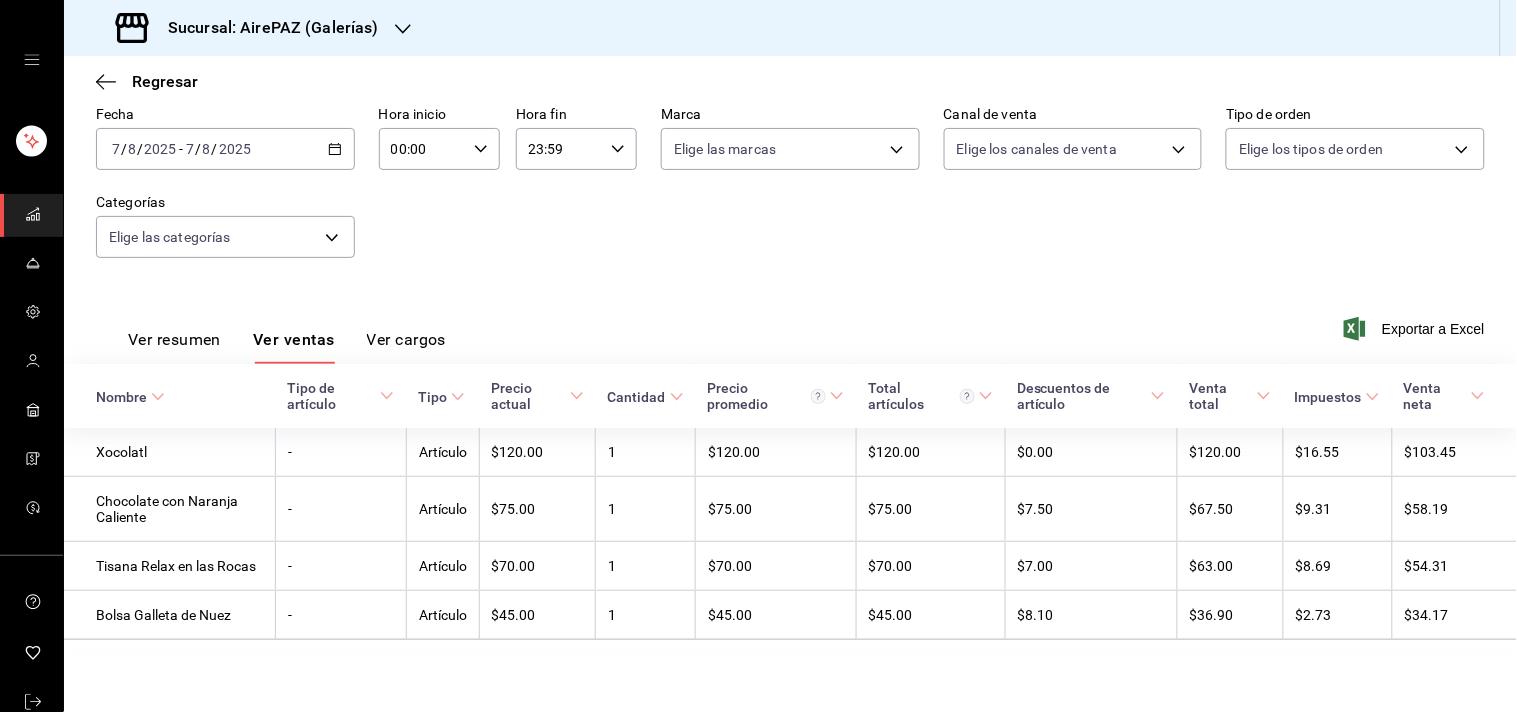click 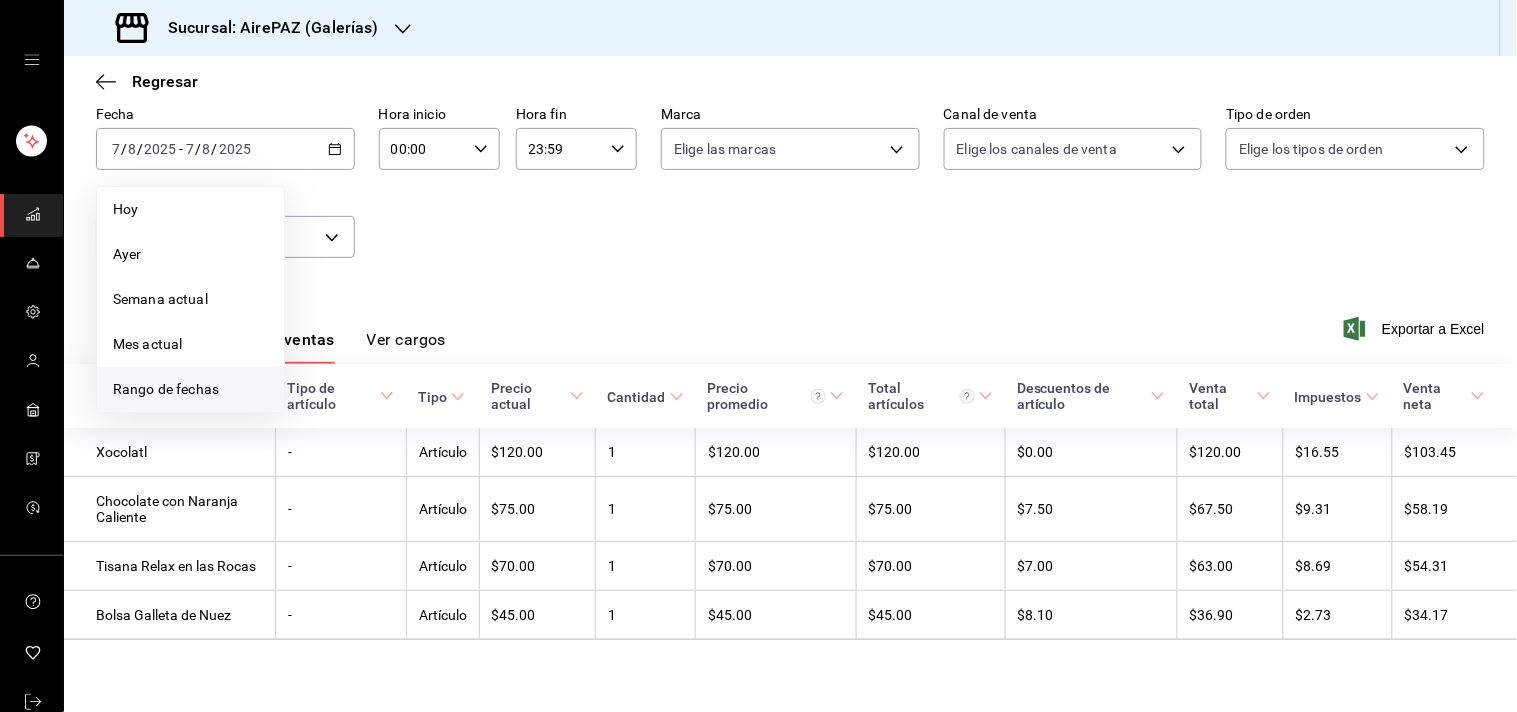 click on "Rango de fechas" at bounding box center [190, 389] 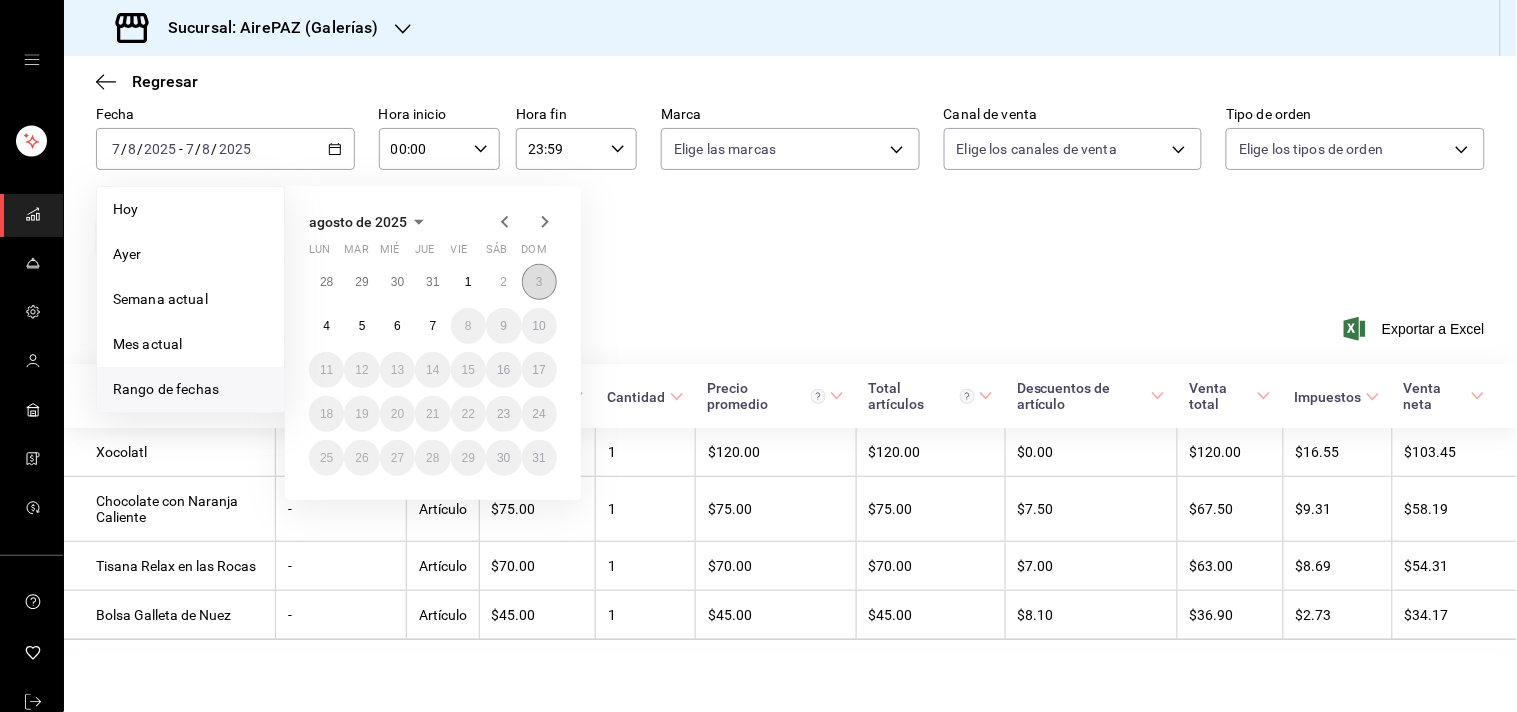 click on "3" at bounding box center (539, 282) 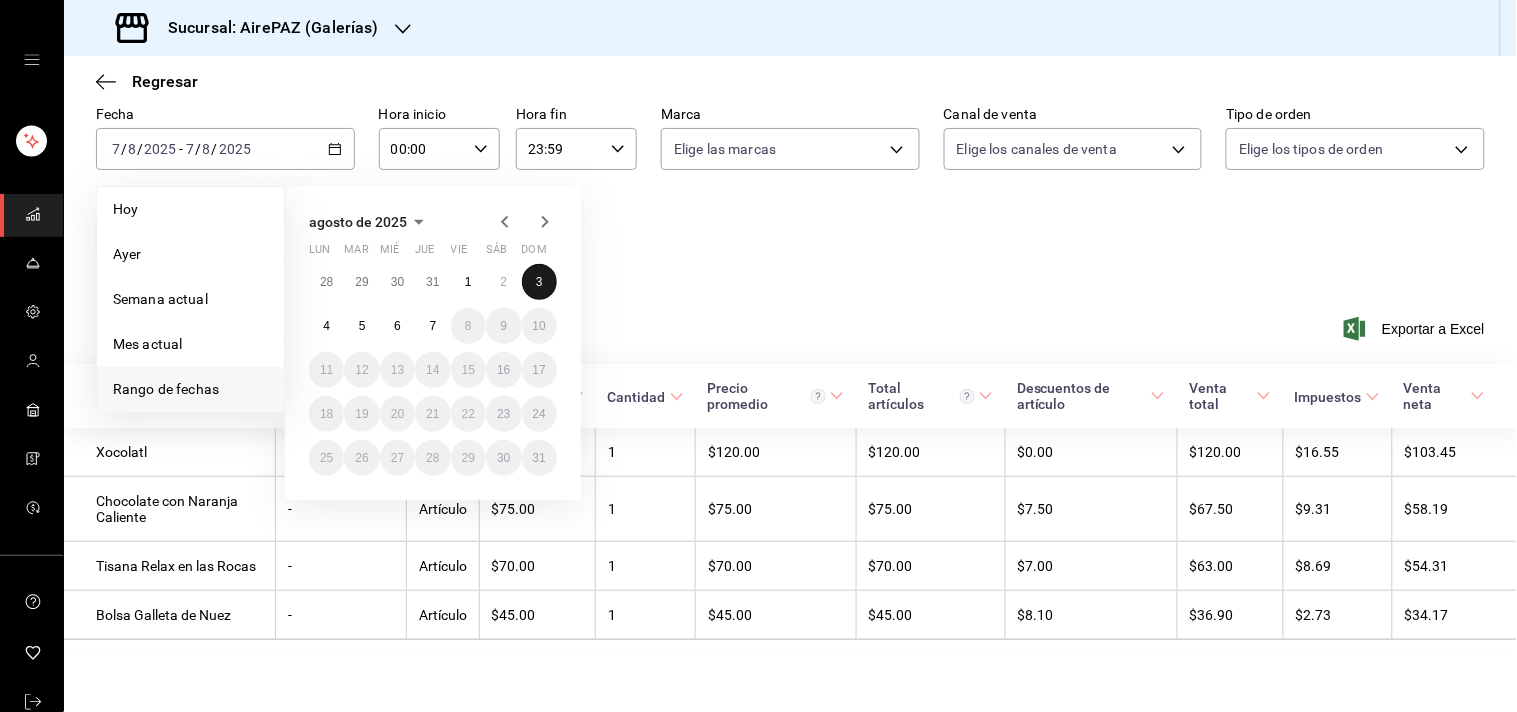 click on "3" at bounding box center (539, 282) 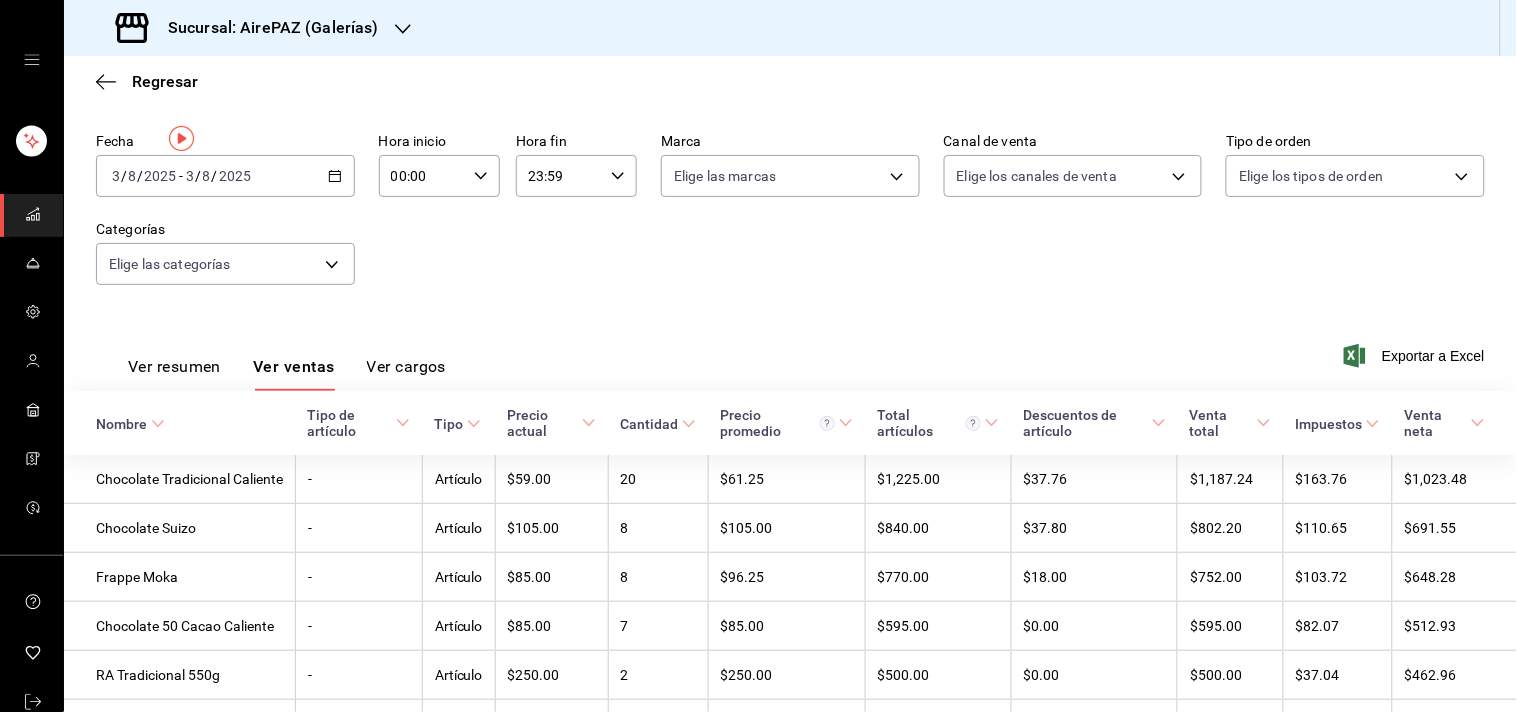 scroll, scrollTop: 0, scrollLeft: 0, axis: both 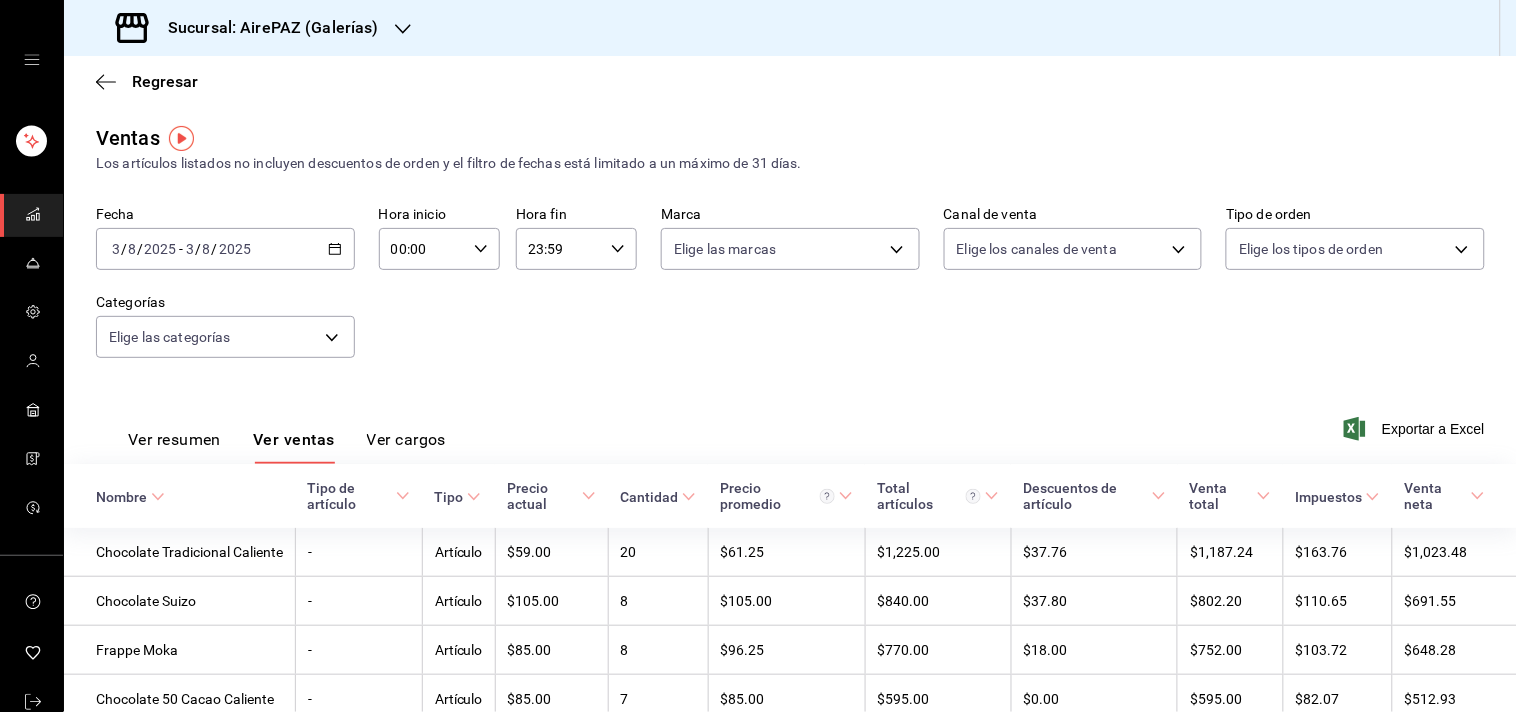 click on "Ver cargos" at bounding box center (407, 447) 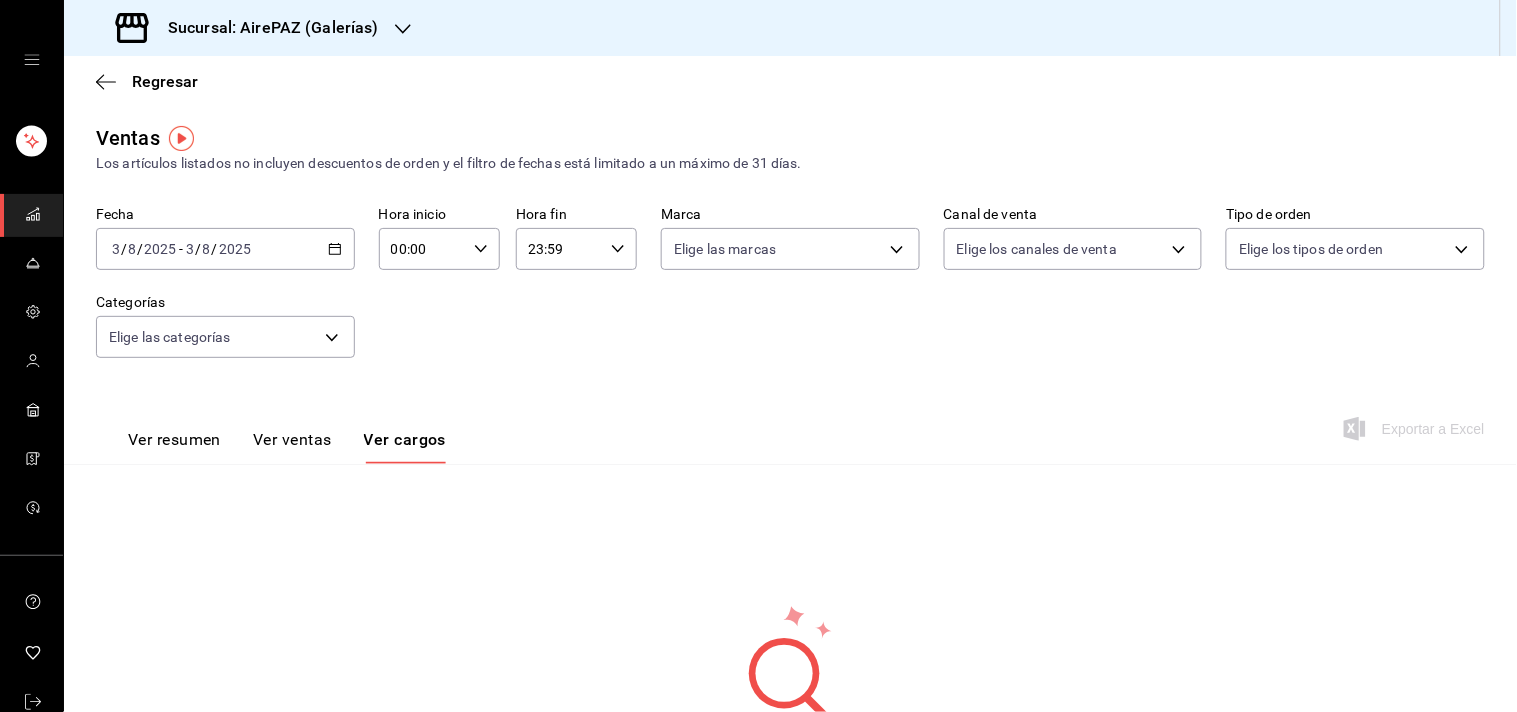 click on "Ver resumen" at bounding box center [174, 447] 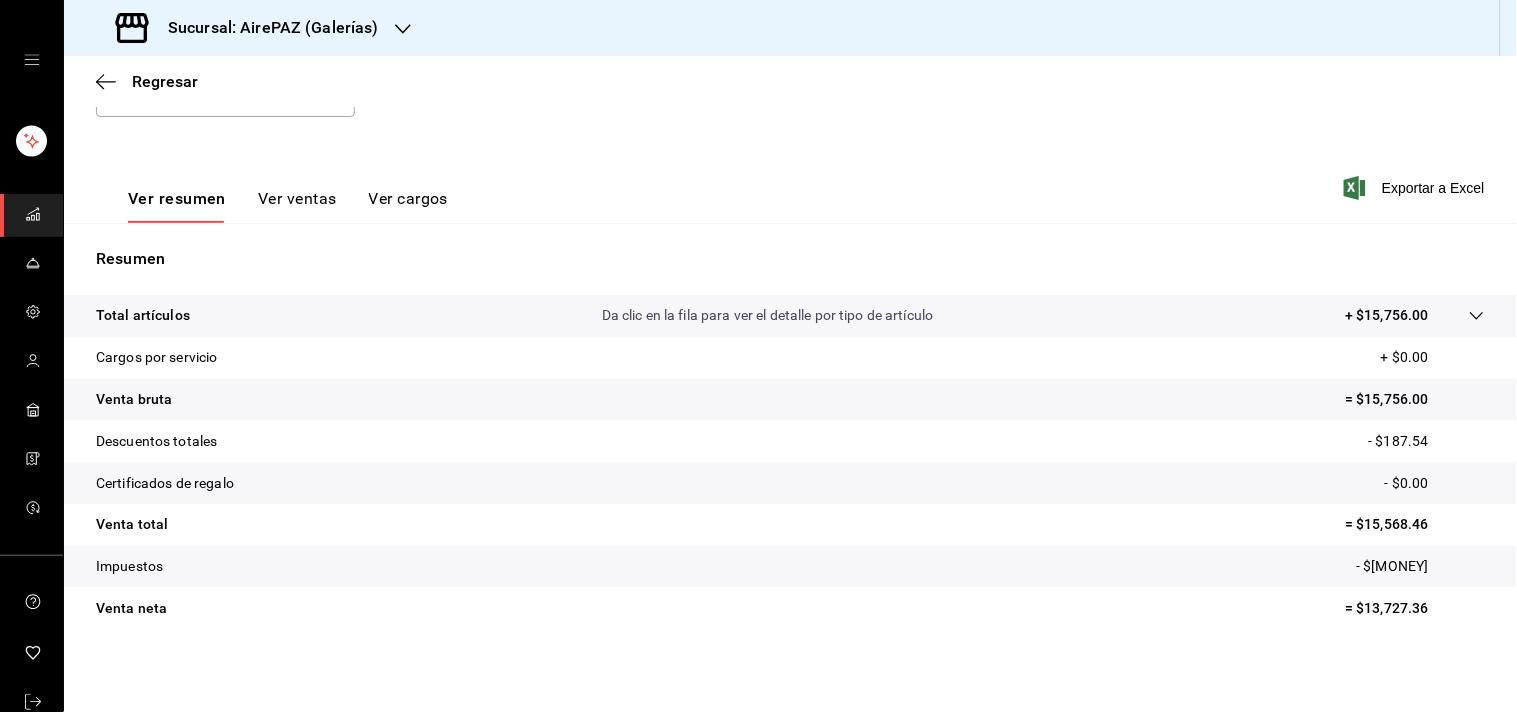 scroll, scrollTop: 246, scrollLeft: 0, axis: vertical 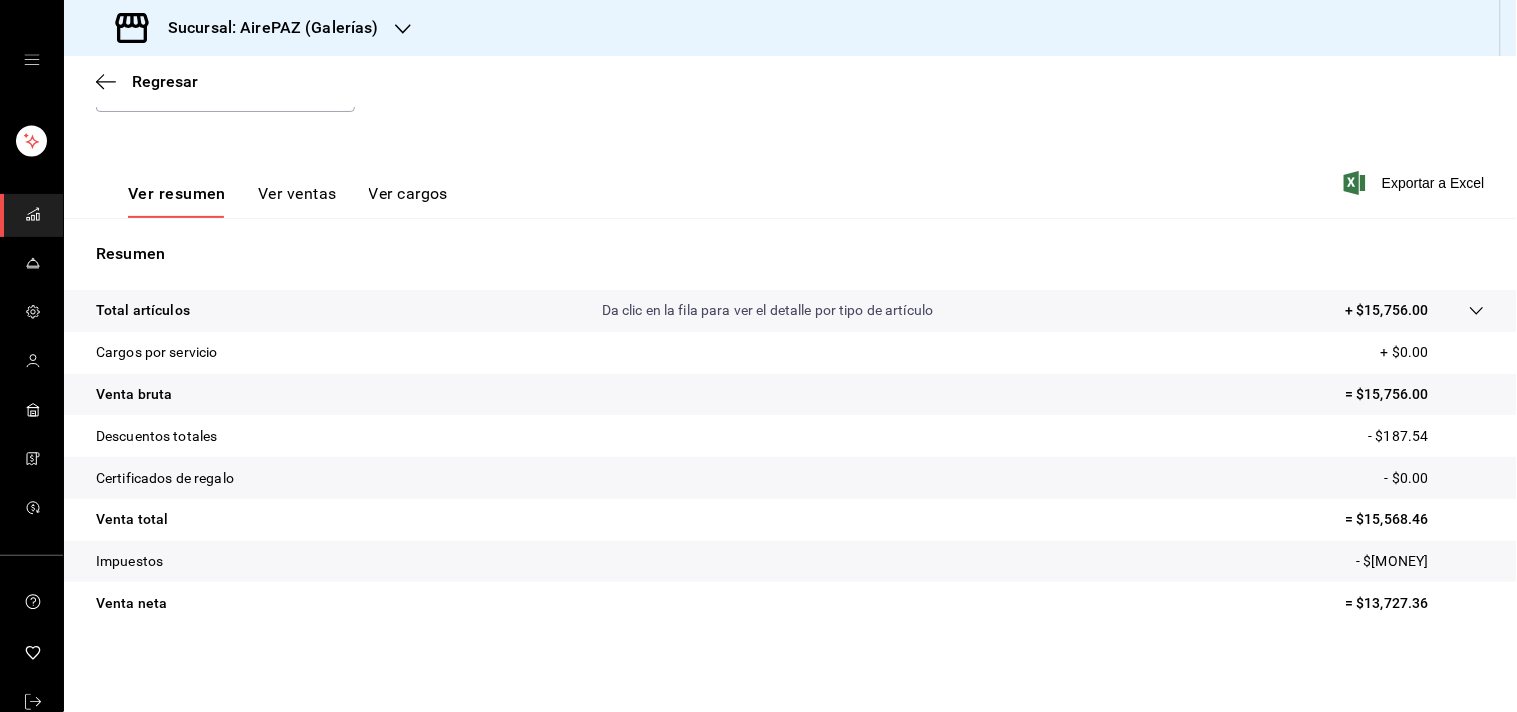 click at bounding box center [1457, 310] 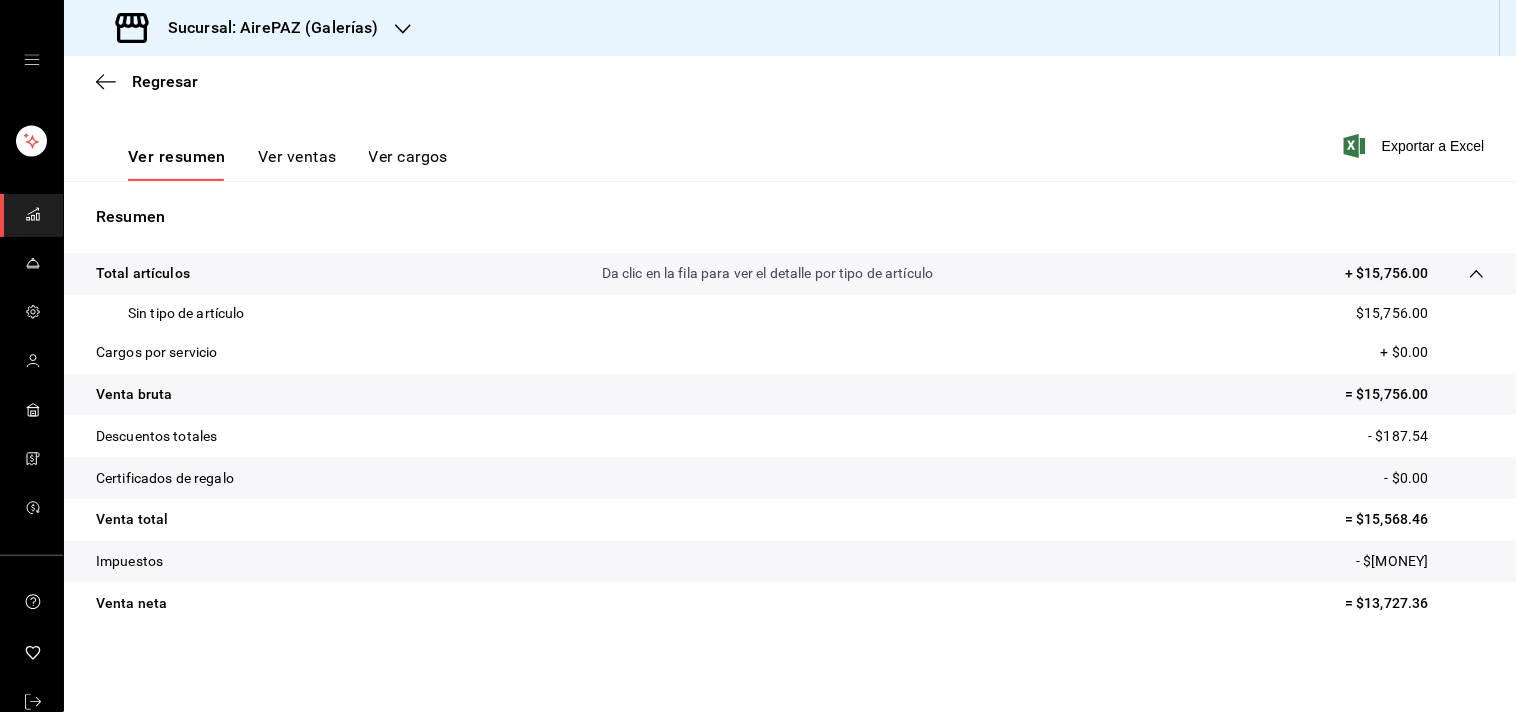 scroll, scrollTop: 0, scrollLeft: 0, axis: both 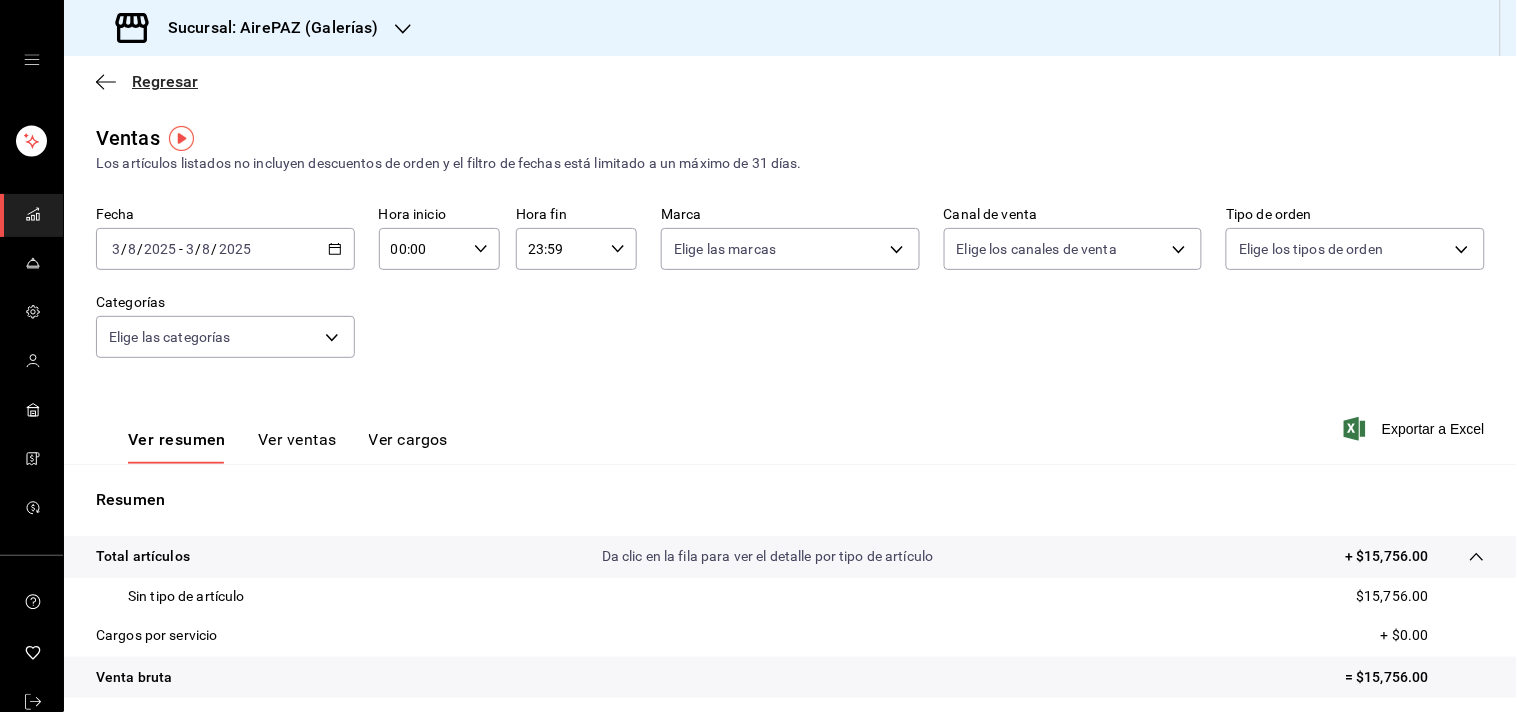 click on "Regresar" at bounding box center (165, 81) 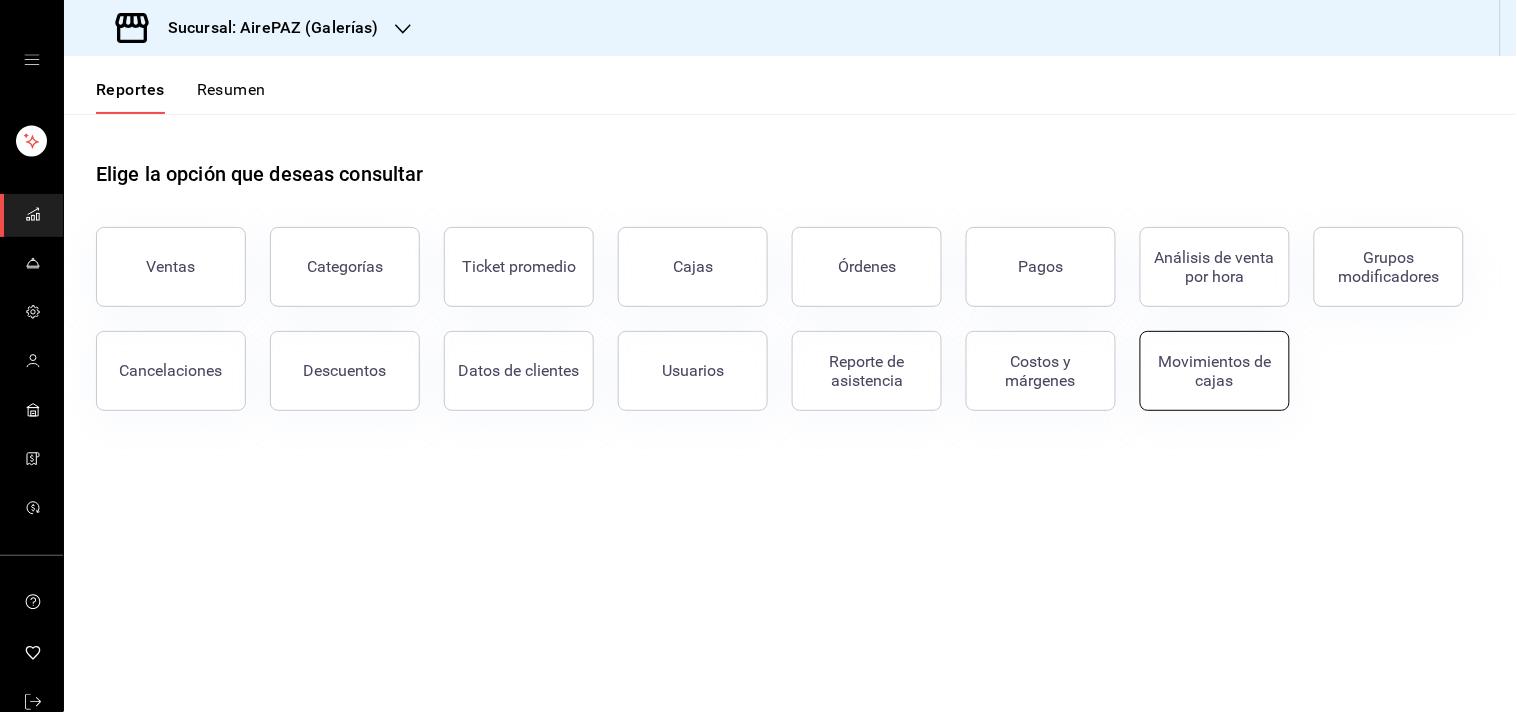 click on "Movimientos de cajas" at bounding box center (1215, 371) 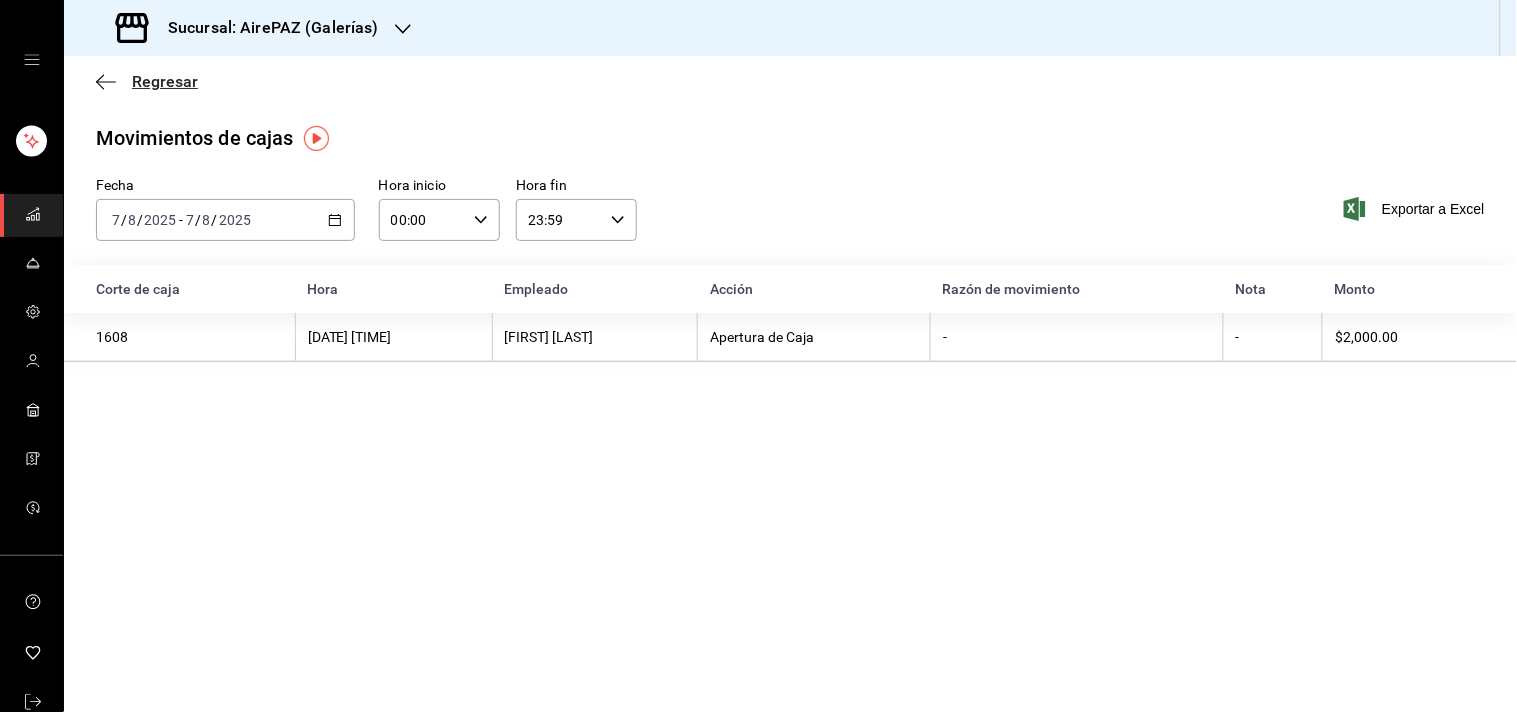 click on "Regresar" at bounding box center [165, 81] 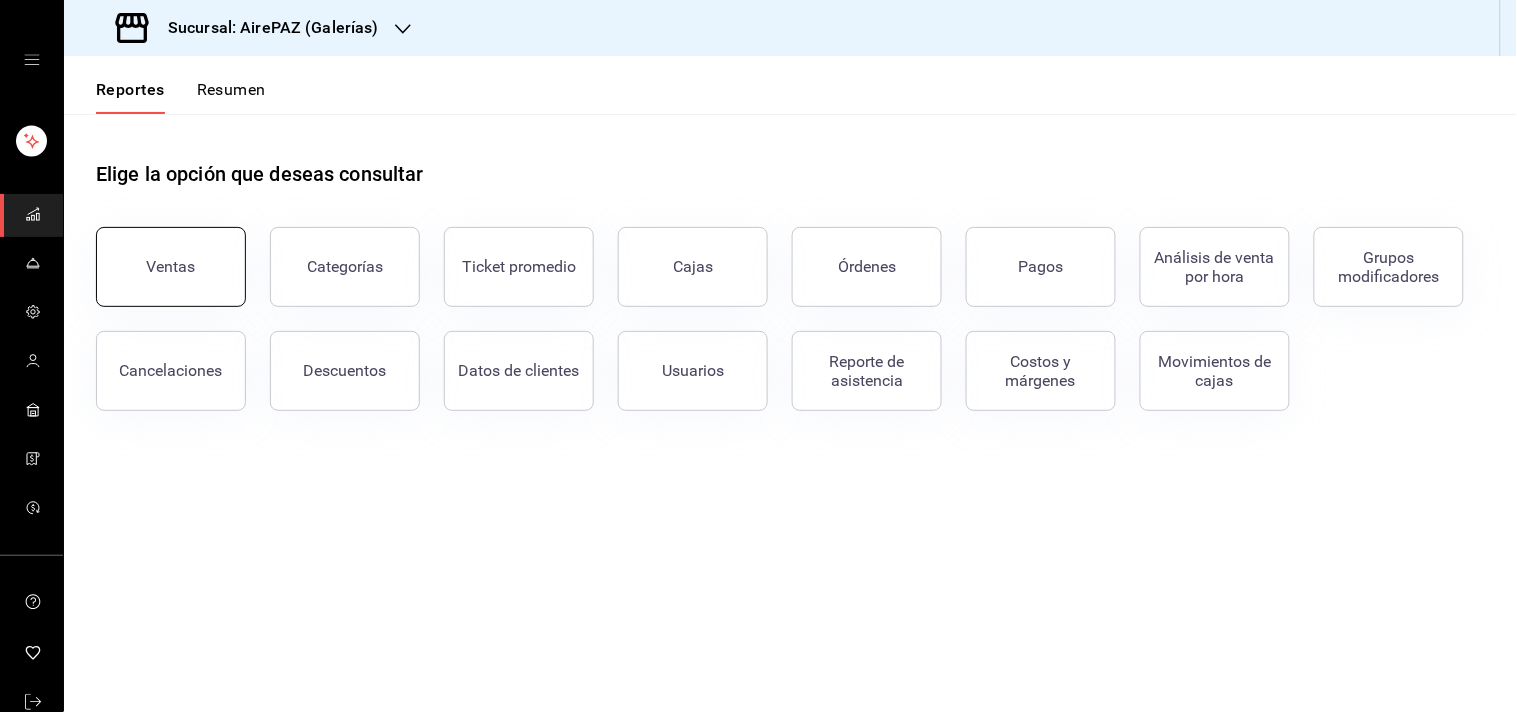 click on "Ventas" at bounding box center [171, 267] 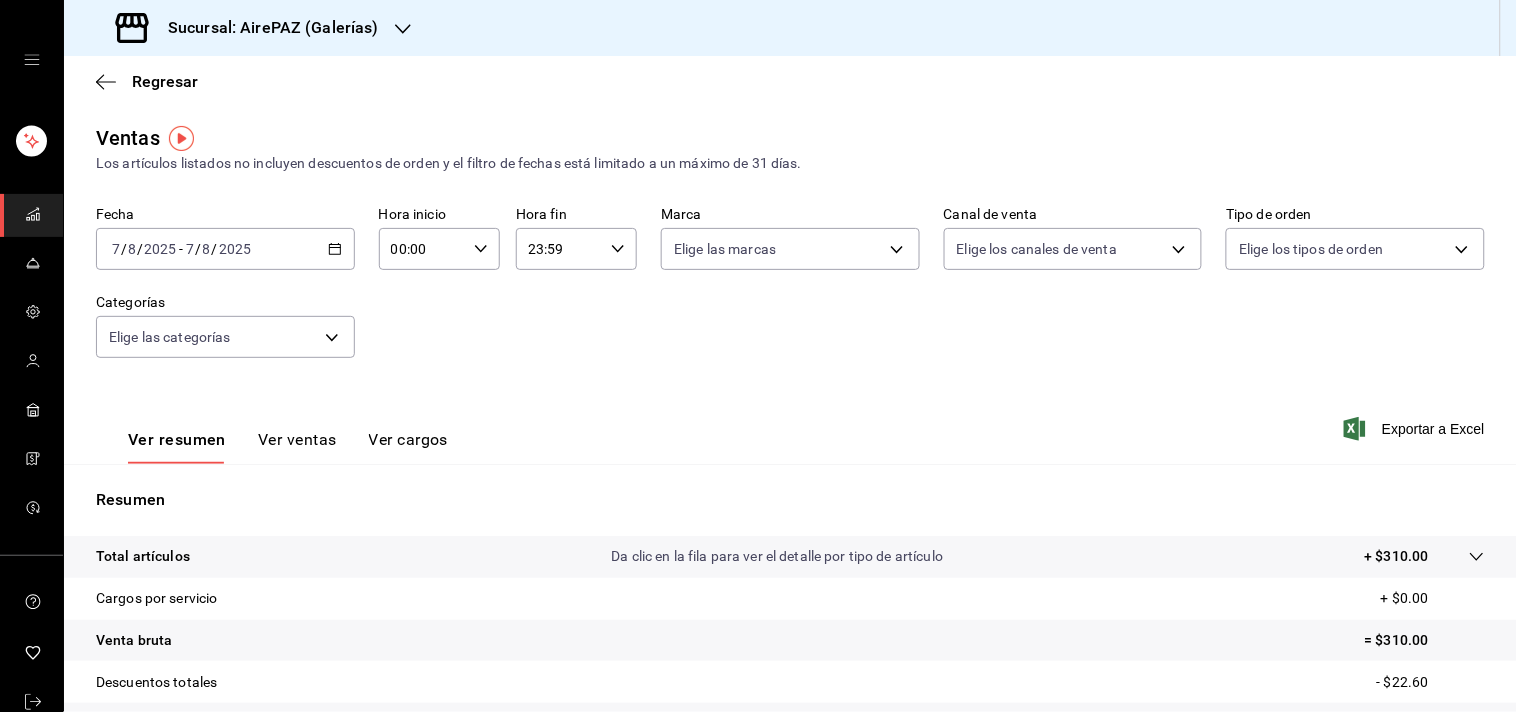 click 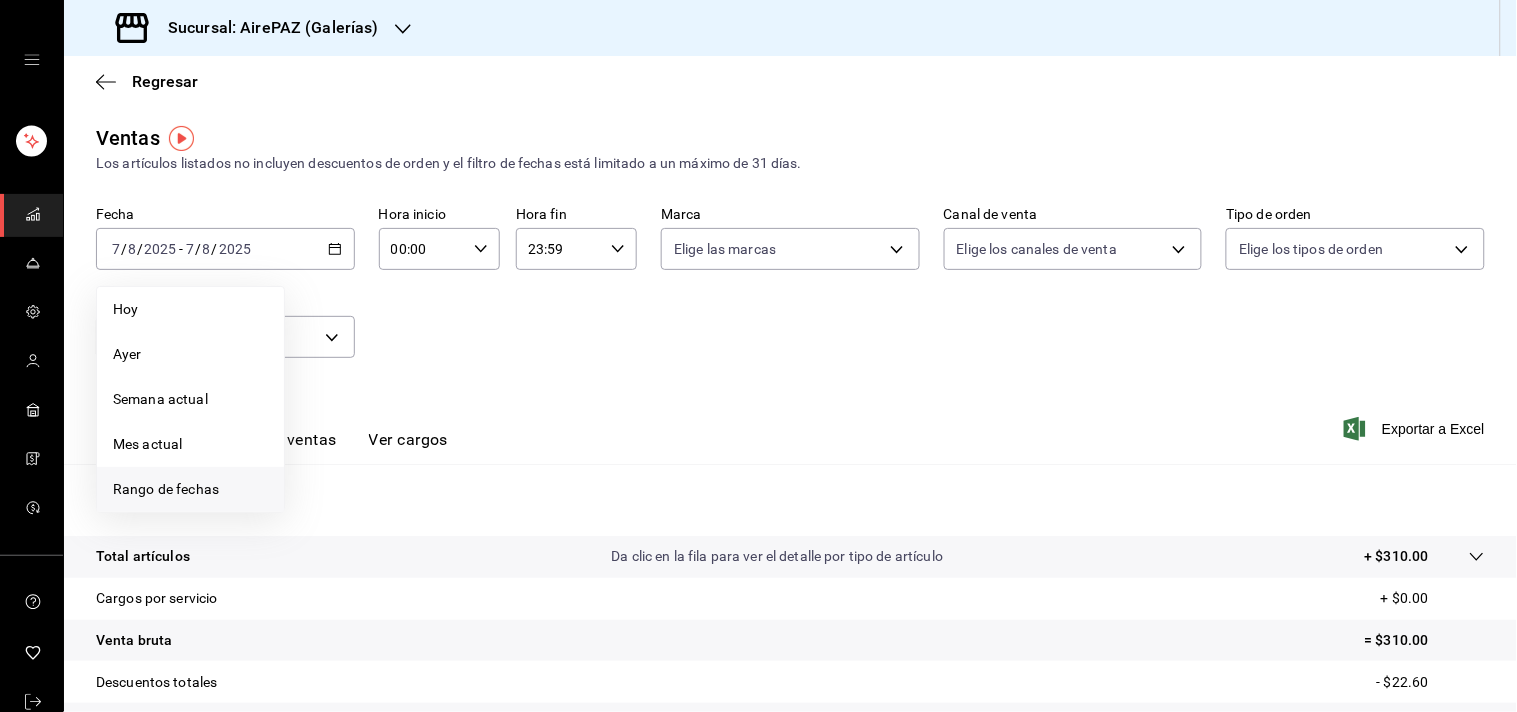 click on "Rango de fechas" at bounding box center (190, 489) 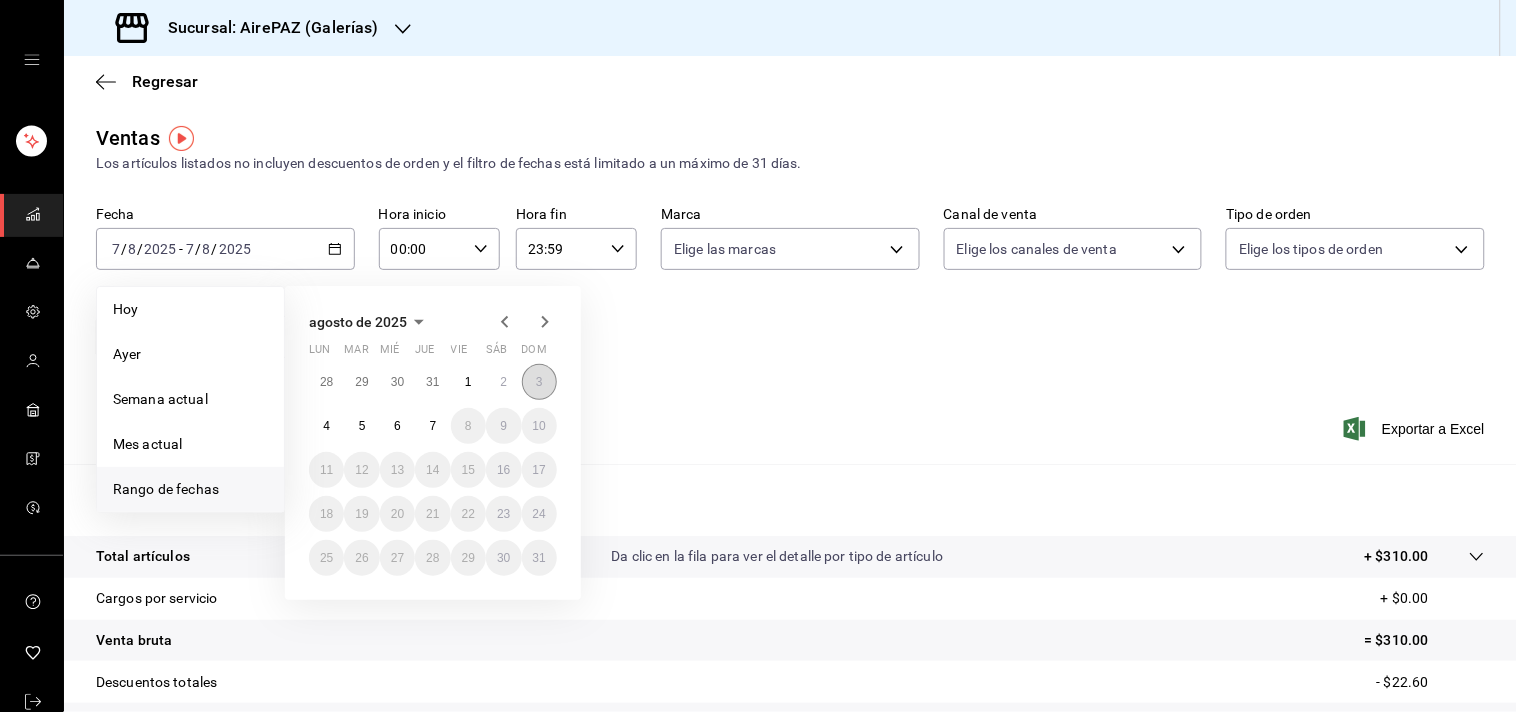 click on "3" at bounding box center [539, 382] 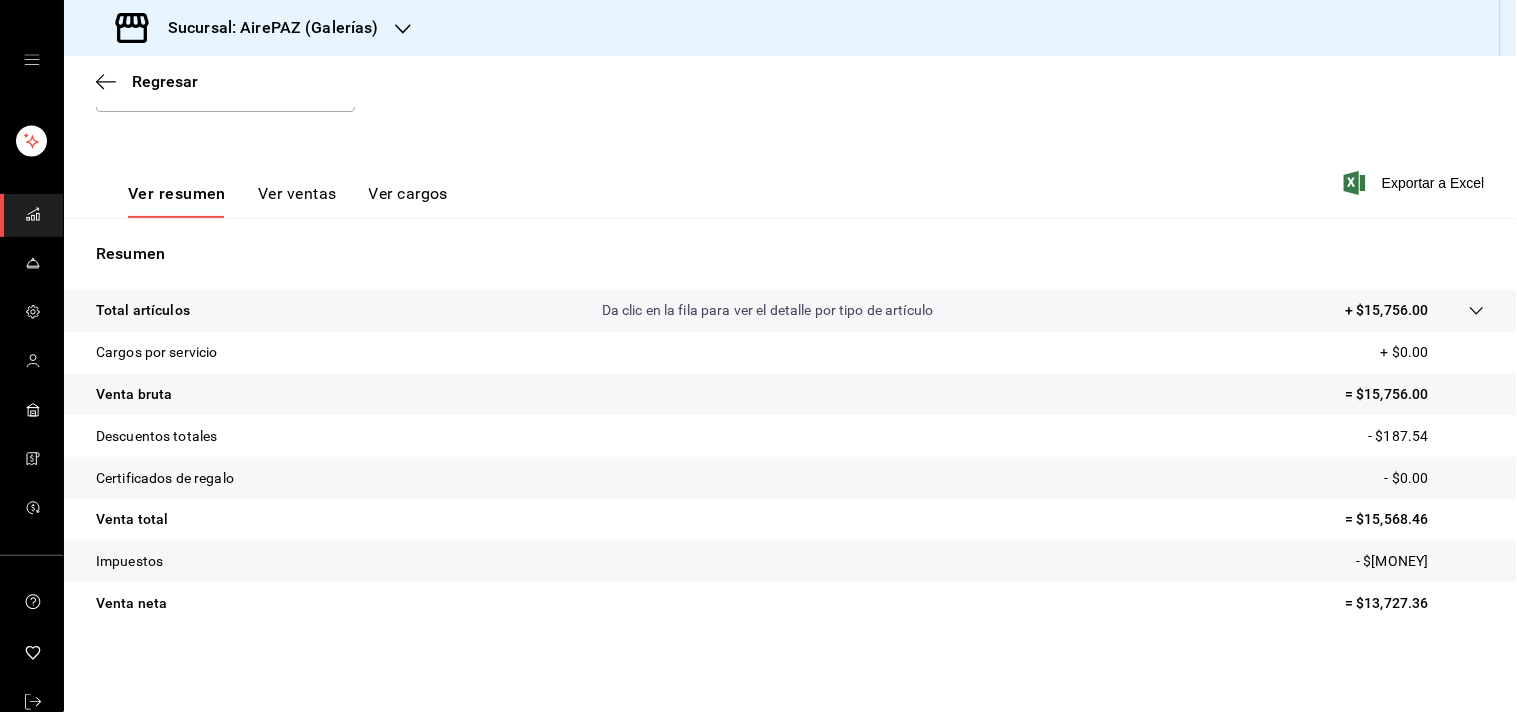 scroll, scrollTop: 0, scrollLeft: 0, axis: both 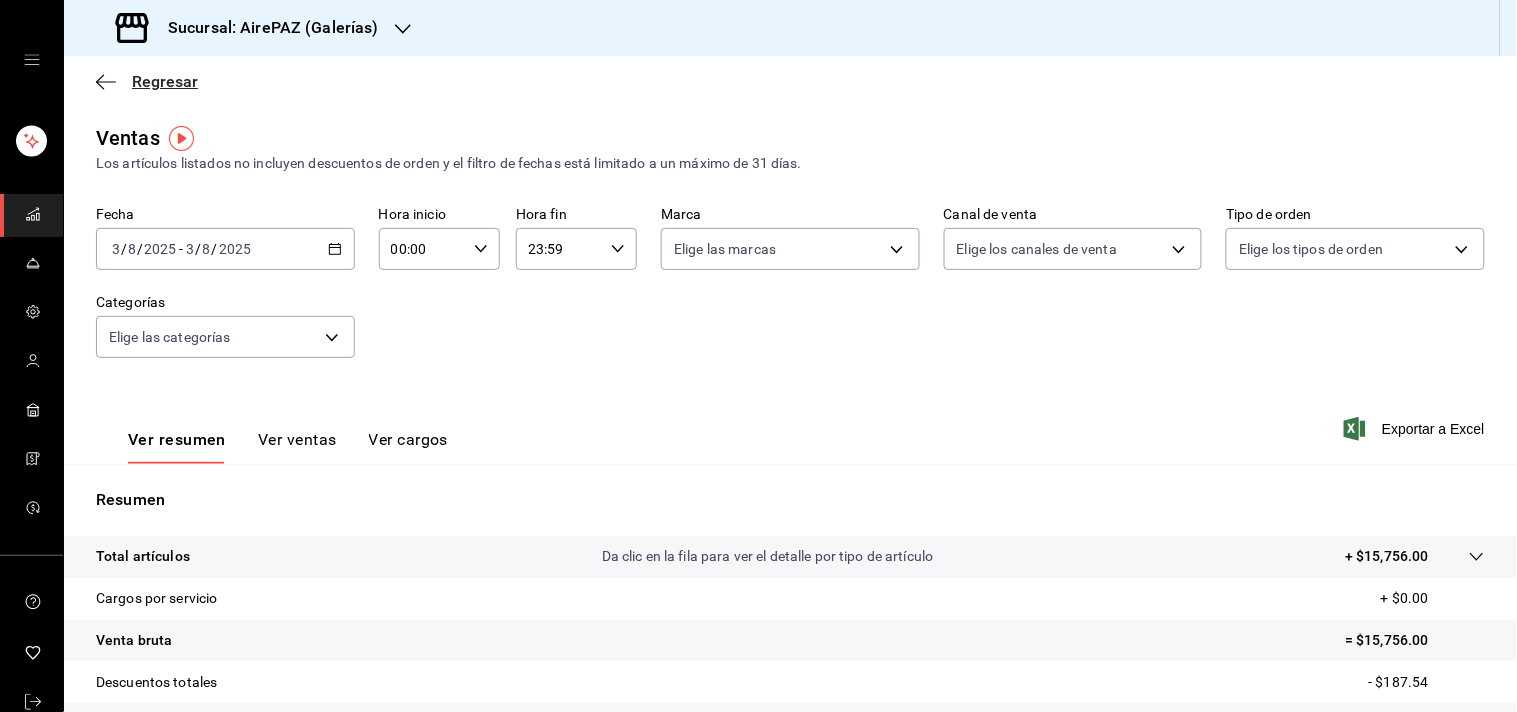 click on "Regresar" at bounding box center (165, 81) 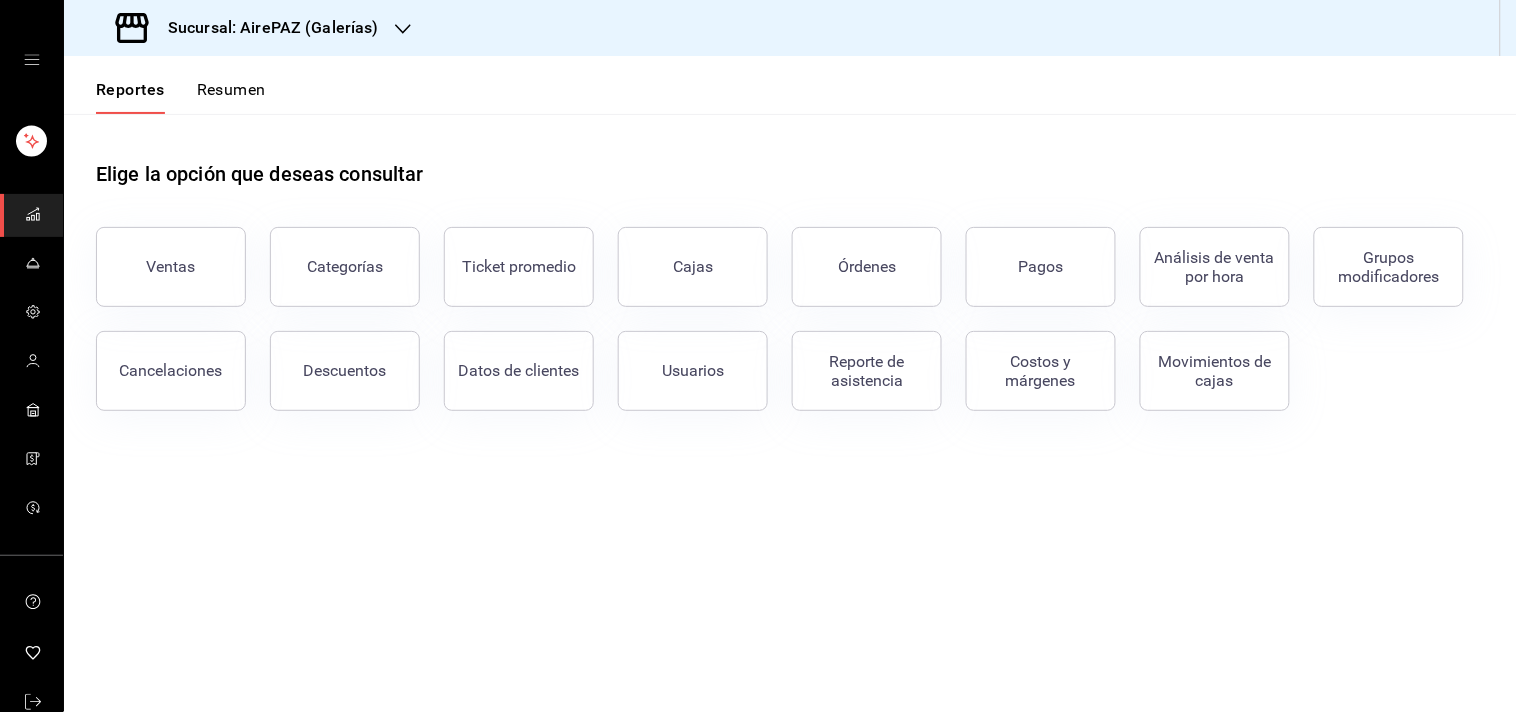 click on "Resumen" at bounding box center [231, 97] 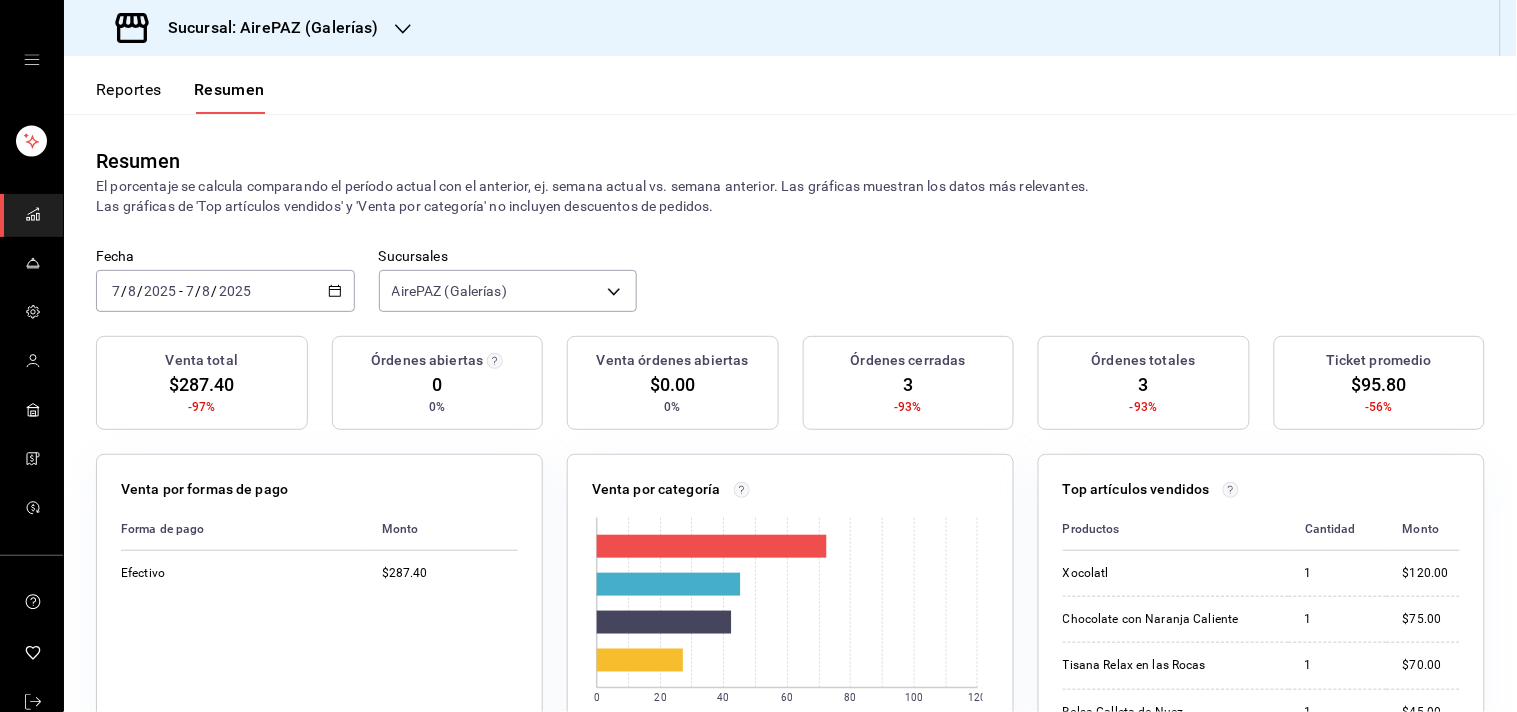click 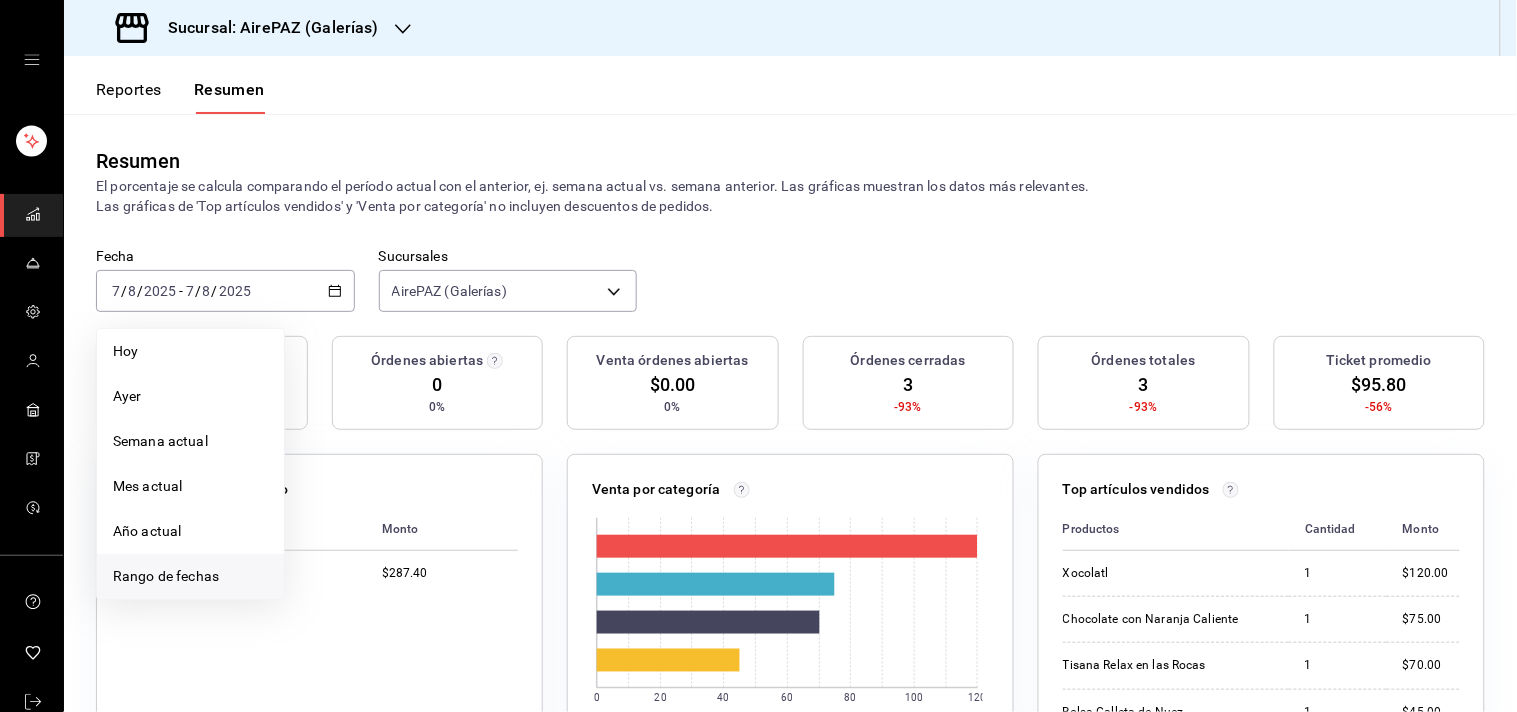 click on "Rango de fechas" at bounding box center [190, 576] 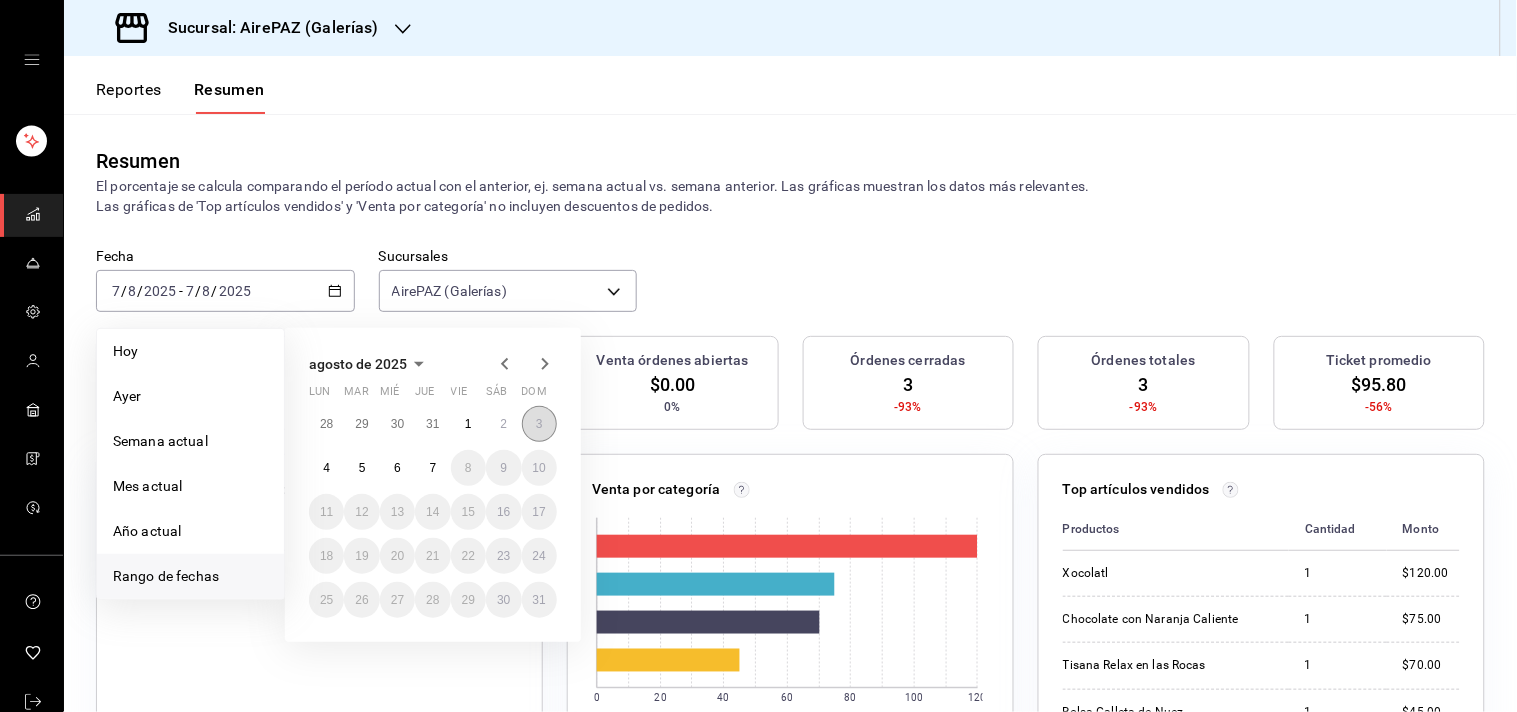 click on "3" at bounding box center [539, 424] 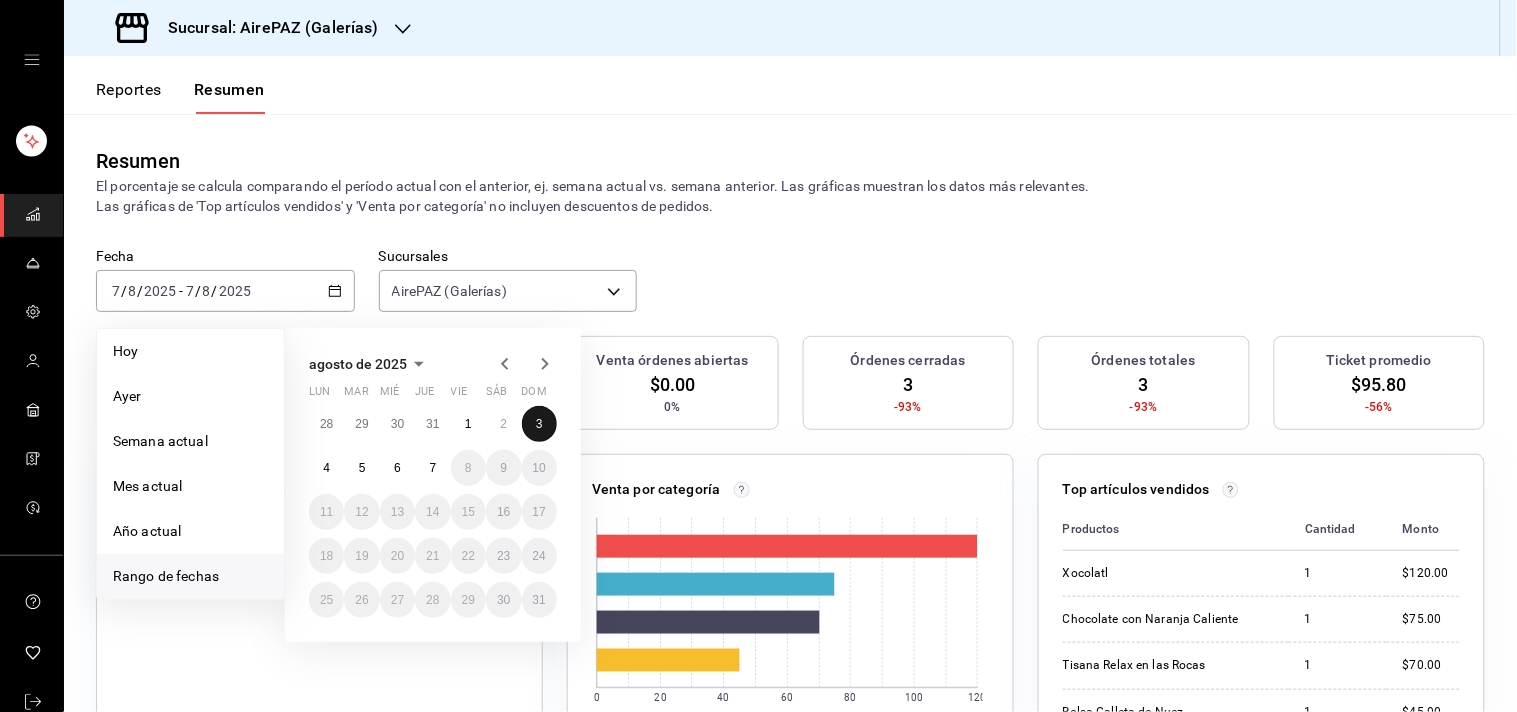 click on "3" at bounding box center [539, 424] 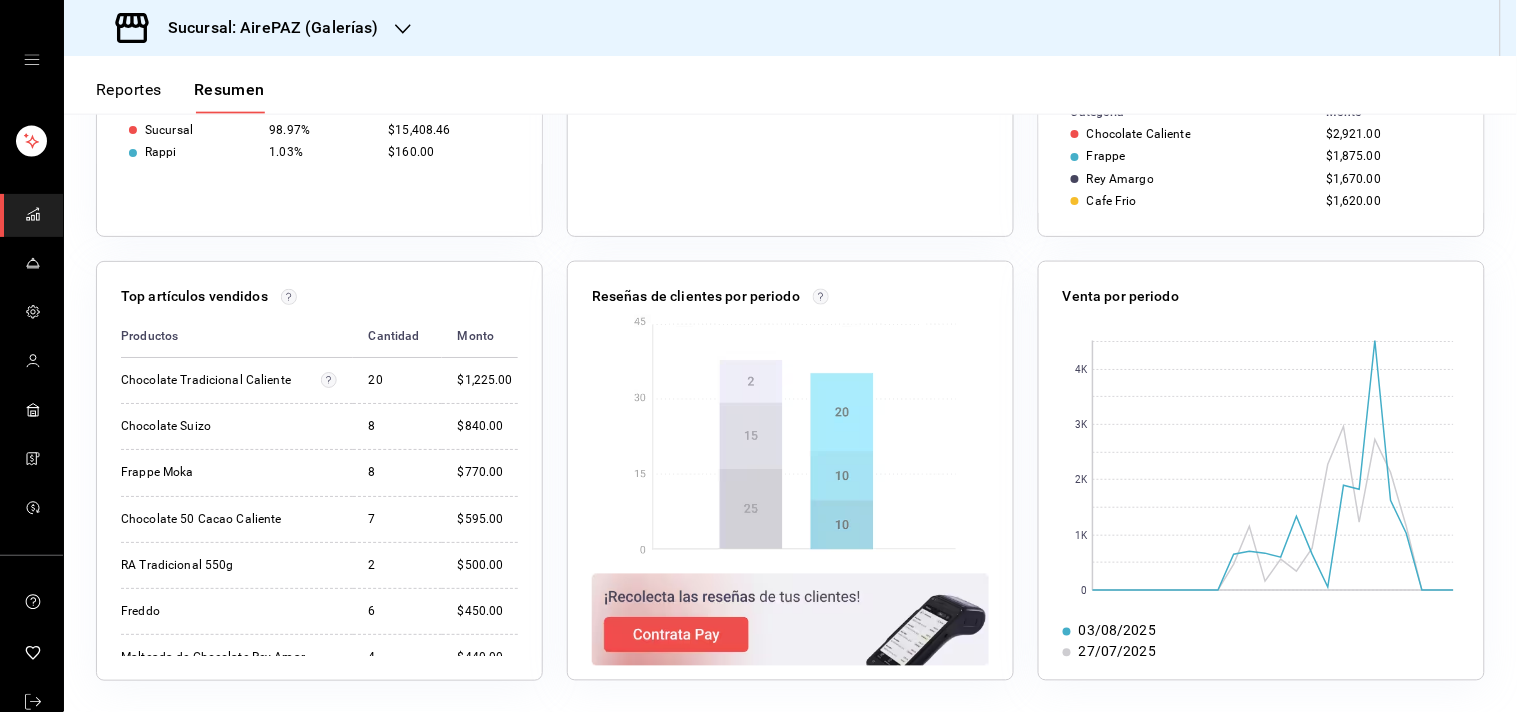 scroll, scrollTop: 0, scrollLeft: 0, axis: both 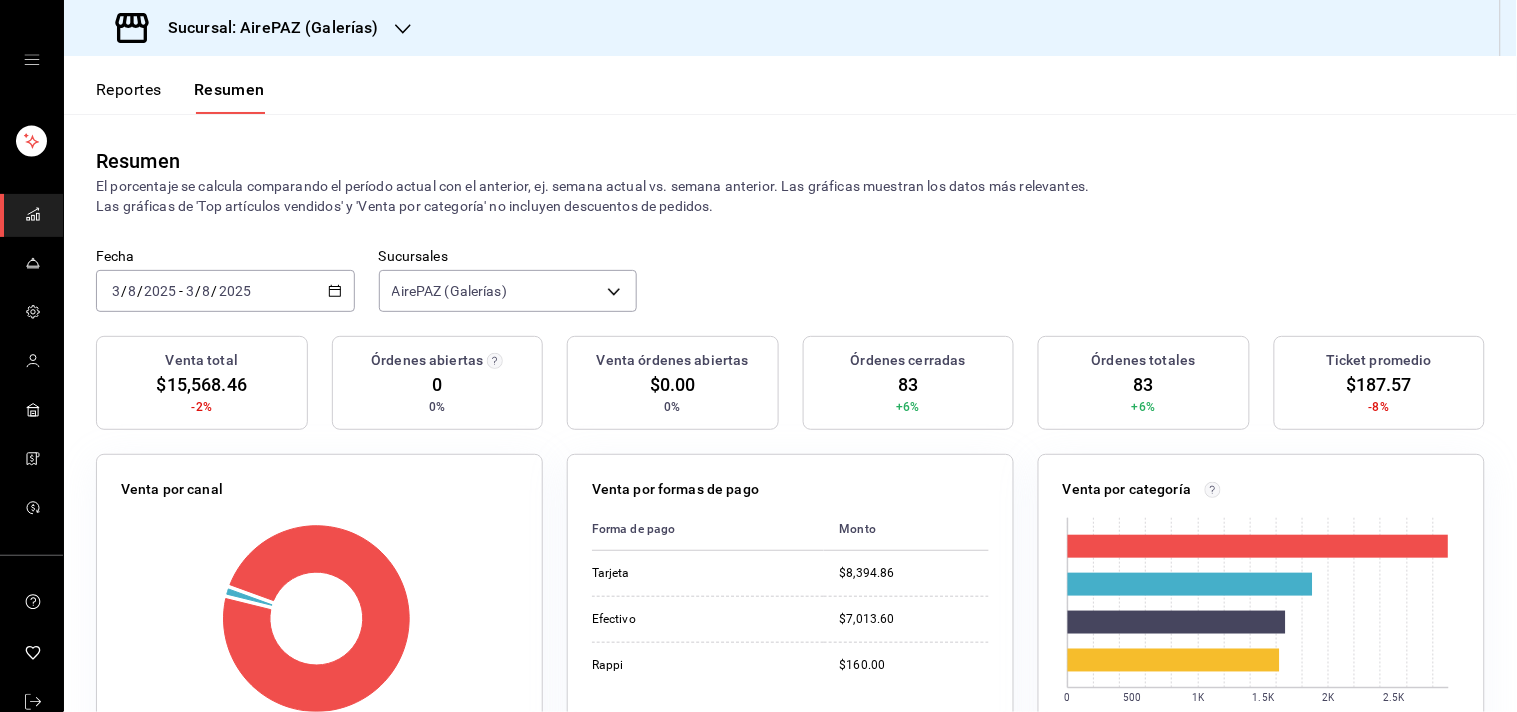 click on "Resumen El porcentaje se calcula comparando el período actual con el anterior, ej. semana actual vs. semana anterior. Las gráficas muestran los datos más relevantes.  Las gráficas de 'Top artículos vendidos' y 'Venta por categoría' no incluyen descuentos de pedidos." at bounding box center [790, 181] 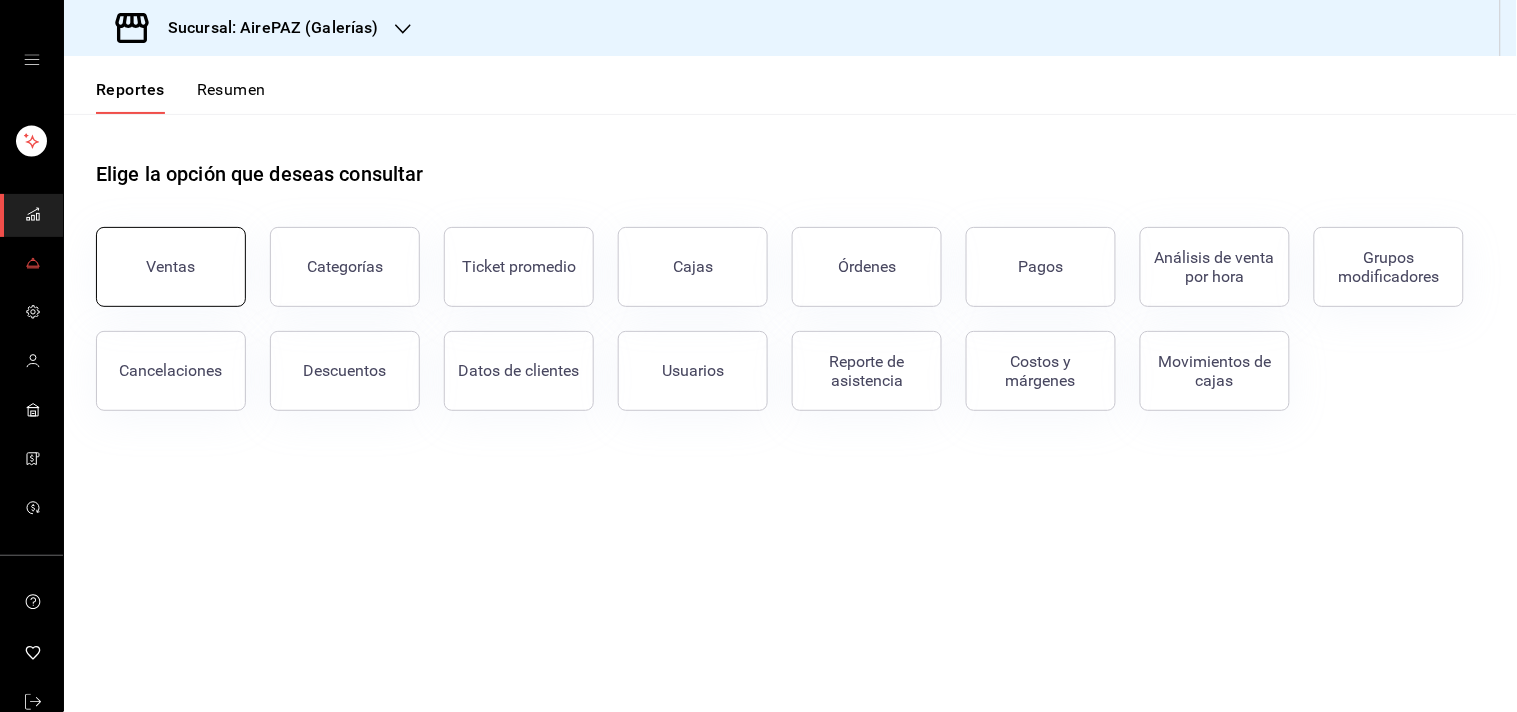 click on "Ventas" at bounding box center (171, 266) 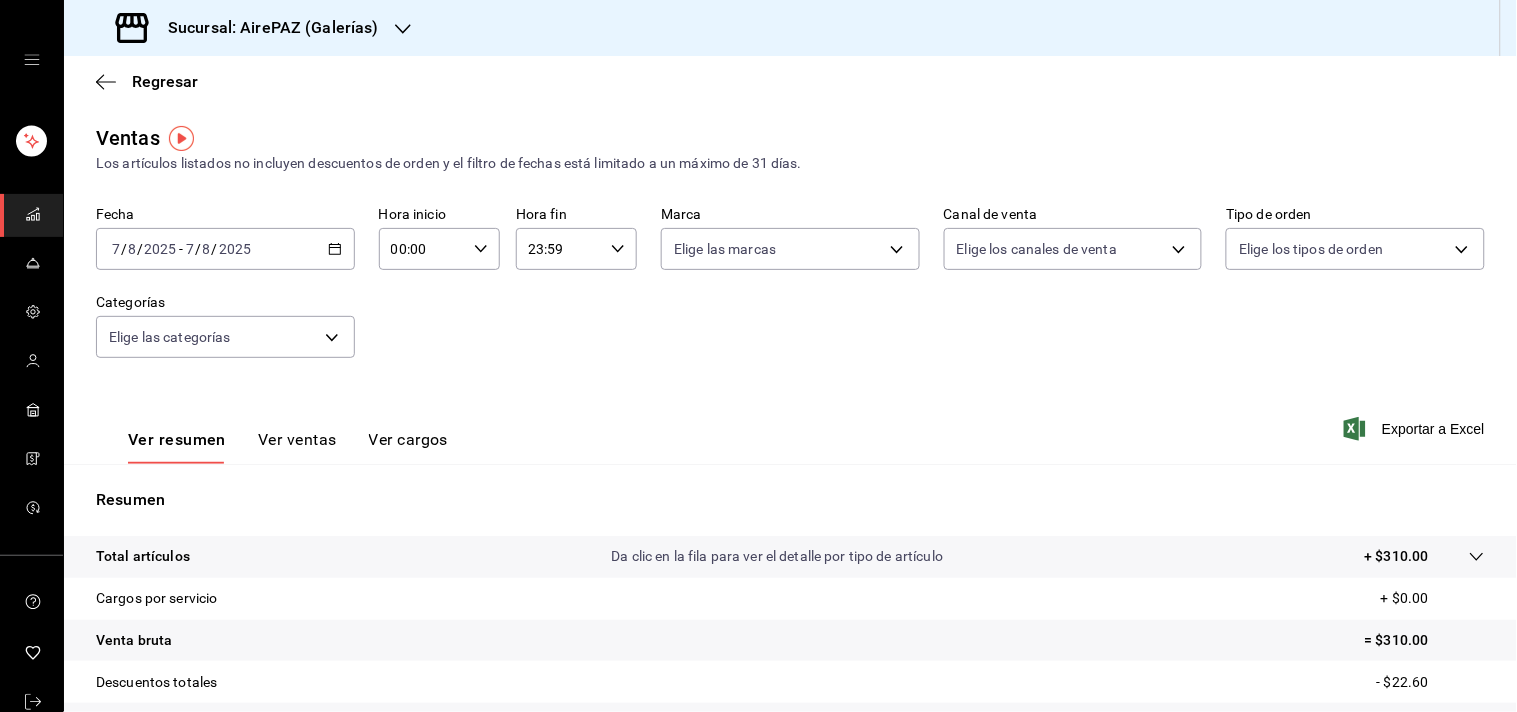 click 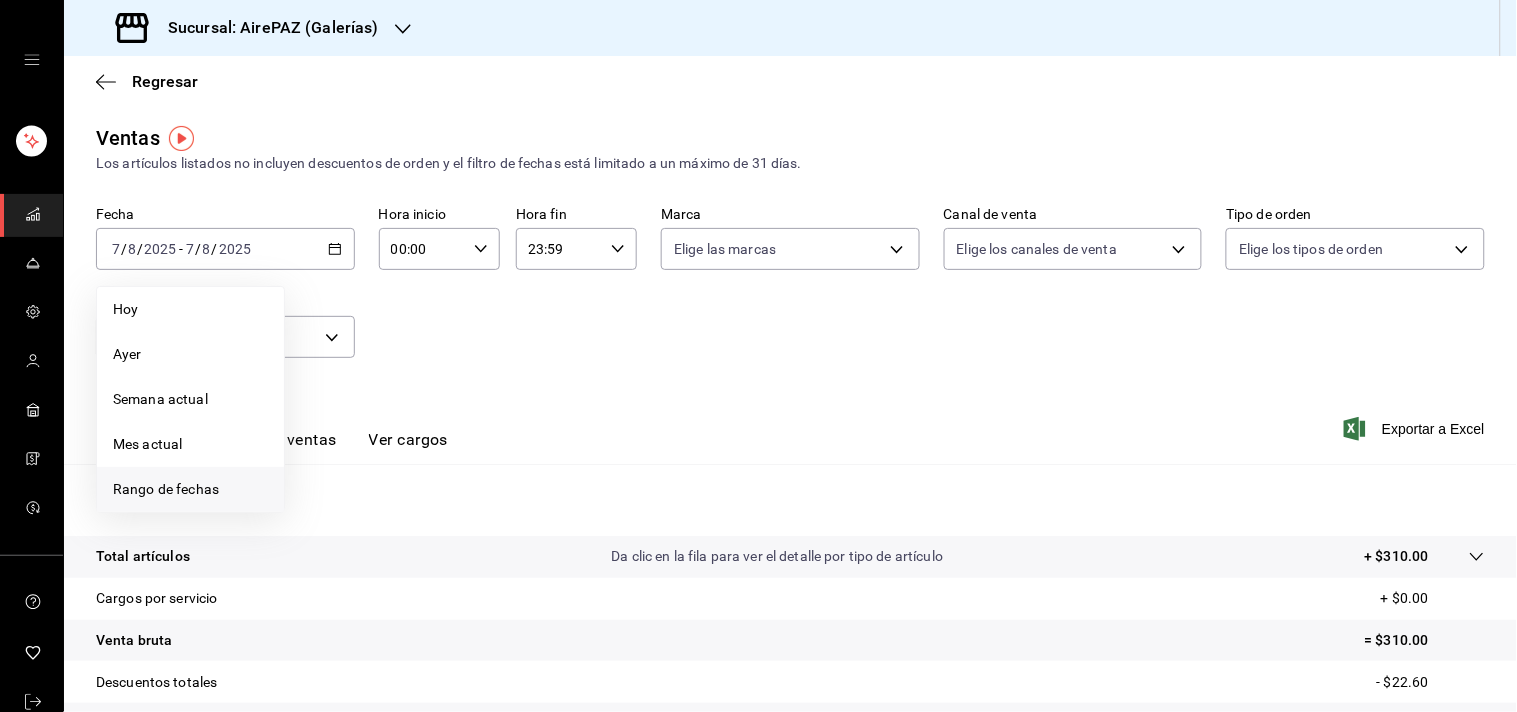 click on "Rango de fechas" at bounding box center (190, 489) 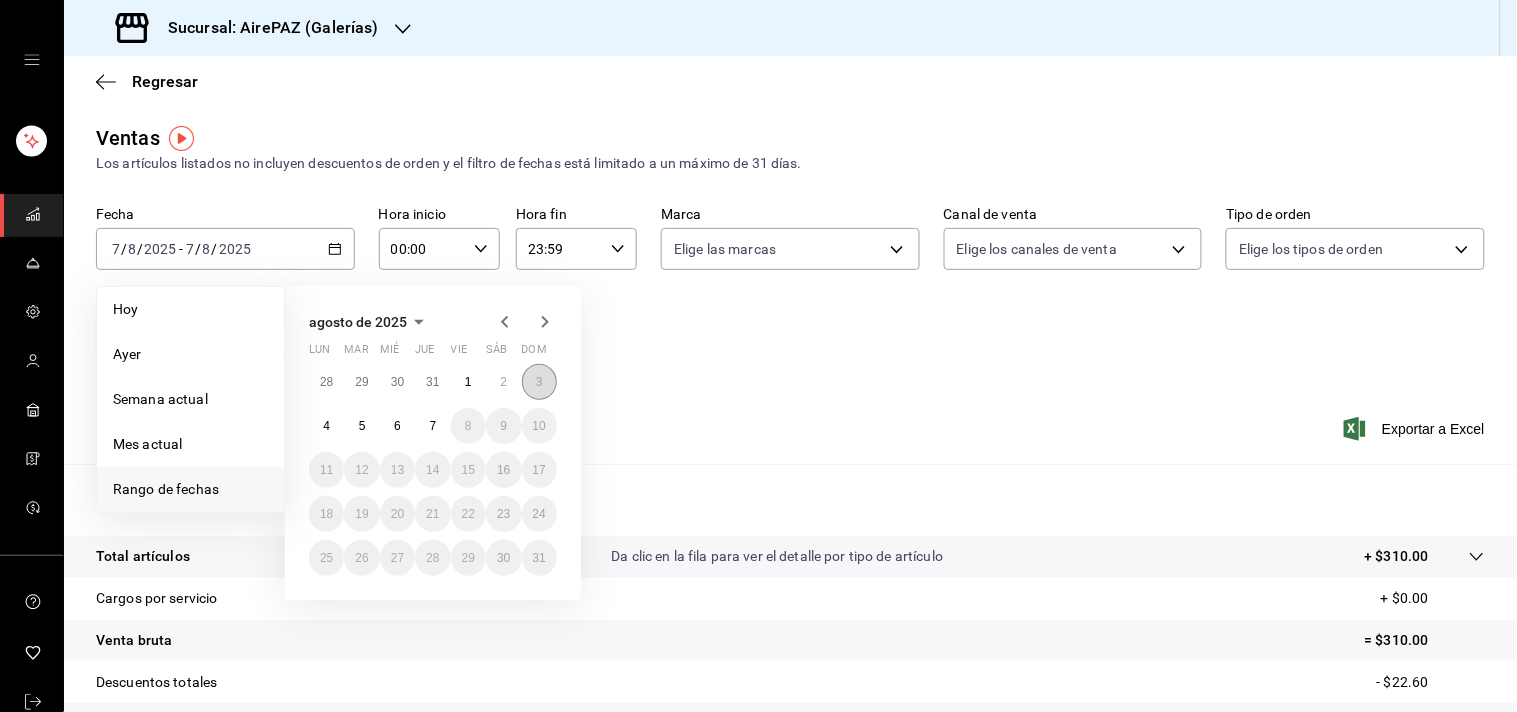 click on "3" at bounding box center (539, 382) 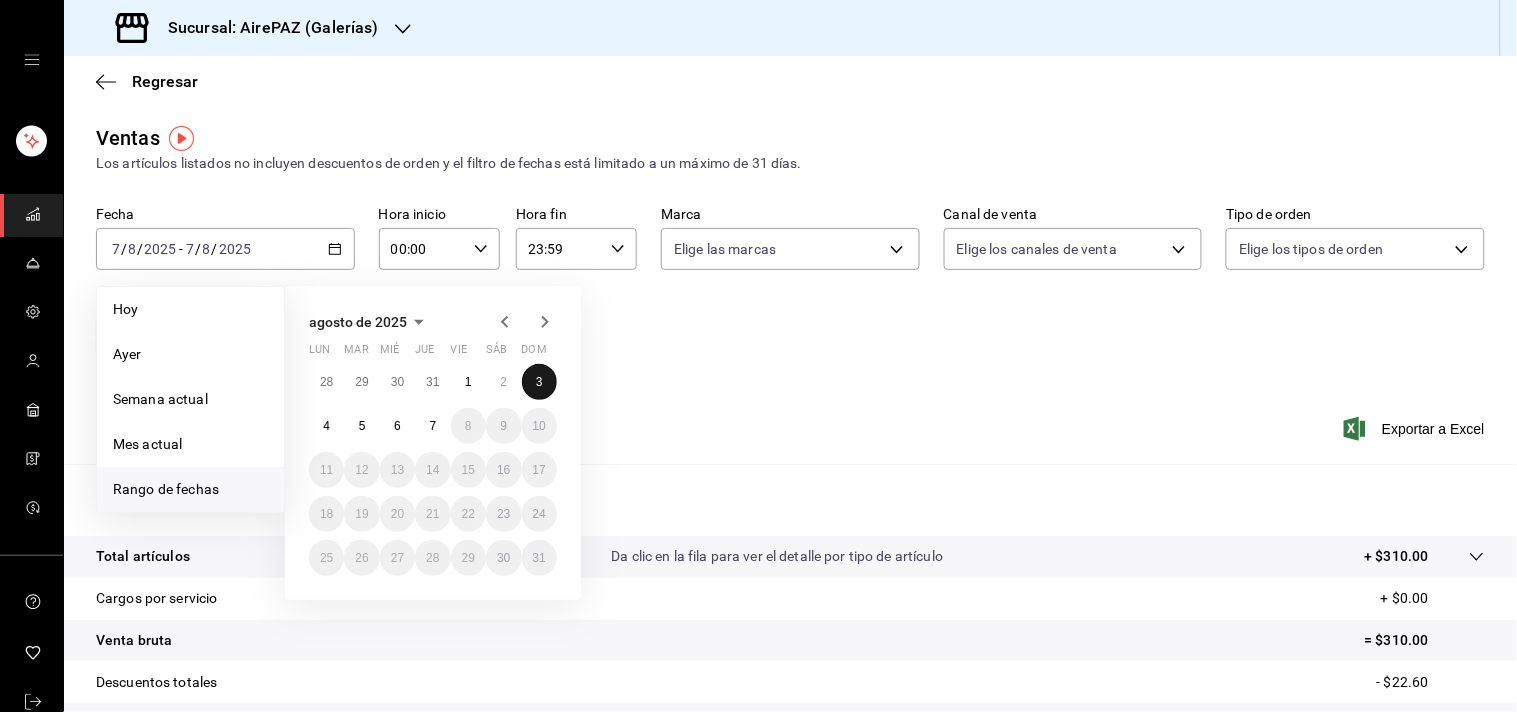 click on "3" at bounding box center (539, 382) 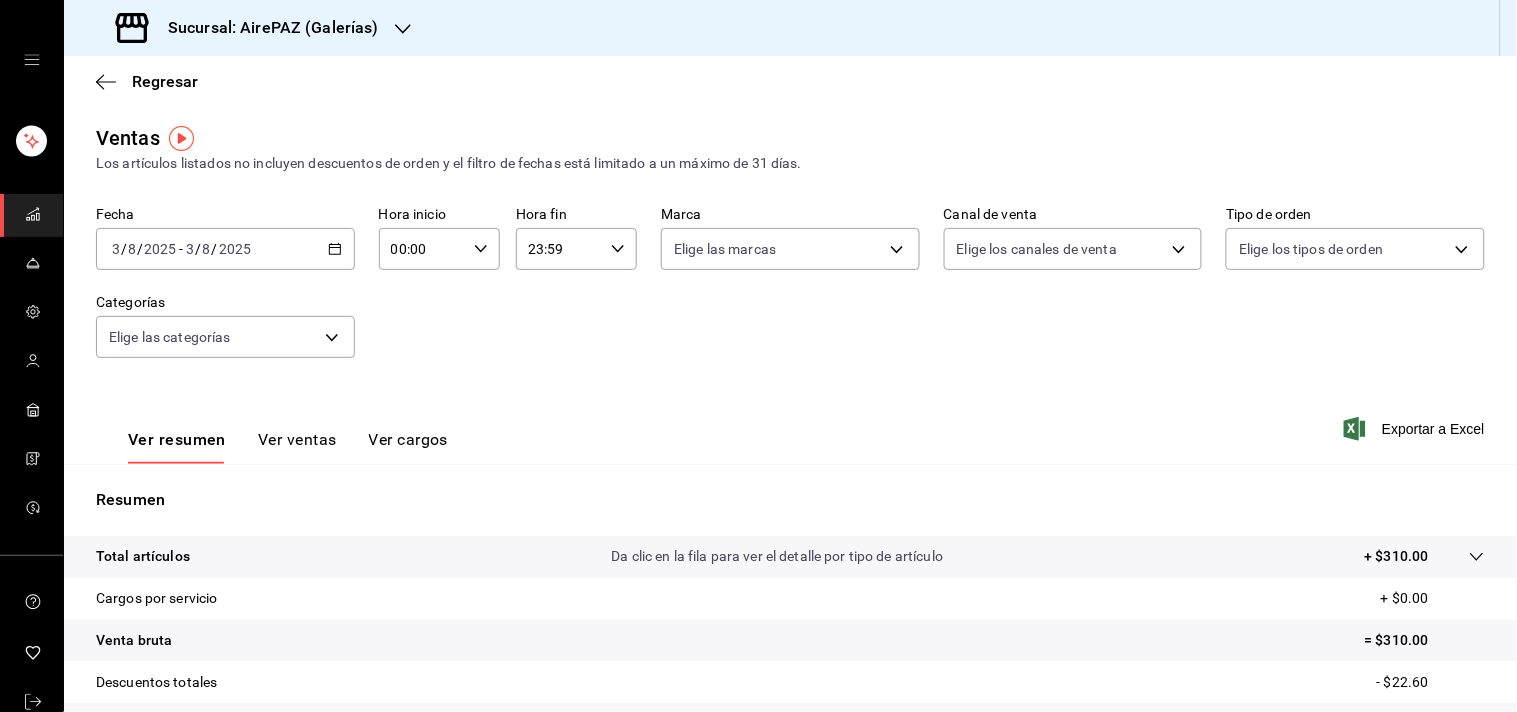 click on "Ver resumen Ver ventas Ver cargos Exportar a Excel" at bounding box center (790, 423) 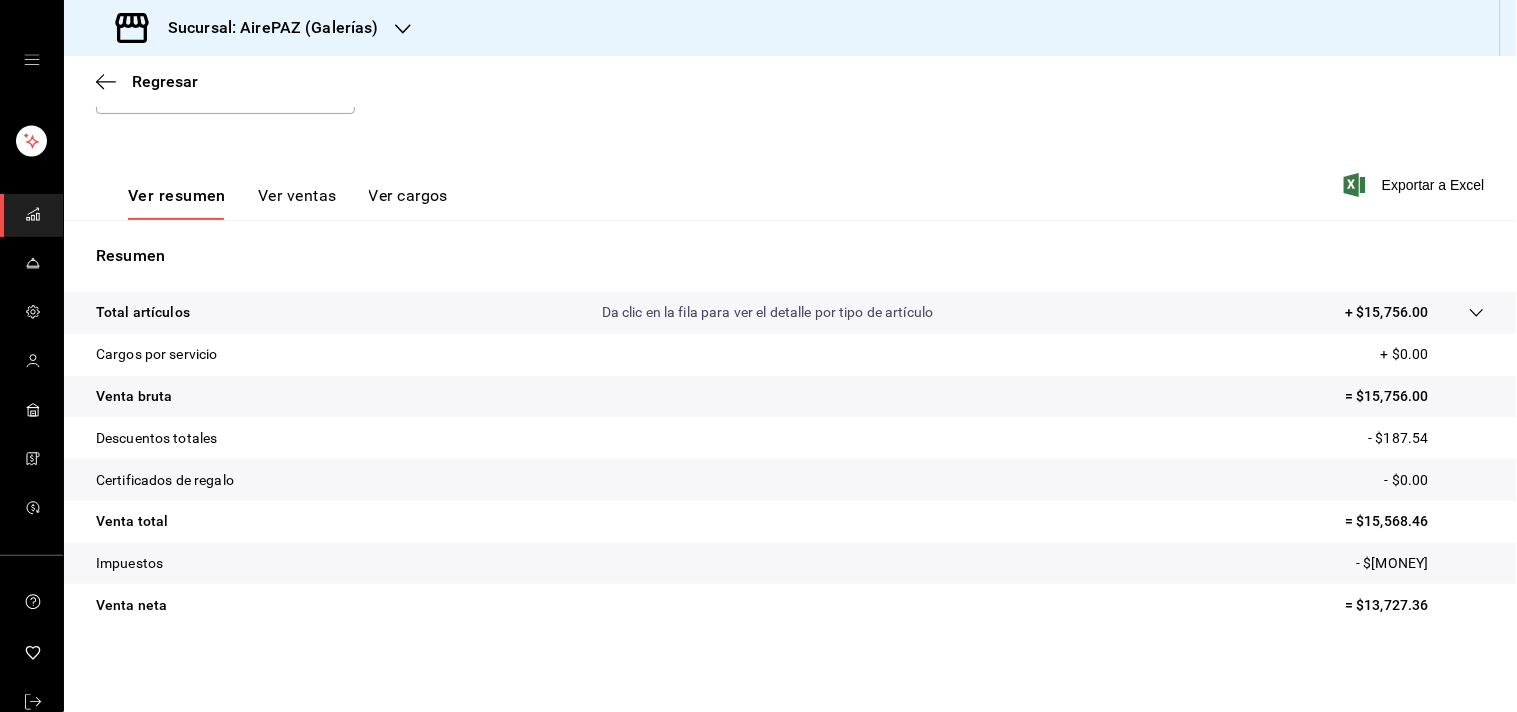 scroll, scrollTop: 246, scrollLeft: 0, axis: vertical 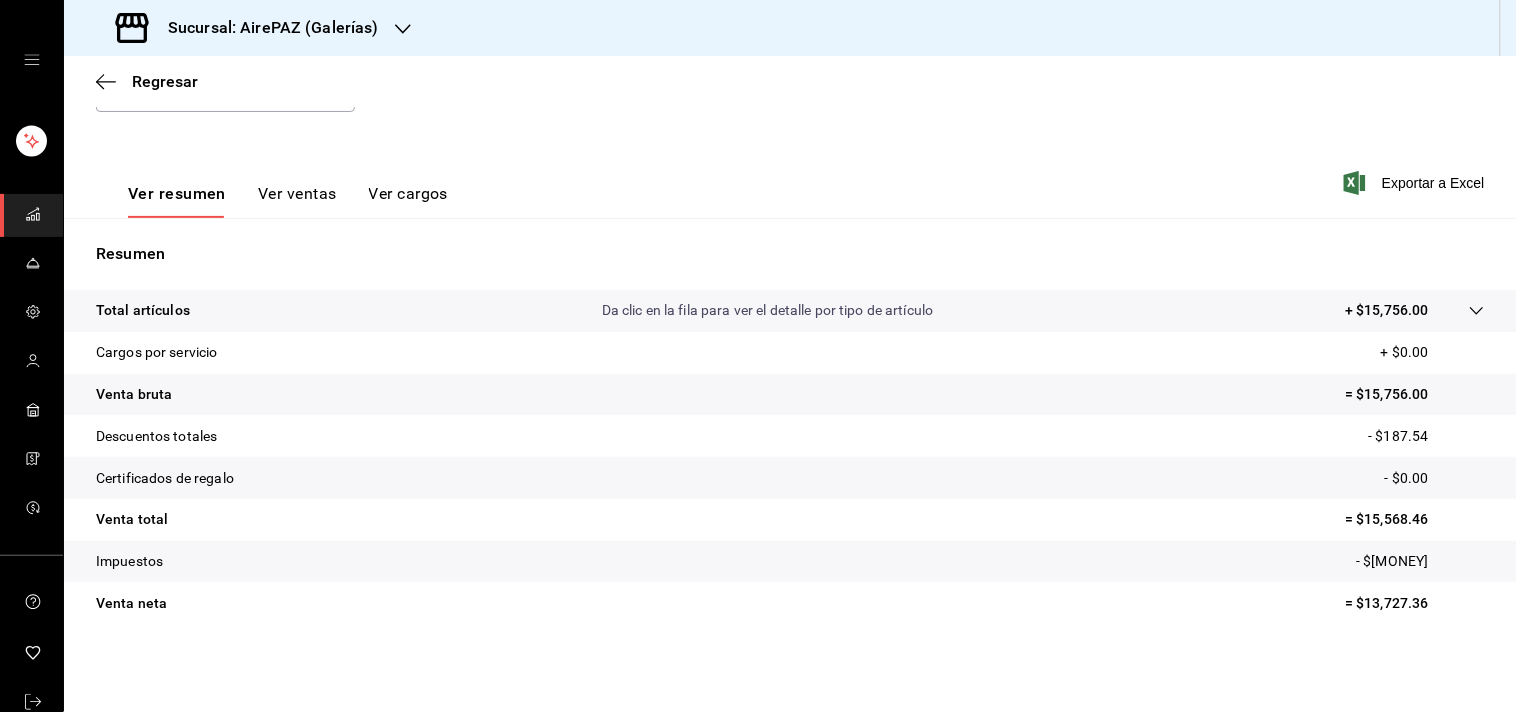 click on "Ver resumen Ver ventas Ver cargos Exportar a Excel" at bounding box center [790, 177] 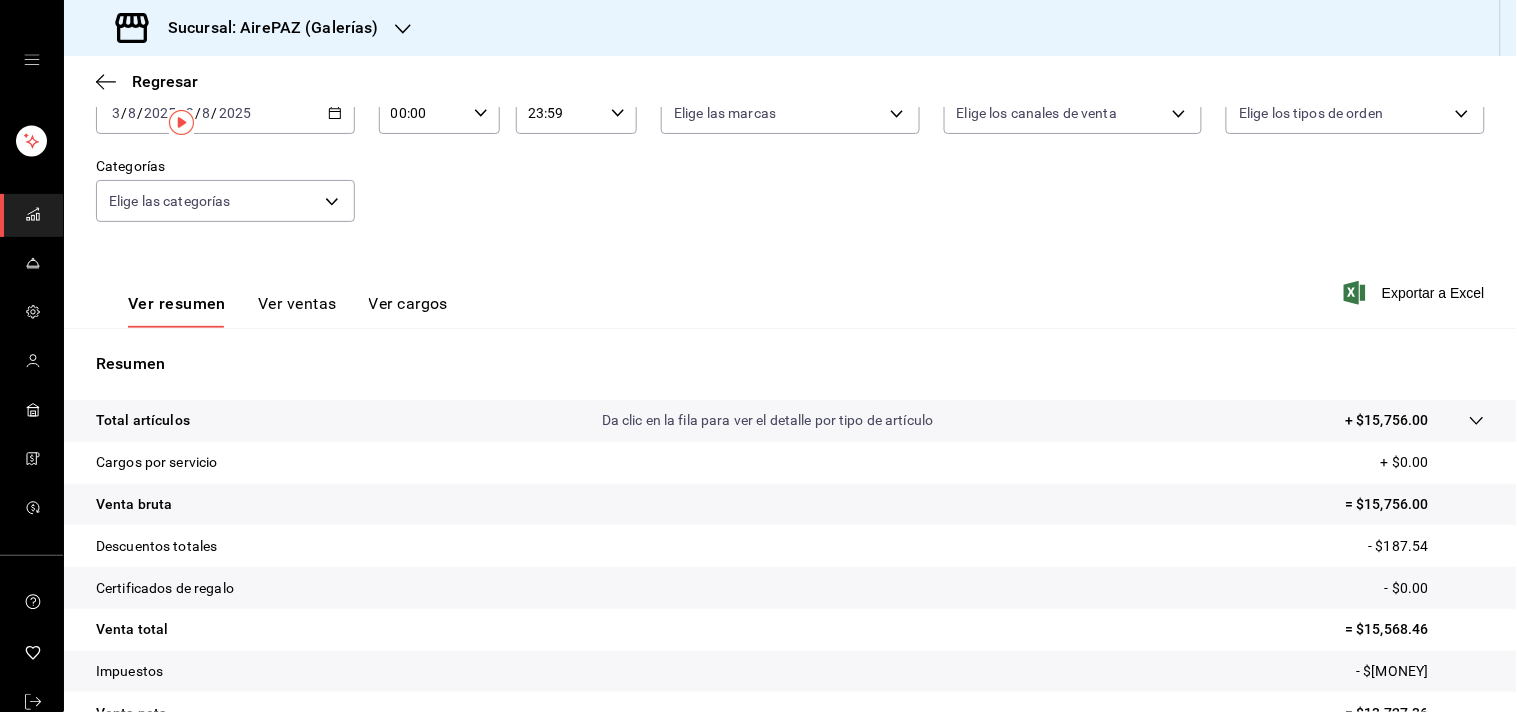 scroll, scrollTop: 0, scrollLeft: 0, axis: both 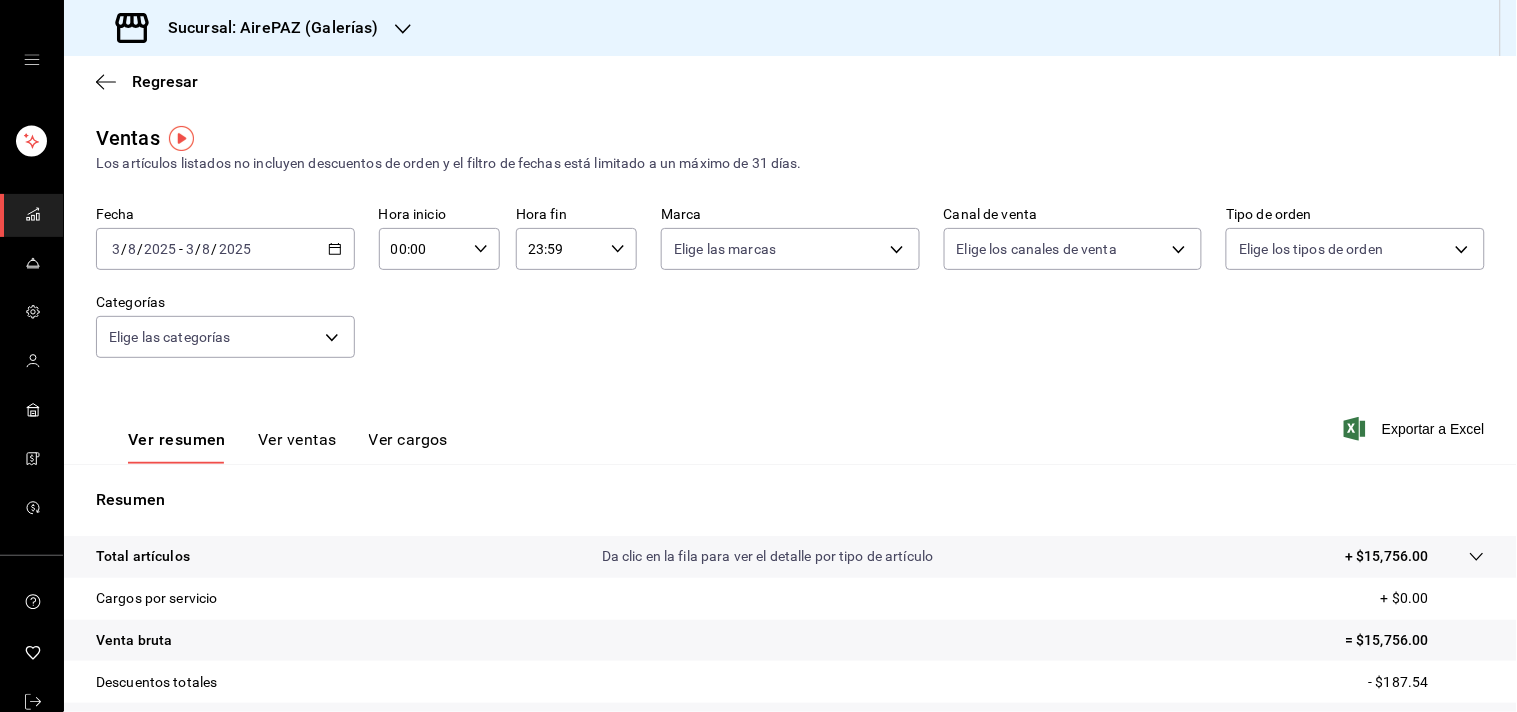 click on "Ver resumen Ver ventas Ver cargos Exportar a Excel" at bounding box center (790, 423) 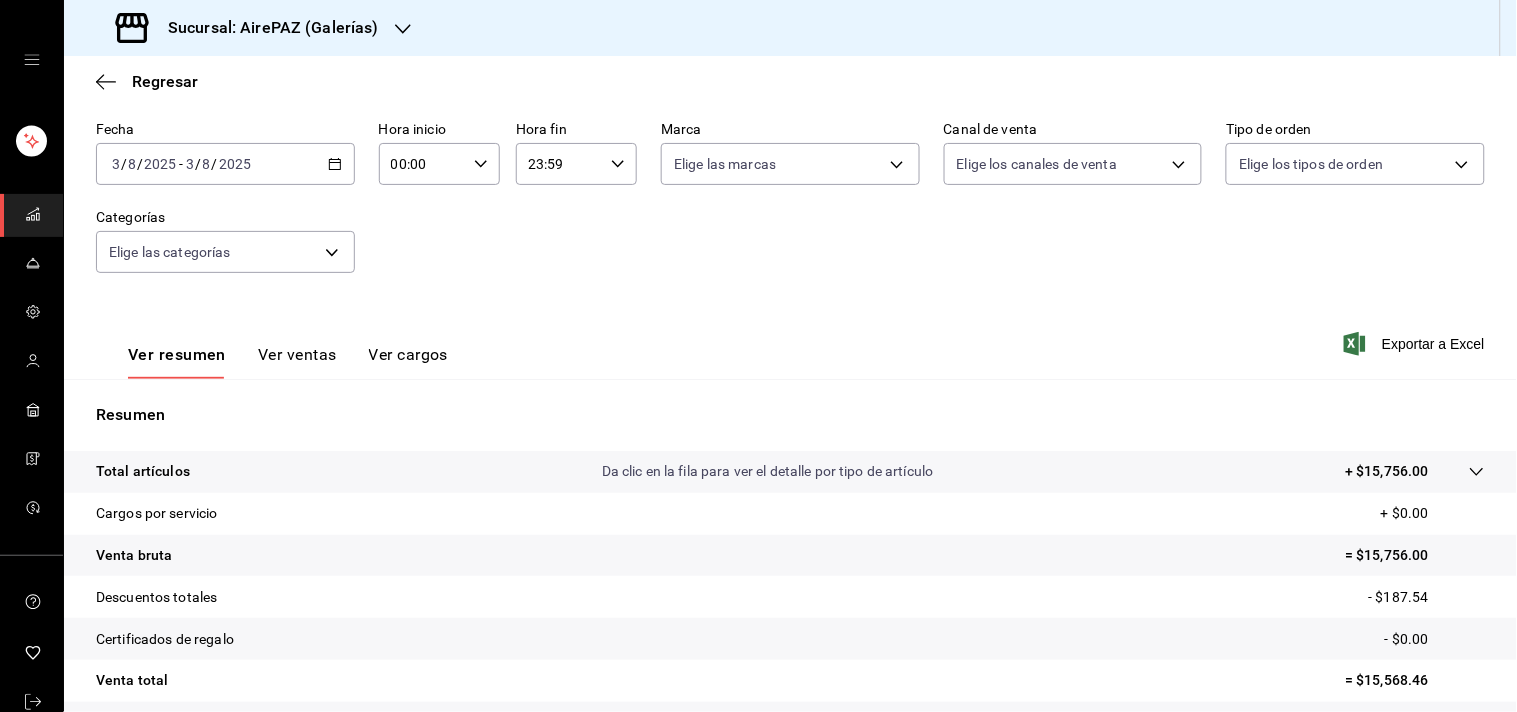 scroll, scrollTop: 246, scrollLeft: 0, axis: vertical 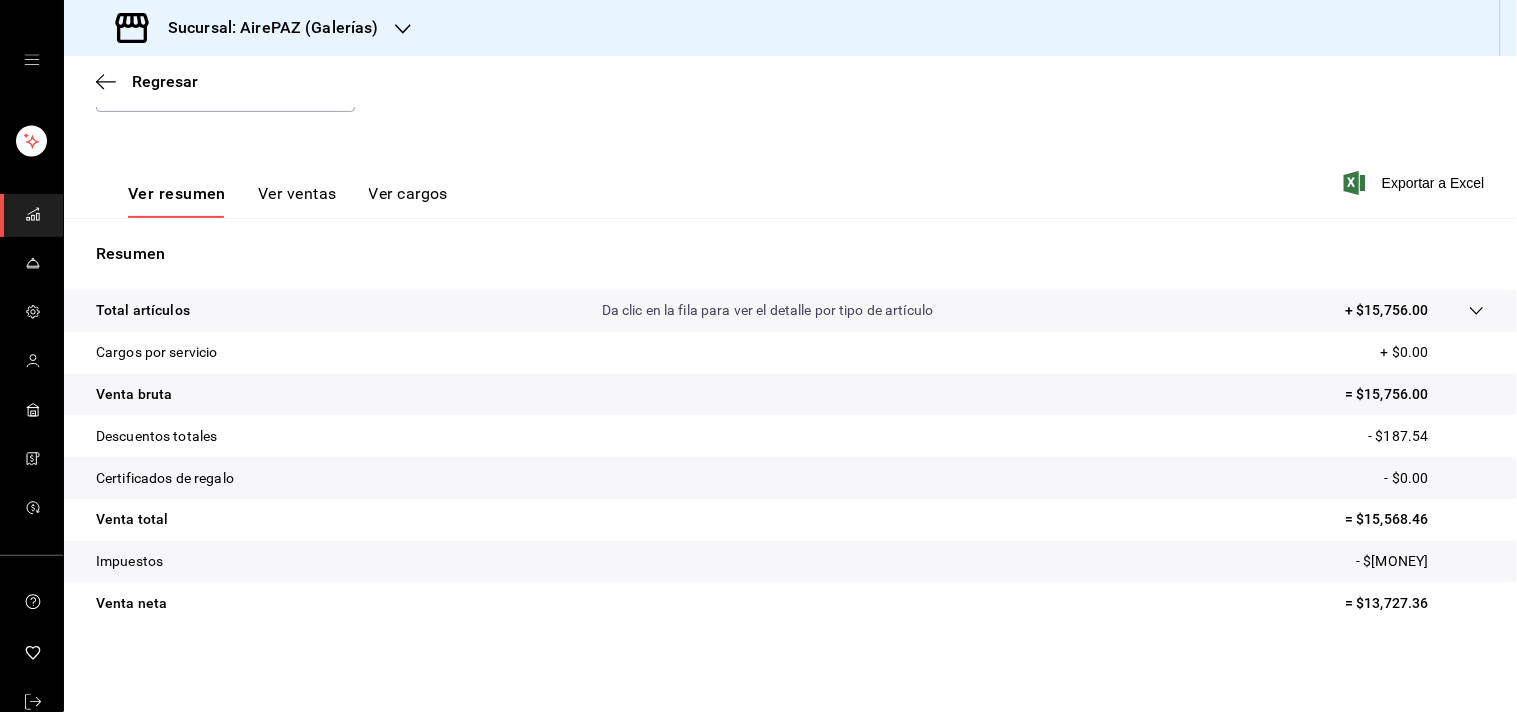 click on "Ver resumen Ver ventas Ver cargos Exportar a Excel" at bounding box center (790, 177) 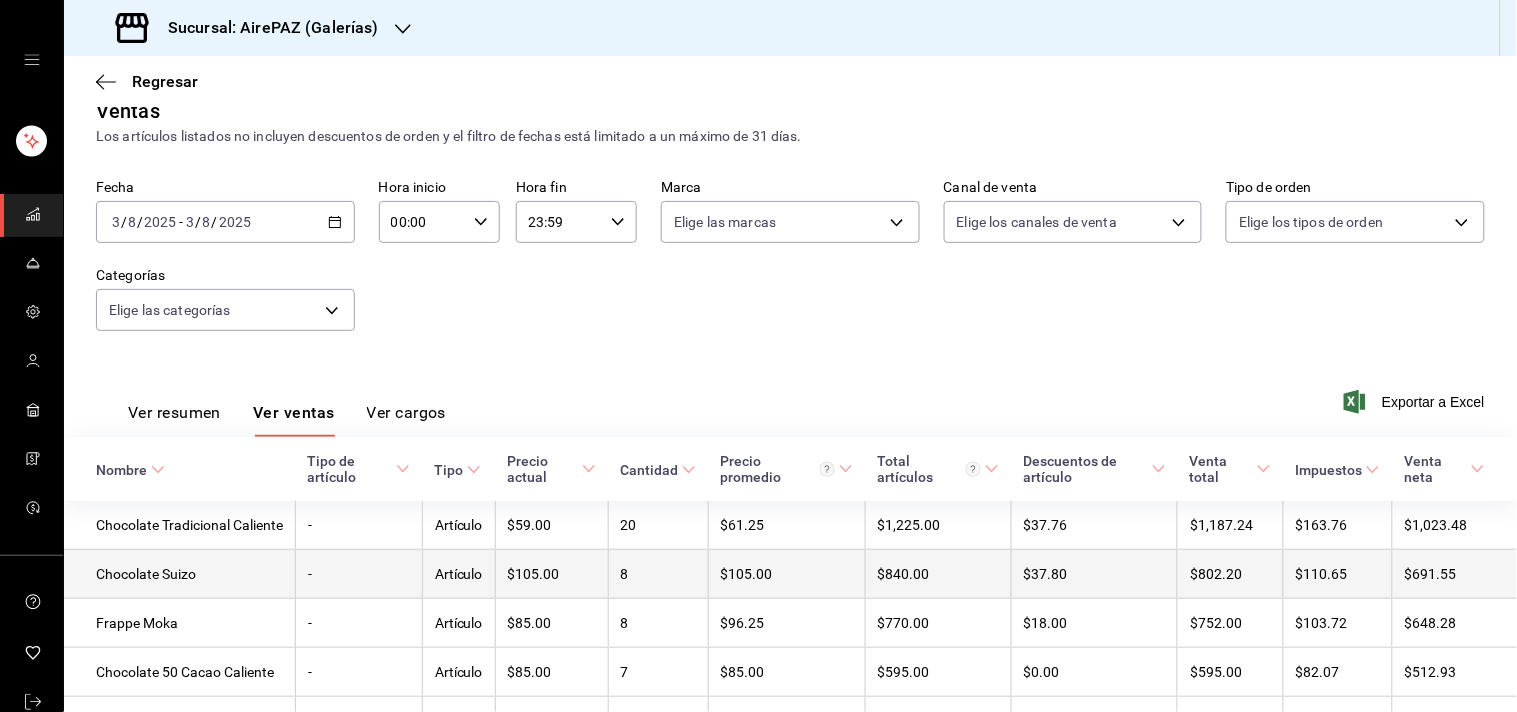 scroll, scrollTop: 246, scrollLeft: 0, axis: vertical 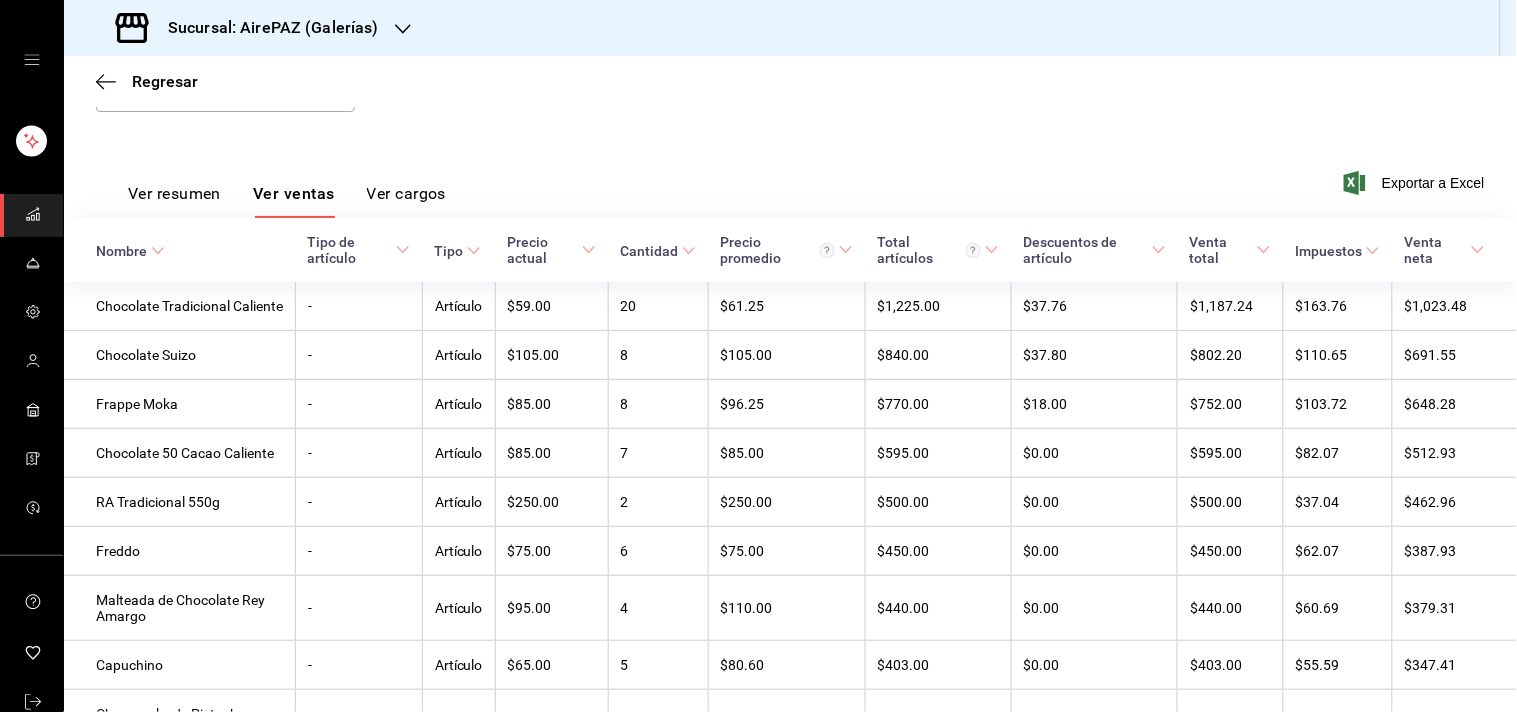 click on "Ver cargos" at bounding box center [407, 201] 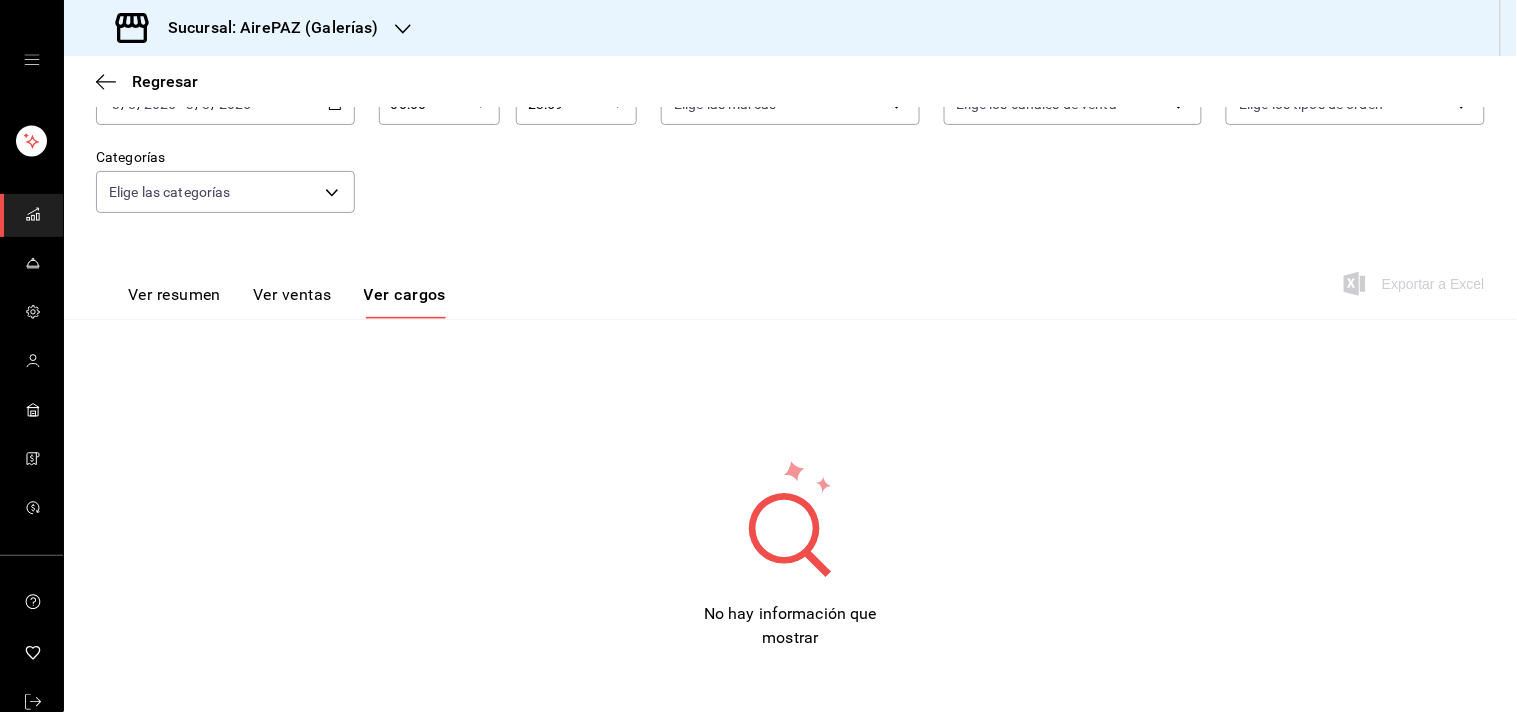 scroll, scrollTop: 0, scrollLeft: 0, axis: both 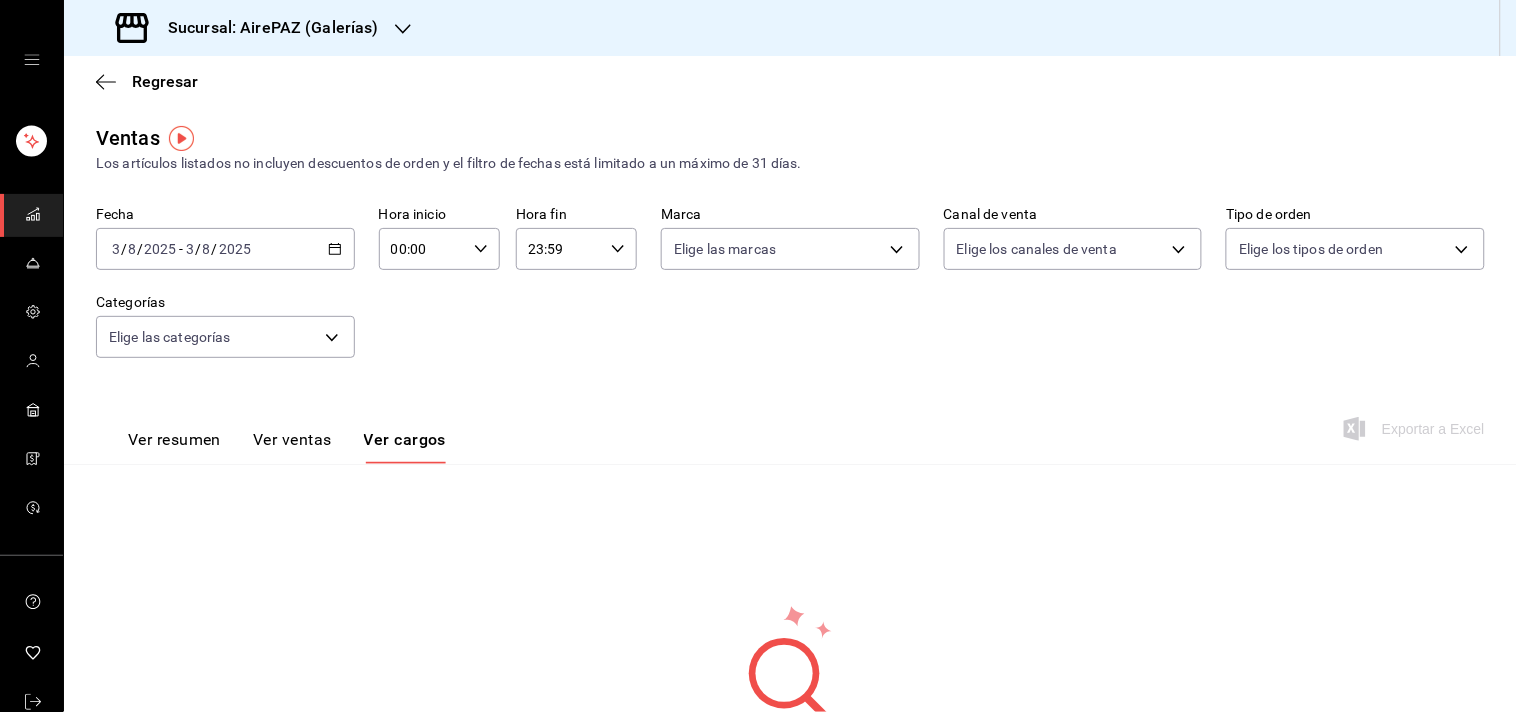 click on "Ver ventas" at bounding box center (292, 447) 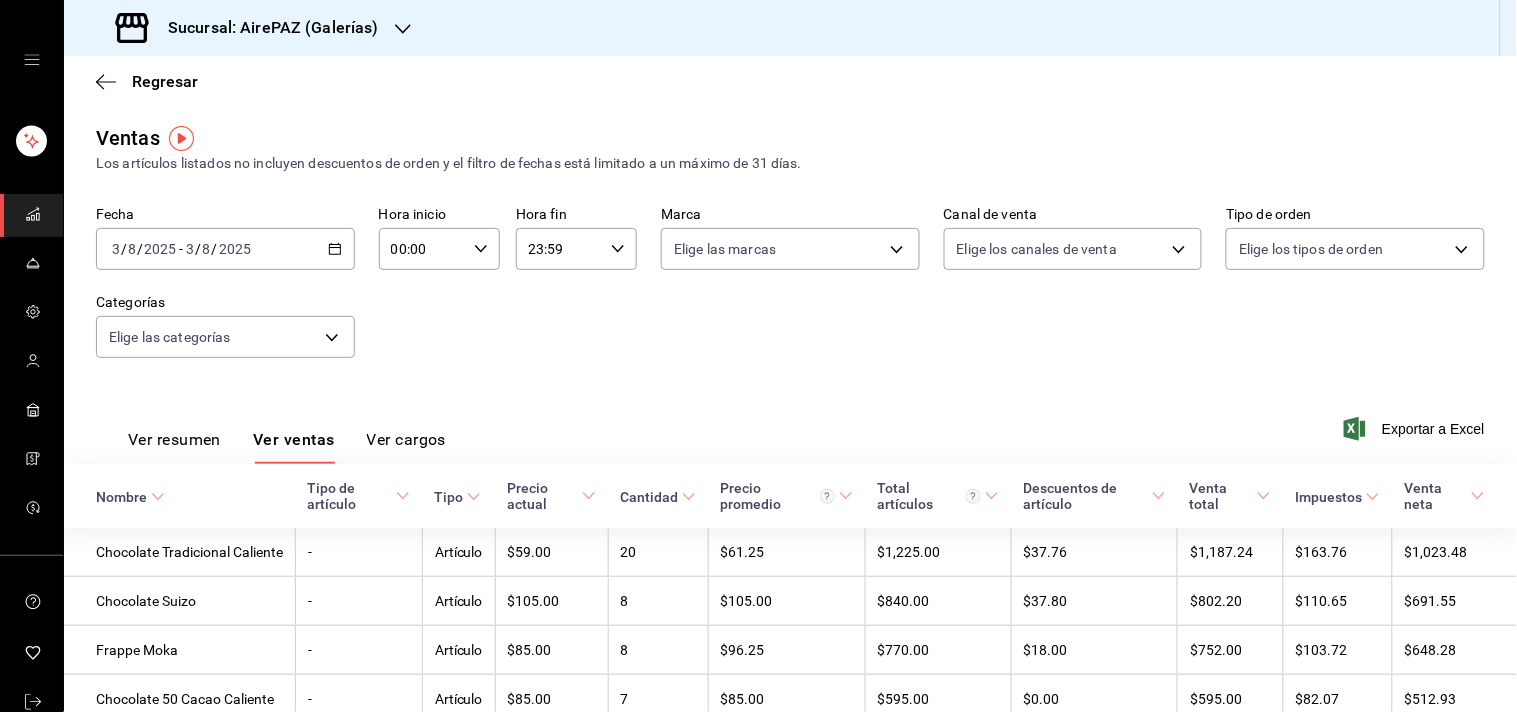 click on "Ver cargos" at bounding box center (407, 447) 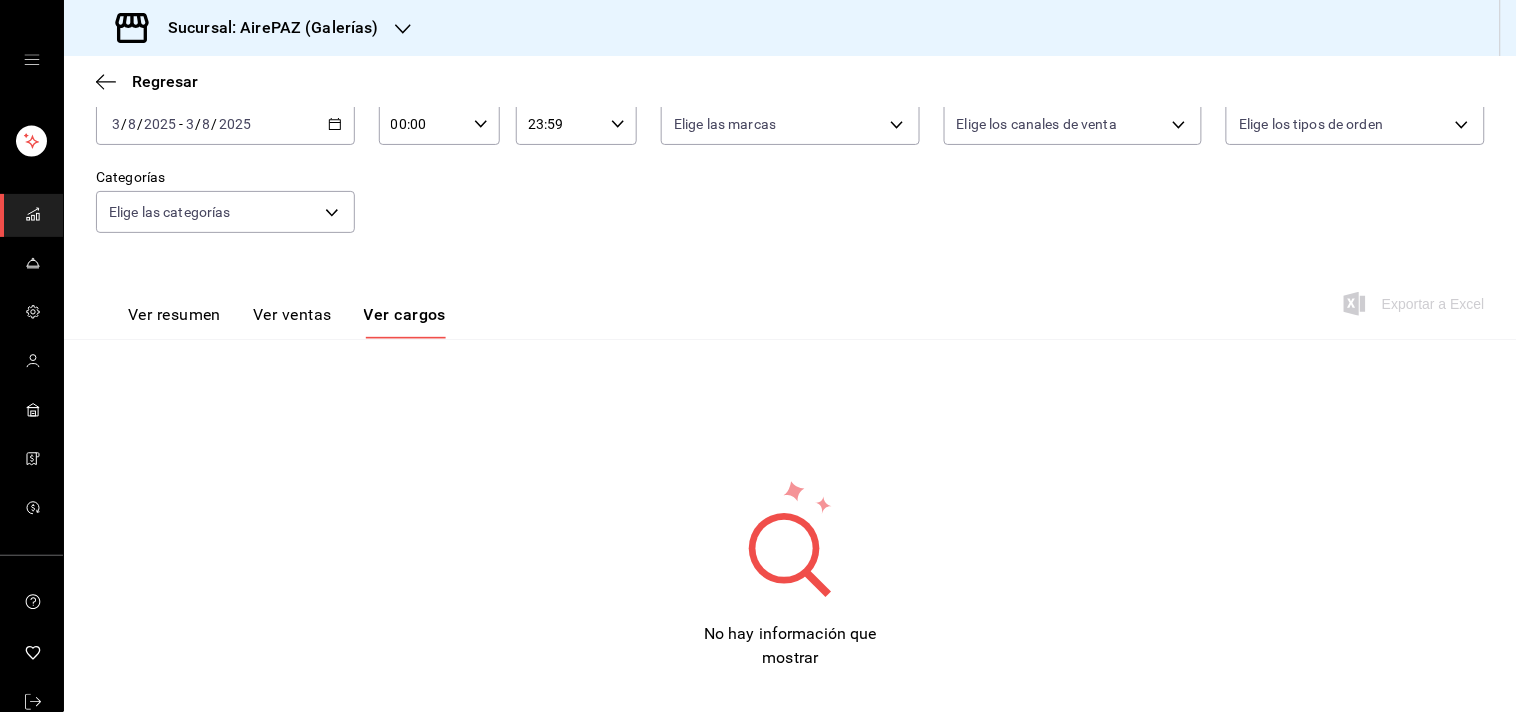 scroll, scrollTop: 145, scrollLeft: 0, axis: vertical 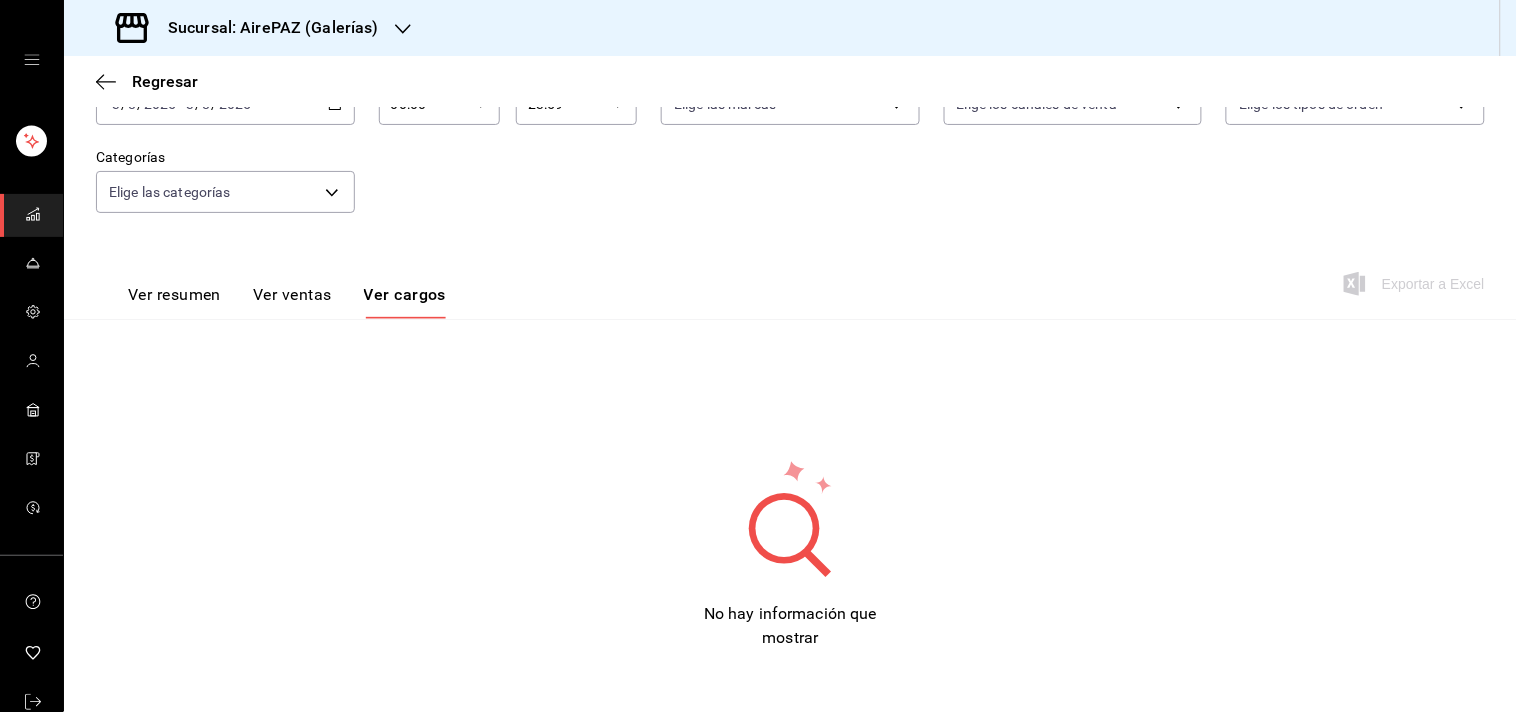 click on "Ver resumen" at bounding box center (174, 302) 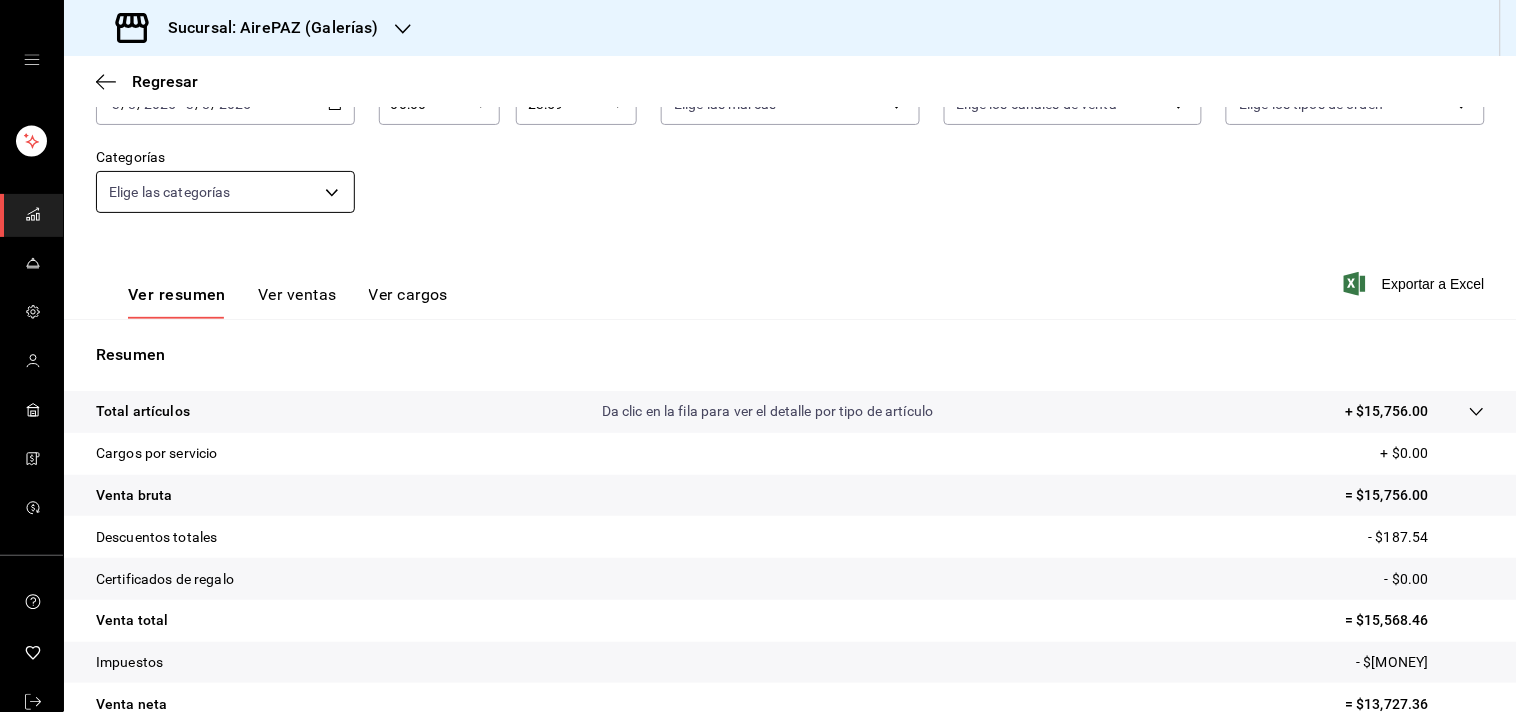 click on "Sucursal: AirePAZ (Galerías) Regresar Ventas Los artículos listados no incluyen descuentos de orden y el filtro de fechas está limitado a un máximo de 31 días. Fecha [DATE] [DATE] - [DATE] [DATE] Hora inicio [TIME] Hora inicio Hora fin [TIME] Hora fin Marca Elige las marcas Canal de venta Elige los canales de venta Tipo de orden Elige los tipos de orden Categorías Elige las categorías Ver resumen Ver ventas Ver cargos Exportar a Excel Resumen Total artículos Da clic en la fila para ver el detalle por tipo de artículo + $15,756.00 Cargos por servicio + $0.00 Venta bruta = $15,756.00 Descuentos totales - $187.54 Certificados de regalo - $0.00 Venta total = $15,568.46 Impuestos - $1,841.10 Venta neta = $13,727.36 GANA 1 MES GRATIS EN TU SUSCRIPCIÓN AQUÍ Ver video tutorial Ir a video Visitar centro de ayuda (81) 2046 6363 soporte@parrotsoftware.io Visitar centro de ayuda (81) 2046 6363 soporte@parrotsoftware.io" at bounding box center (758, 356) 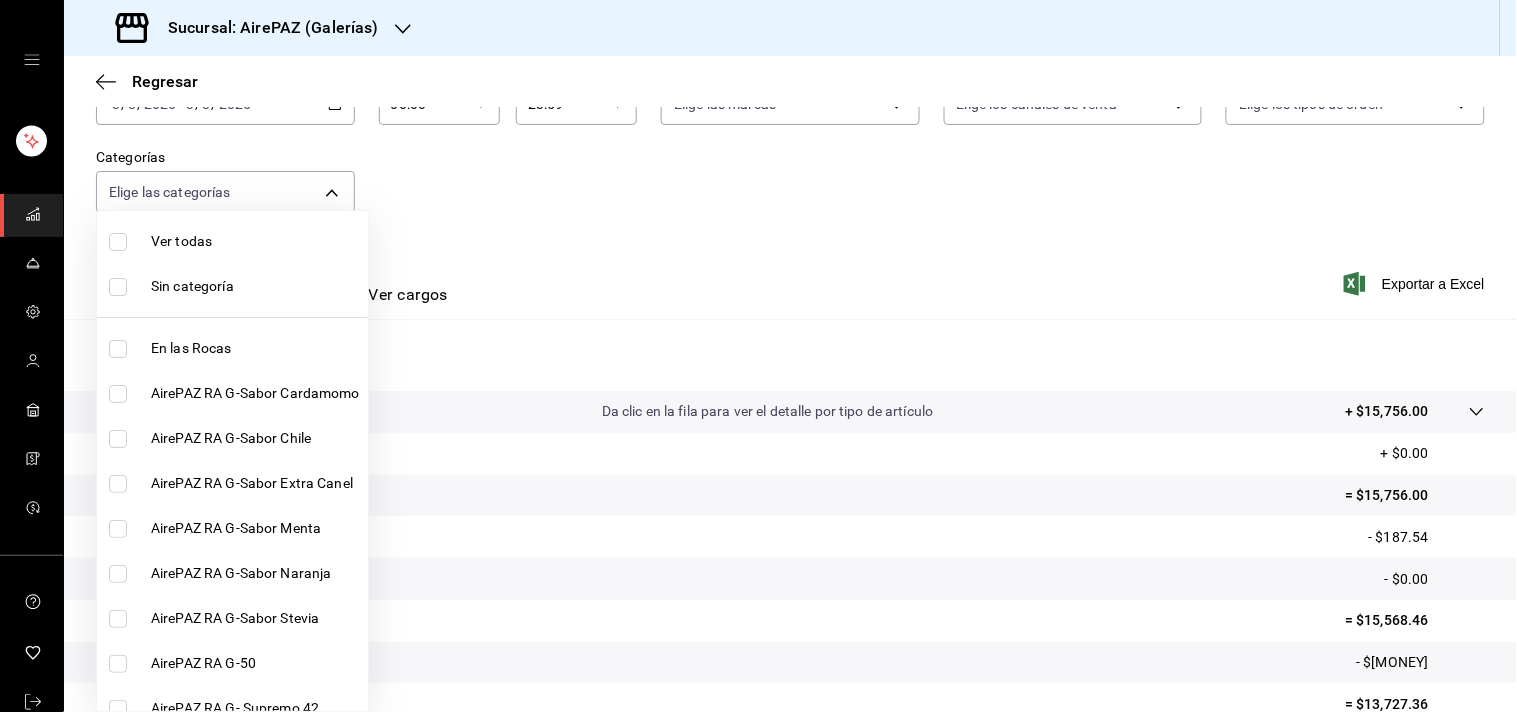 click at bounding box center [758, 356] 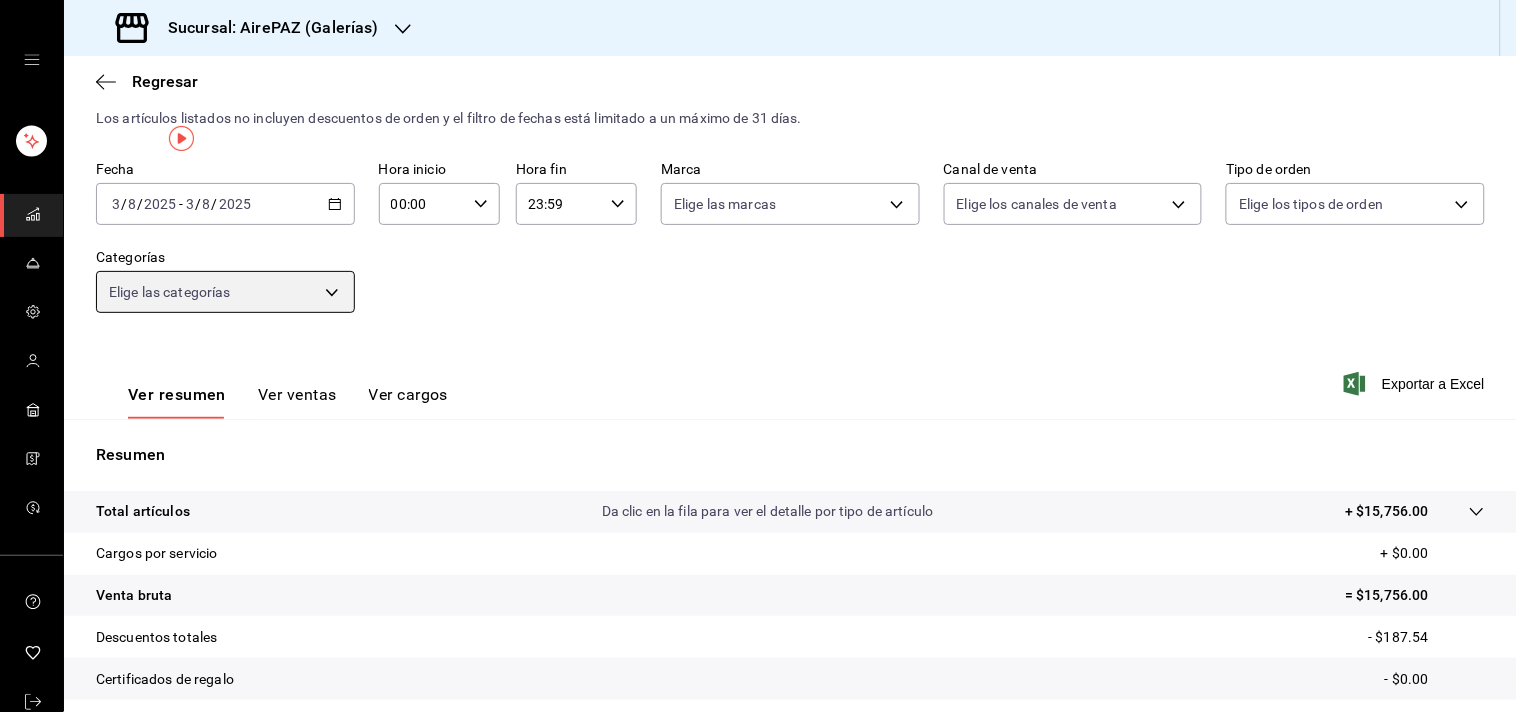 scroll, scrollTop: 0, scrollLeft: 0, axis: both 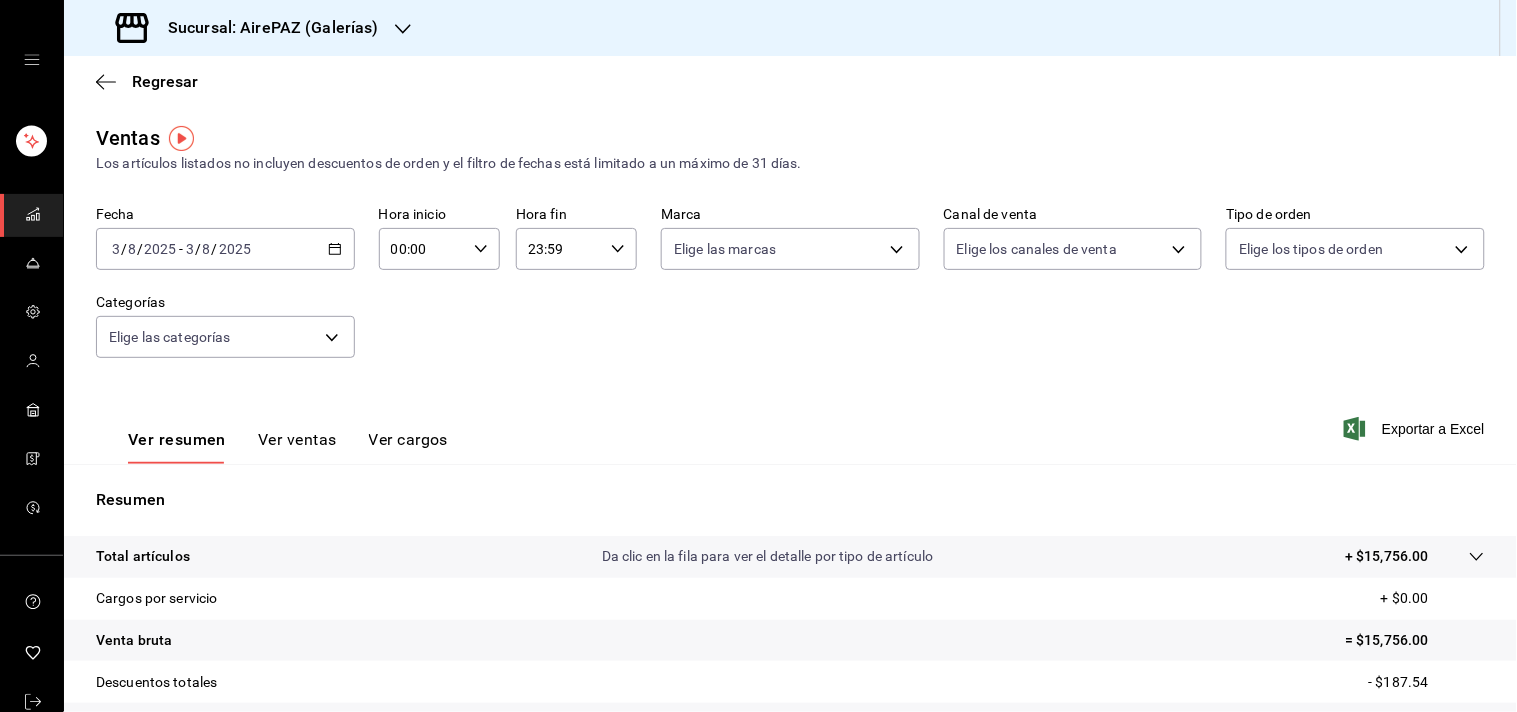 click on "Fecha 2025-08-03 3 / 8 / 2025 - 2025-08-03 3 / 8 / 2025 Hora inicio 00:00 Hora inicio Hora fin 23:59 Hora fin Marca Elige las marcas Canal de venta Elige los canales de venta Tipo de orden Elige los tipos de orden Categorías Elige las categorías" at bounding box center (790, 294) 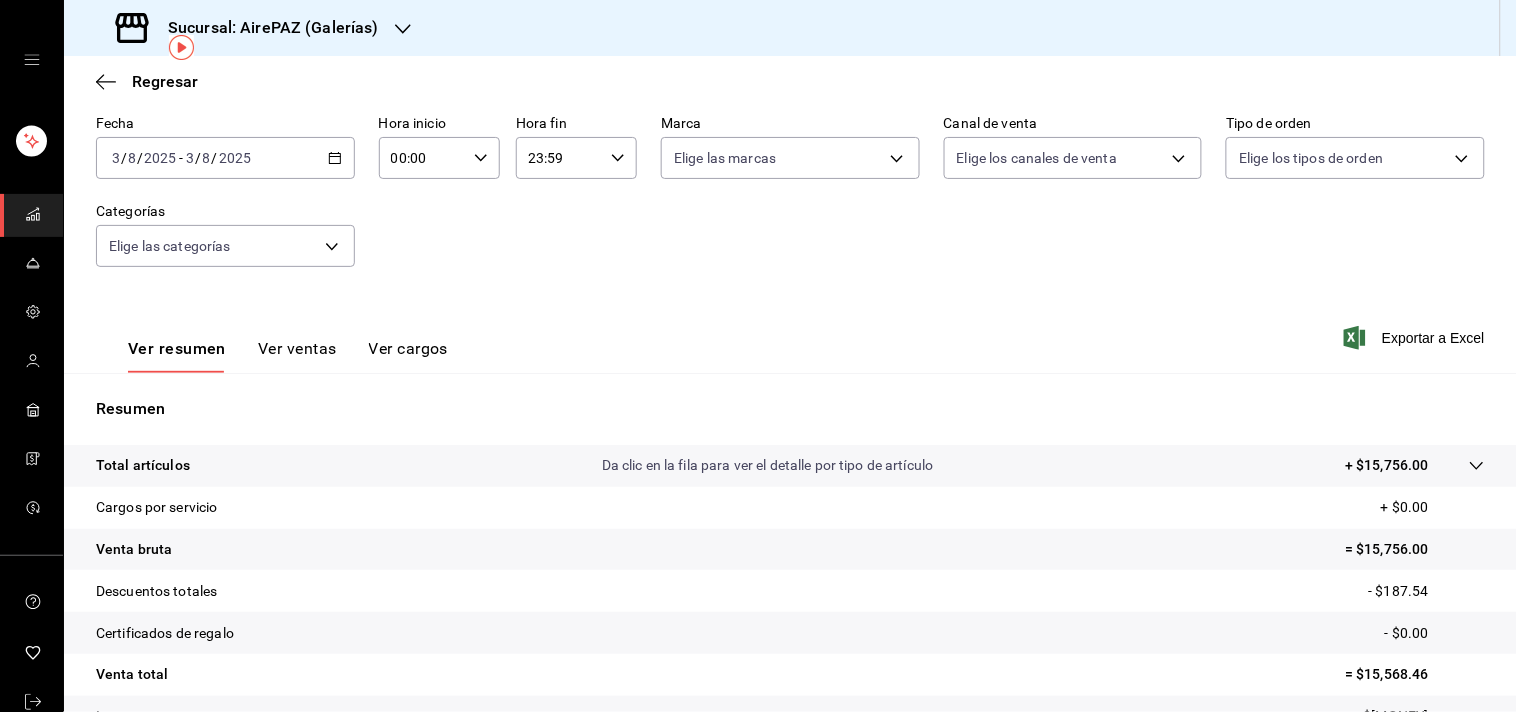 scroll, scrollTop: 0, scrollLeft: 0, axis: both 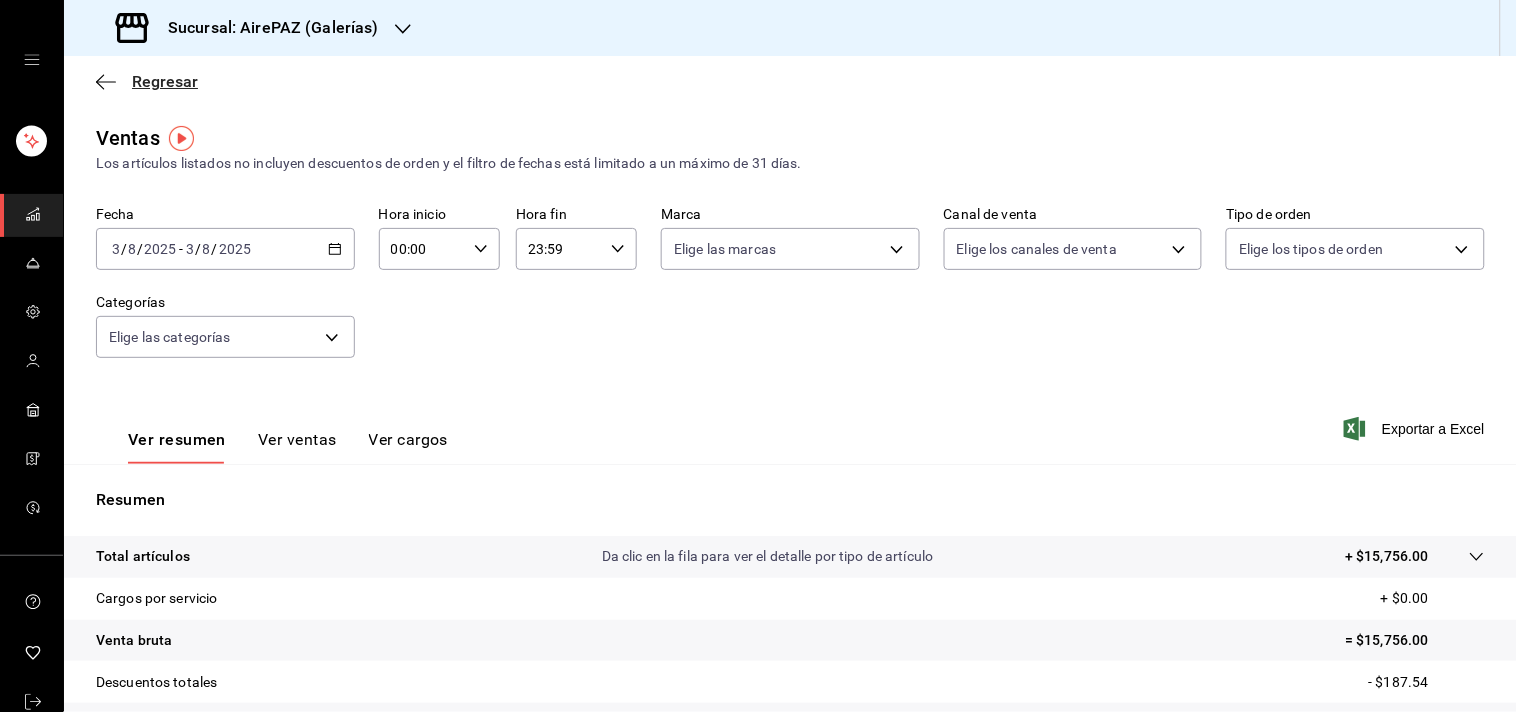 click on "Regresar" at bounding box center (165, 81) 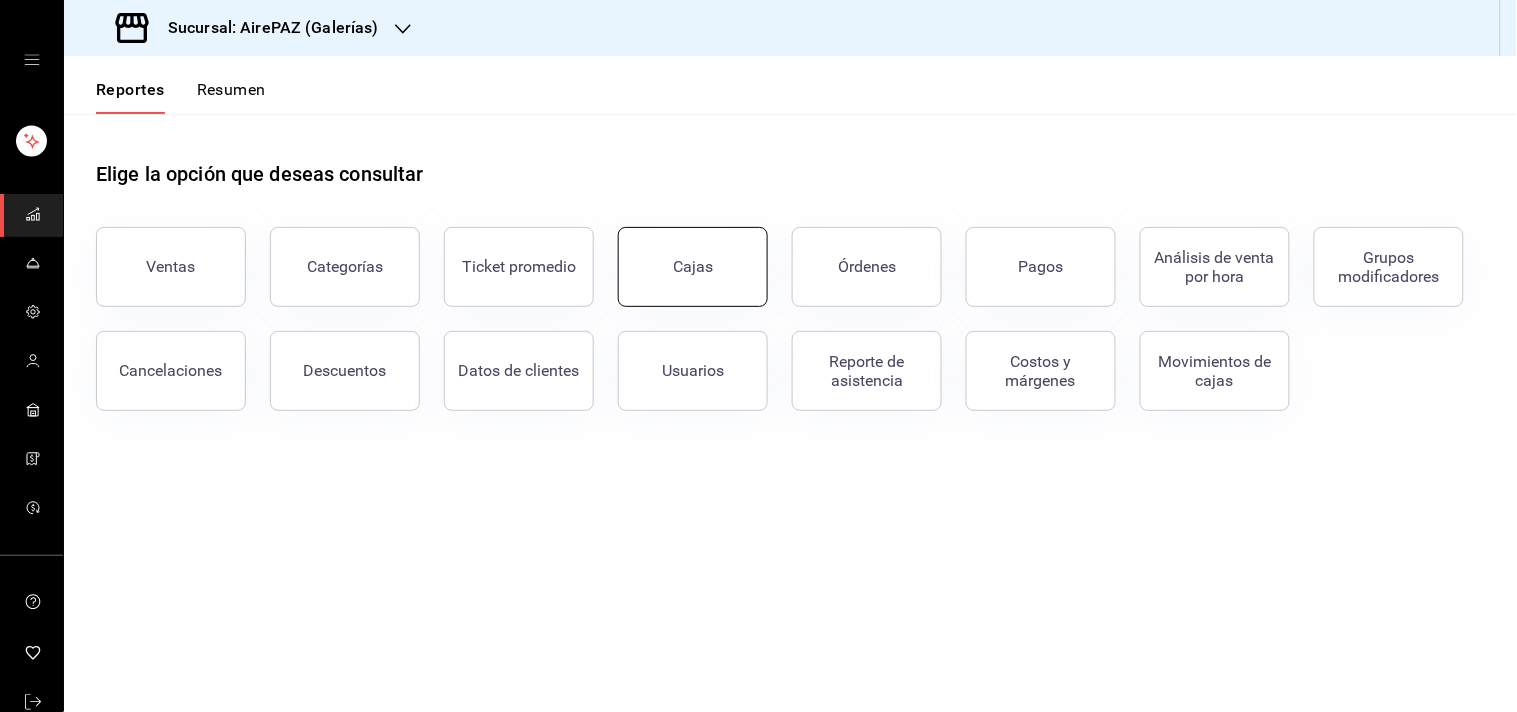 click on "Cajas" at bounding box center [693, 267] 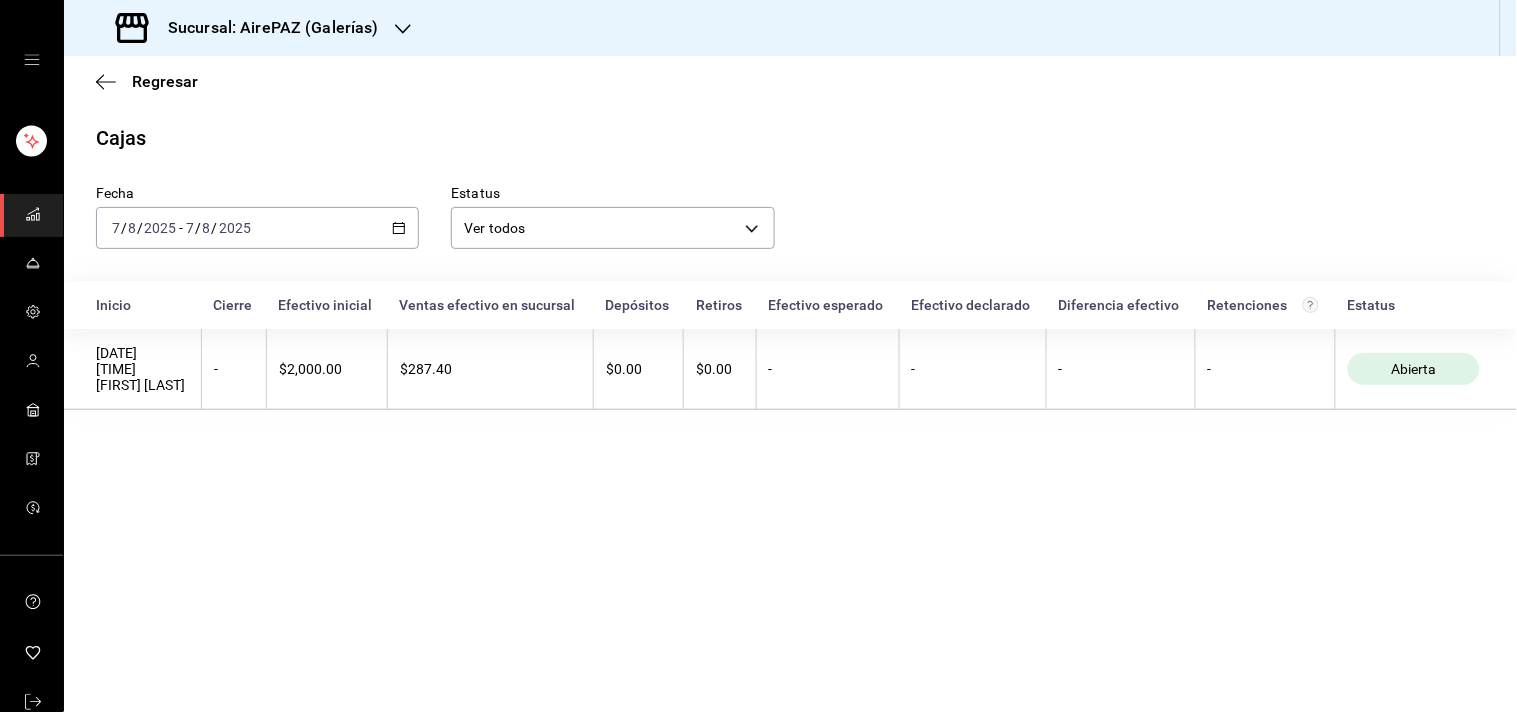 click 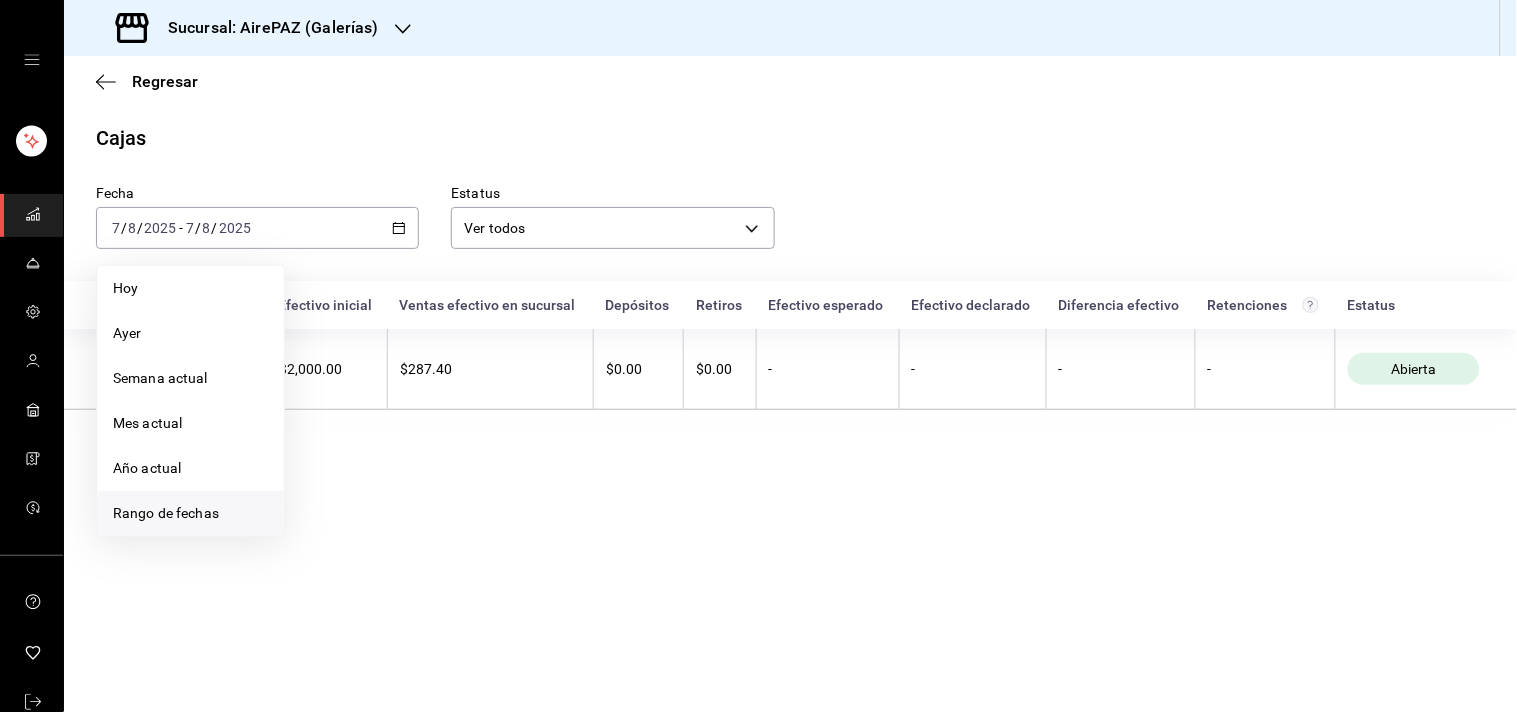 click on "Rango de fechas" at bounding box center (190, 513) 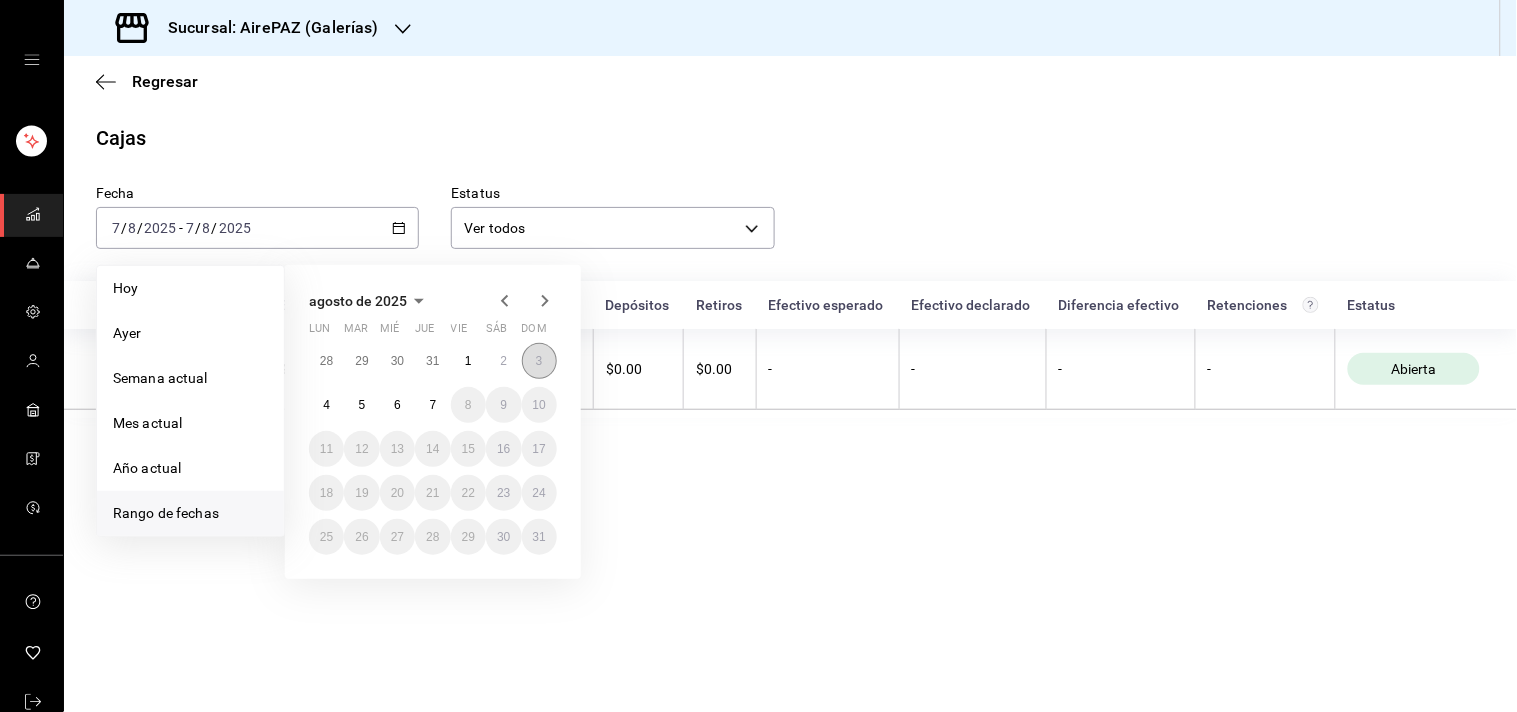 click on "3" at bounding box center [539, 361] 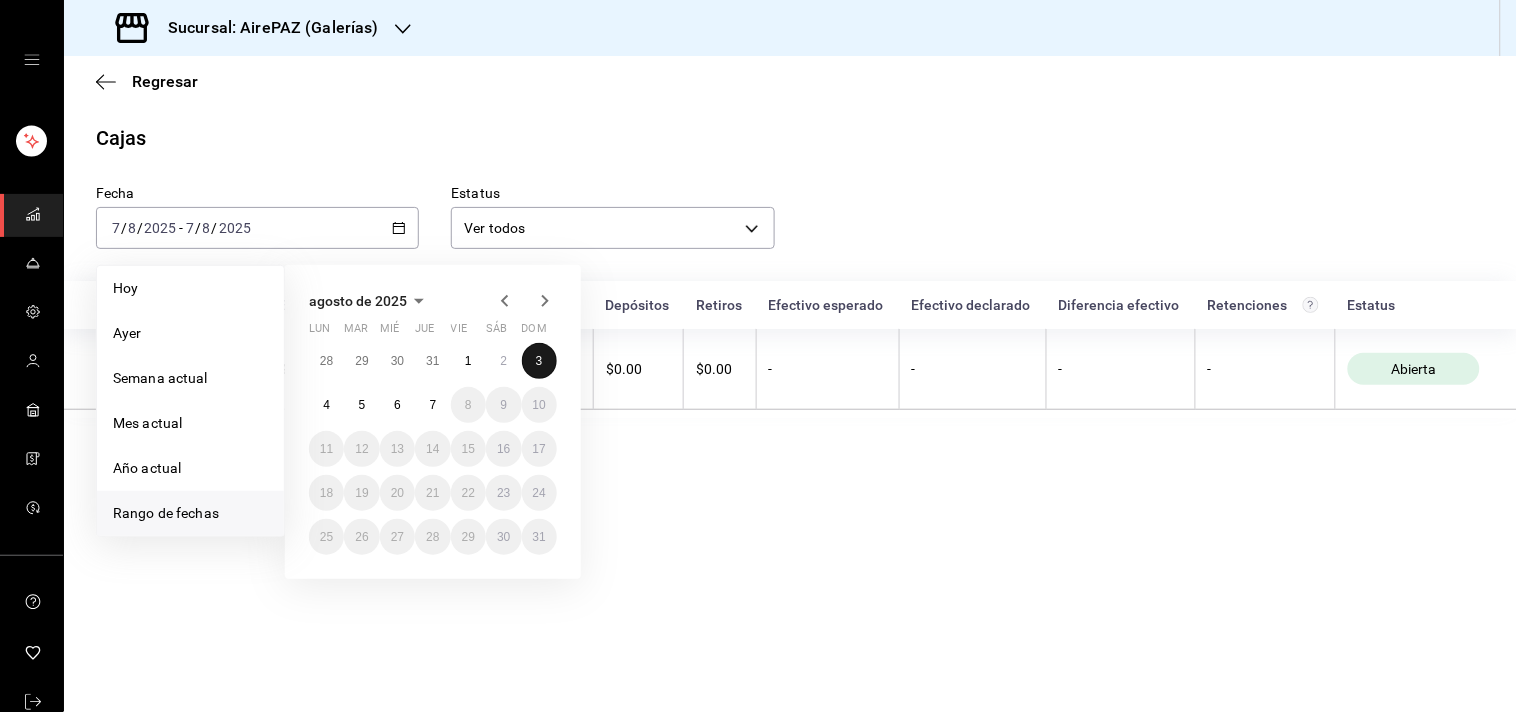 click on "3" at bounding box center [539, 361] 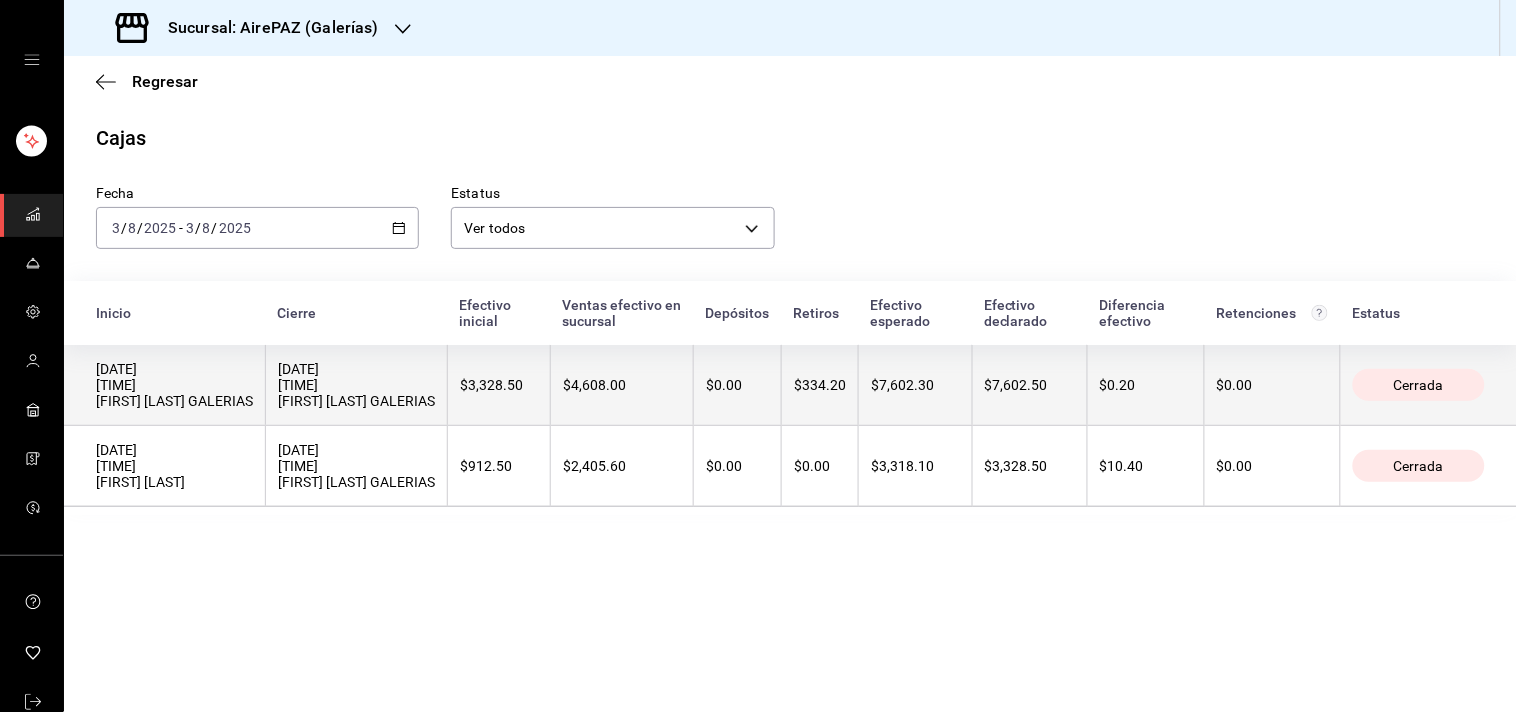 click on "$4,608.00" at bounding box center [621, 385] 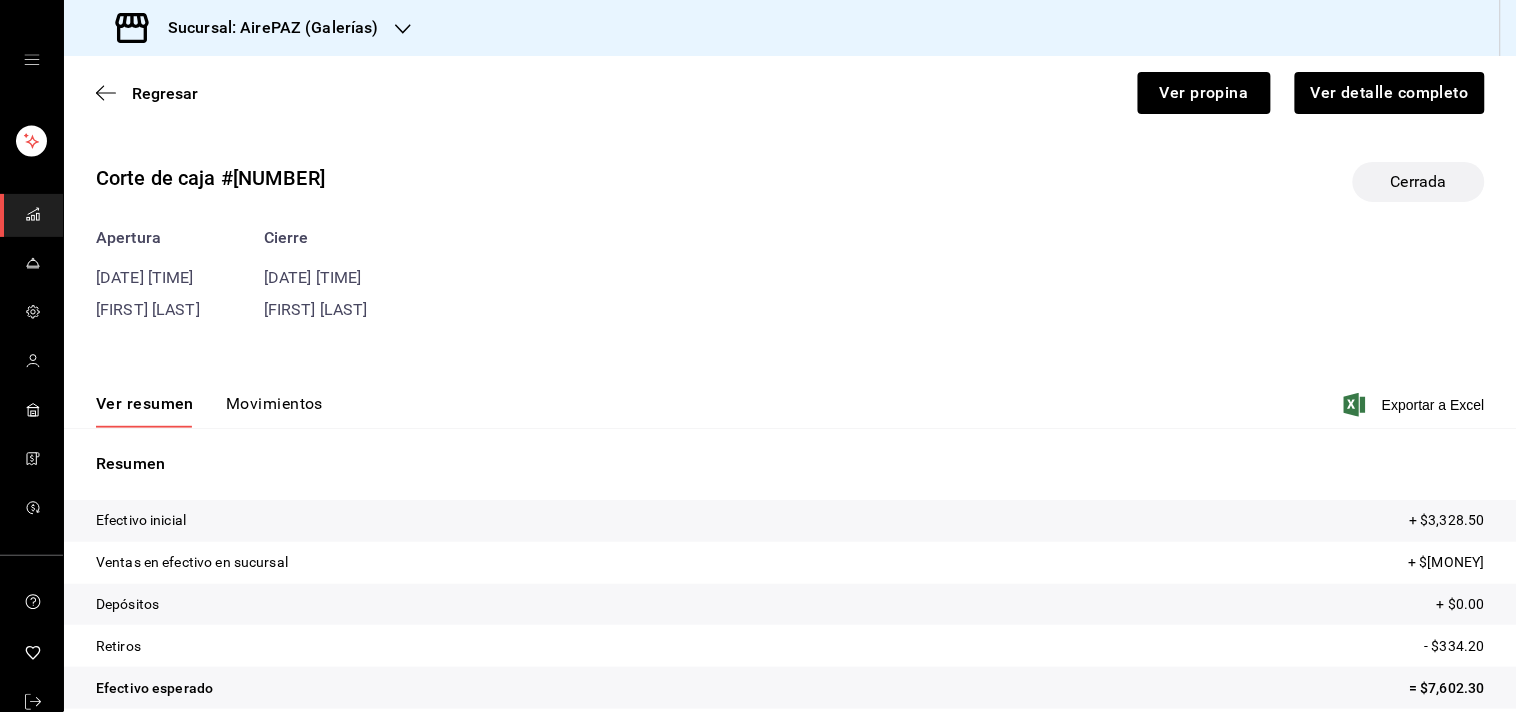 scroll, scrollTop: 103, scrollLeft: 0, axis: vertical 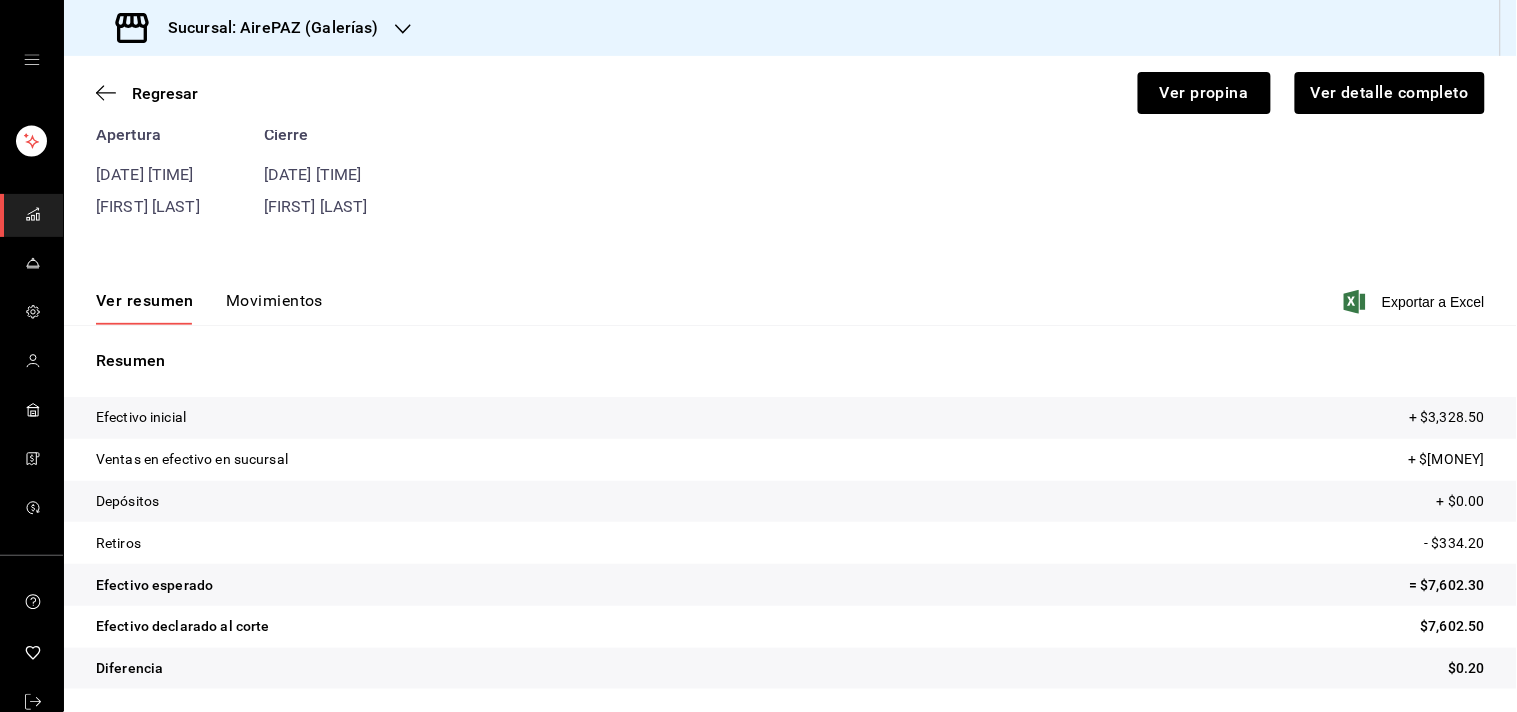 click on "Movimientos" at bounding box center (274, 308) 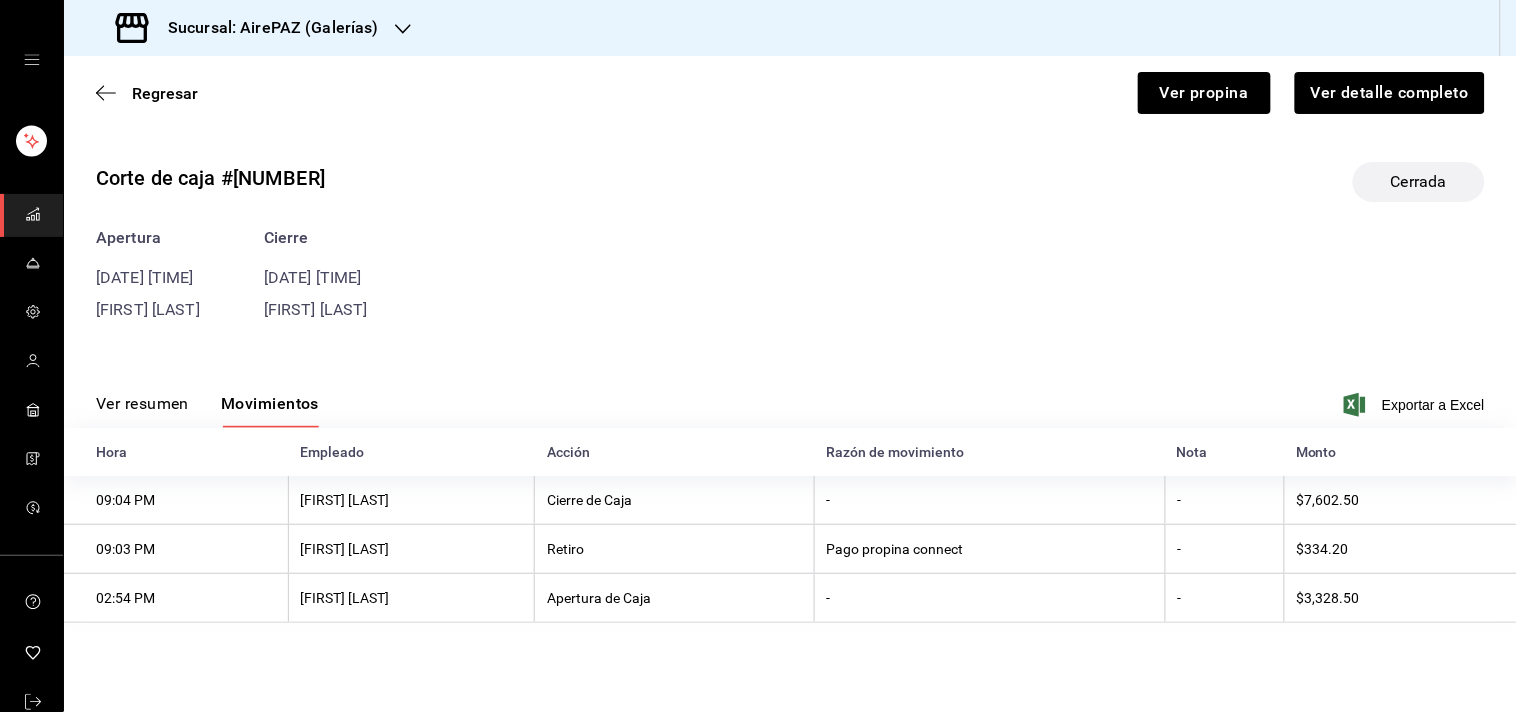 click on "Ver resumen" at bounding box center (142, 411) 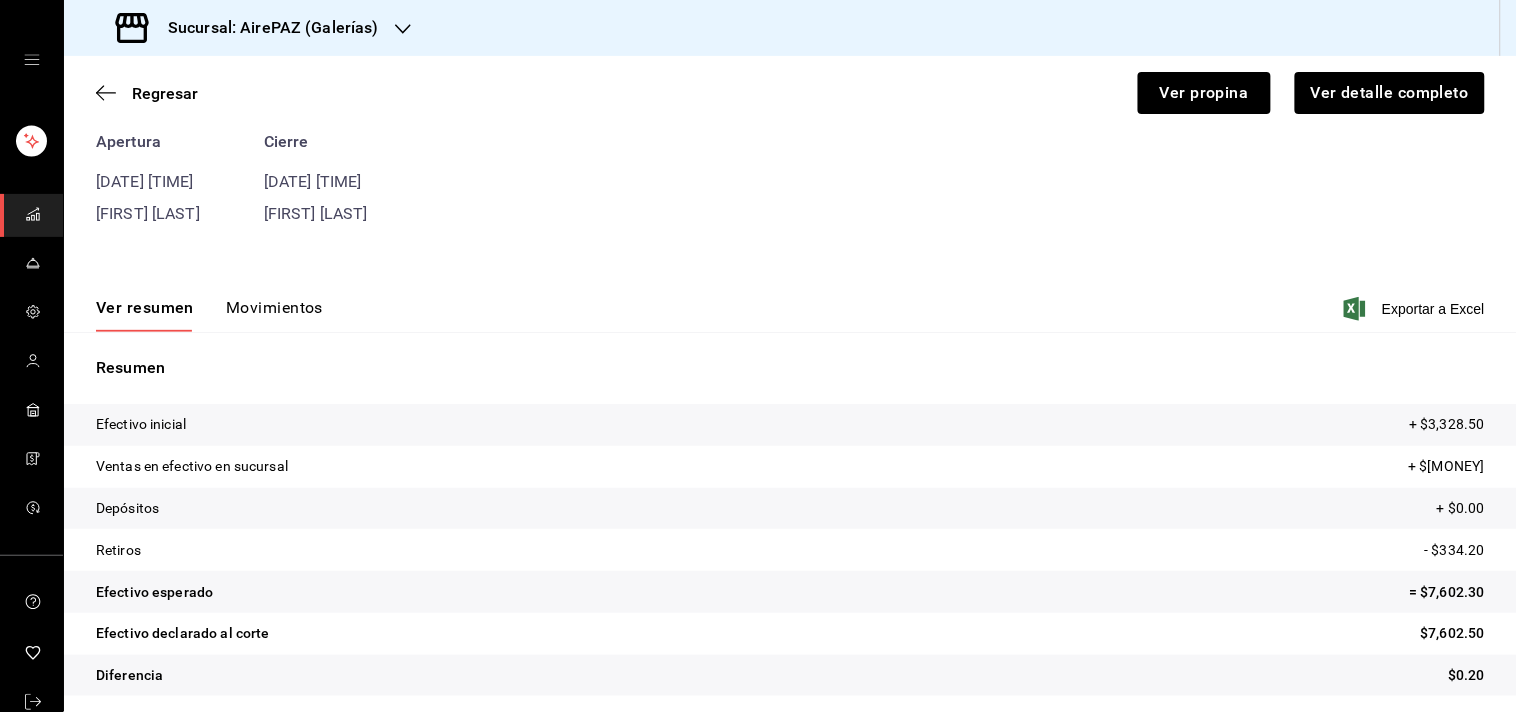 scroll, scrollTop: 103, scrollLeft: 0, axis: vertical 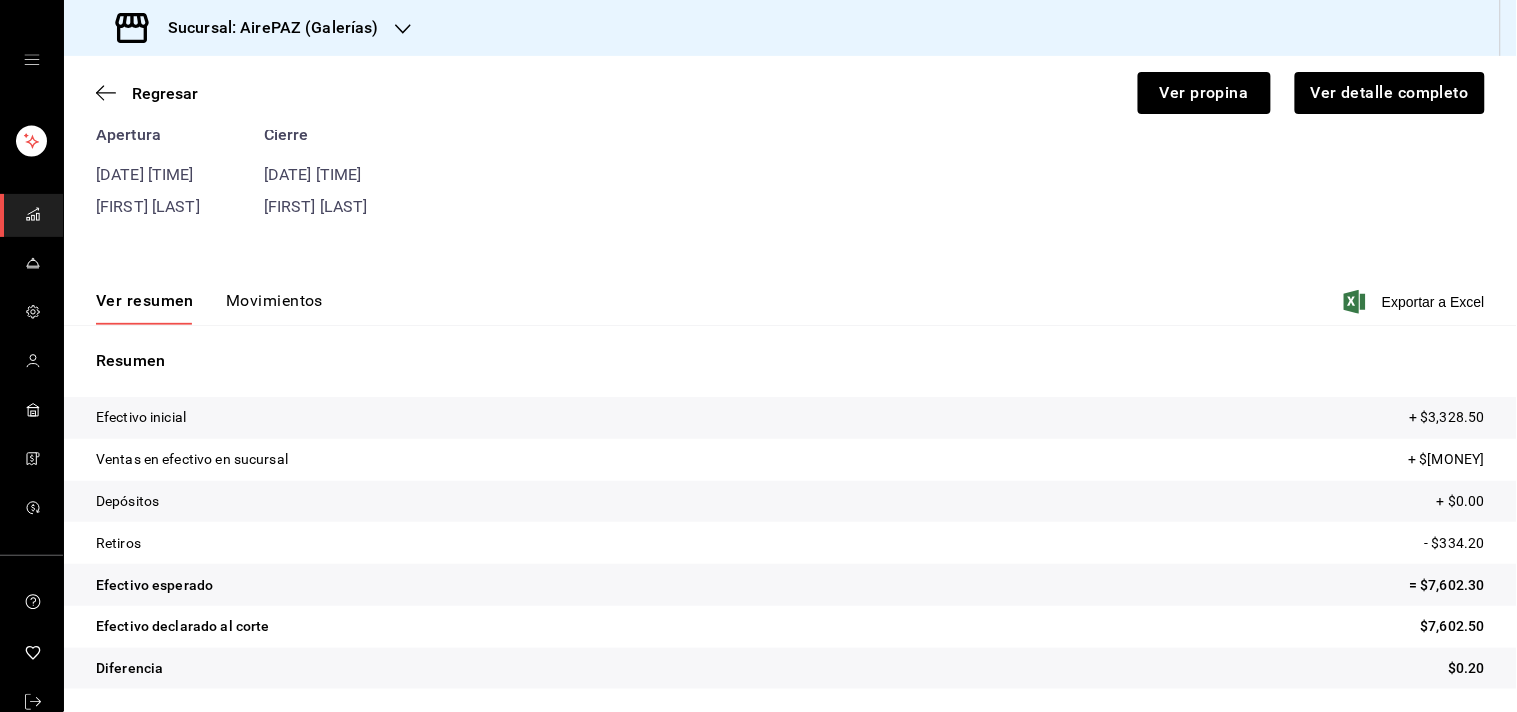 click on "Movimientos" at bounding box center (274, 308) 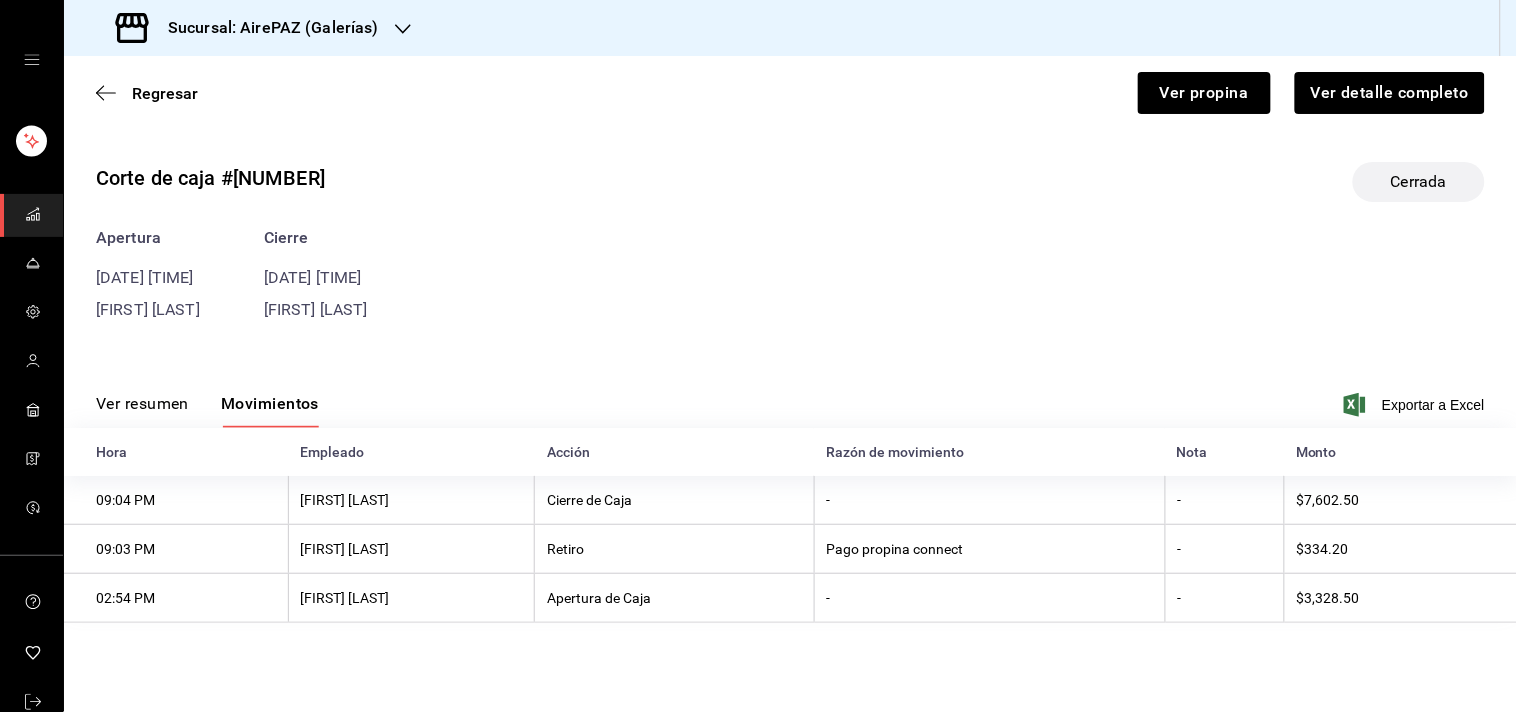 scroll, scrollTop: 0, scrollLeft: 0, axis: both 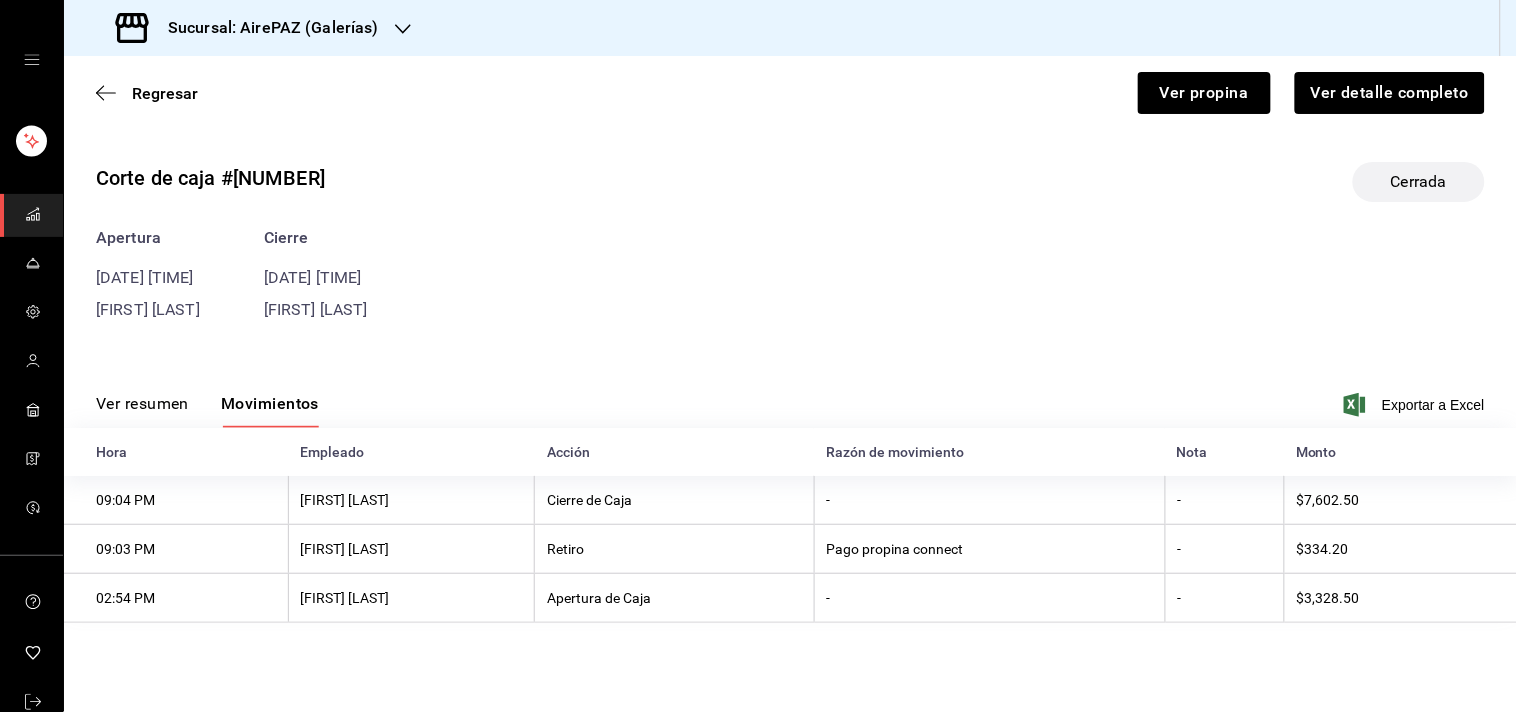 drag, startPoint x: 167, startPoint y: 117, endPoint x: 165, endPoint y: 107, distance: 10.198039 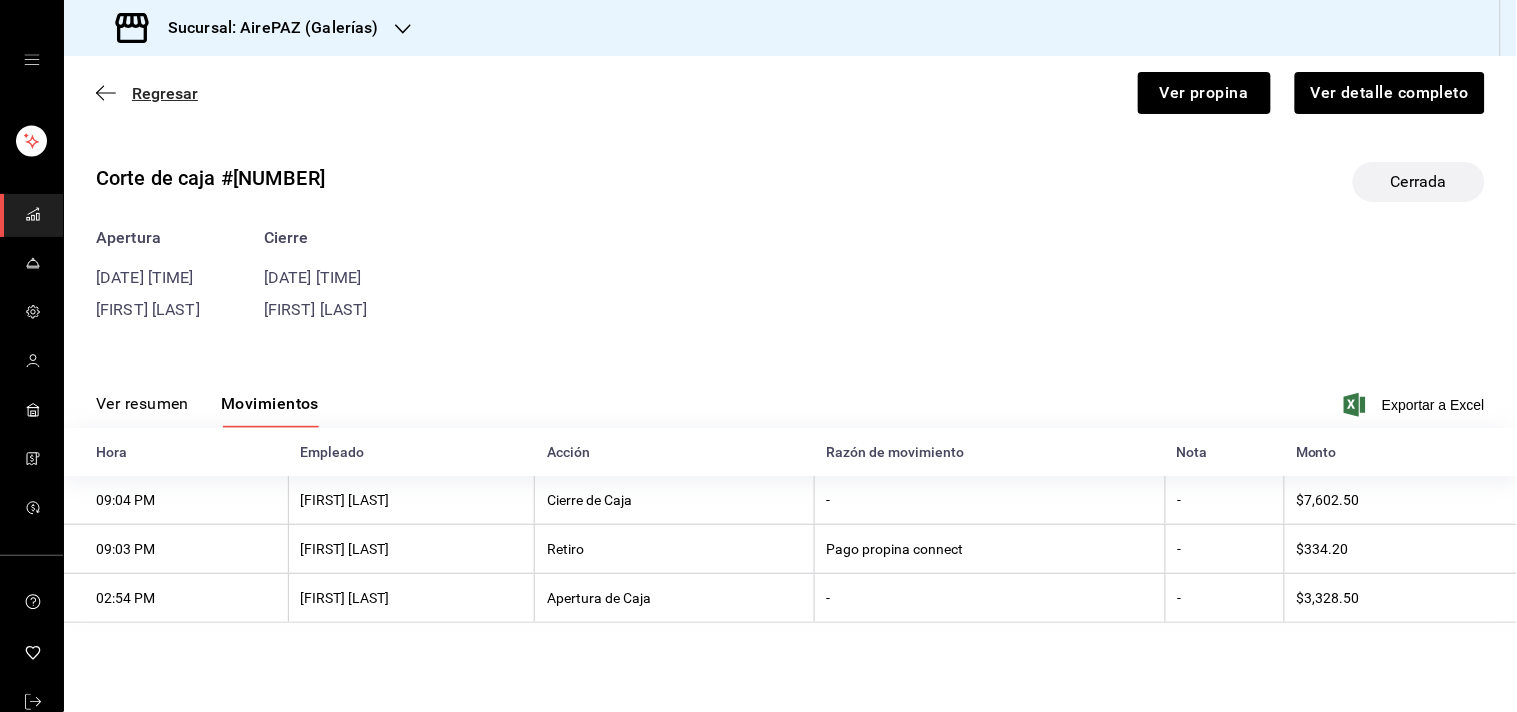 click on "Regresar" at bounding box center [165, 93] 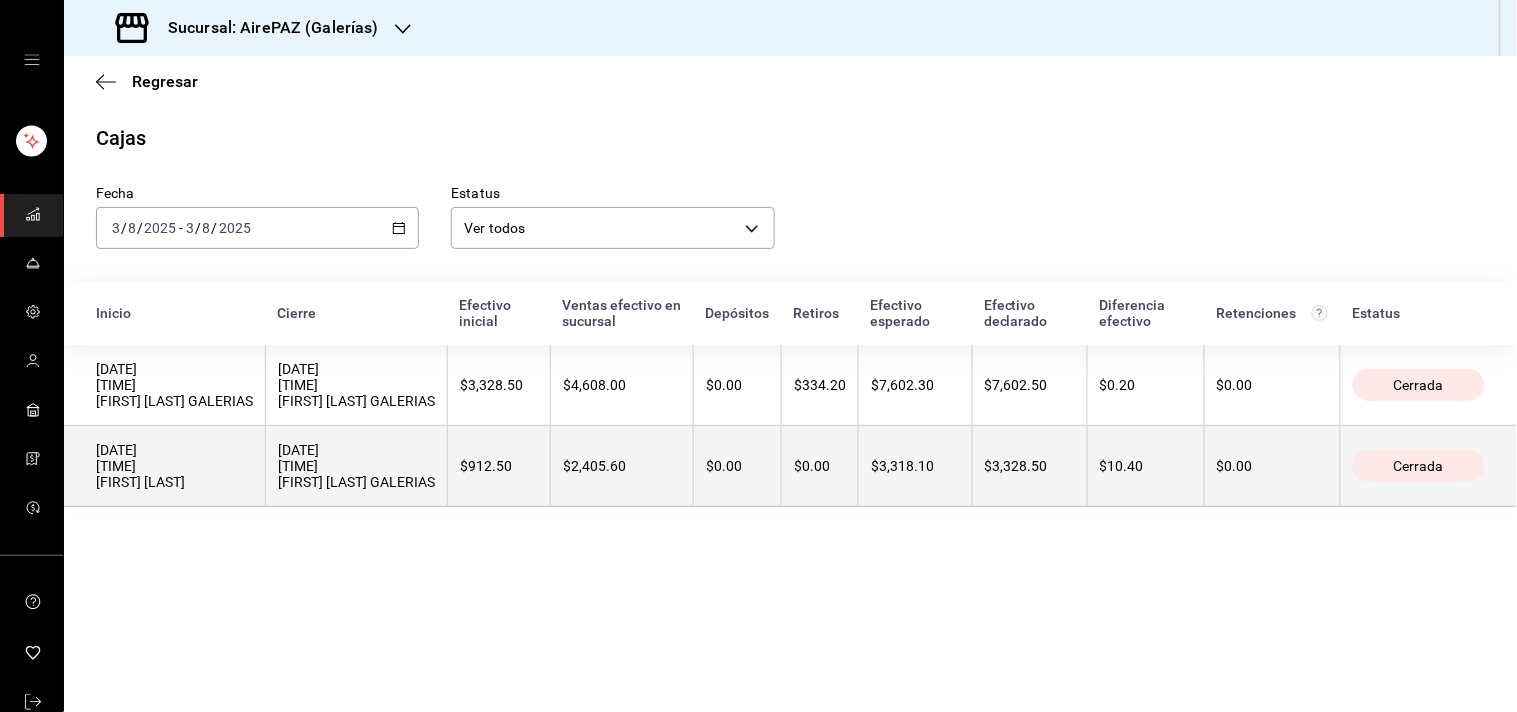click on "$10.40" at bounding box center (1146, 466) 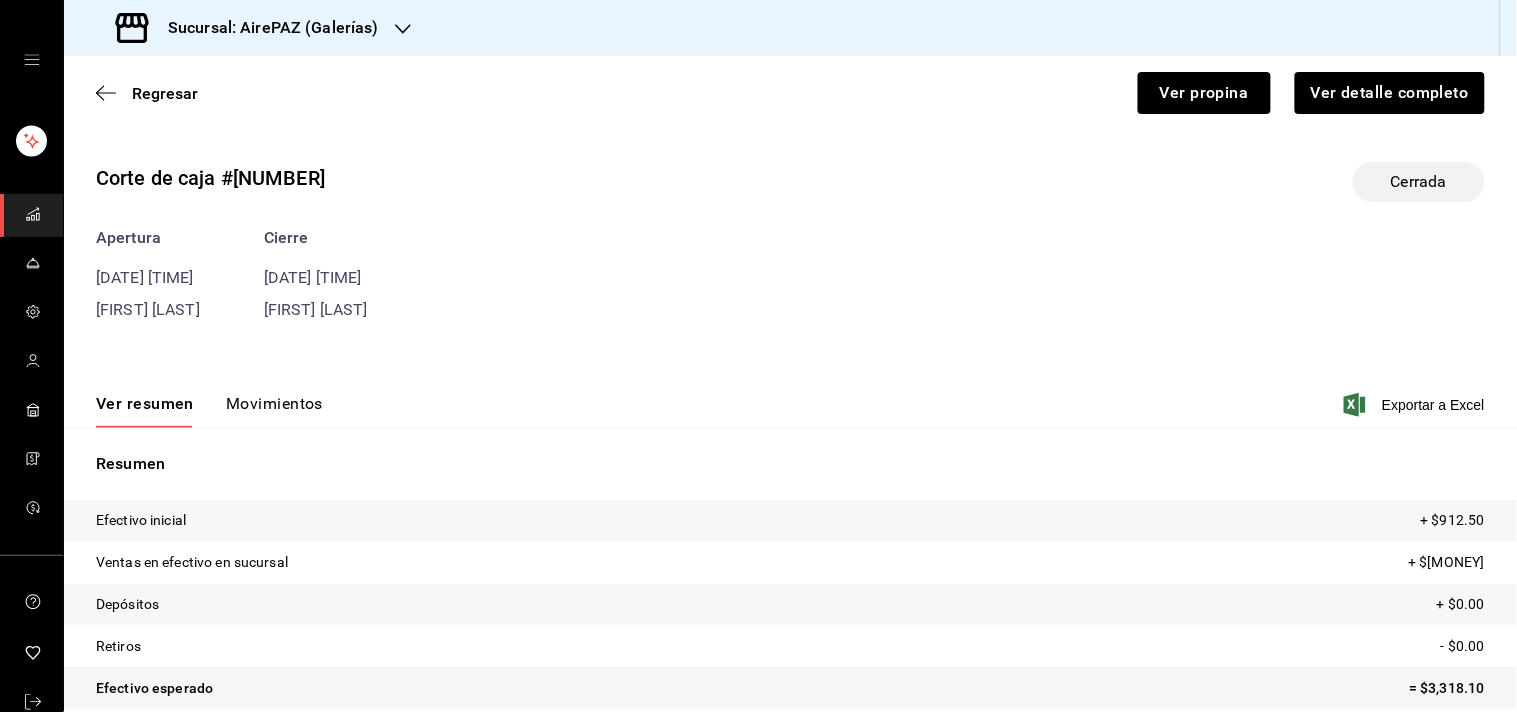 click on "Movimientos" at bounding box center (274, 411) 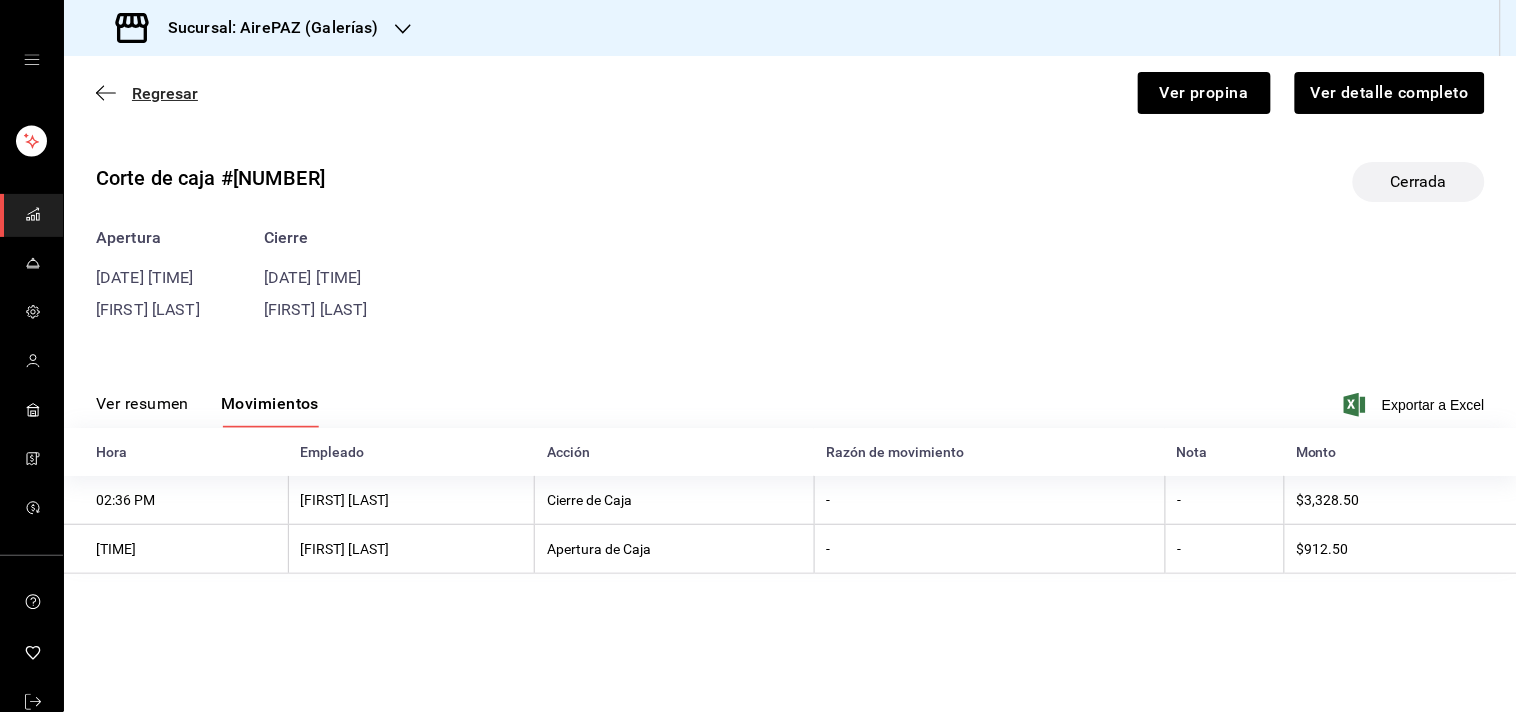 click on "Regresar" at bounding box center [165, 93] 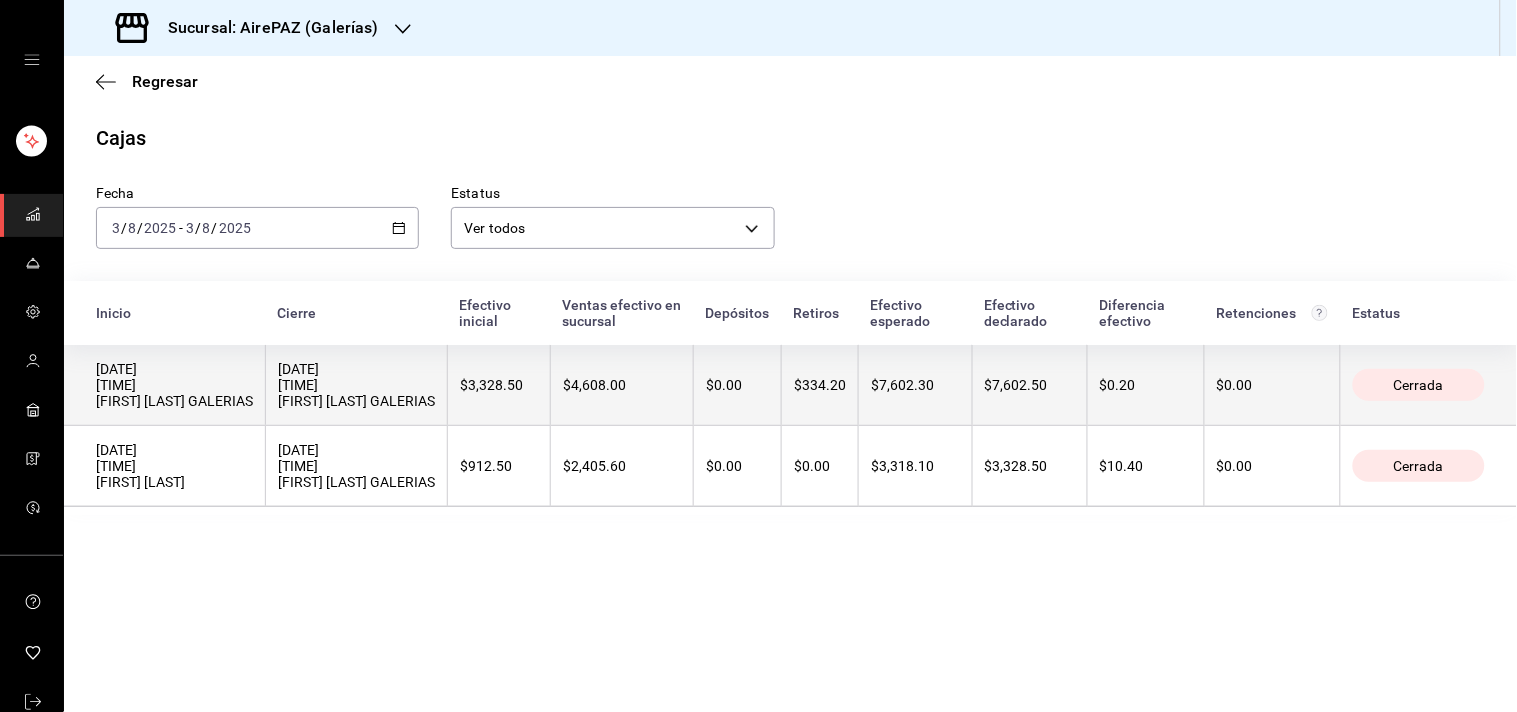 click on "$7,602.50" at bounding box center [1029, 385] 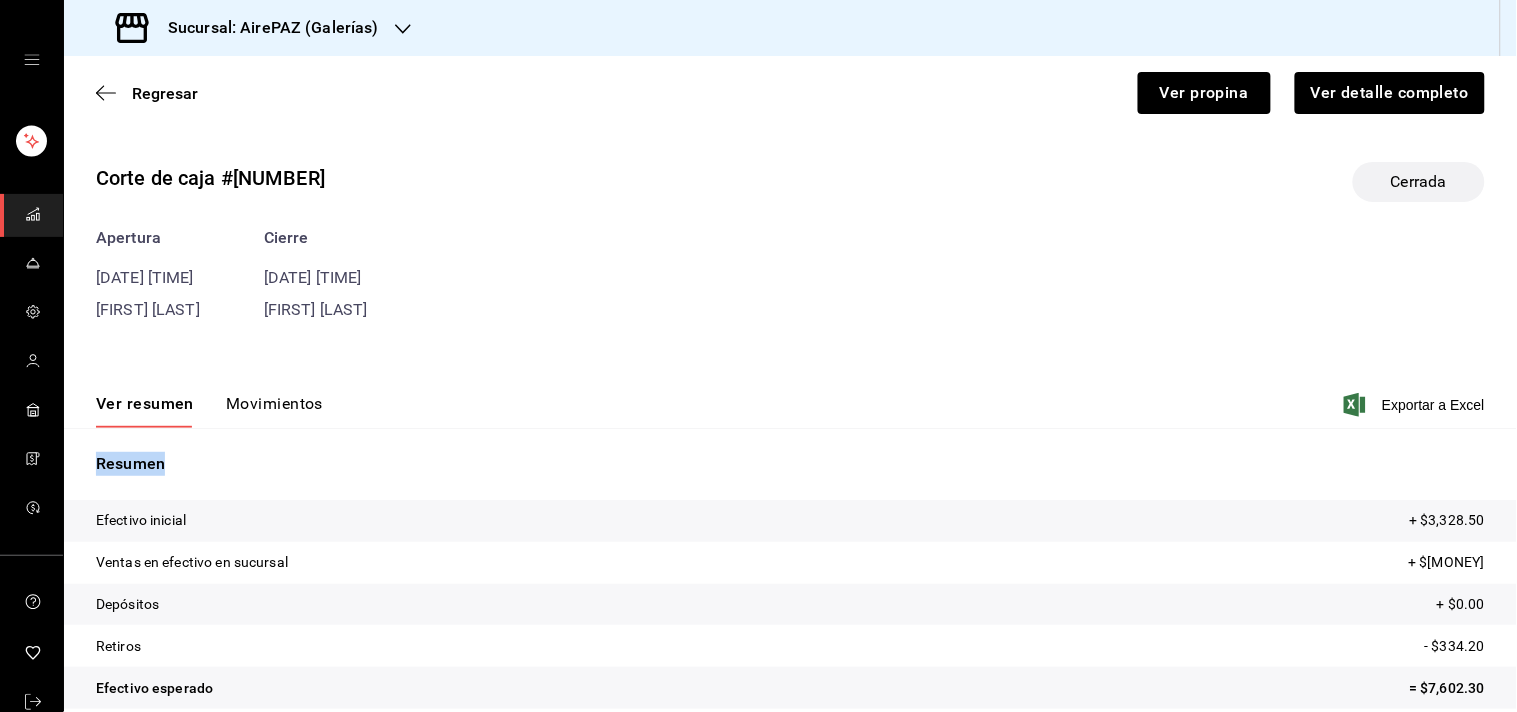click on "Movimientos" at bounding box center [274, 411] 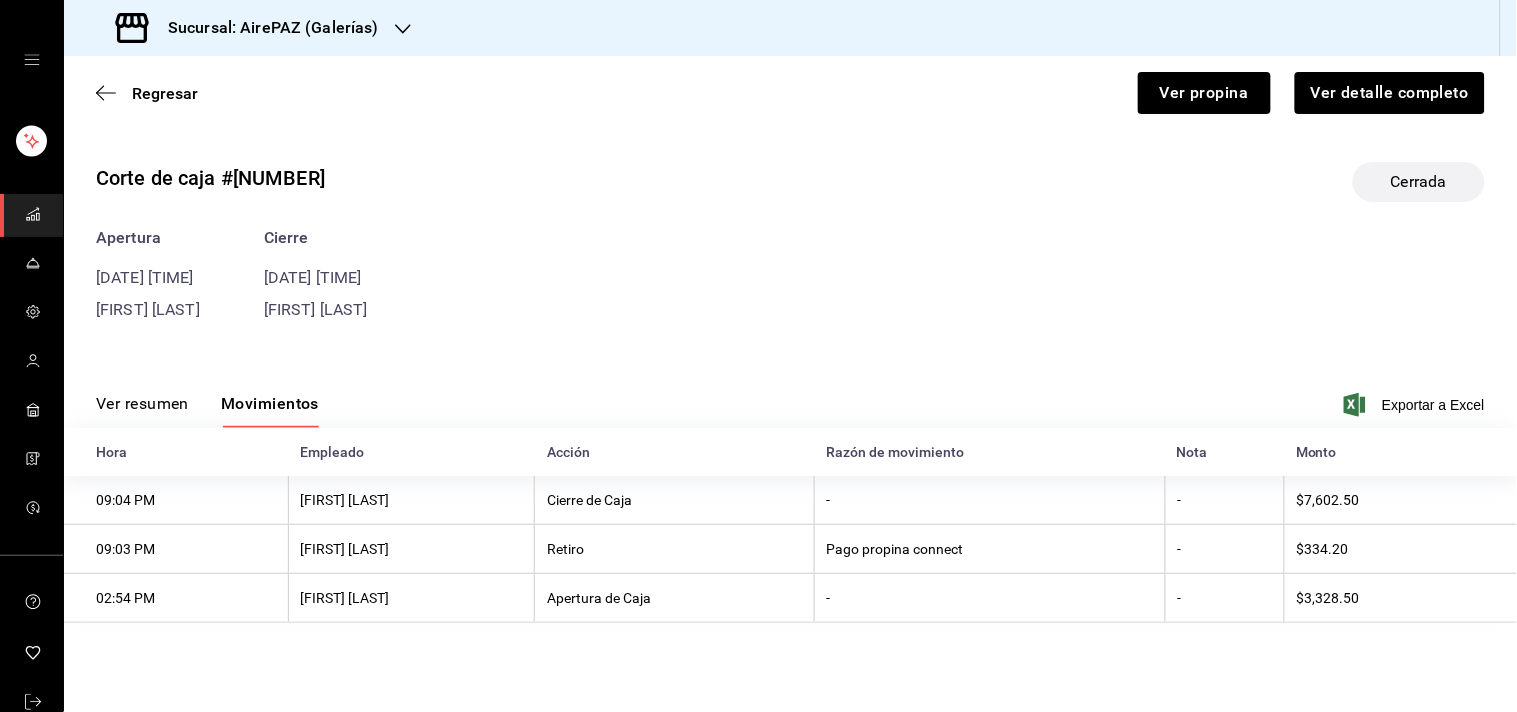click on "Corte de caja  #1601 Cerrada Apertura [DATE] [TIME] [FIRST] [LAST] Cierre [DATE] [TIME] [FIRST] [LAST] Ver resumen Movimientos Exportar a Excel Hora Empleado Acción Razón de movimiento Nota Monto [TIME] [FIRST] [LAST] Cierre de Caja - - $7,602.50 [TIME] [FIRST] [LAST] Retiro Pago propina connect - $334.20 [TIME] [FIRST] [LAST] Apertura de Caja - - $3,328.50" at bounding box center (790, 384) 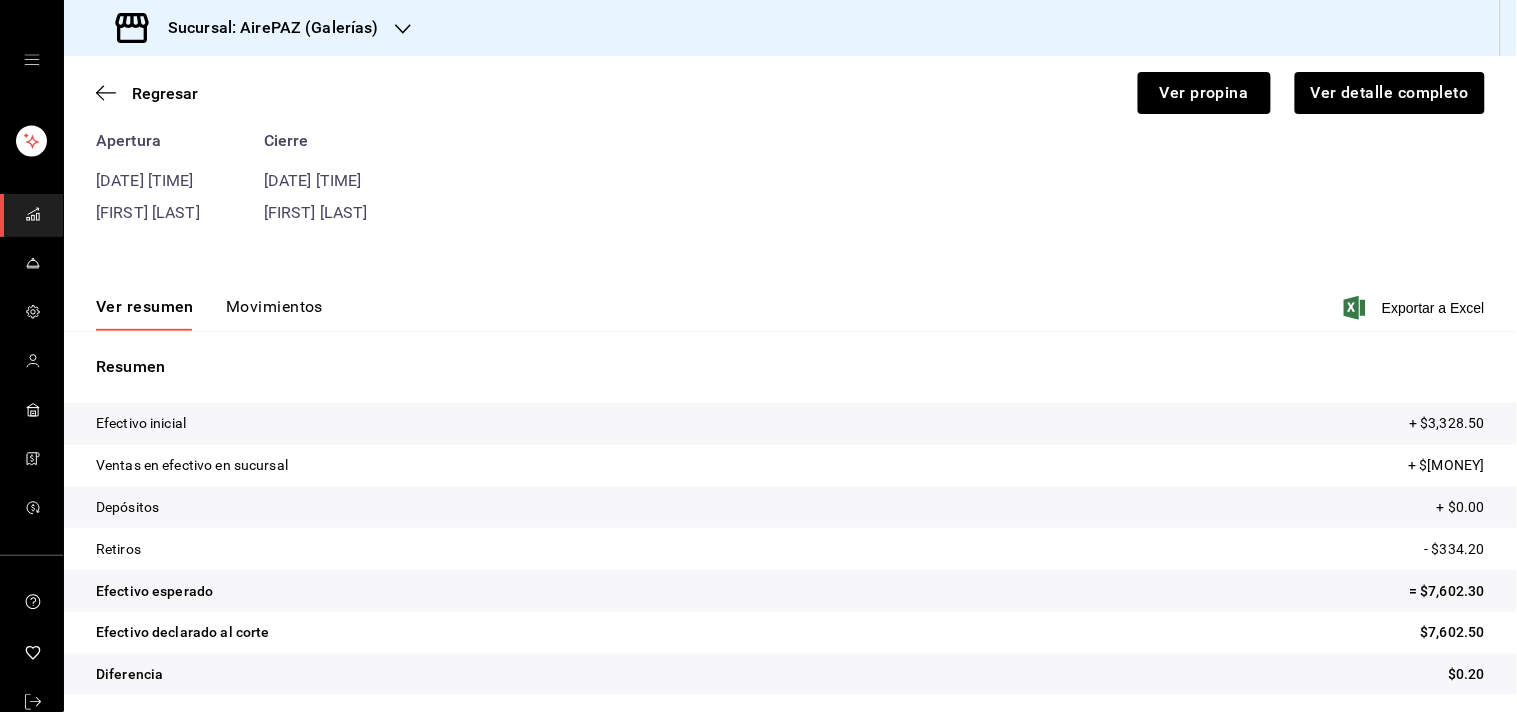 scroll, scrollTop: 103, scrollLeft: 0, axis: vertical 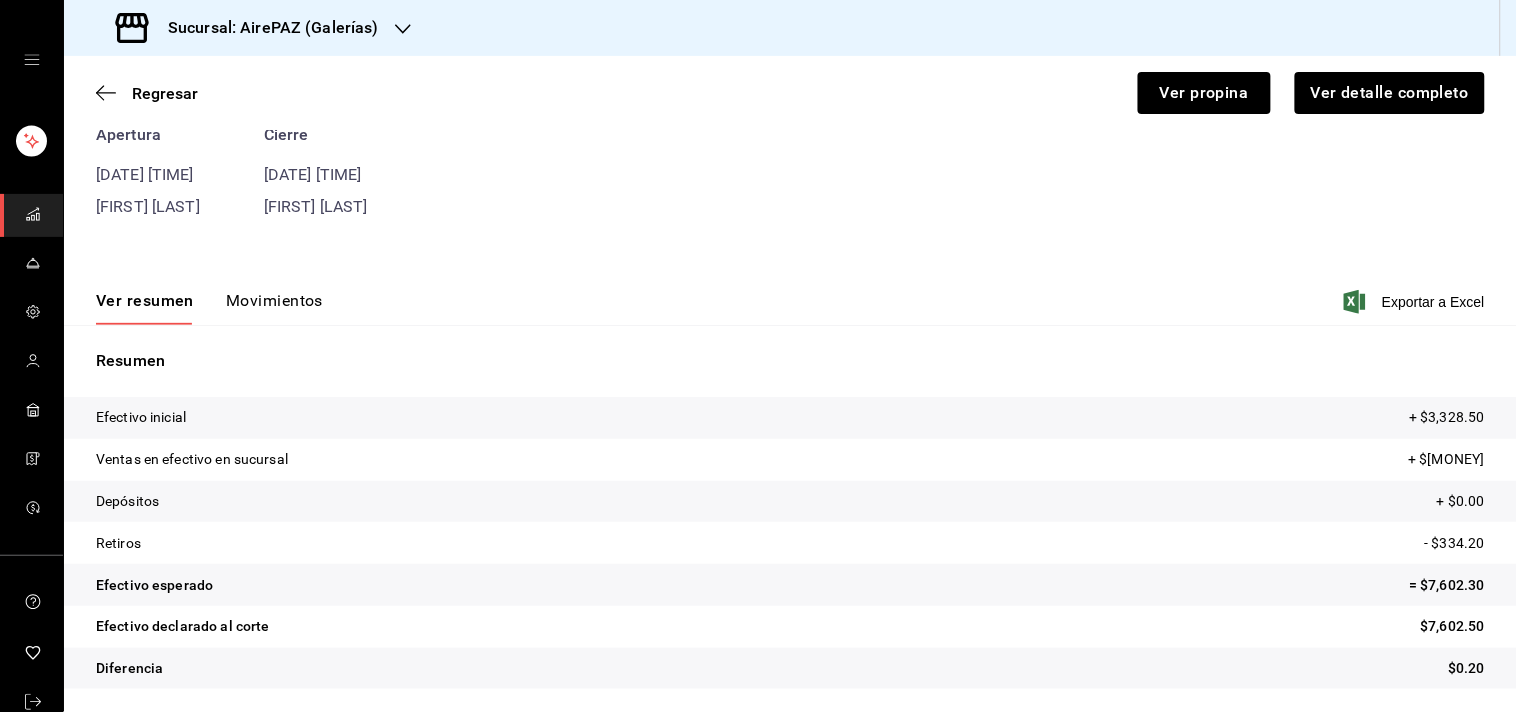 click on "Movimientos" at bounding box center [274, 308] 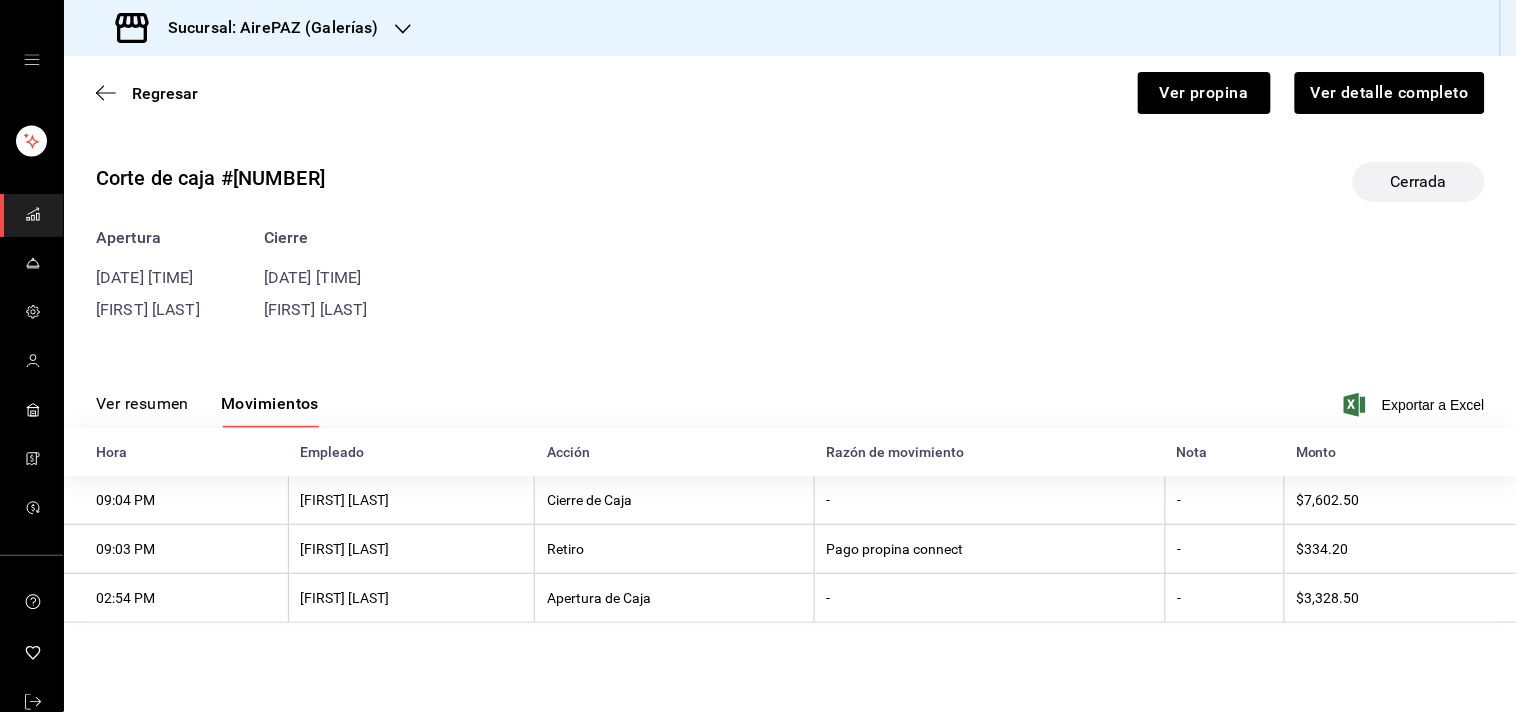 scroll, scrollTop: 0, scrollLeft: 0, axis: both 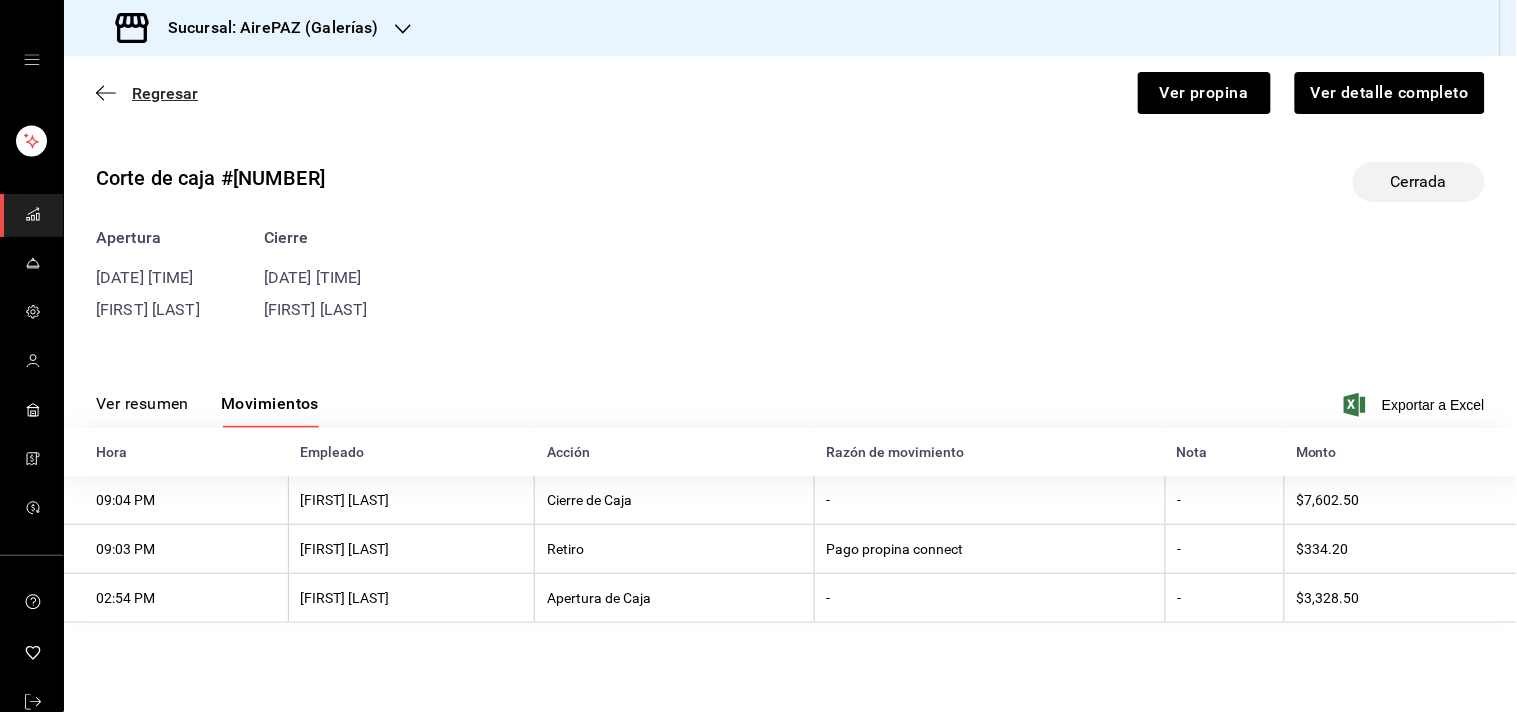 click on "Regresar" at bounding box center (165, 93) 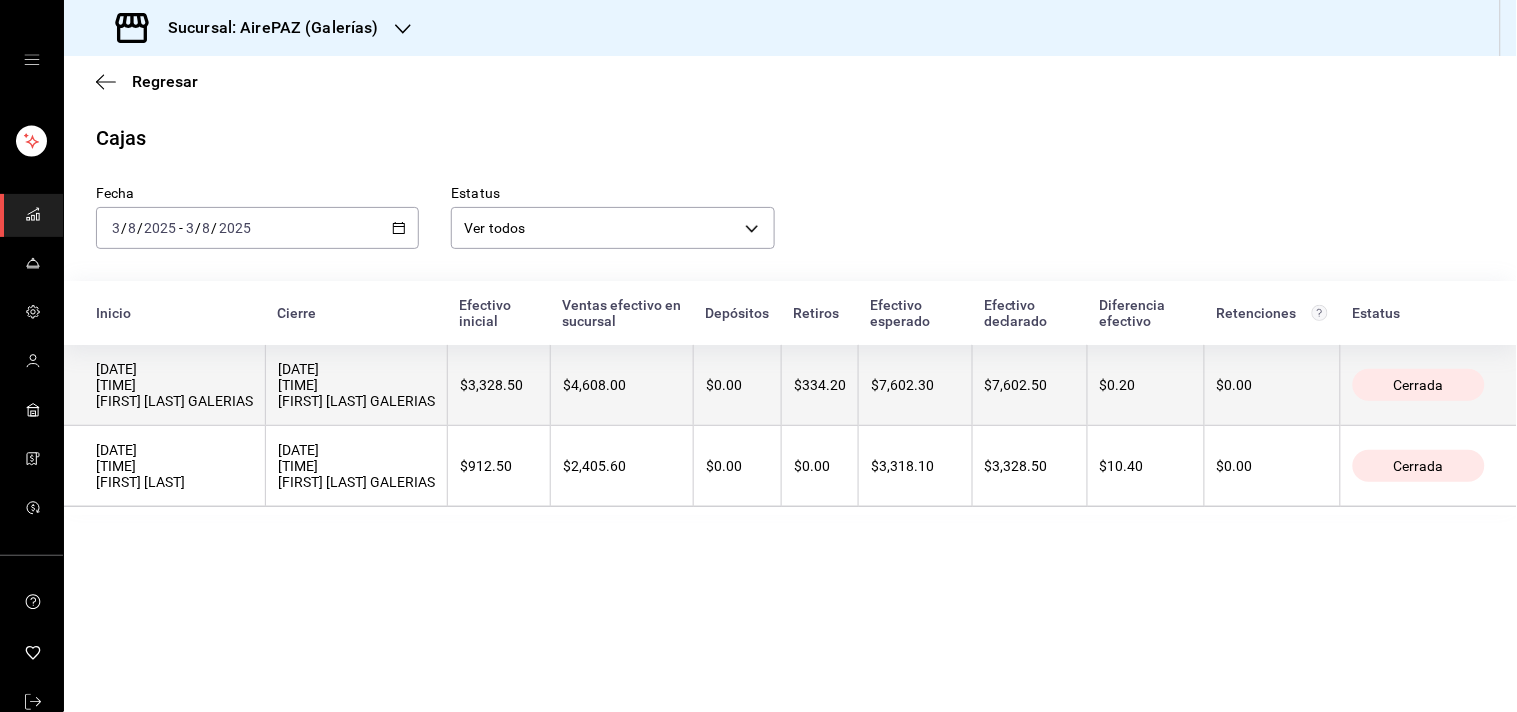 click on "$7,602.50" at bounding box center (1029, 385) 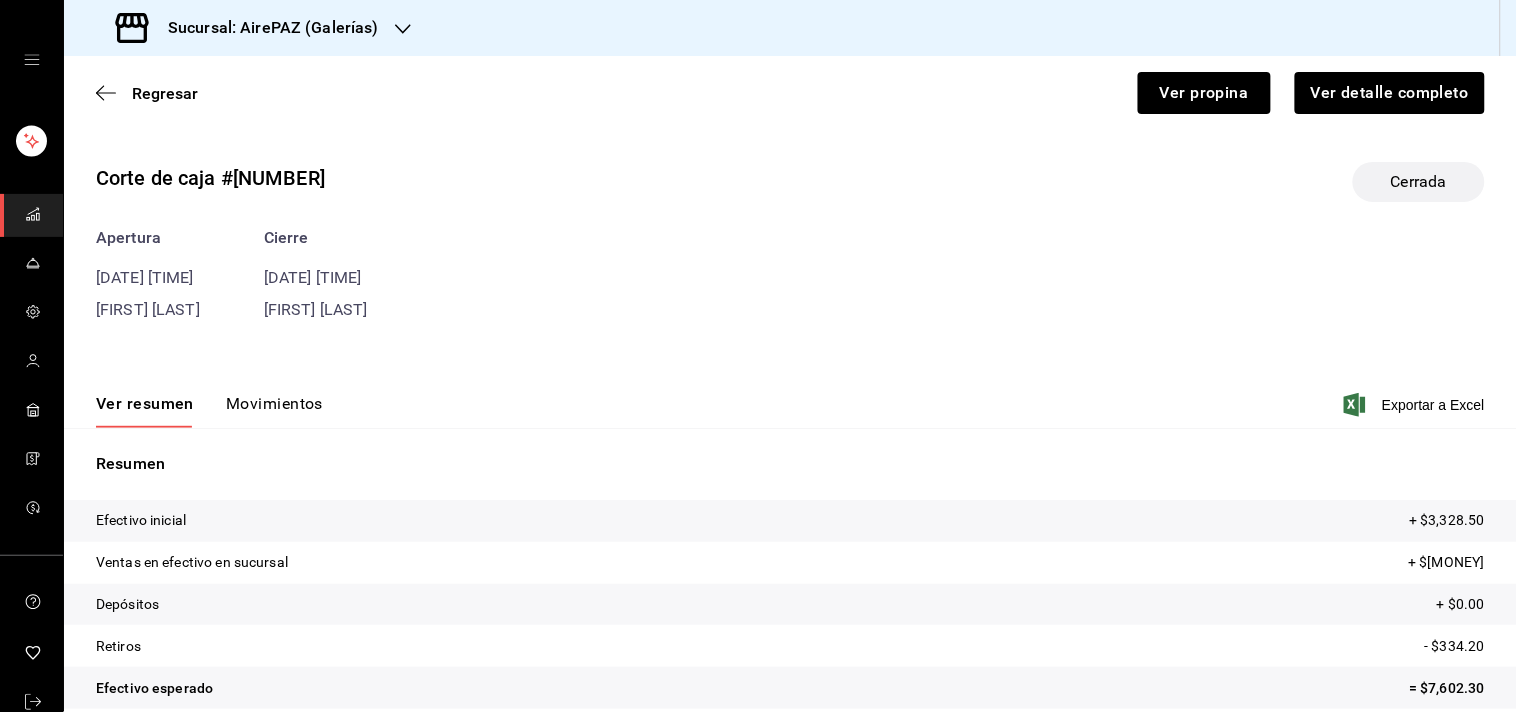 scroll, scrollTop: 103, scrollLeft: 0, axis: vertical 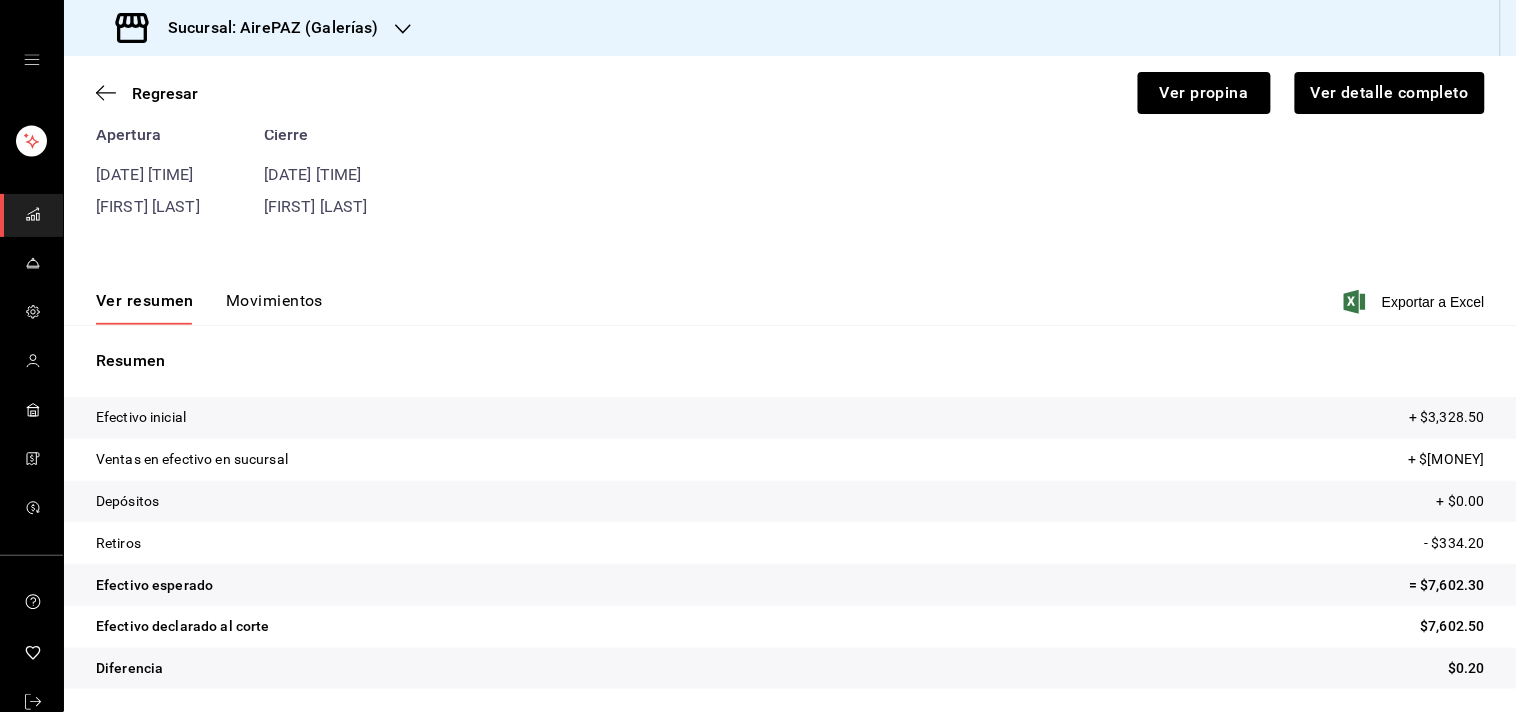 click on "Movimientos" at bounding box center [274, 308] 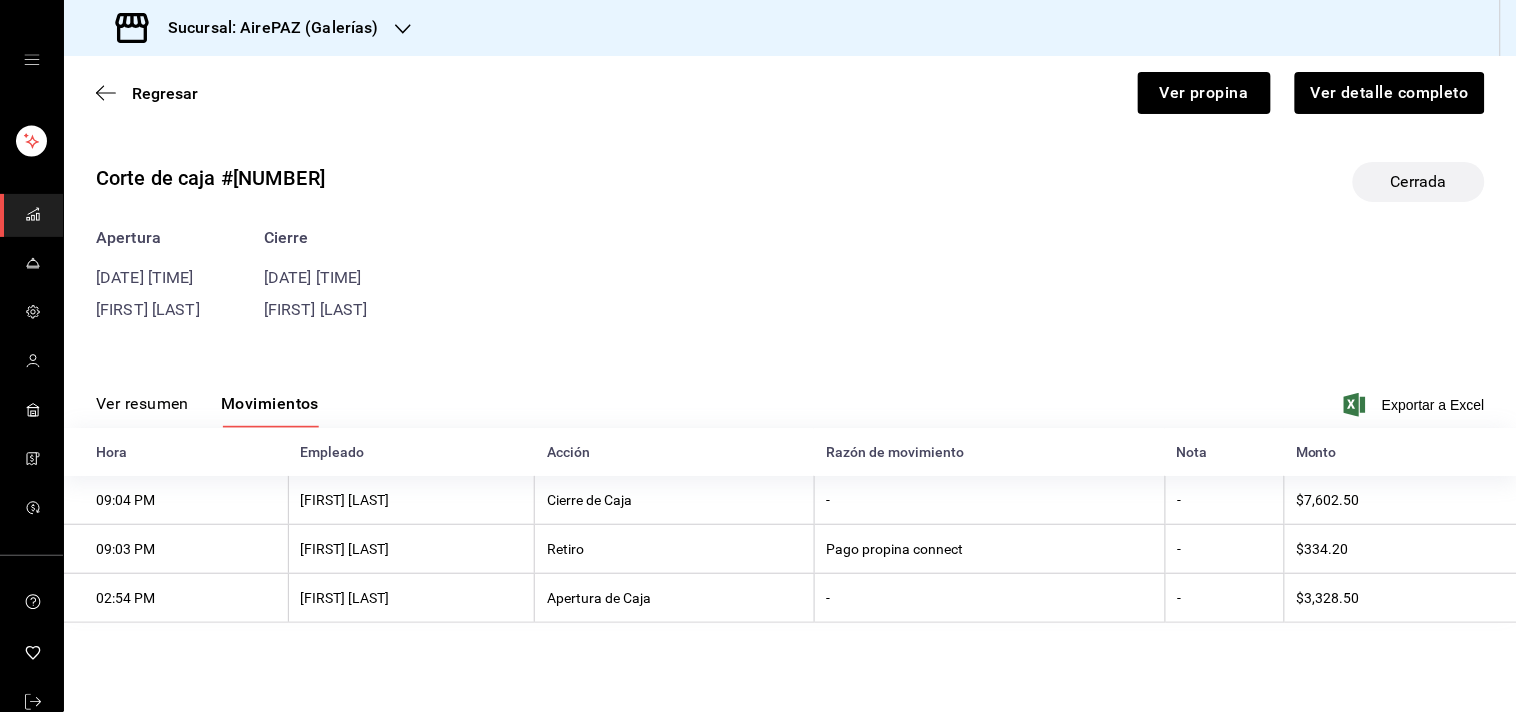 scroll, scrollTop: 0, scrollLeft: 0, axis: both 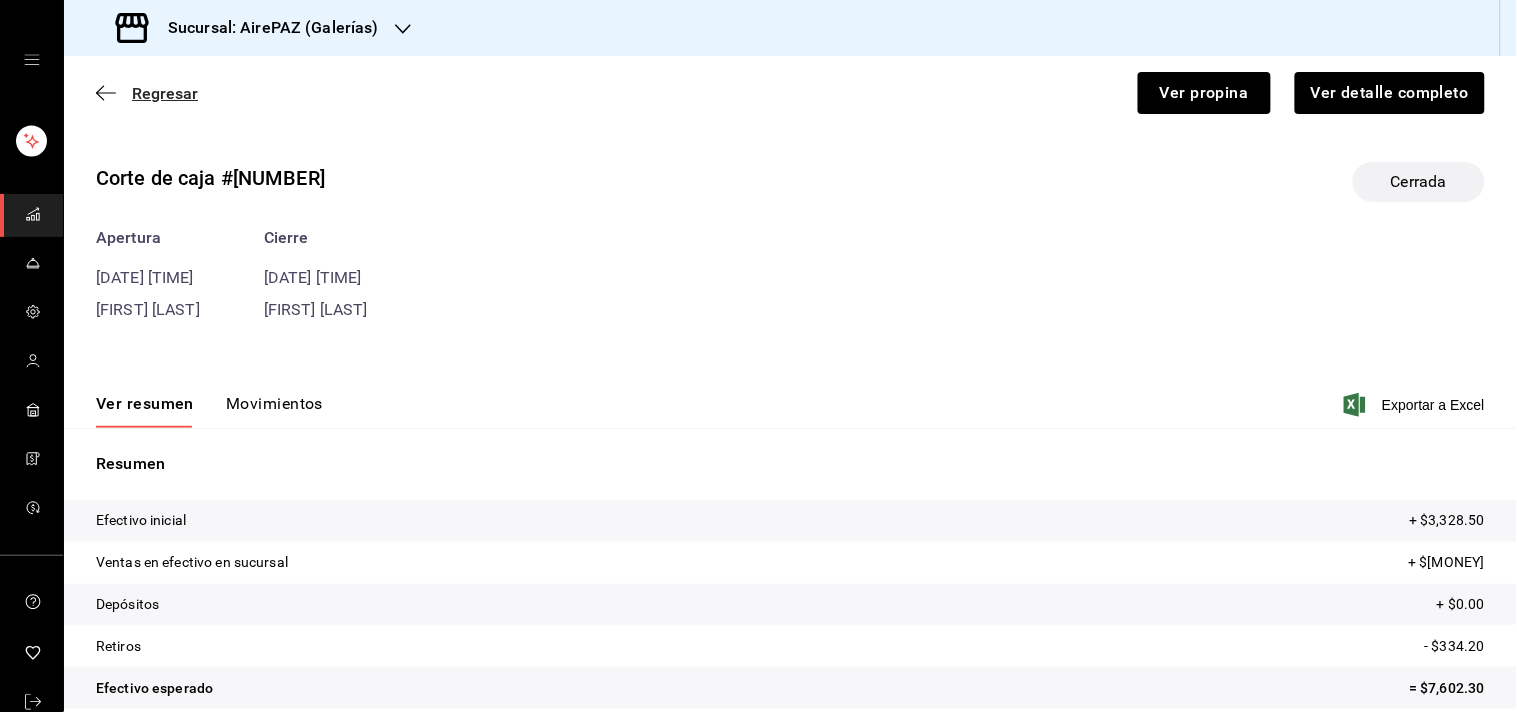 click on "Regresar" at bounding box center [165, 93] 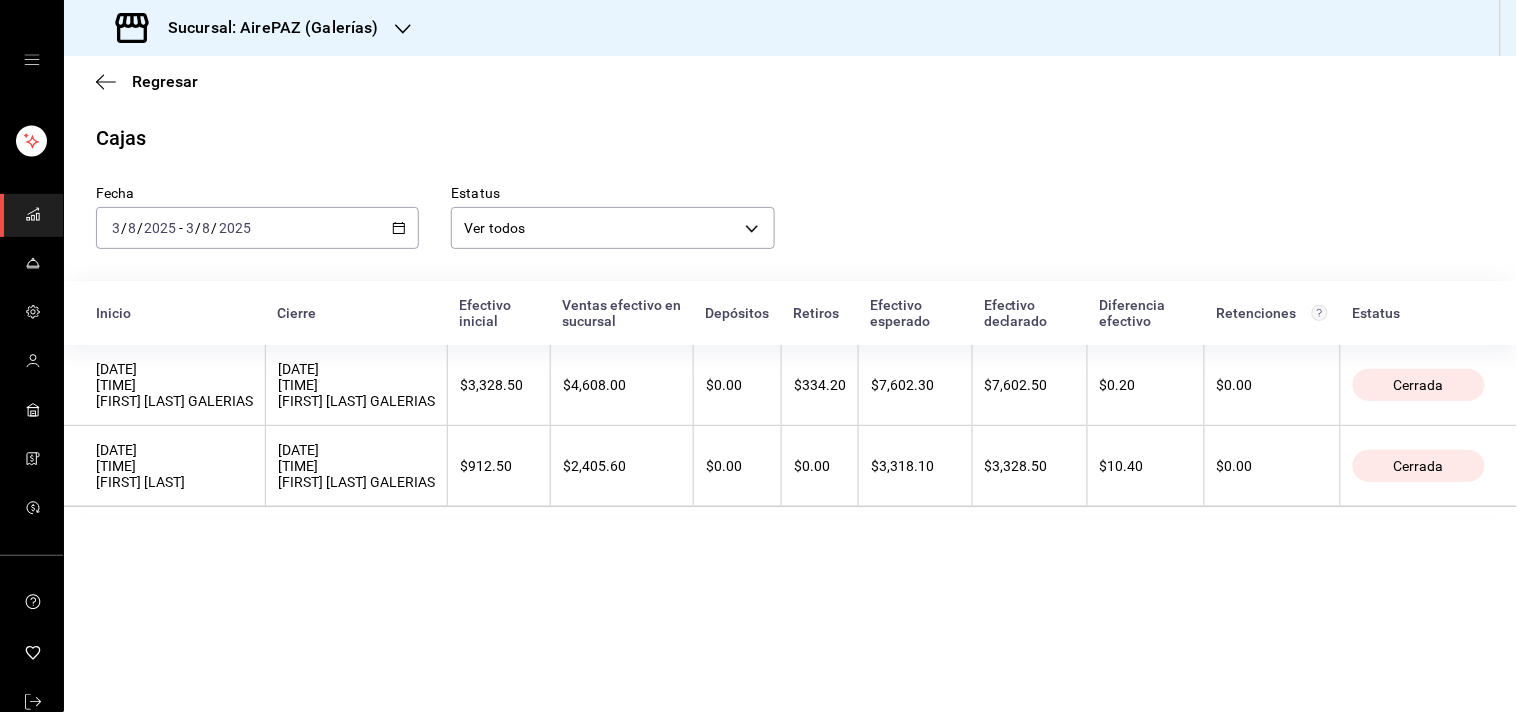 click on "Fecha [DATE] [DATE] - [DATE] [DATE] Estatus Ver todos ALL" at bounding box center (774, 201) 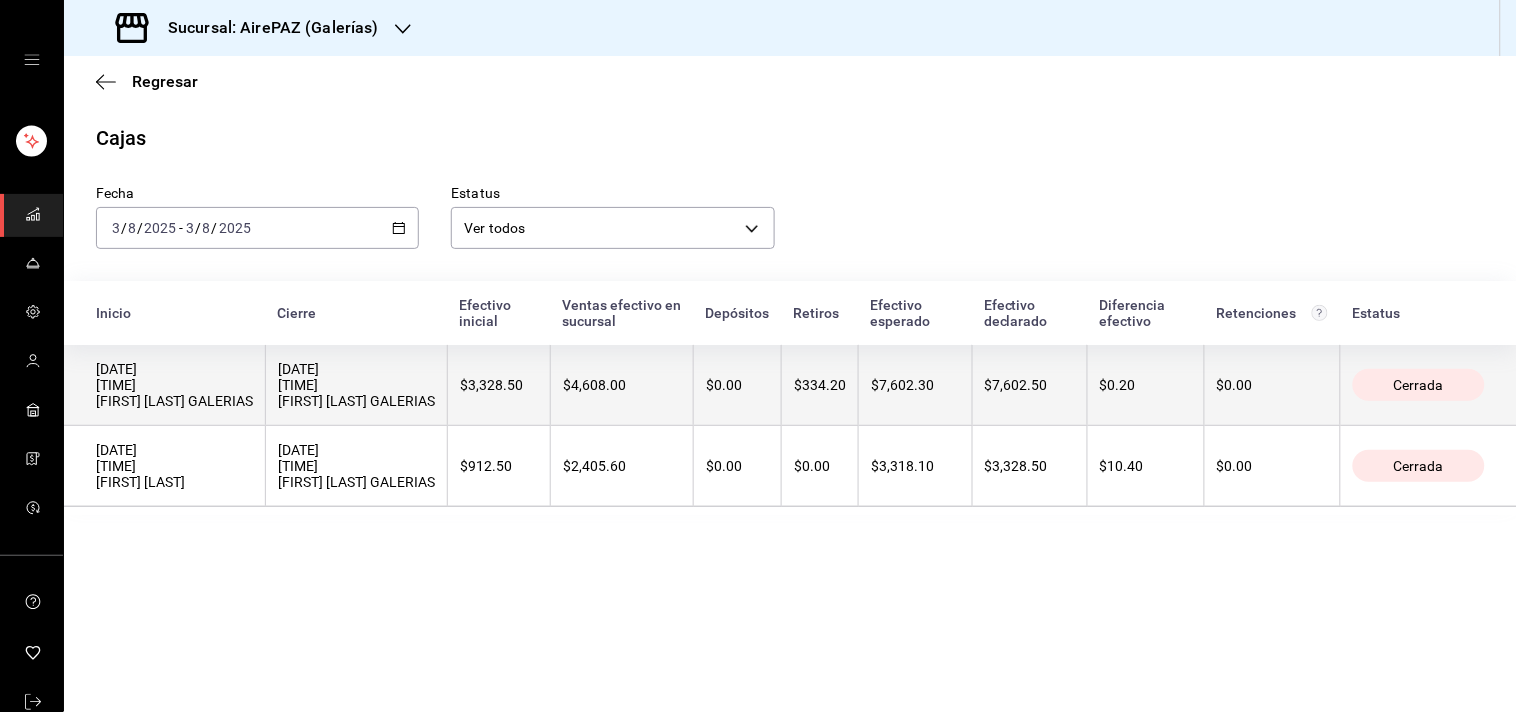 click on "$334.20" at bounding box center [820, 385] 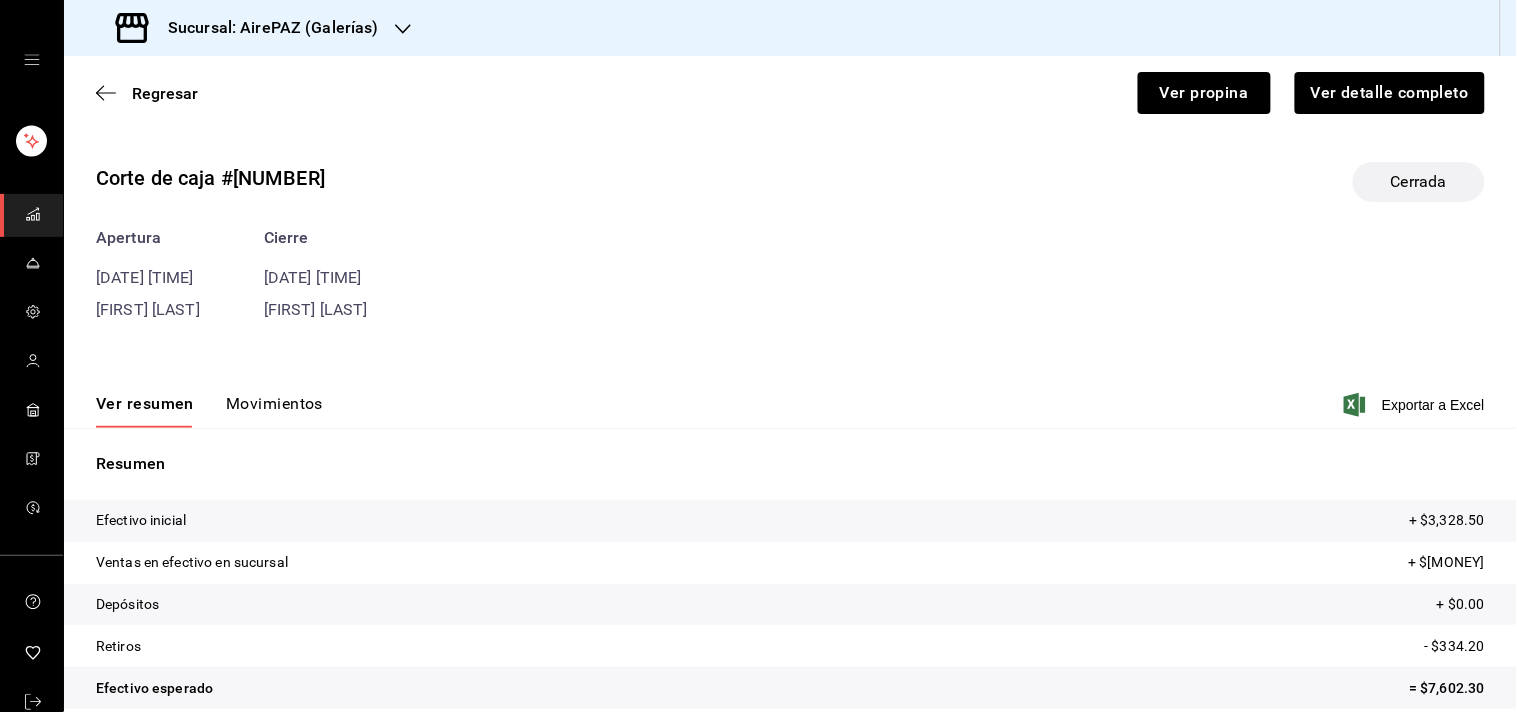 click on "Movimientos" at bounding box center (274, 411) 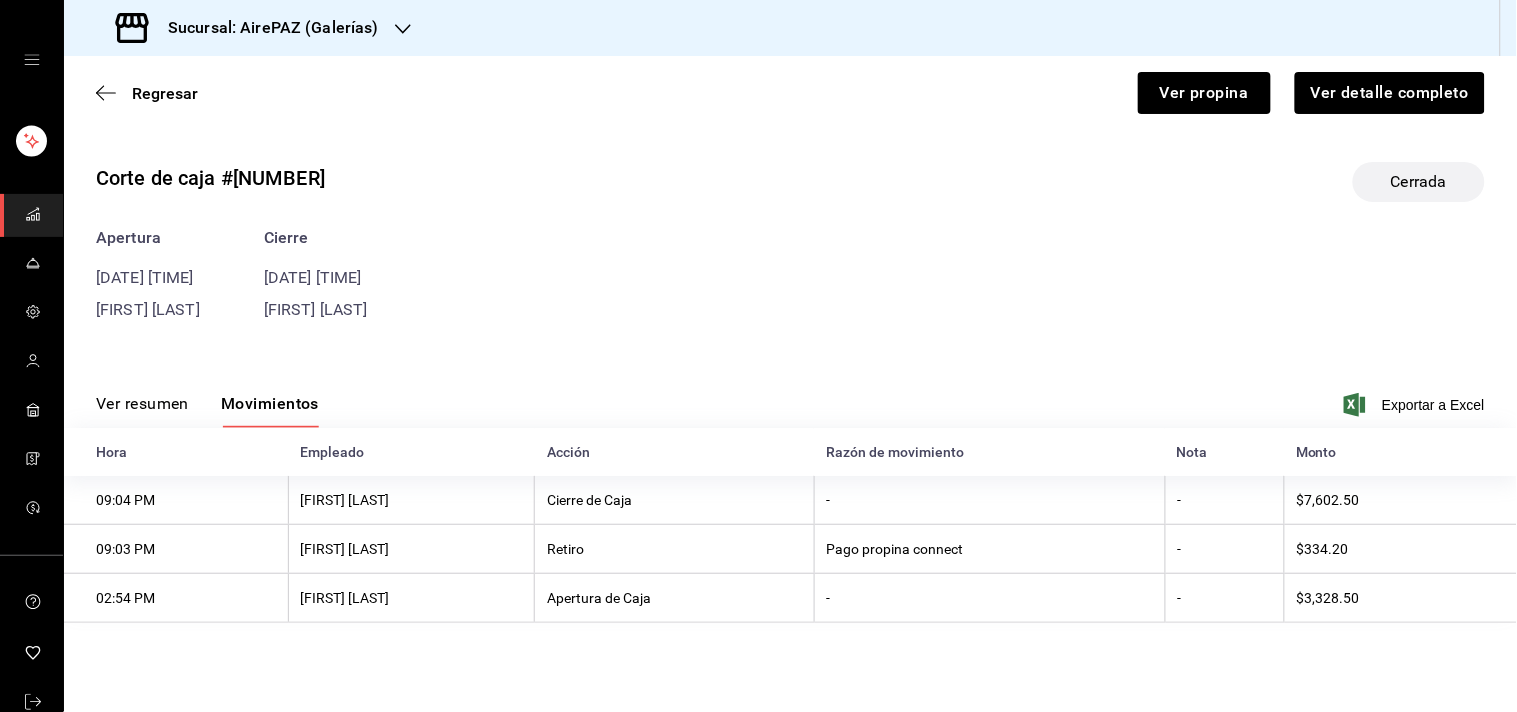 click on "Corte de caja  #1601 Cerrada" at bounding box center [790, 182] 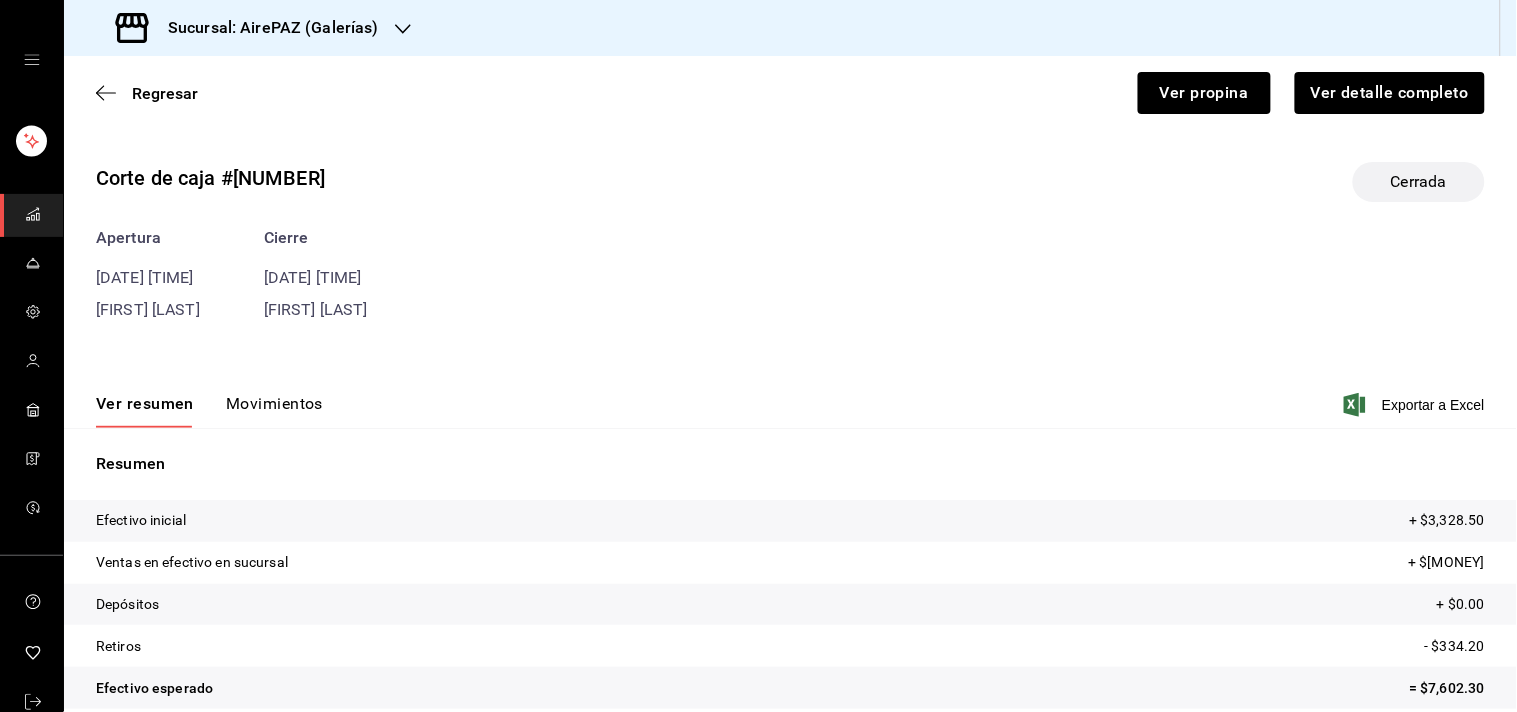 scroll, scrollTop: 103, scrollLeft: 0, axis: vertical 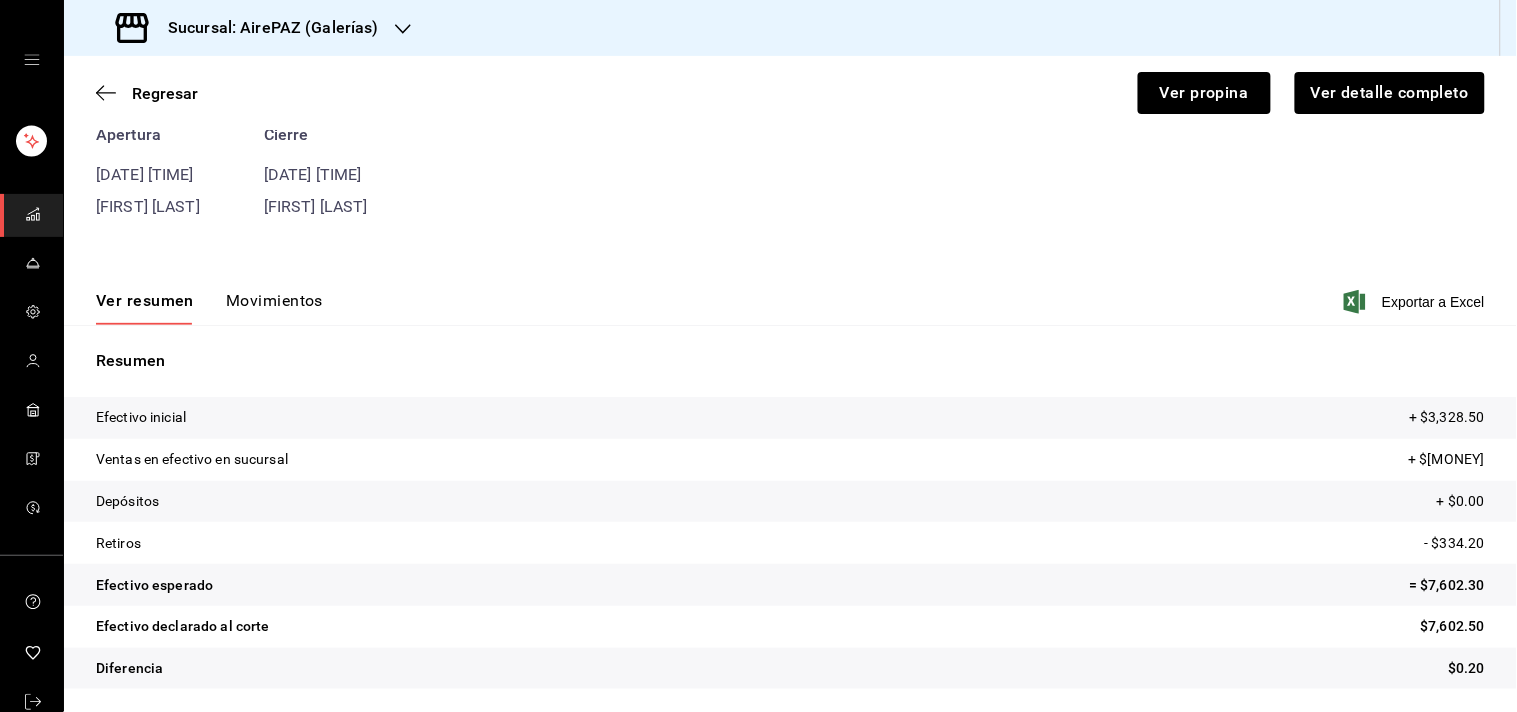 click on "Movimientos" at bounding box center (274, 308) 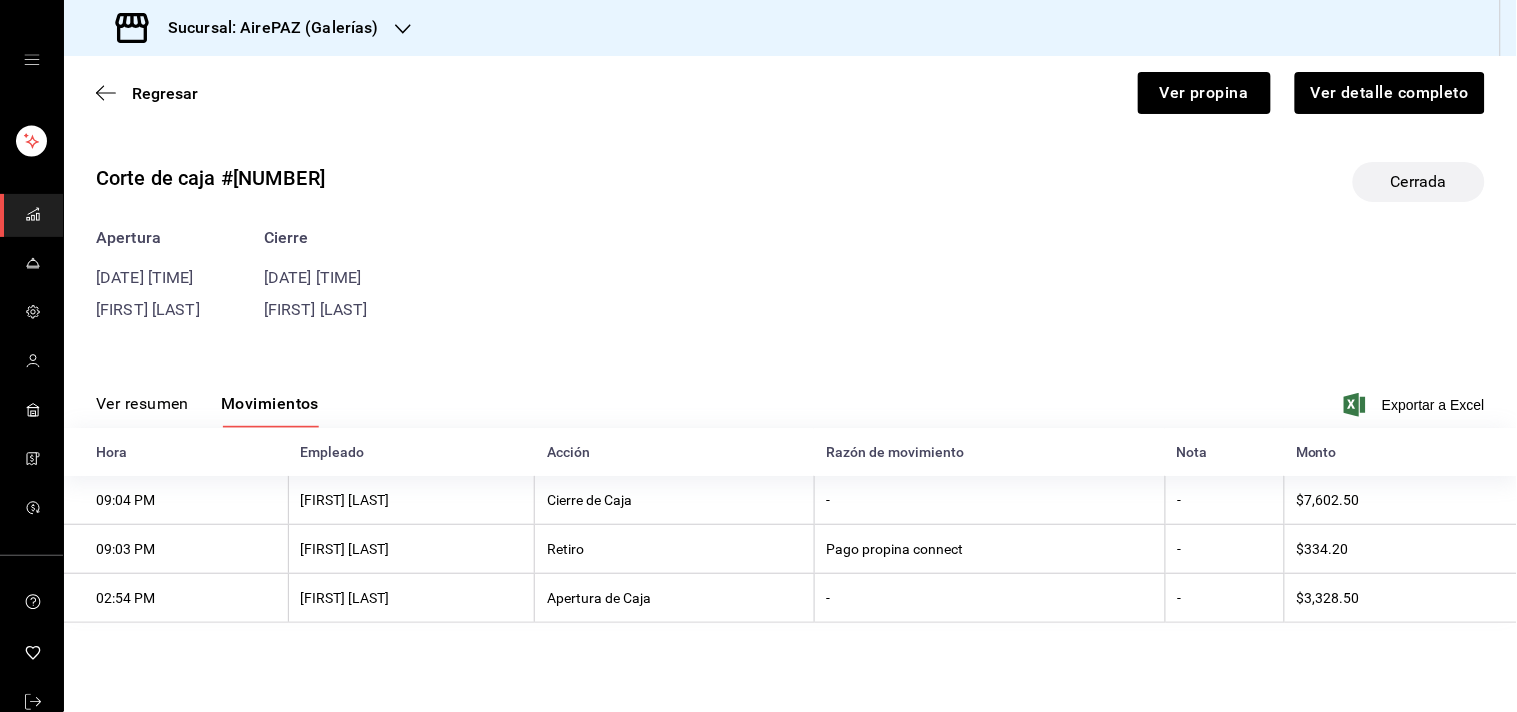 scroll, scrollTop: 0, scrollLeft: 0, axis: both 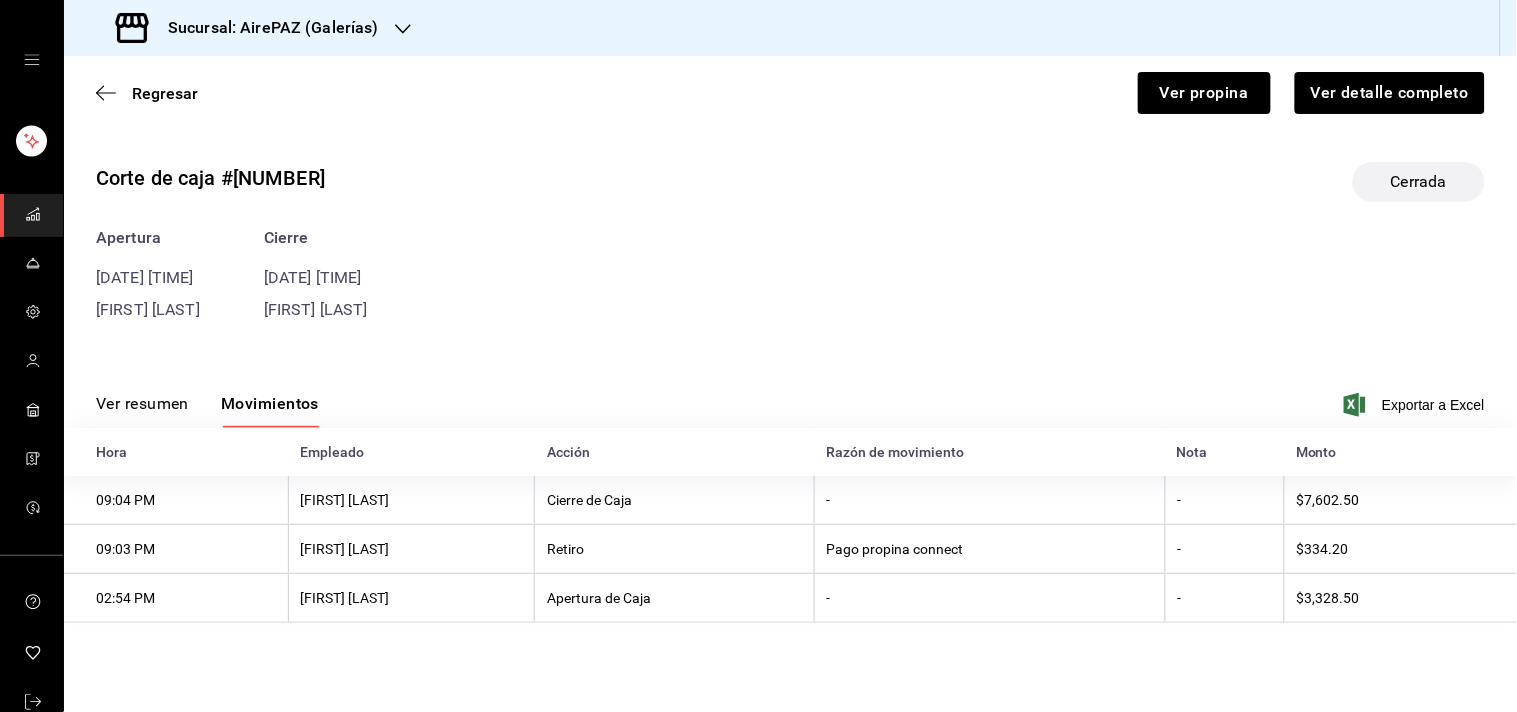 click on "Ver resumen" at bounding box center (142, 411) 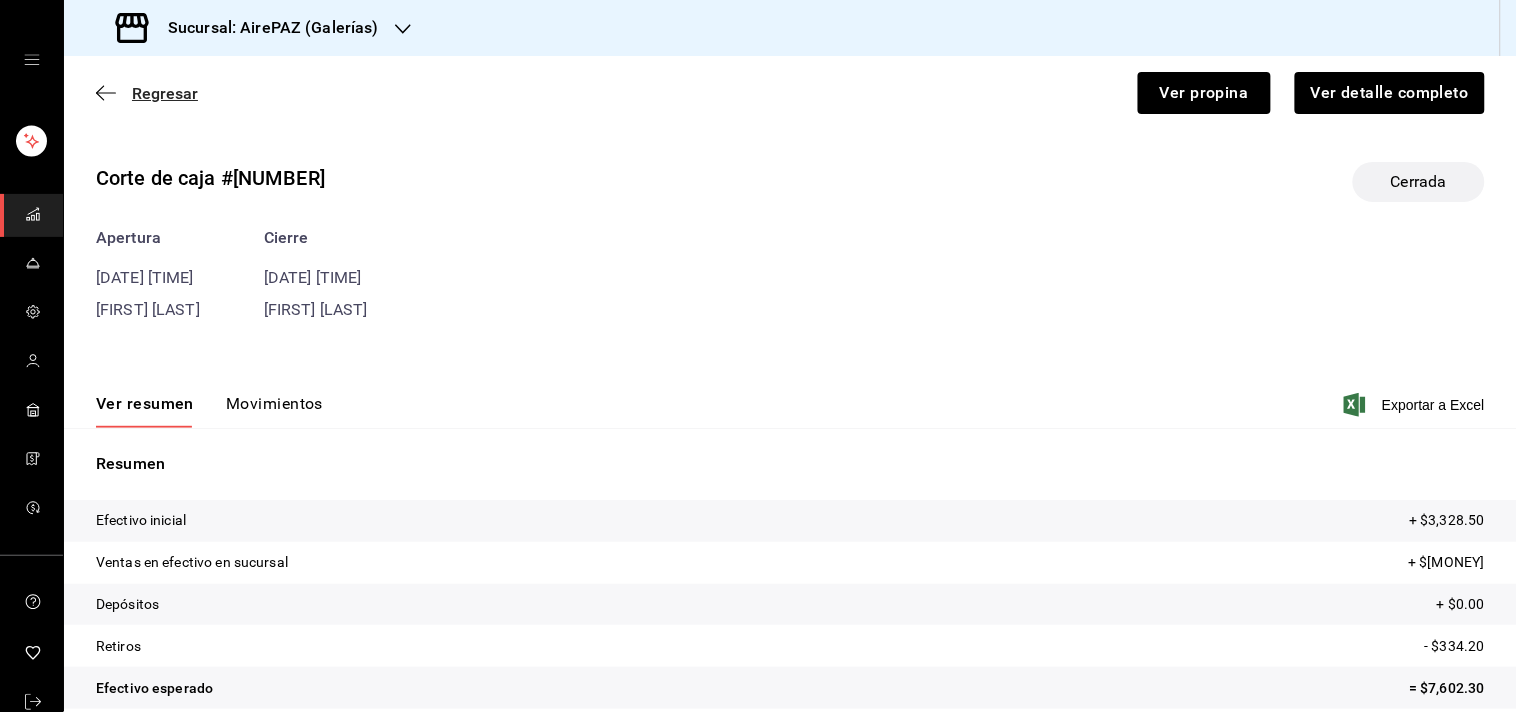 click on "Regresar" at bounding box center (165, 93) 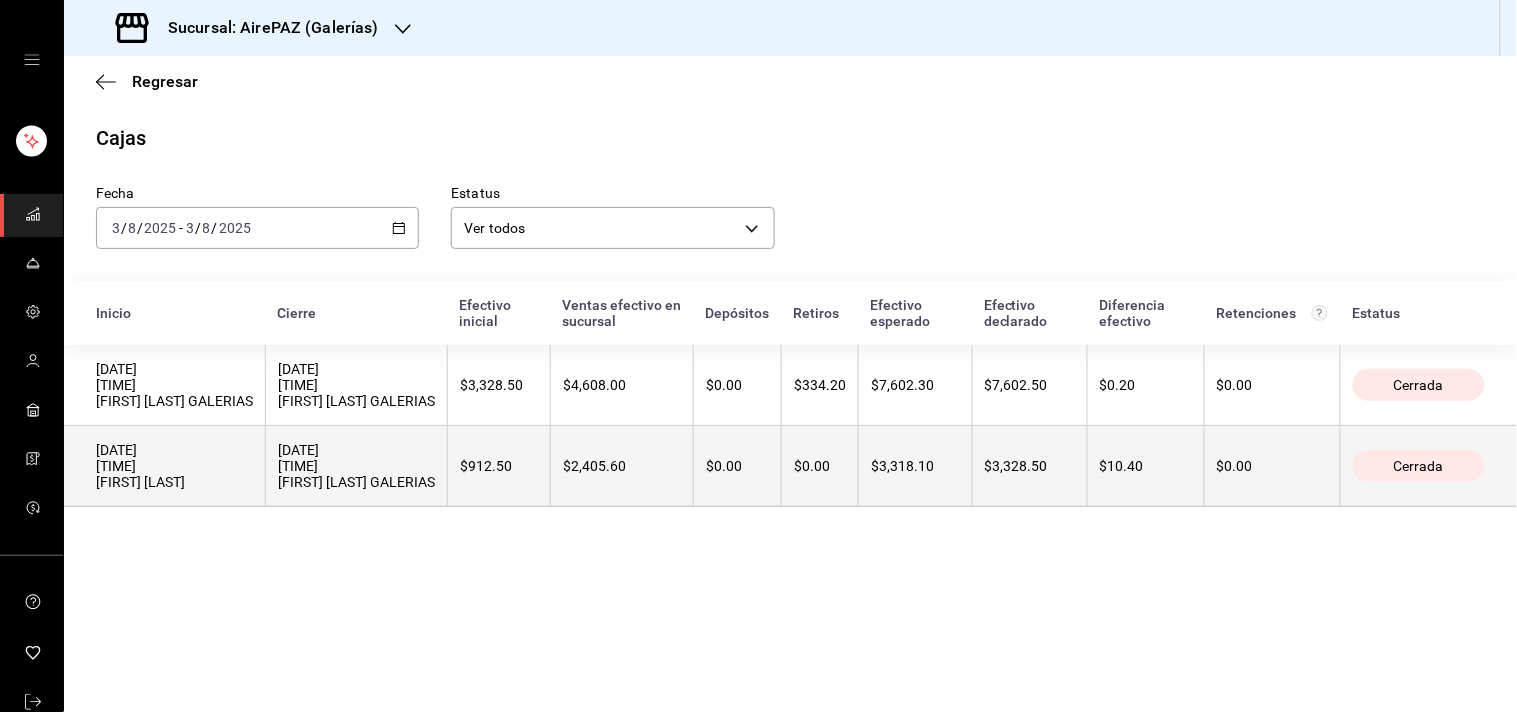 click on "[DATE]
[TIME]
[FIRST] [LAST] GALERIAS" at bounding box center [356, 466] 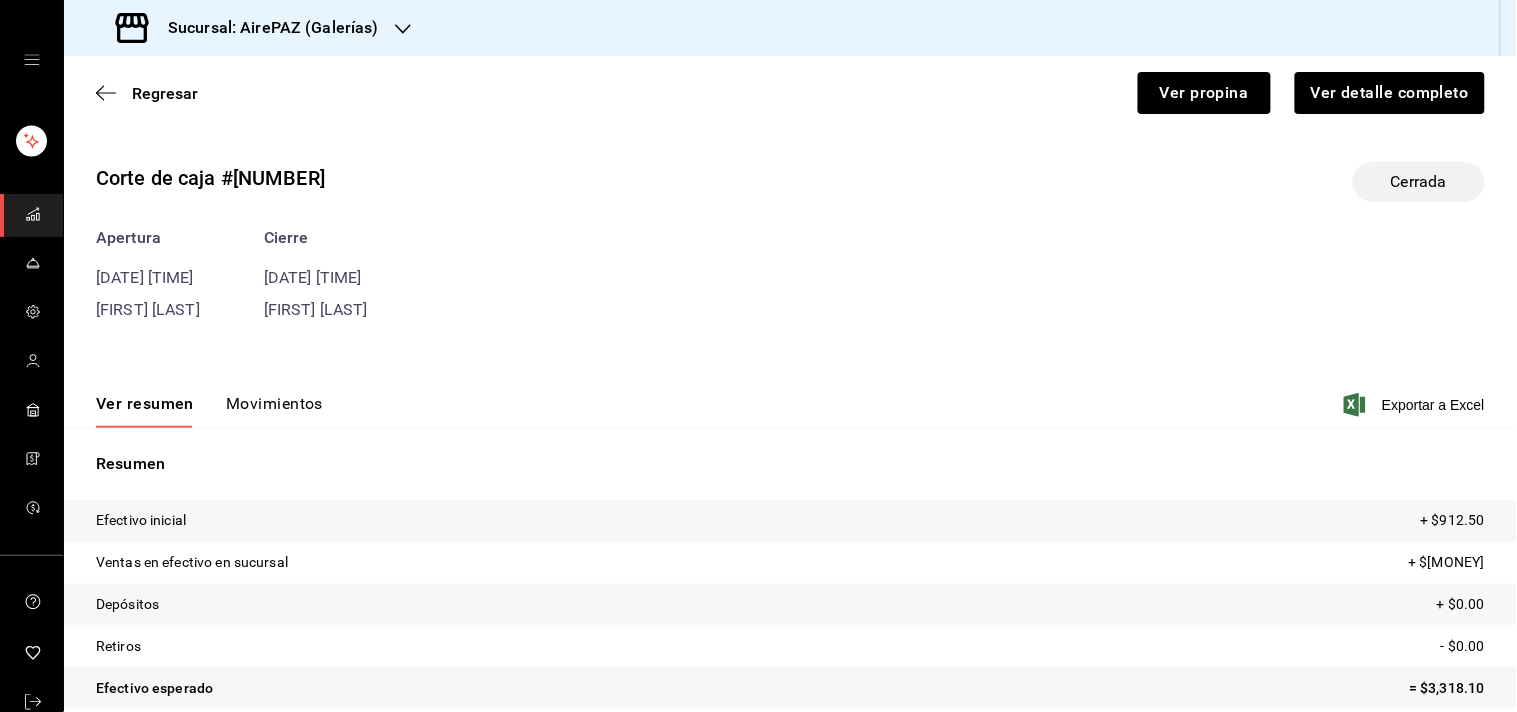 scroll, scrollTop: 103, scrollLeft: 0, axis: vertical 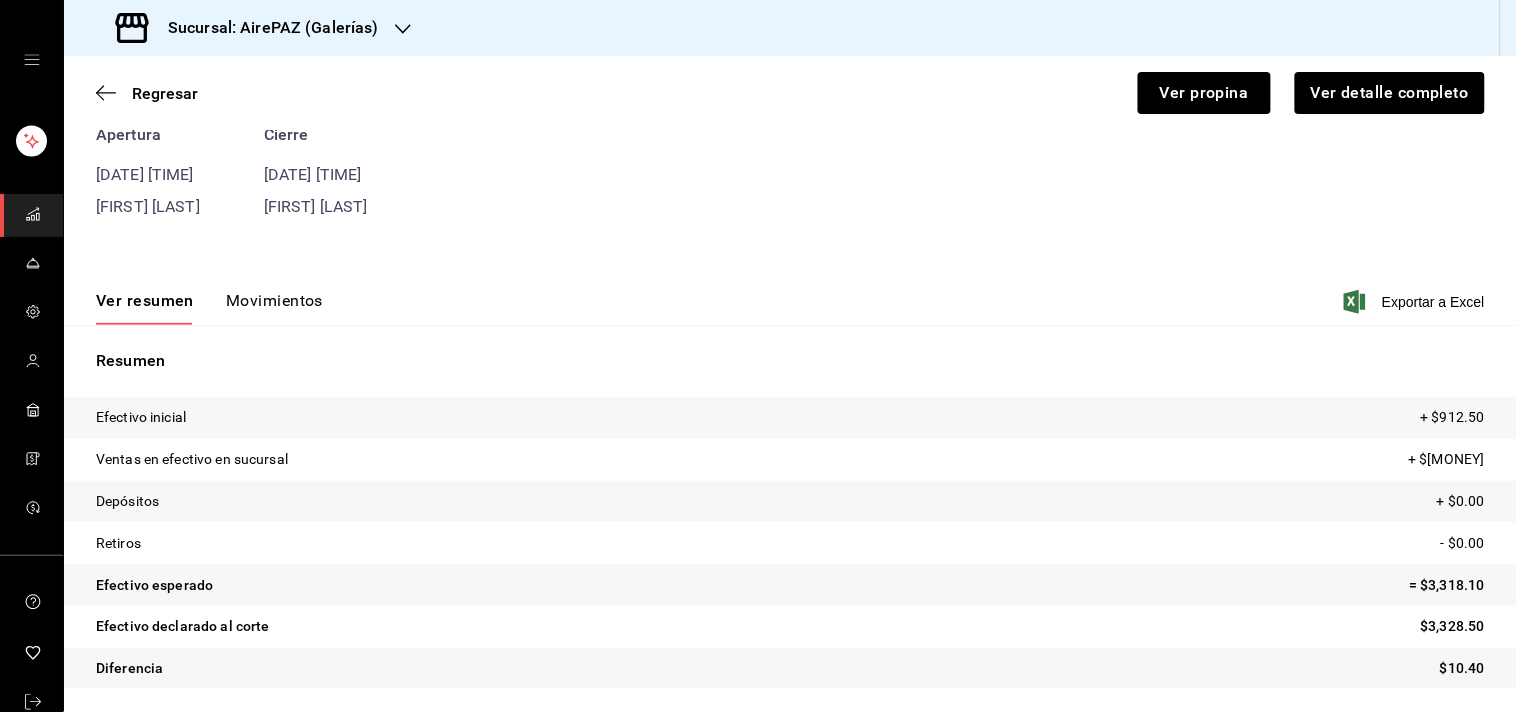 click on "Movimientos" at bounding box center [274, 308] 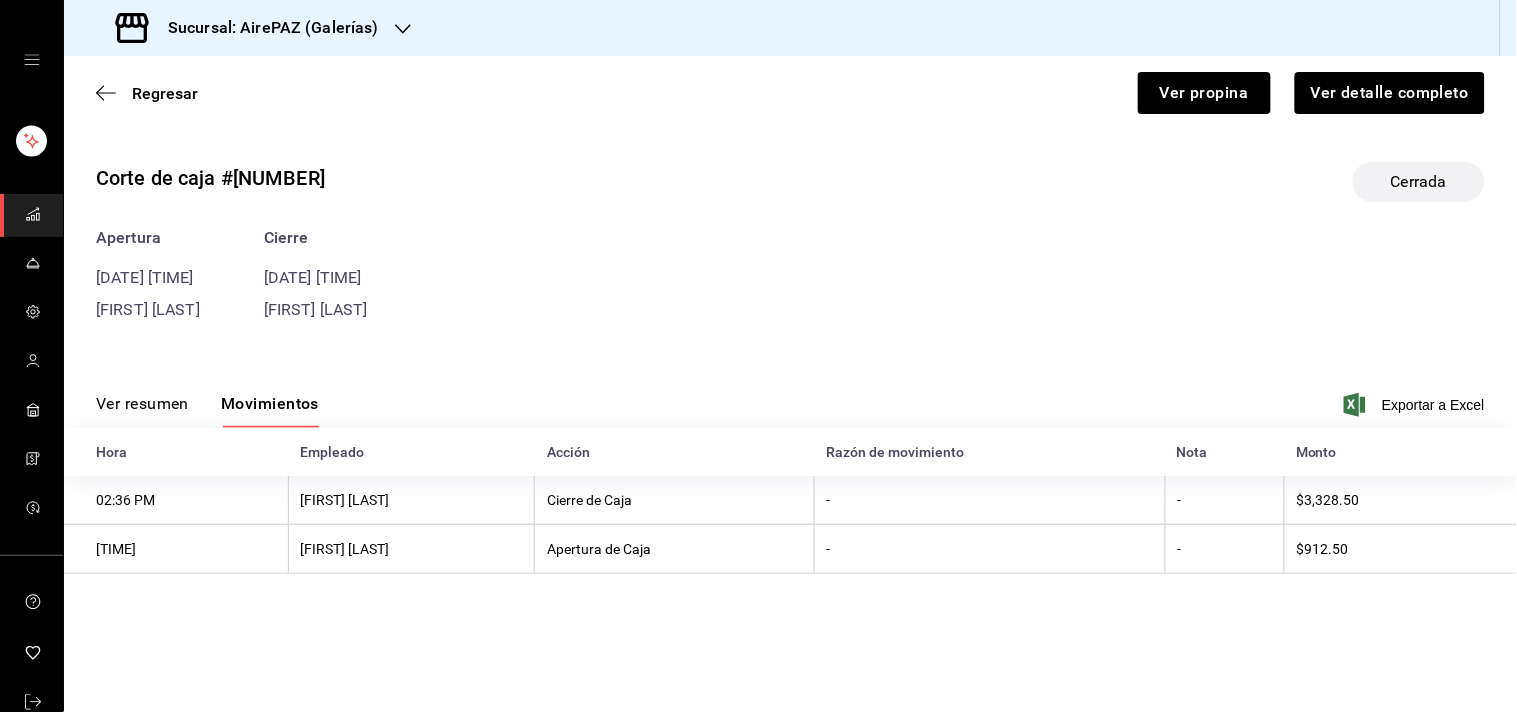 scroll, scrollTop: 0, scrollLeft: 0, axis: both 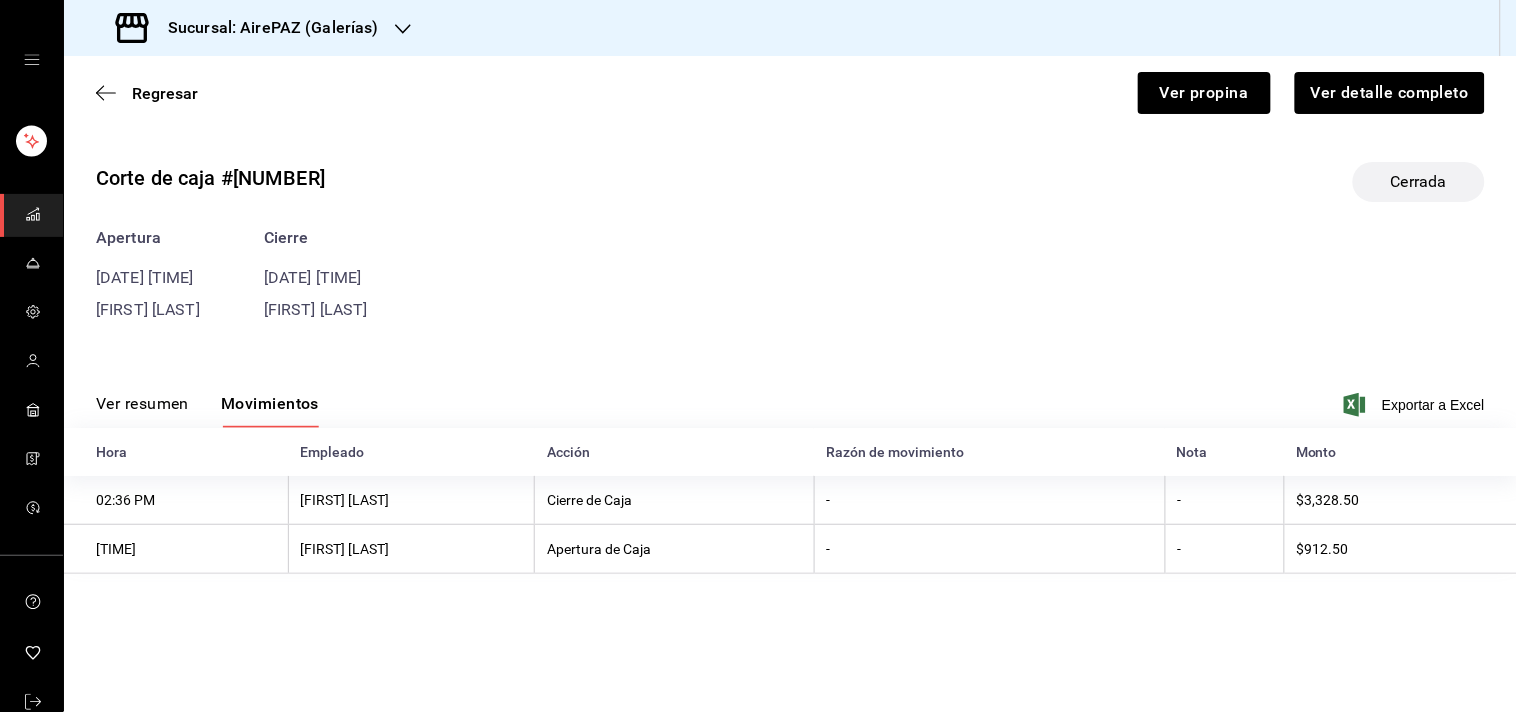 click on "Ver resumen" at bounding box center [142, 411] 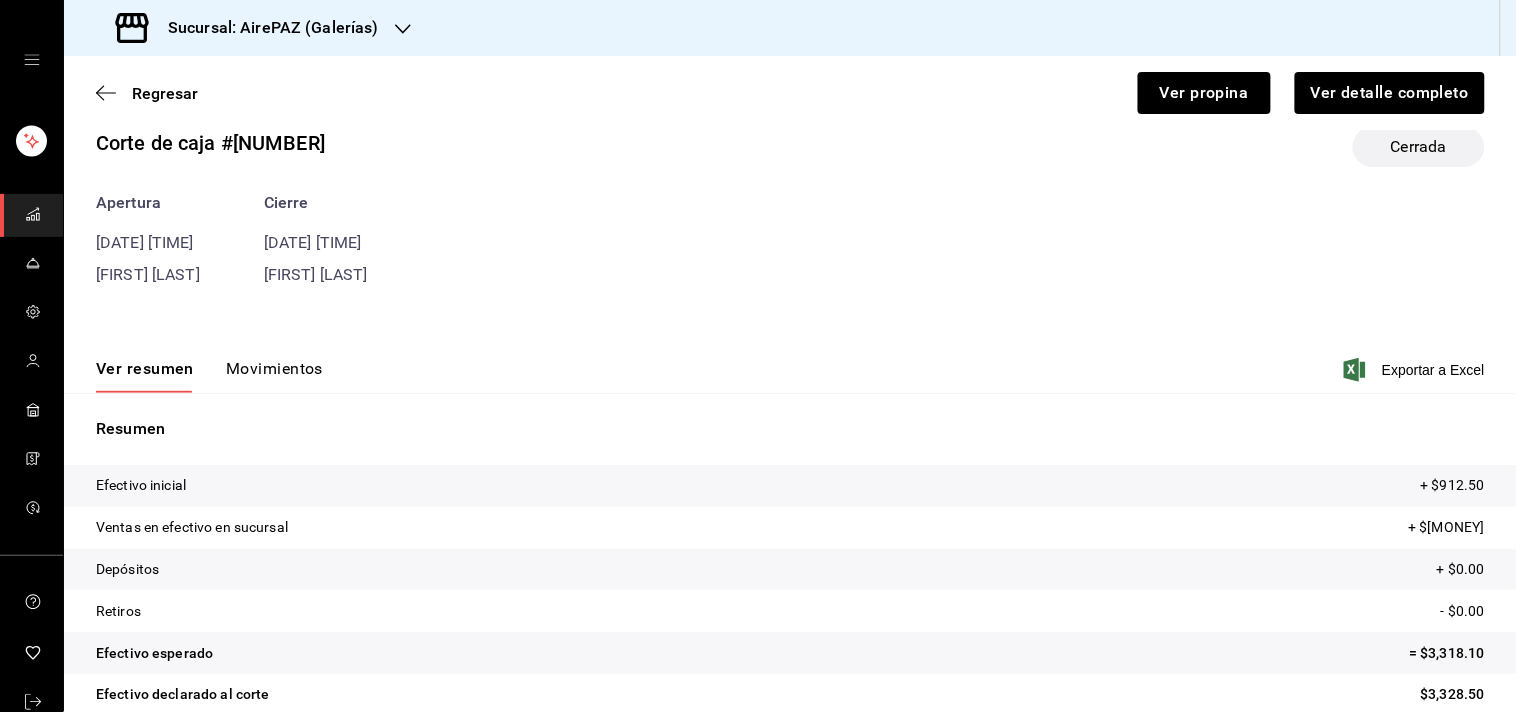 scroll, scrollTop: 0, scrollLeft: 0, axis: both 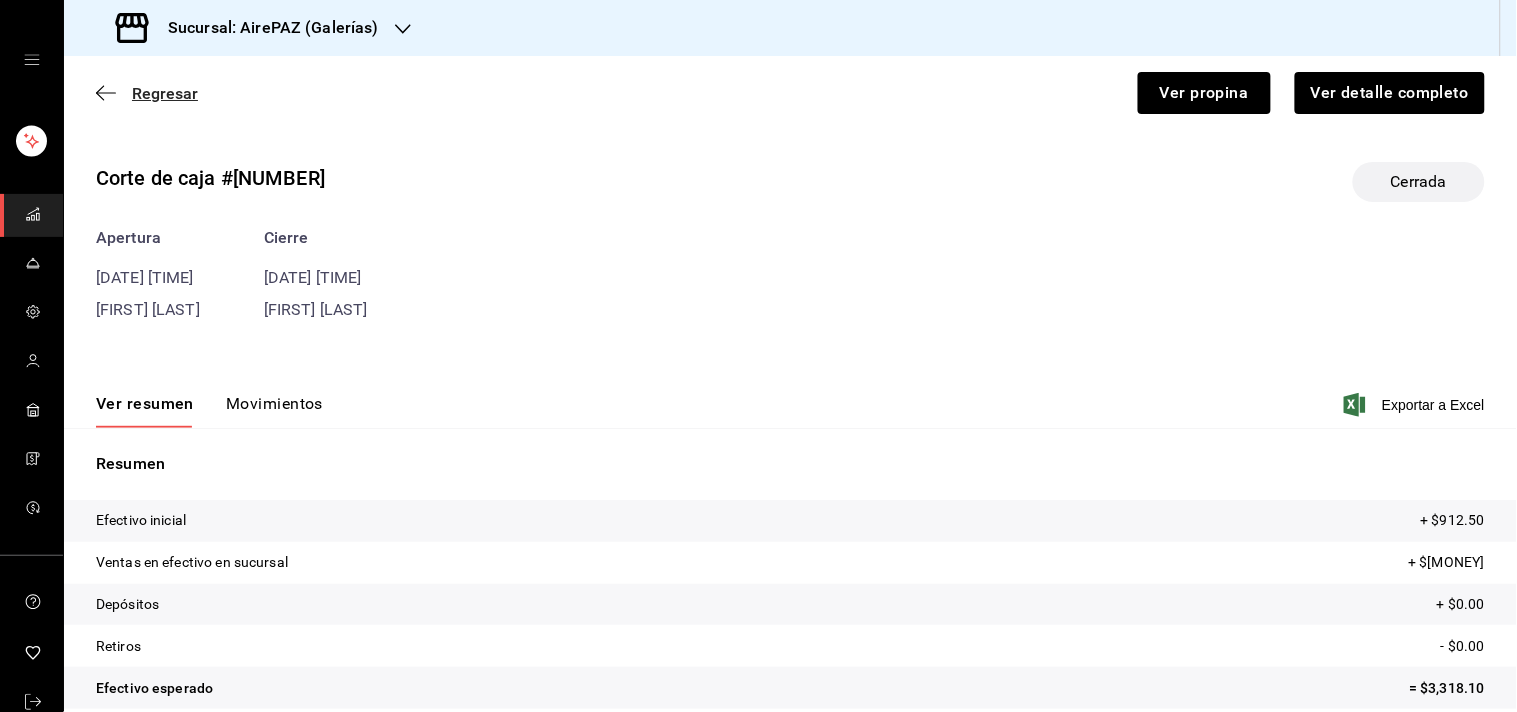 click on "Regresar" at bounding box center (165, 93) 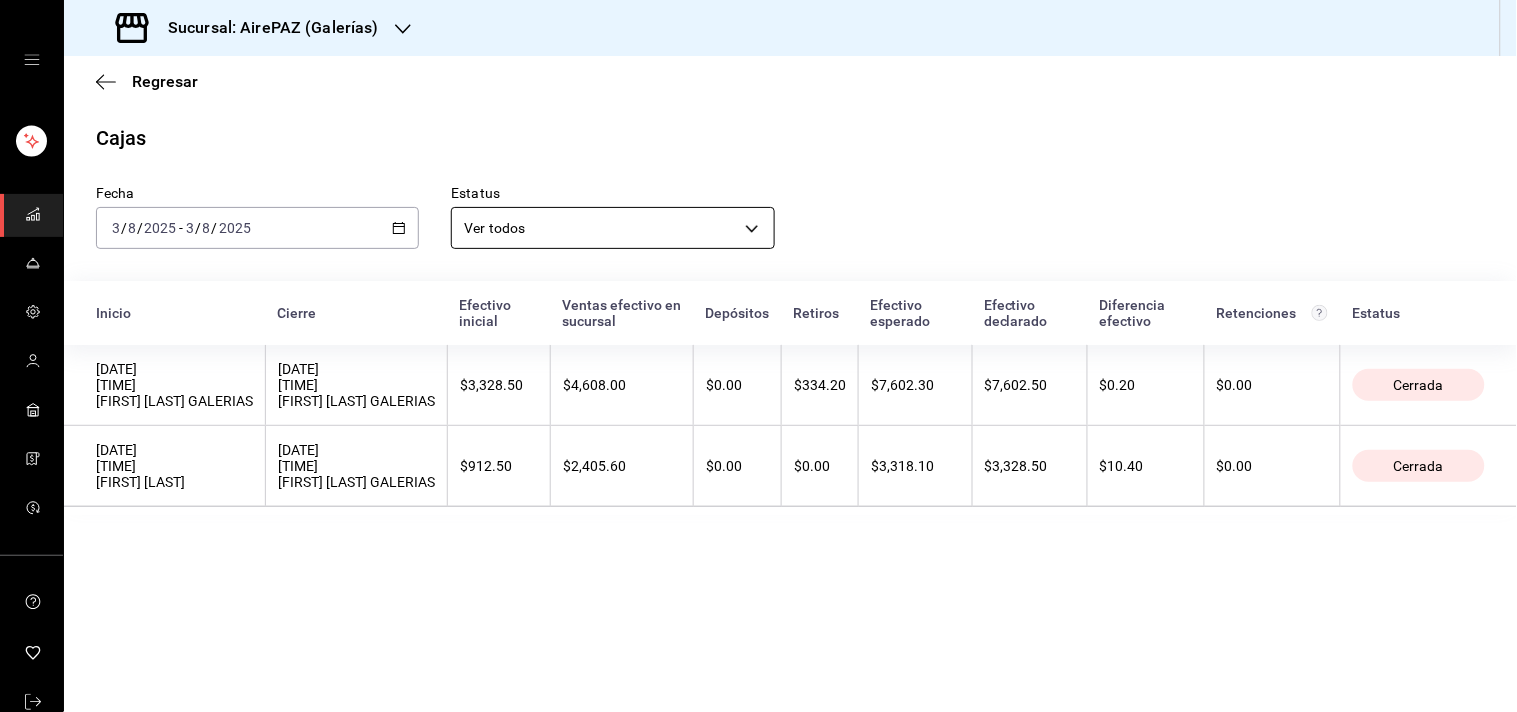 click on "Sucursal: AirePAZ (Galerías) Regresar Cajas Fecha [DATE] [TIME] - [DATE] [TIME] Estatus Ver todos ALL Inicio Cierre Efectivo inicial Ventas efectivo en sucursal Depósitos Retiros Efectivo esperado Efectivo declarado Diferencia efectivo Retenciones Estatus [DATE]
[TIME]
[FIRST] [LAST] GALERIAS [DATE]
[TIME]
[FIRST] [LAST] GALERIAS $[MONEY] $[MONEY] $[MONEY] $[MONEY] $[MONEY] $[MONEY] $[MONEY] $[MONEY] Cerrada [DATE]
[TIME]
[FIRST] [LAST] GALERIAS [DATE]
[TIME]
[FIRST] [LAST] GALERIAS $[MONEY] $[MONEY] $[MONEY] $[MONEY] $[MONEY] $[MONEY] $[MONEY] $[MONEY] Cerrada GANA 1 MES GRATIS EN TU SUSCRIPCIÓN AQUÍ ¿Recuerdas cómo empezó tu restaurante?
Hoy puedes ayudar a un colega a tener el mismo cambio que tú viviste.
Recomienda Parrot directamente desde tu Portal Administrador.
Es fácil y rápido.
🎁 Por cada restaurante que se una, ganas 1 mes gratis. Ver video tutorial Ir a video Visitar centro de ayuda ([PHONE]) [EMAIL] Visitar centro de ayuda" at bounding box center (758, 356) 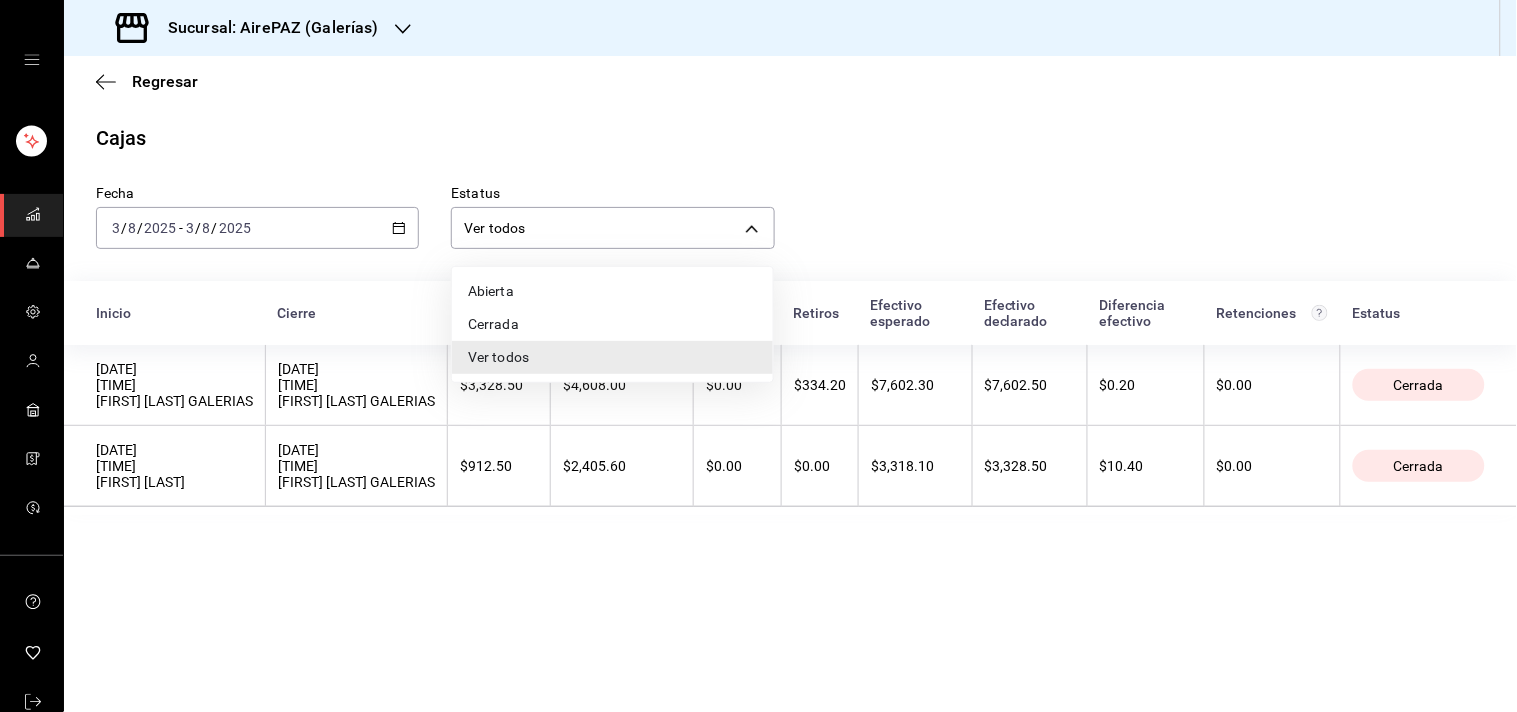click at bounding box center (758, 356) 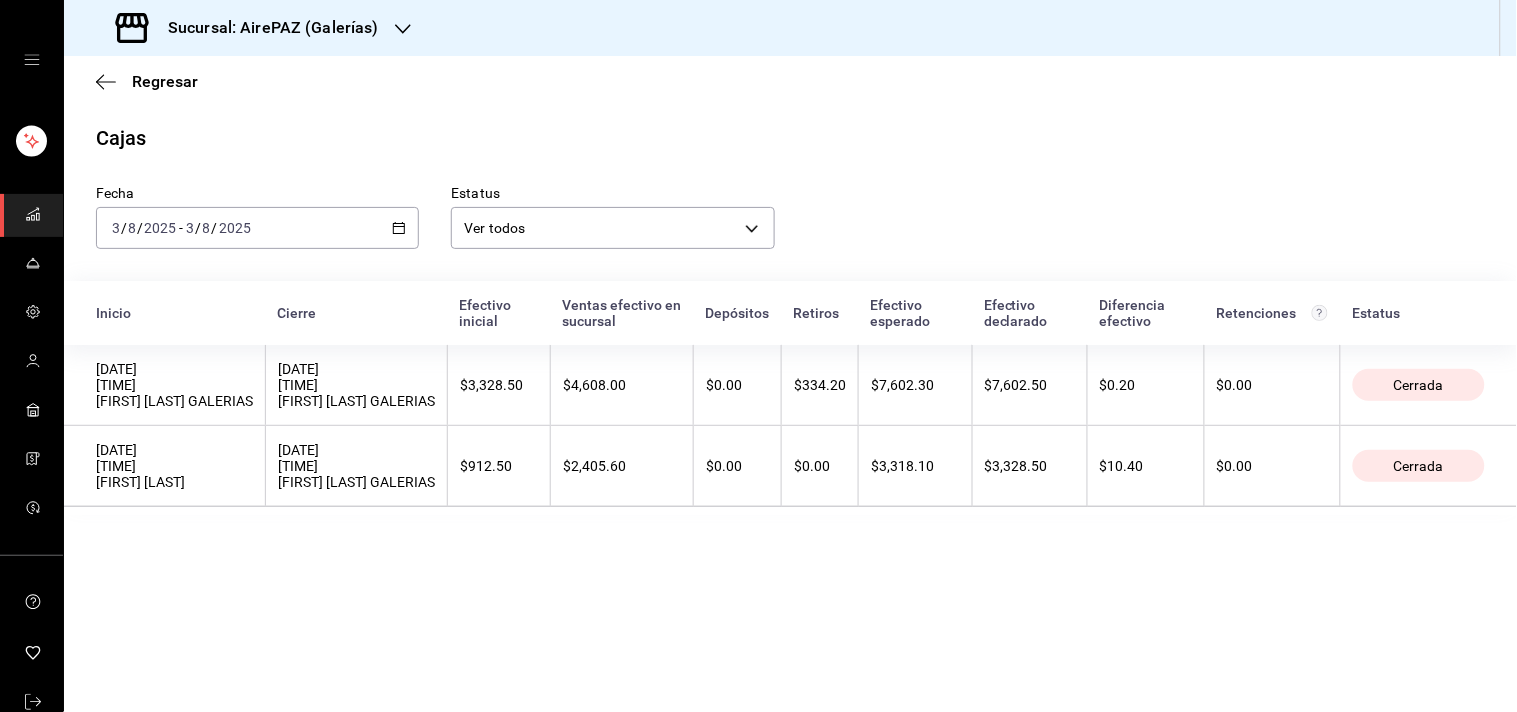 click on "Regresar" at bounding box center (790, 81) 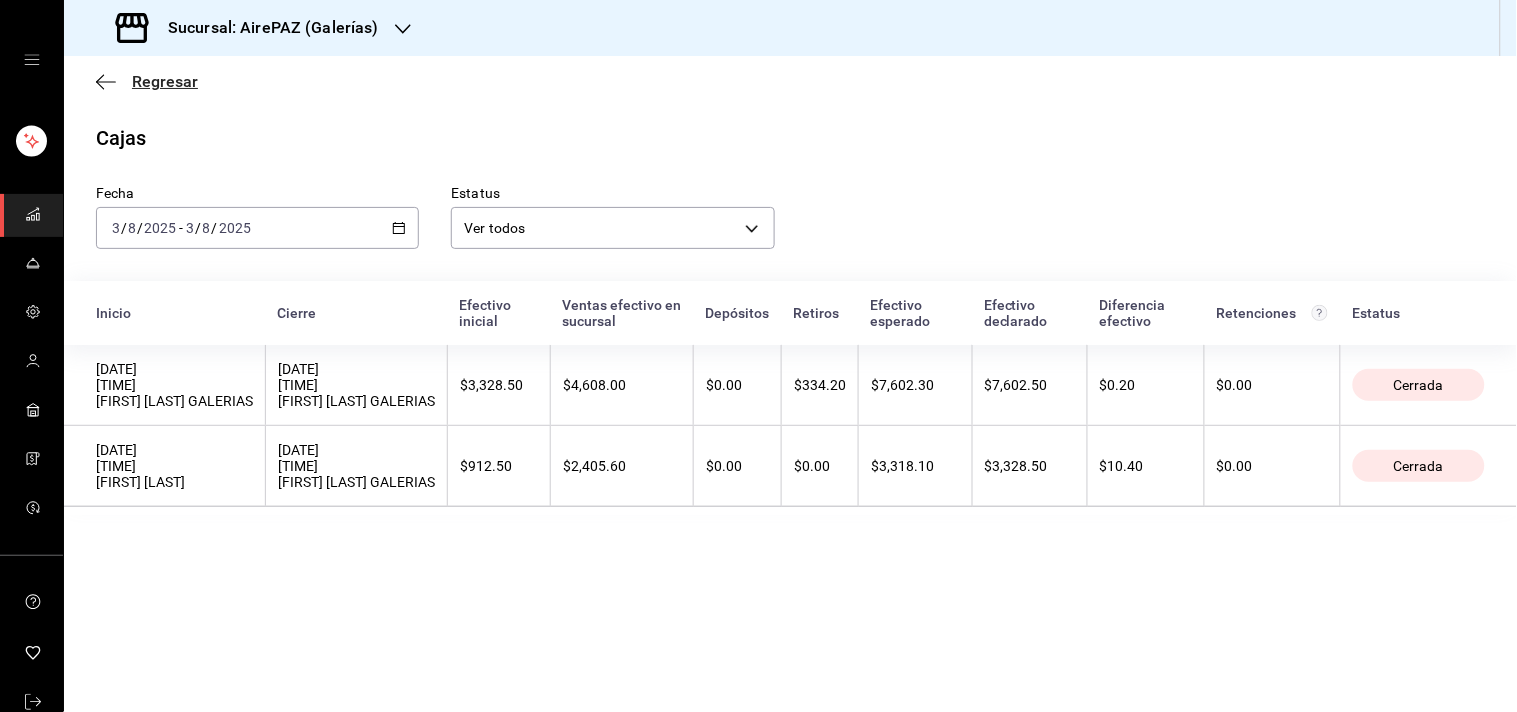 click on "Regresar" at bounding box center [165, 81] 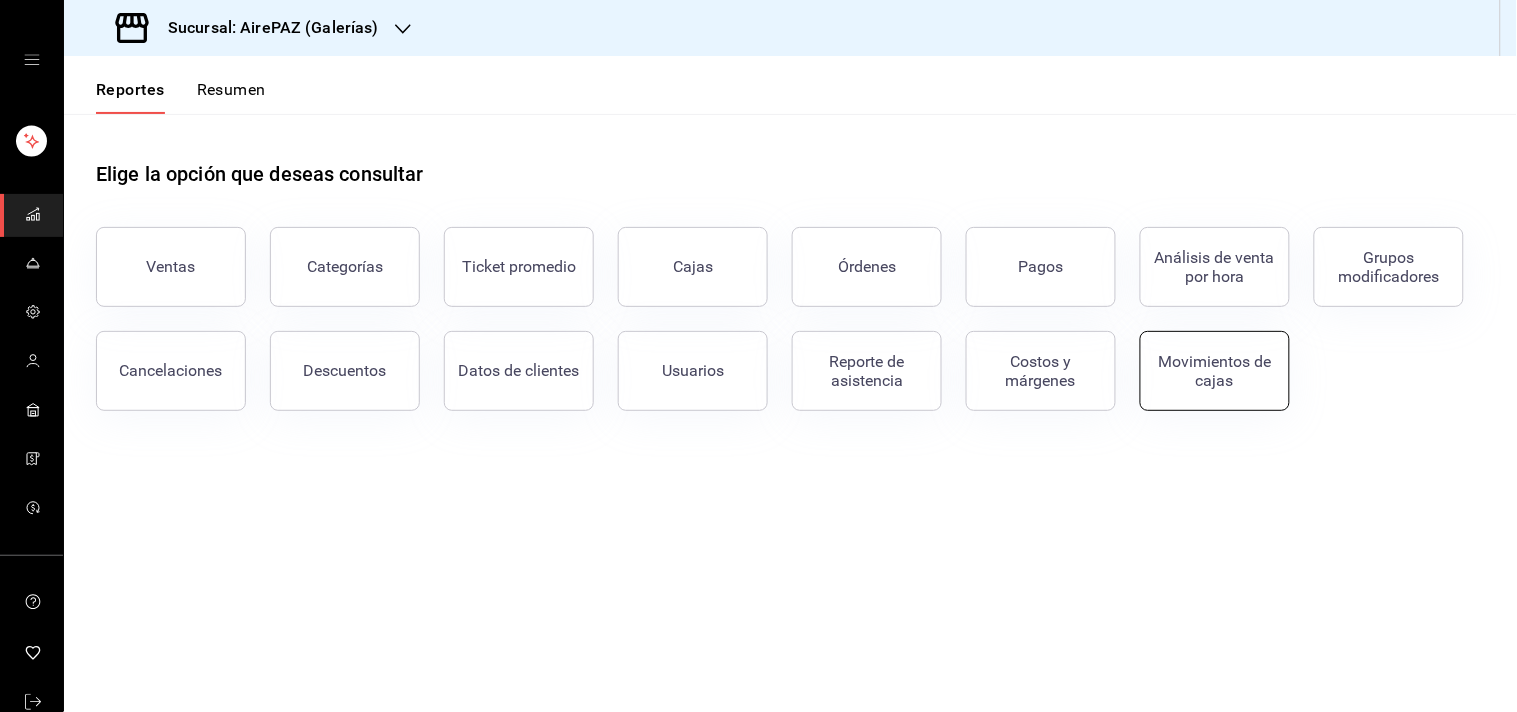 click on "Movimientos de cajas" at bounding box center [1215, 371] 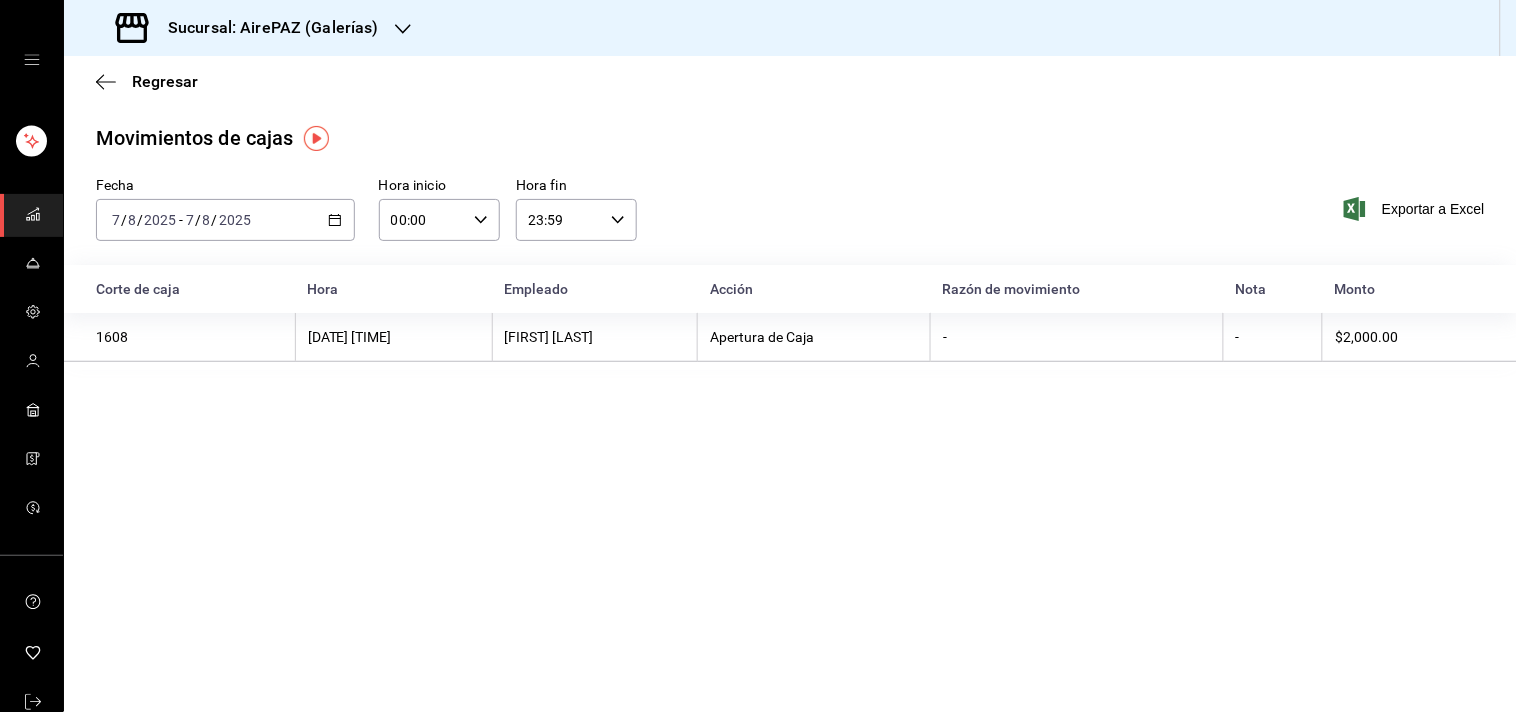 click 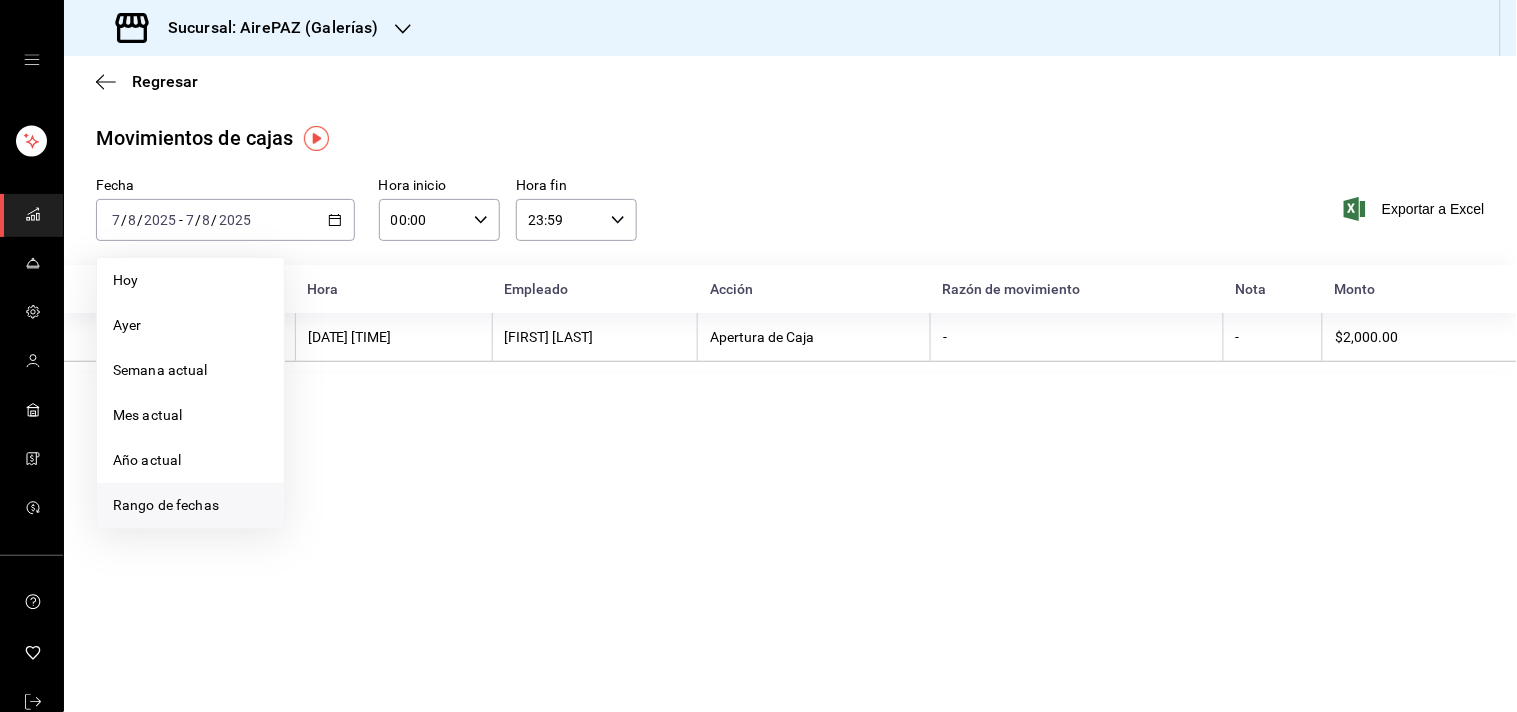 click on "Rango de fechas" at bounding box center [190, 505] 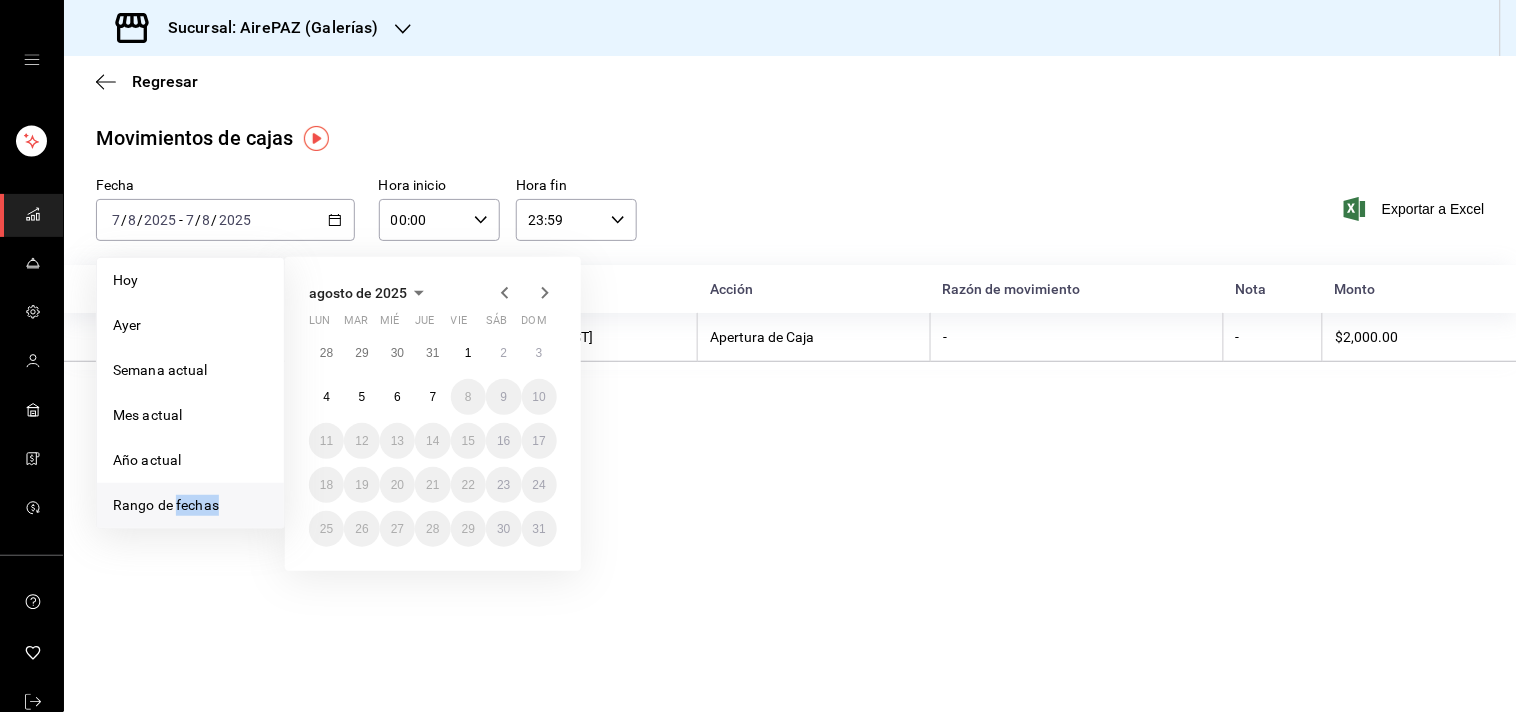 click on "Rango de fechas" at bounding box center (190, 505) 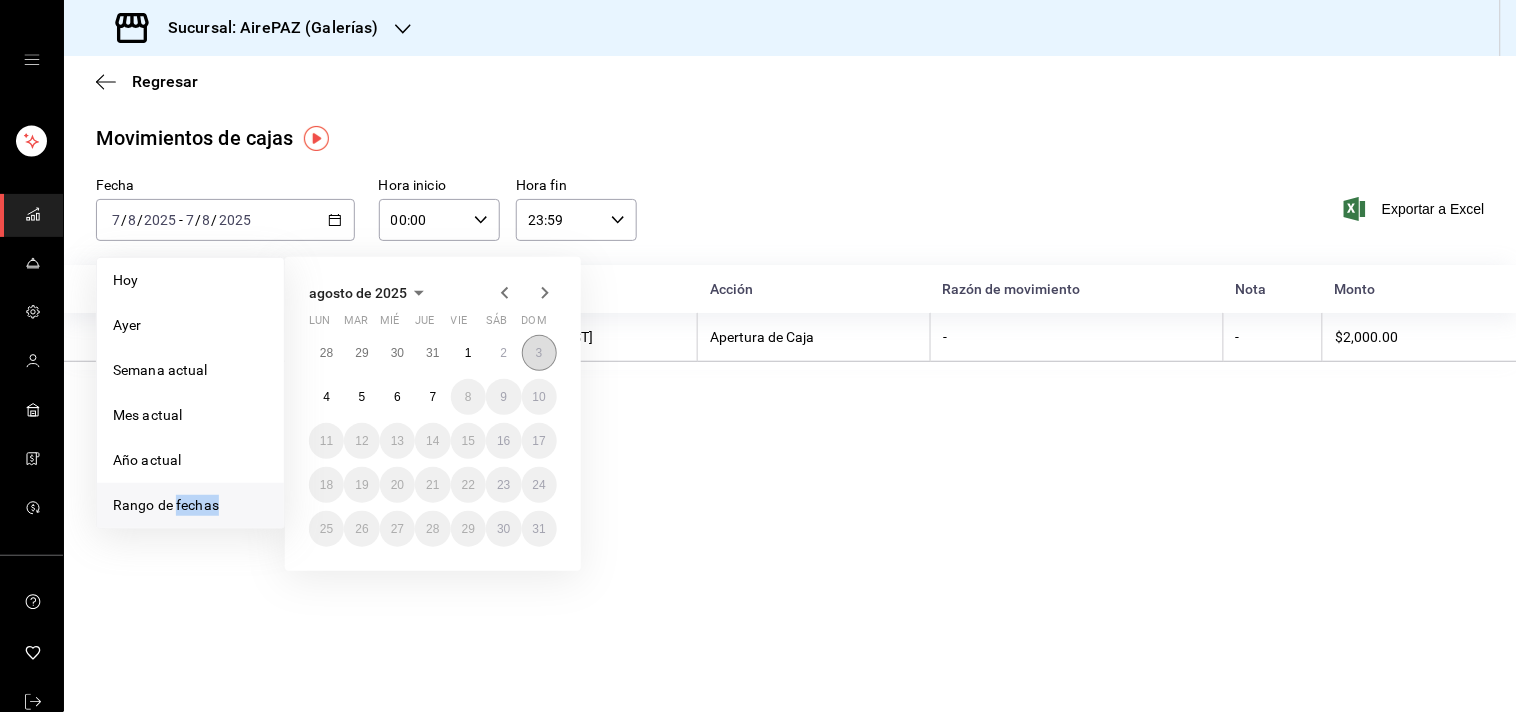click on "3" at bounding box center [539, 353] 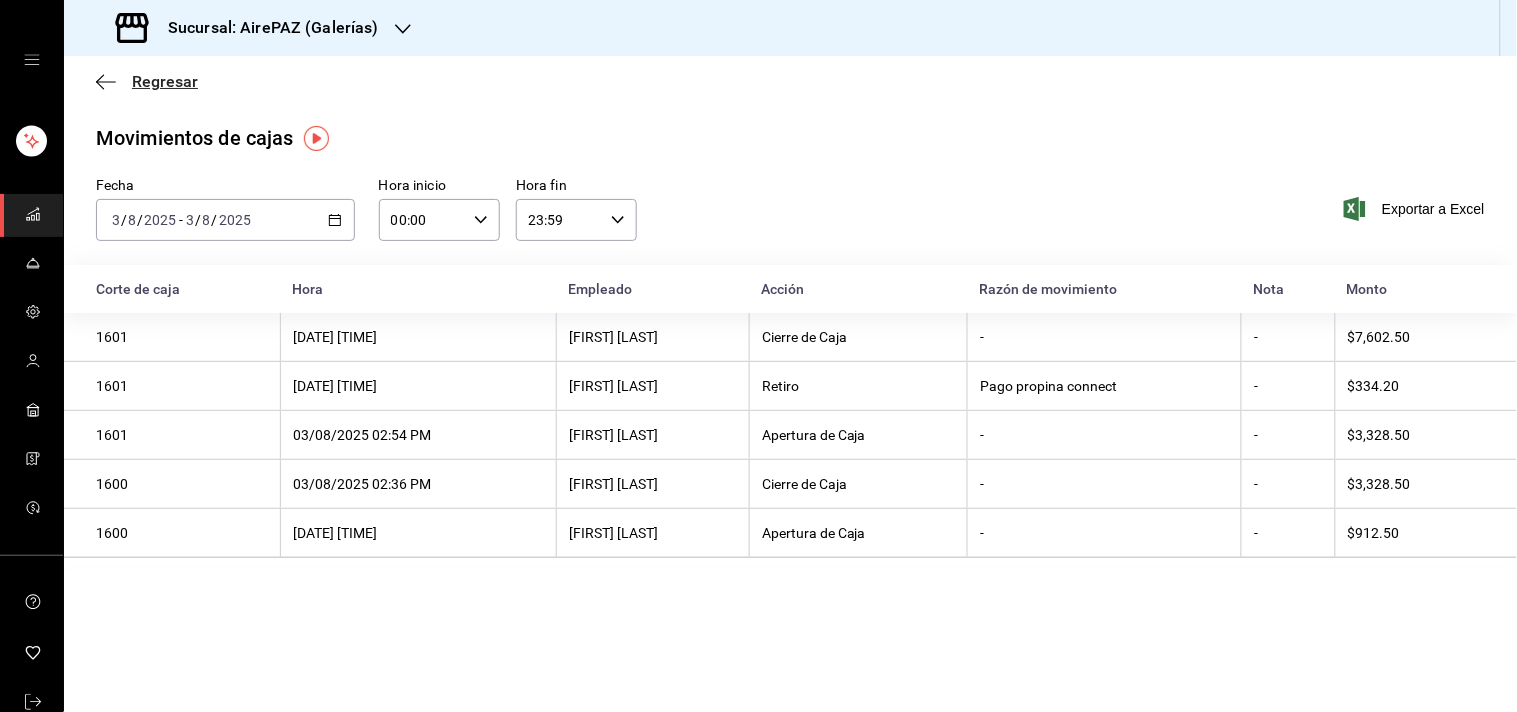 click on "Regresar" at bounding box center [165, 81] 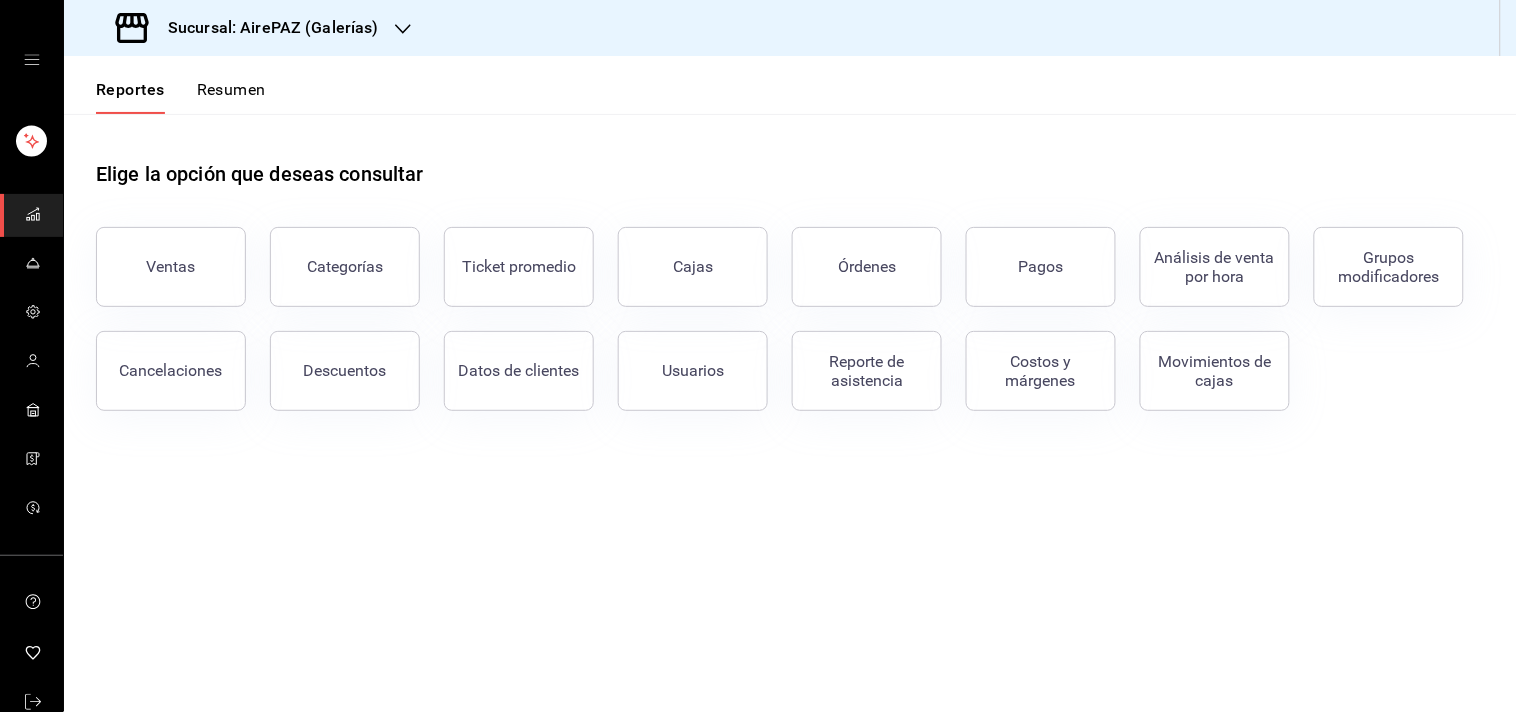 click on "Reportes Resumen" at bounding box center (790, 85) 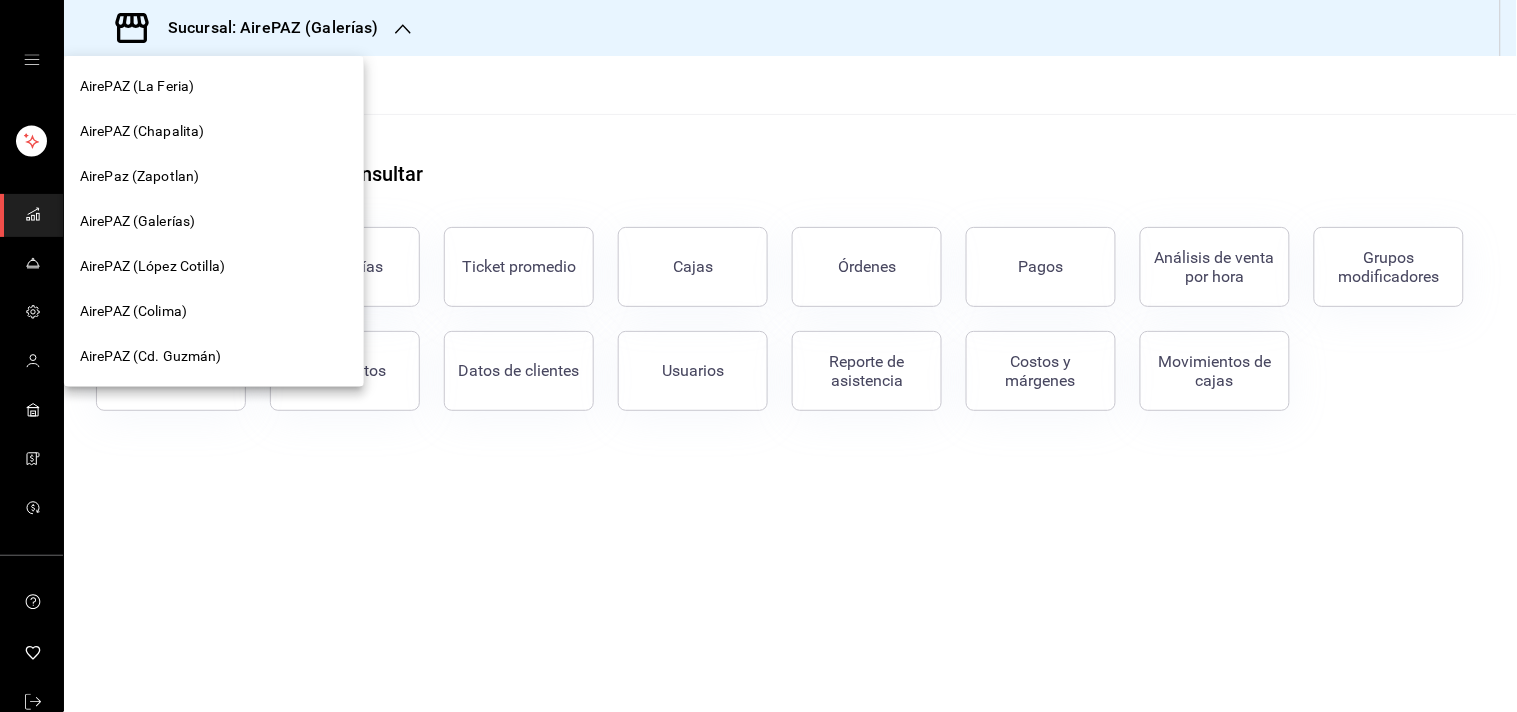 click at bounding box center (758, 356) 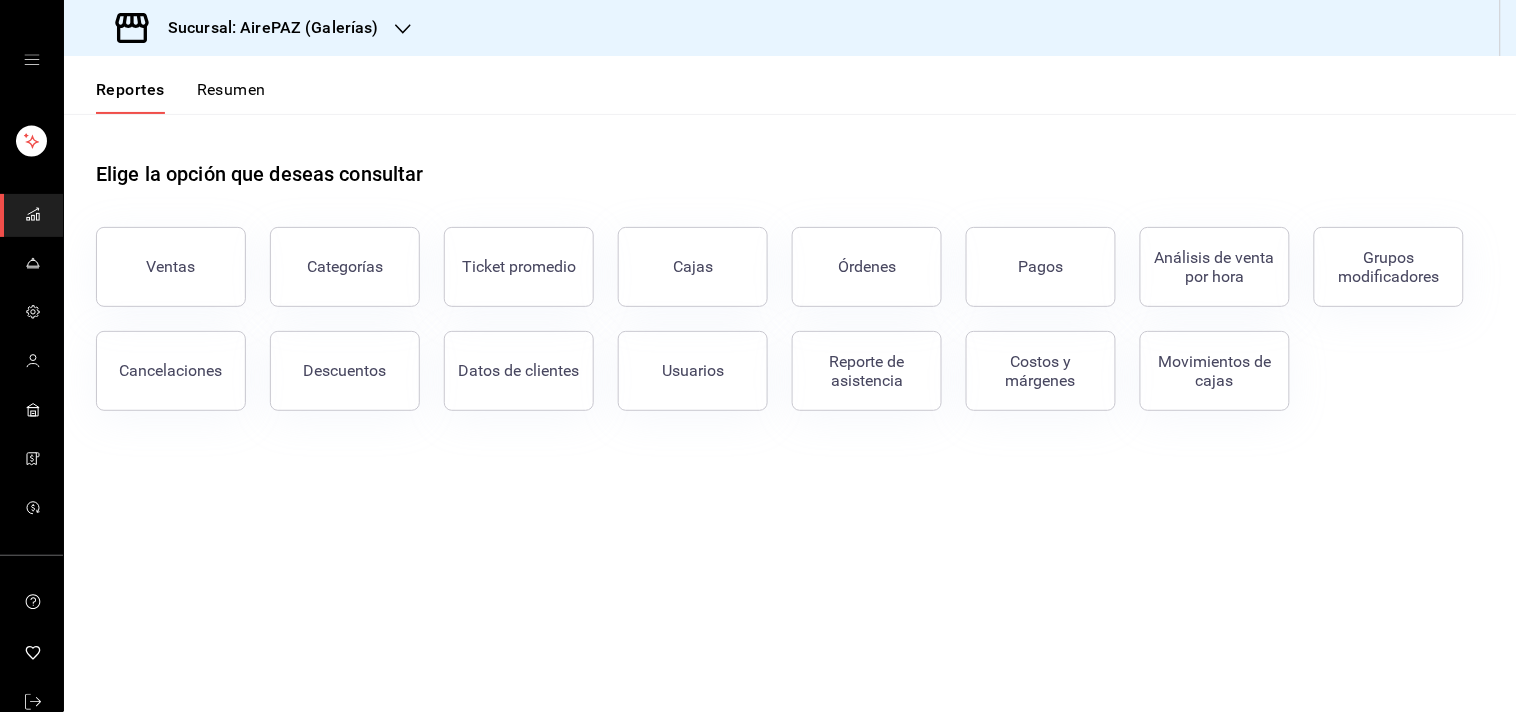 click at bounding box center (31, 60) 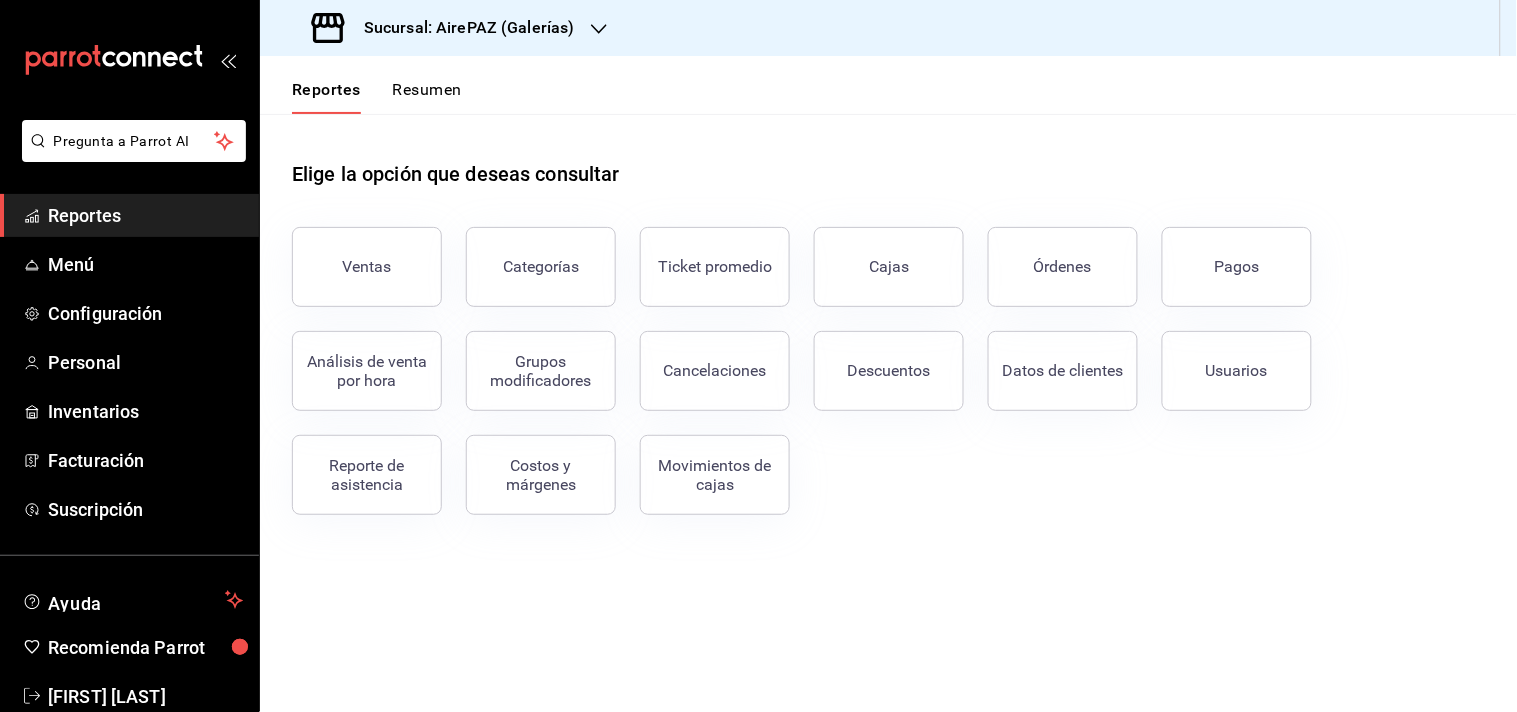 click on "Resumen" at bounding box center (427, 97) 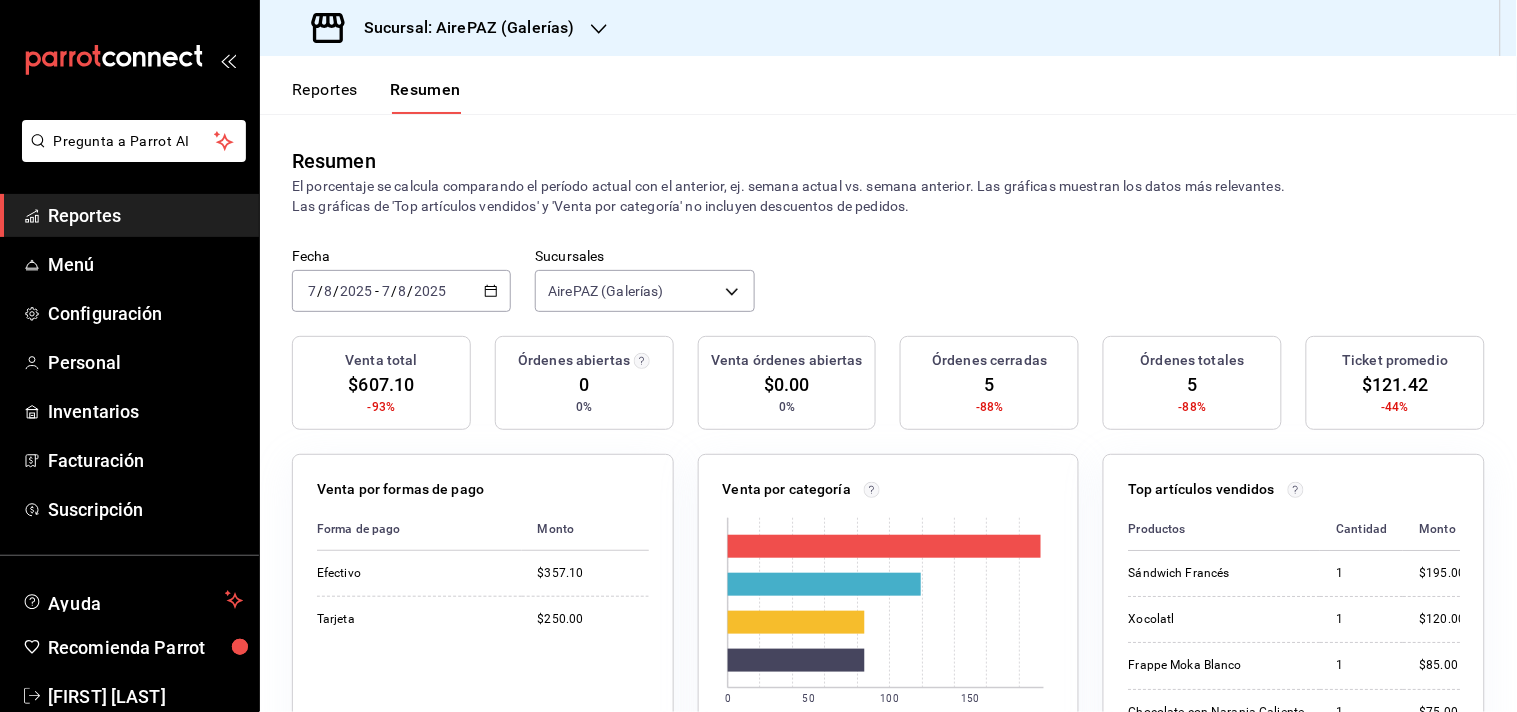 click on "Reportes" at bounding box center (325, 97) 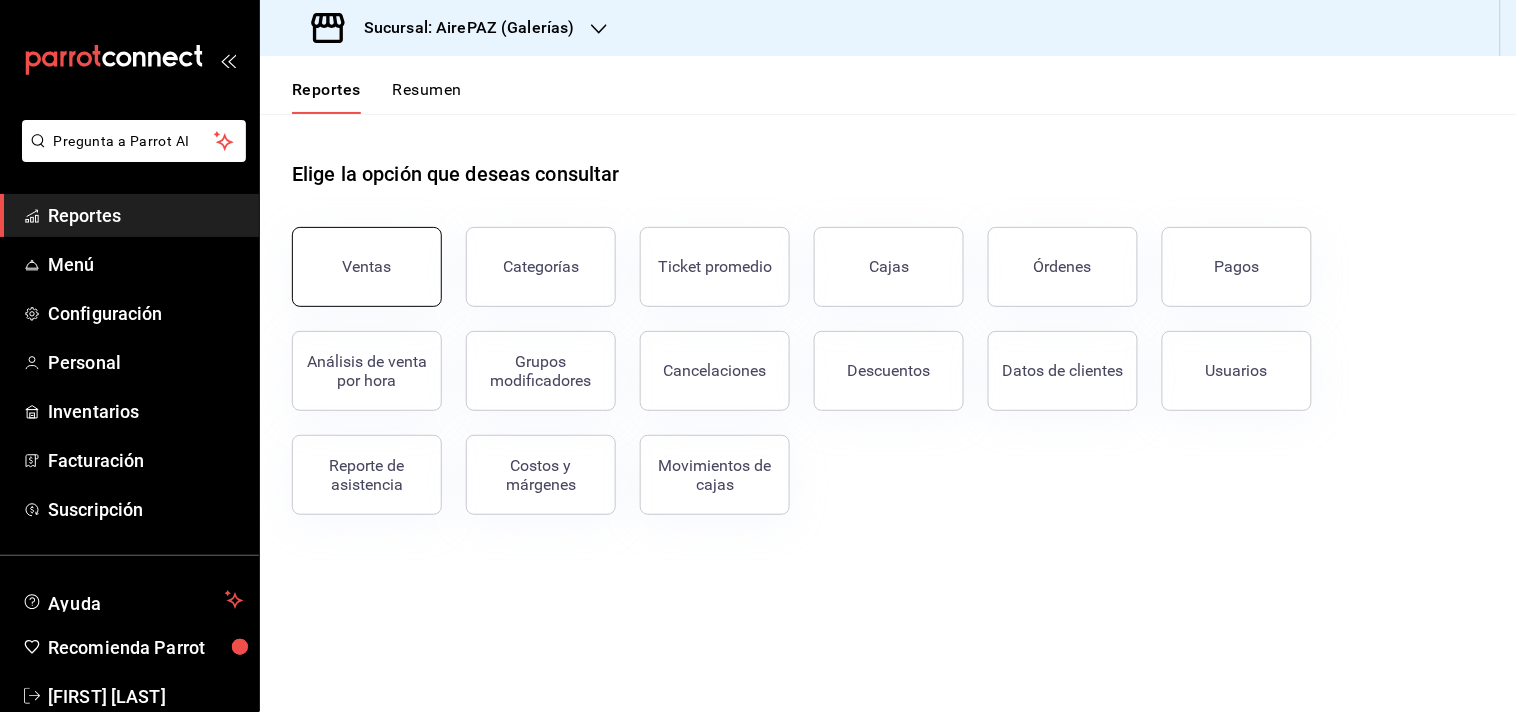 click on "Ventas" at bounding box center [367, 267] 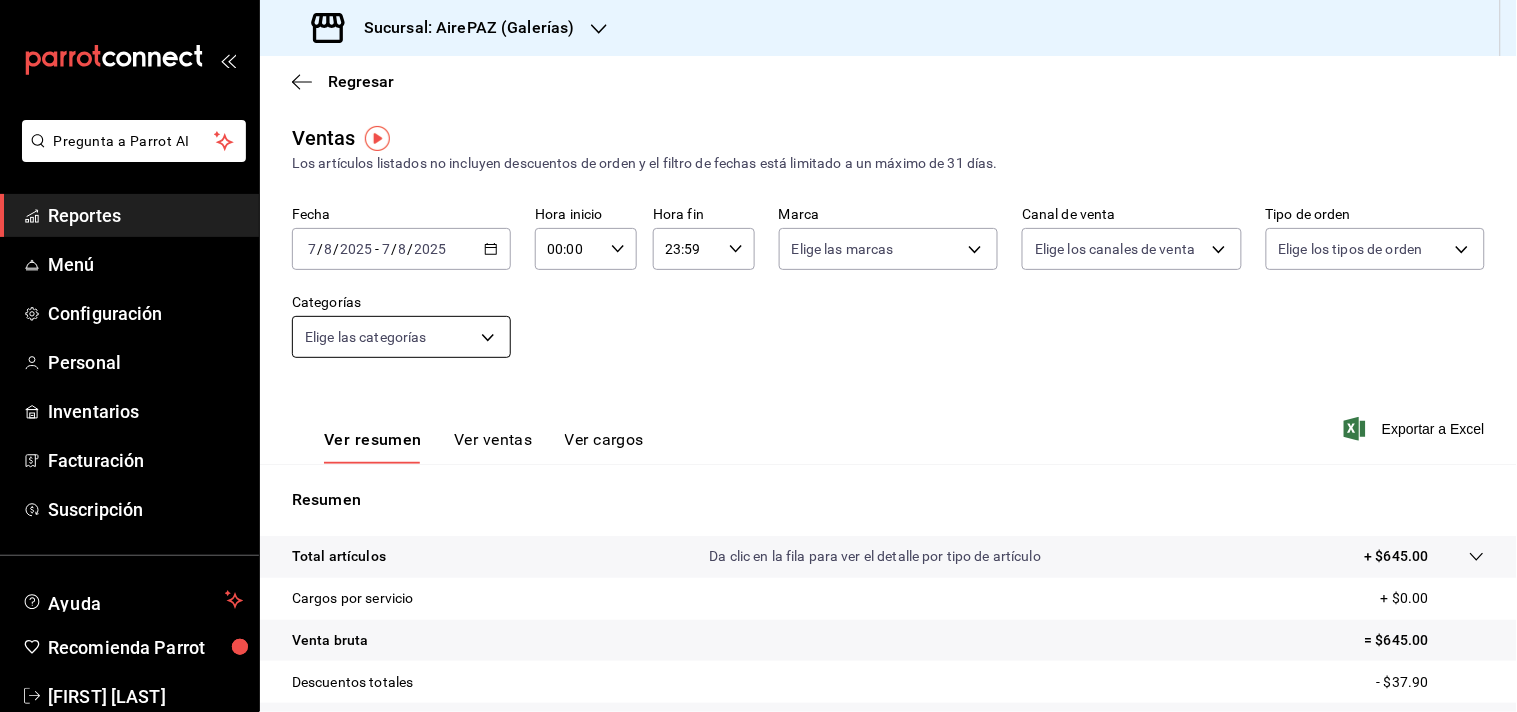 click on "Pregunta a Parrot AI Reportes   Menú   Configuración   Personal   Inventarios   Facturación   Suscripción   Ayuda Recomienda Parrot   [FIRST] [LAST]   Sugerir nueva función   Sucursal: AirePAZ (Galerías) Regresar Ventas Los artículos listados no incluyen descuentos de orden y el filtro de fechas está limitado a un máximo de 31 días. Fecha [DATE] [DATE] - [DATE] [DATE] Hora inicio [TIME] Hora inicio Hora fin [TIME] Hora fin Marca Elige las marcas Canal de venta Elige los canales de venta Tipo de orden Elige los tipos de orden Categorías Elige las categorías Ver resumen Ver ventas Ver cargos Exportar a Excel Resumen Total artículos Da clic en la fila para ver el detalle por tipo de artículo + $645.00 Cargos por servicio + $0.00 Venta bruta = $645.00 Descuentos totales - $37.90 Certificados de regalo - $0.00 Venta total = $607.10 Impuestos - $81.38 Venta neta = $525.72 GANA 1 MES GRATIS EN TU SUSCRIPCIÓN AQUÍ Ver video tutorial Ir a video Pregunta a Parrot AI Reportes   Menú" at bounding box center [758, 356] 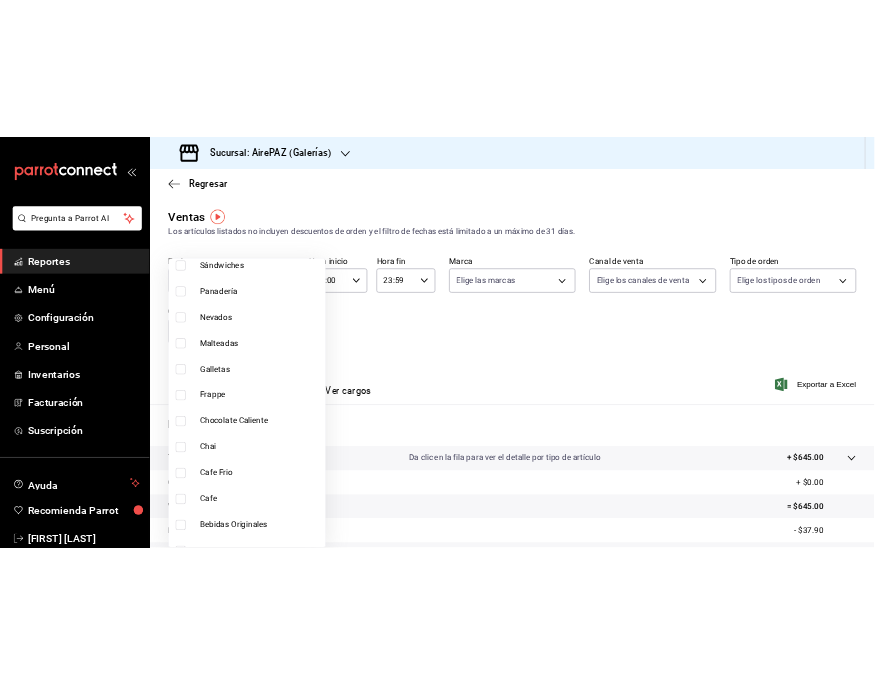 scroll, scrollTop: 1428, scrollLeft: 0, axis: vertical 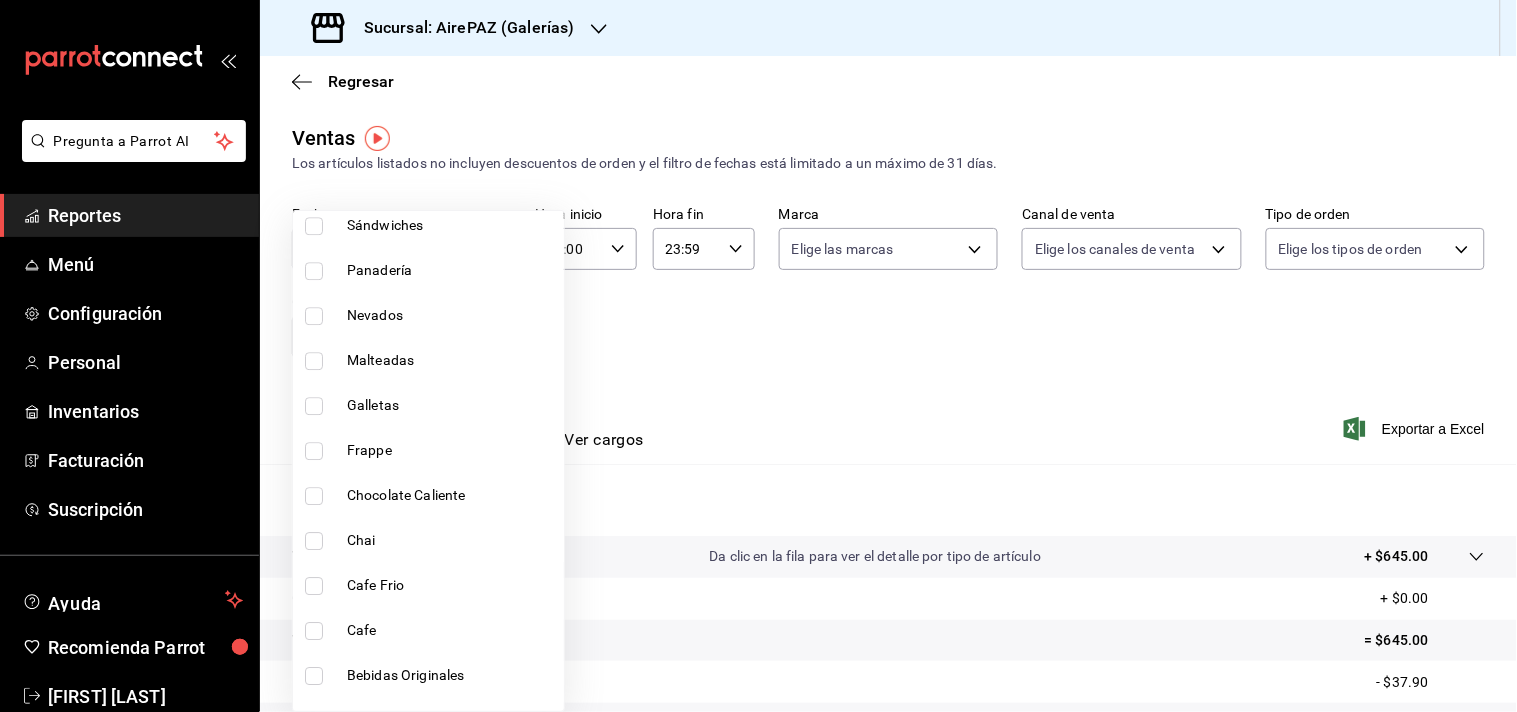 click on "Malteadas" at bounding box center (451, 360) 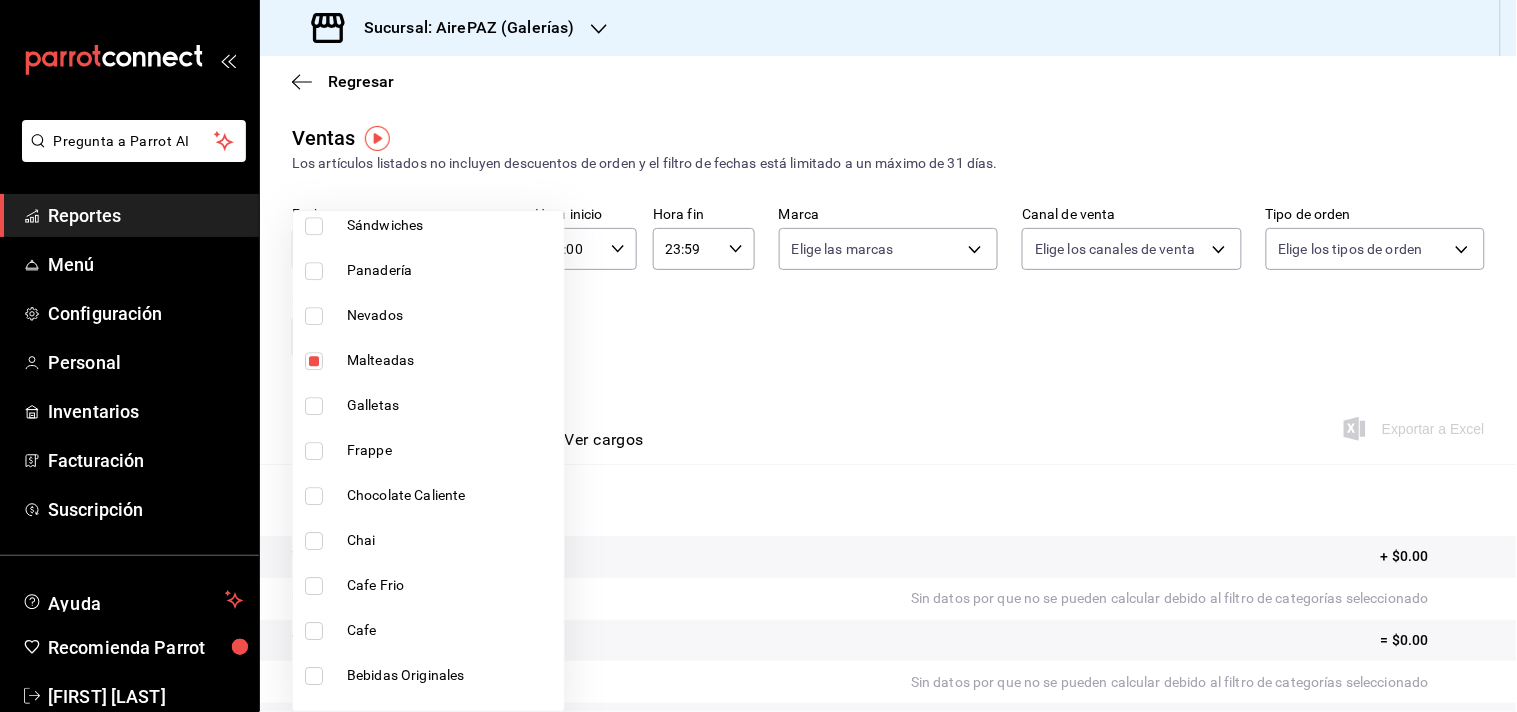 click at bounding box center [758, 356] 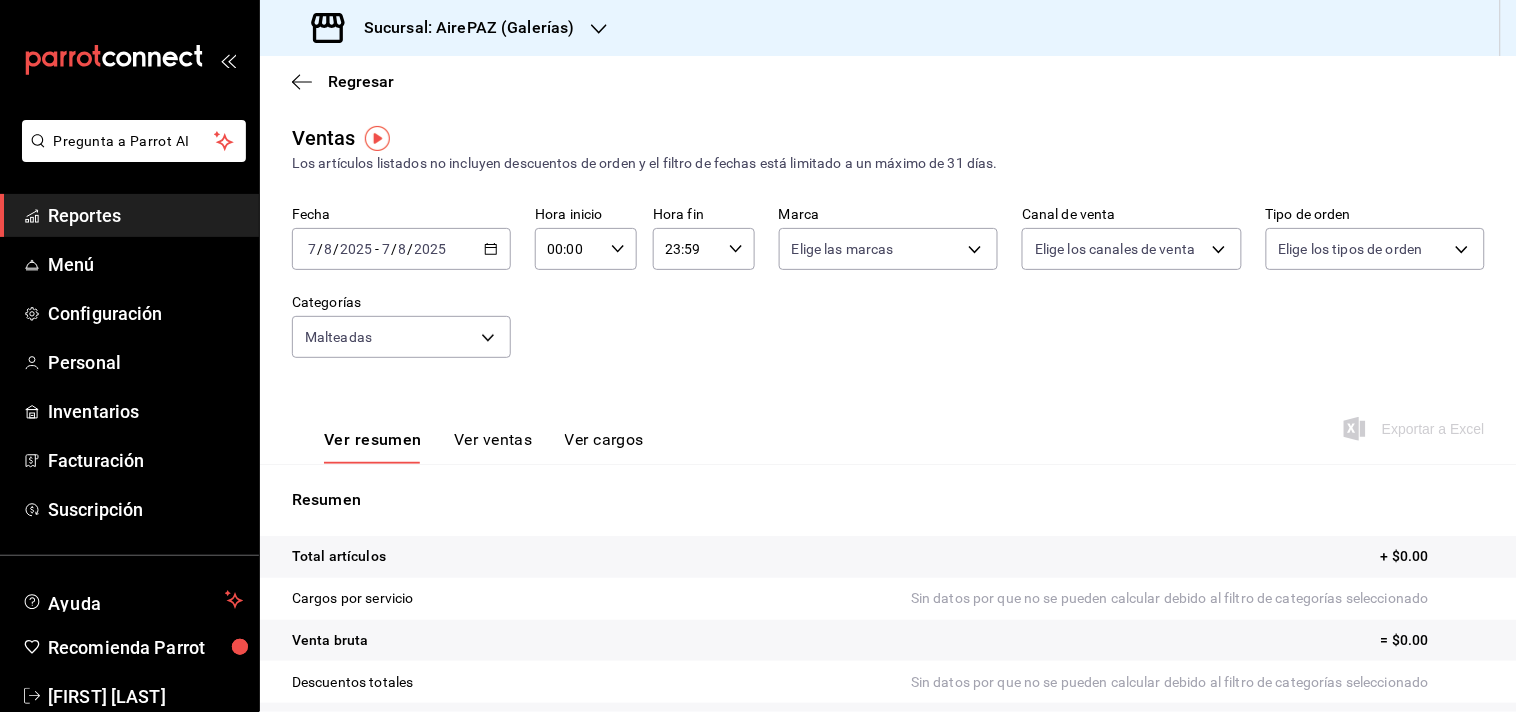 click on "Regresar" at bounding box center [888, 81] 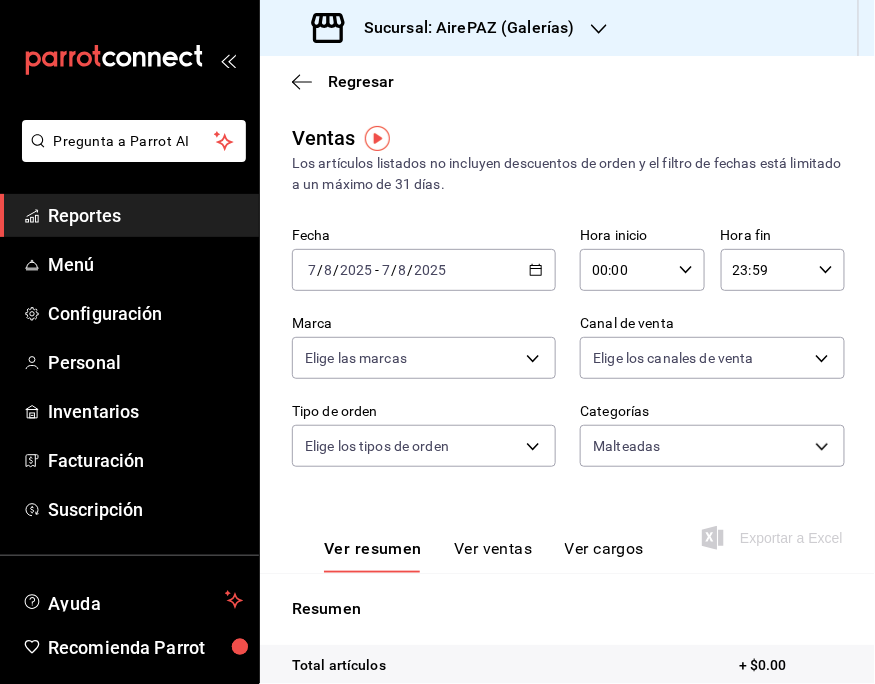 click 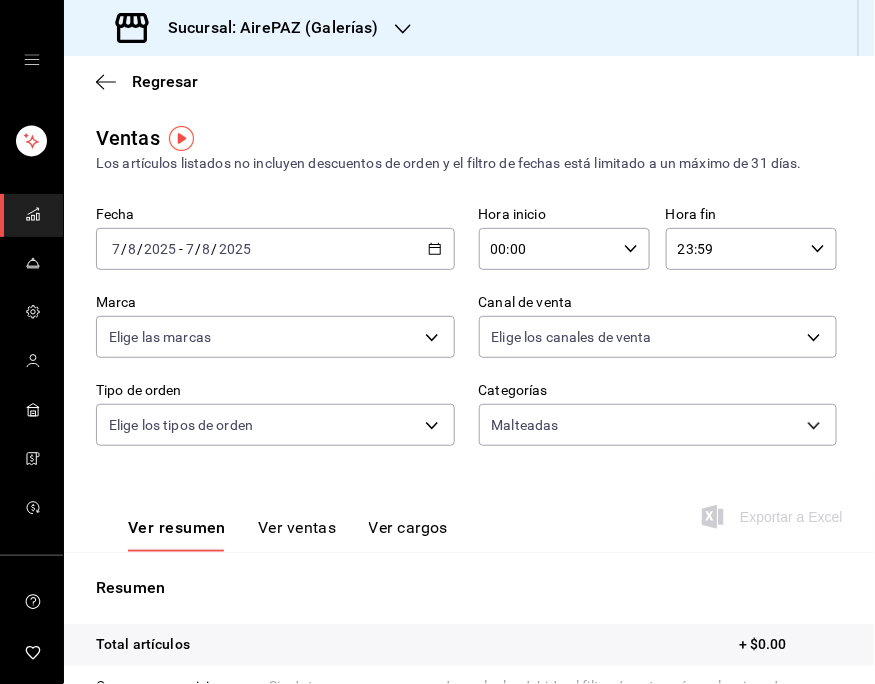 click on "Regresar" at bounding box center [469, 81] 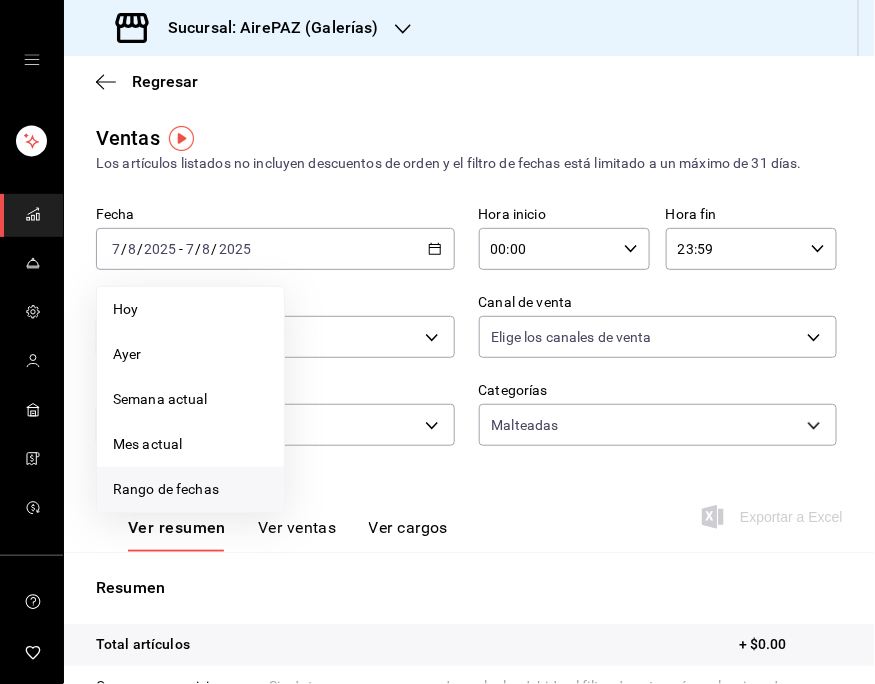 click on "Rango de fechas" at bounding box center [190, 489] 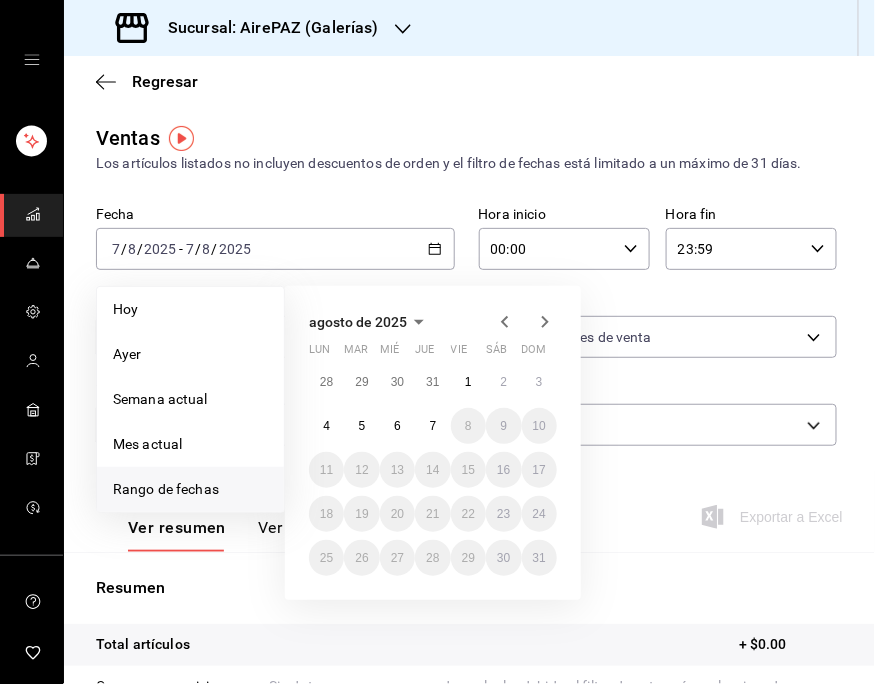 click 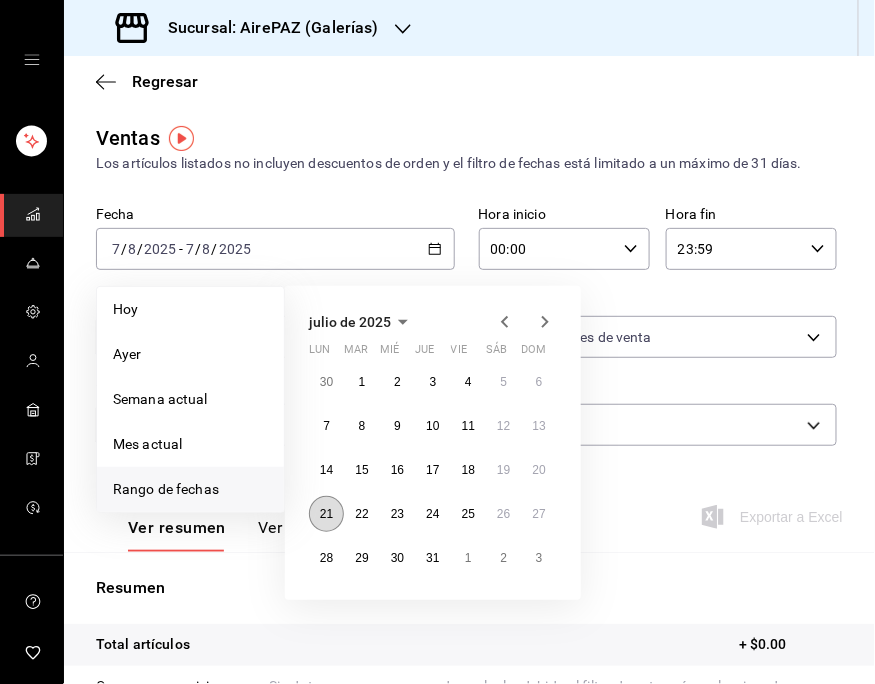 click on "21" at bounding box center [326, 514] 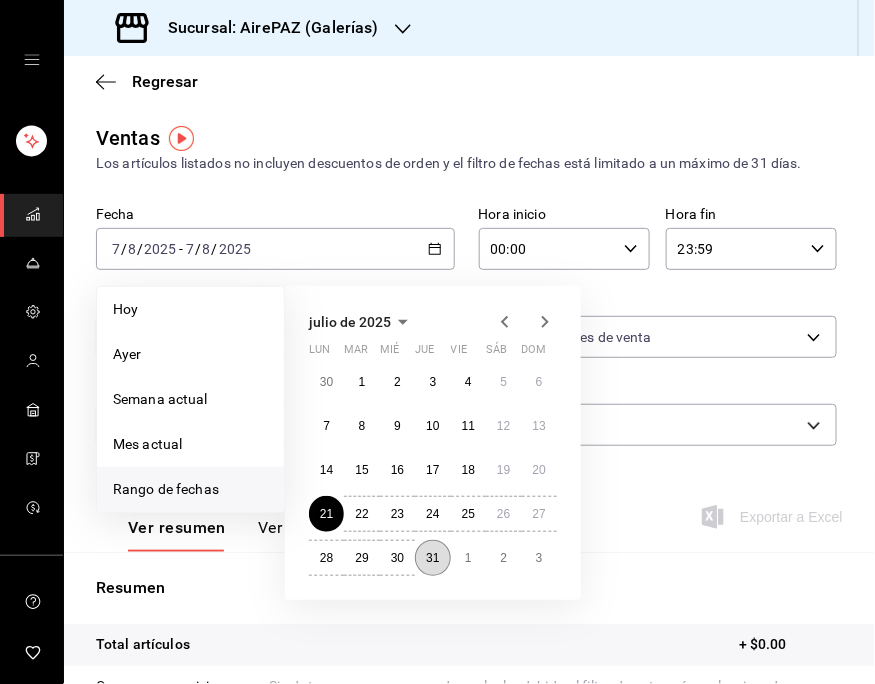 click on "31" at bounding box center [432, 558] 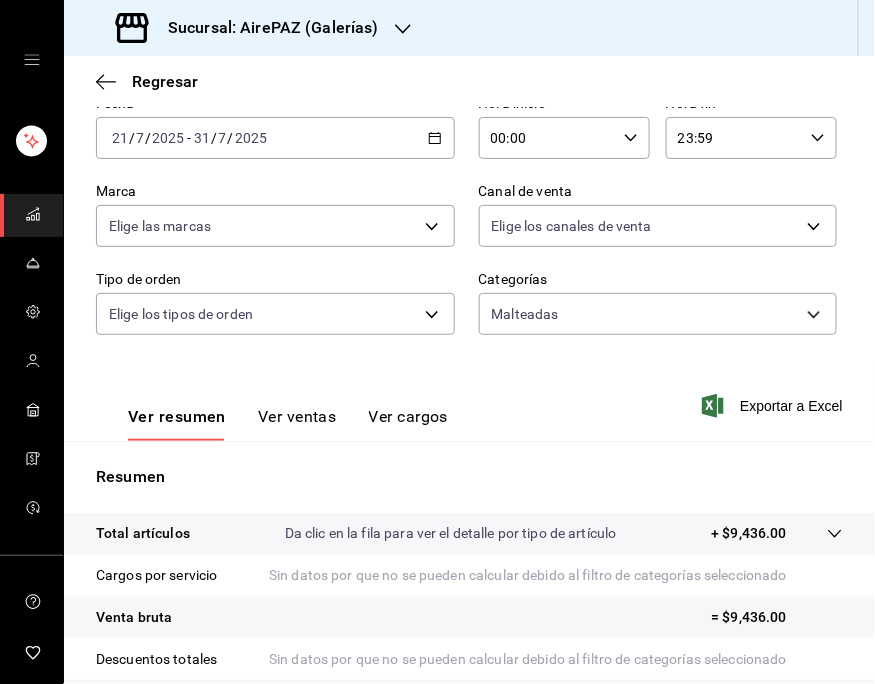 scroll, scrollTop: 67, scrollLeft: 0, axis: vertical 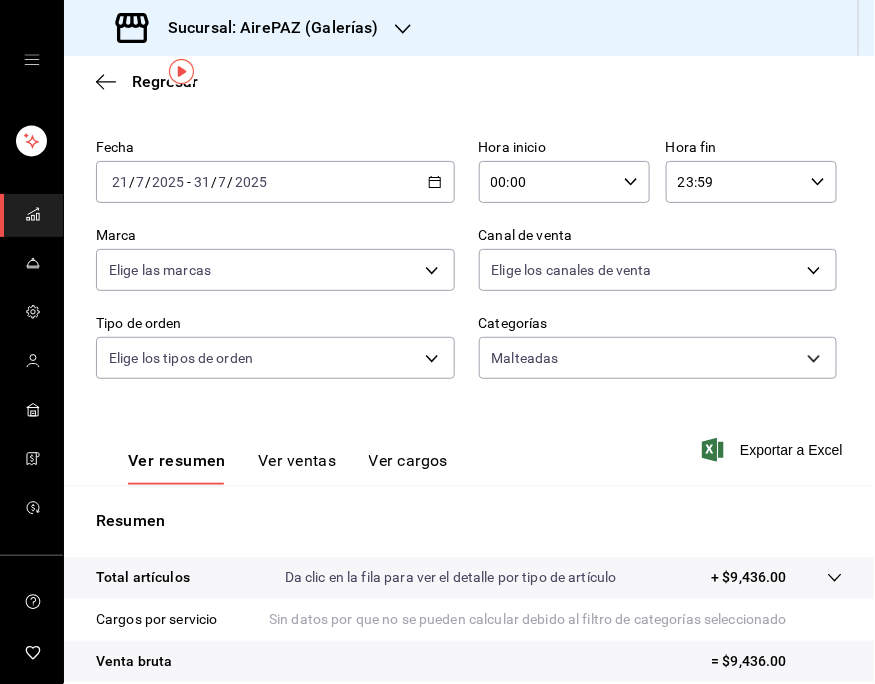 click on "Ver ventas" at bounding box center [297, 468] 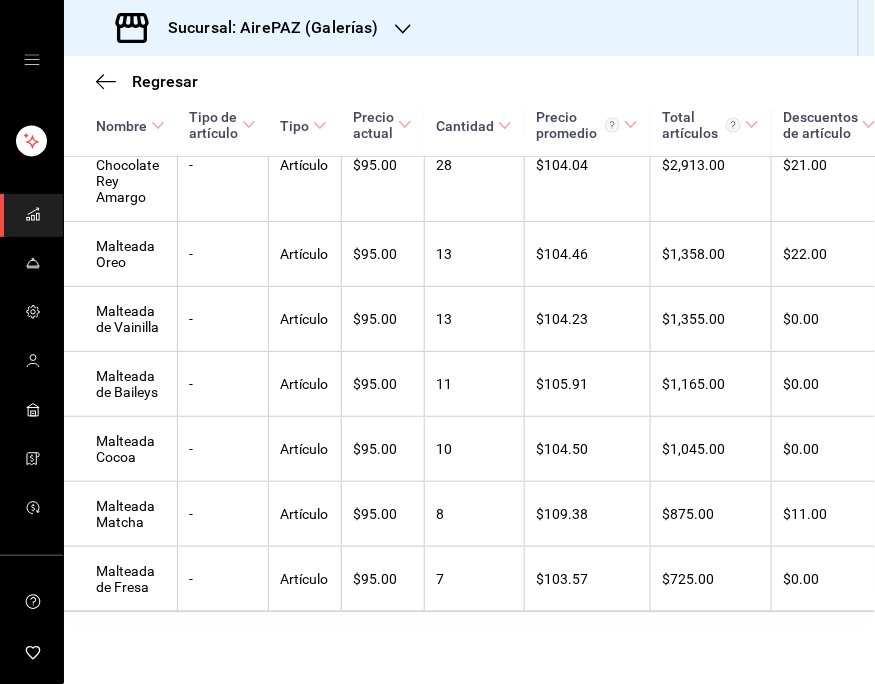 scroll, scrollTop: 573, scrollLeft: 0, axis: vertical 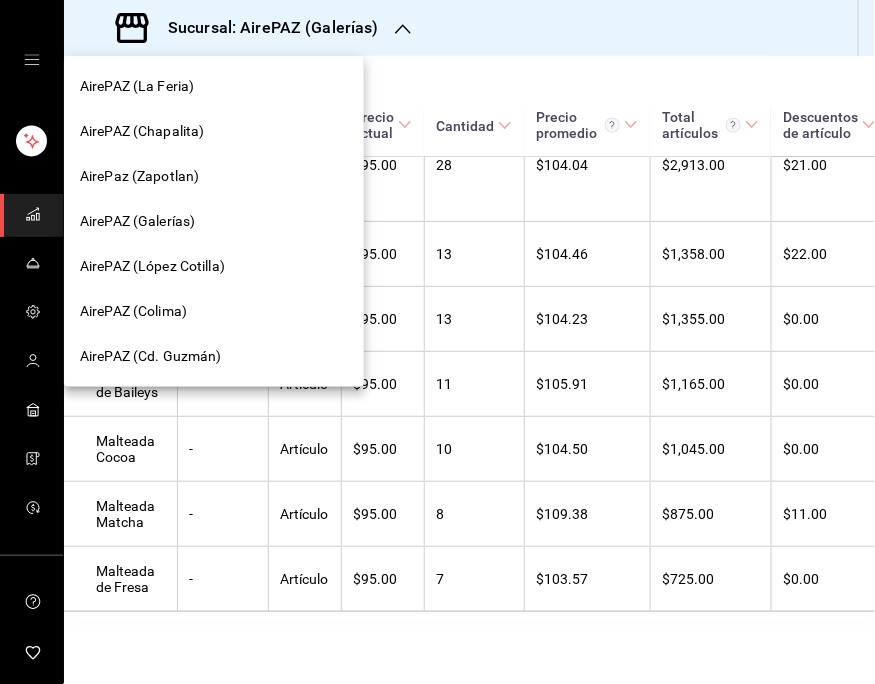 click on "AirePAZ (Cd. Guzmán)" at bounding box center (151, 356) 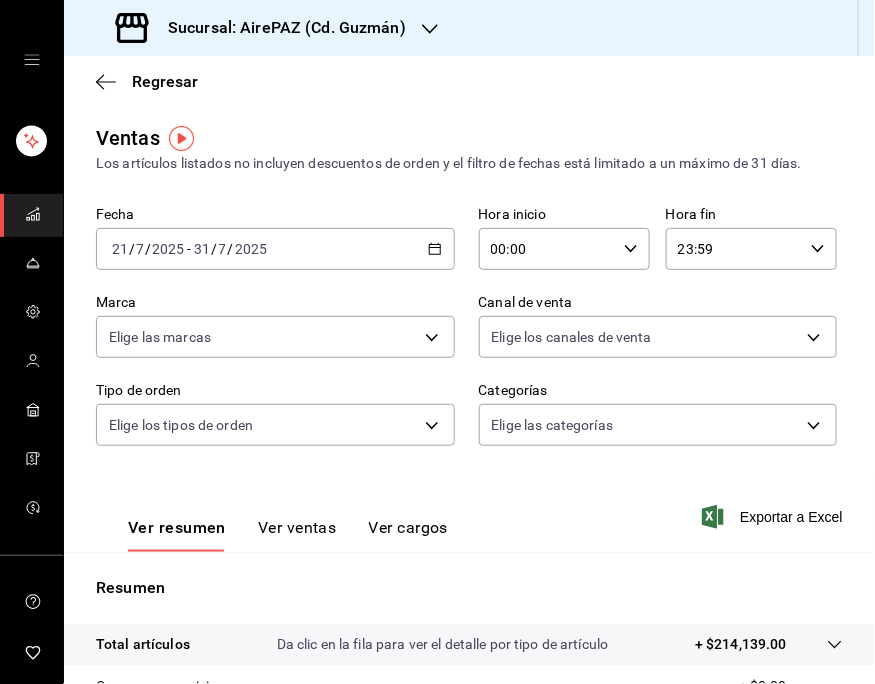 click on "Ver resumen Ver ventas Ver cargos Exportar a Excel" at bounding box center [469, 511] 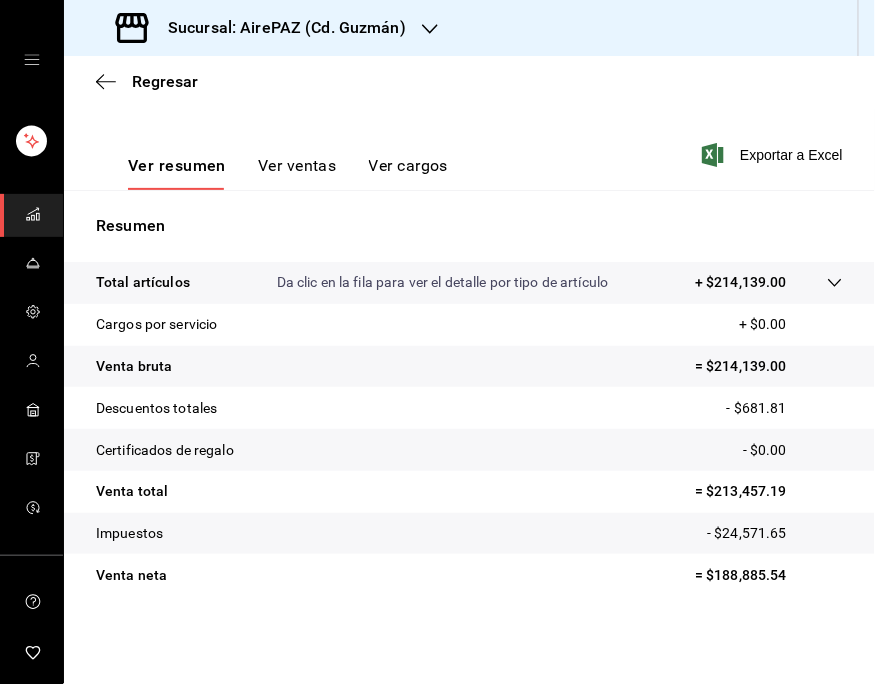 scroll, scrollTop: 0, scrollLeft: 0, axis: both 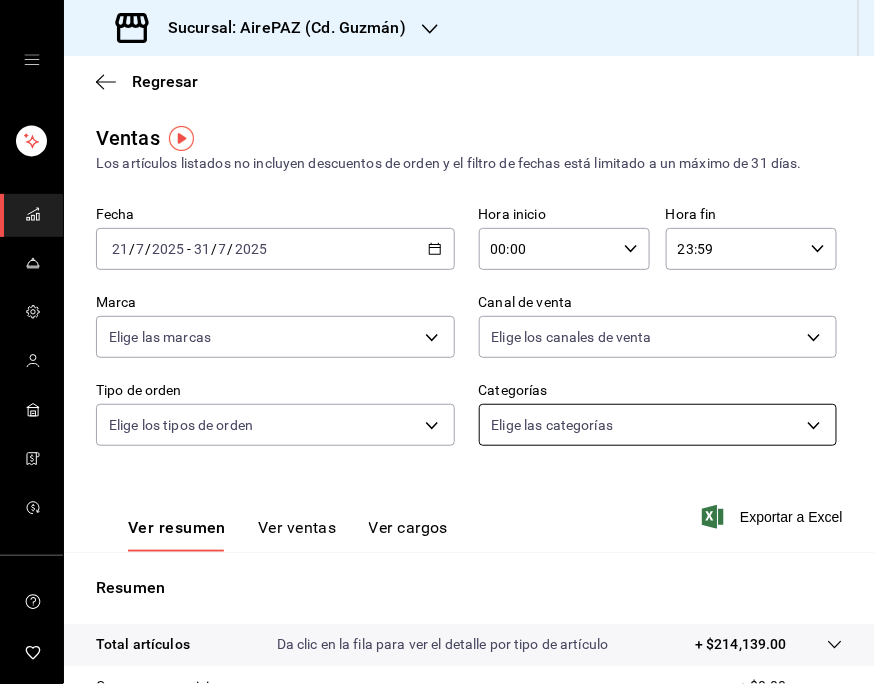 click on "Sucursal: AirePAZ (Cd. Guzmán) Regresar Ventas Los artículos listados no incluyen descuentos de orden y el filtro de fechas está limitado a un máximo de 31 días. Fecha [DATE] [DATE] - [DATE] [DATE] Hora inicio 00:00 Hora inicio Hora fin 23:59 Hora fin Marca Elige las marcas Canal de venta Elige los canales de venta Tipo de orden Elige los tipos de orden Categorías Elige las categorías Ver resumen Ver ventas Ver cargos Exportar a Excel Resumen Total artículos Da clic en la fila para ver el detalle por tipo de artículo + $214,139.00 Cargos por servicio + $0.00 Venta bruta = $214,139.00 Descuentos totales - $681.81 Certificados de regalo - $0.00 Venta total = $213,457.19 Impuestos - $24,571.65 Venta neta = $188,885.54 GANA 1 MES GRATIS EN TU SUSCRIPCIÓN AQUÍ Ver video tutorial Ir a video Visitar centro de ayuda ([PHONE]) [EMAIL] Visitar centro de ayuda ([PHONE]) [EMAIL]" at bounding box center (437, 342) 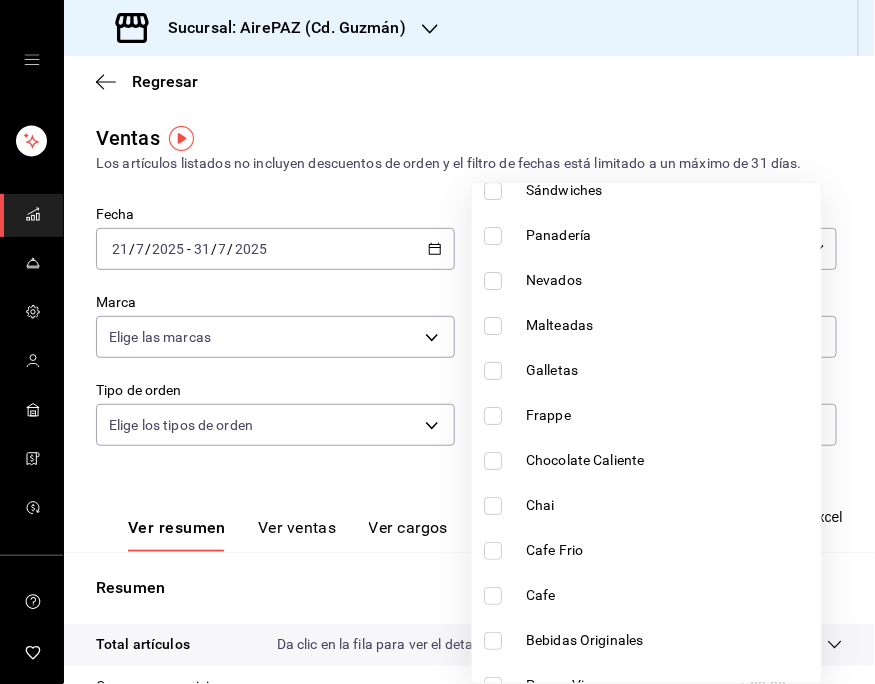 scroll, scrollTop: 1426, scrollLeft: 0, axis: vertical 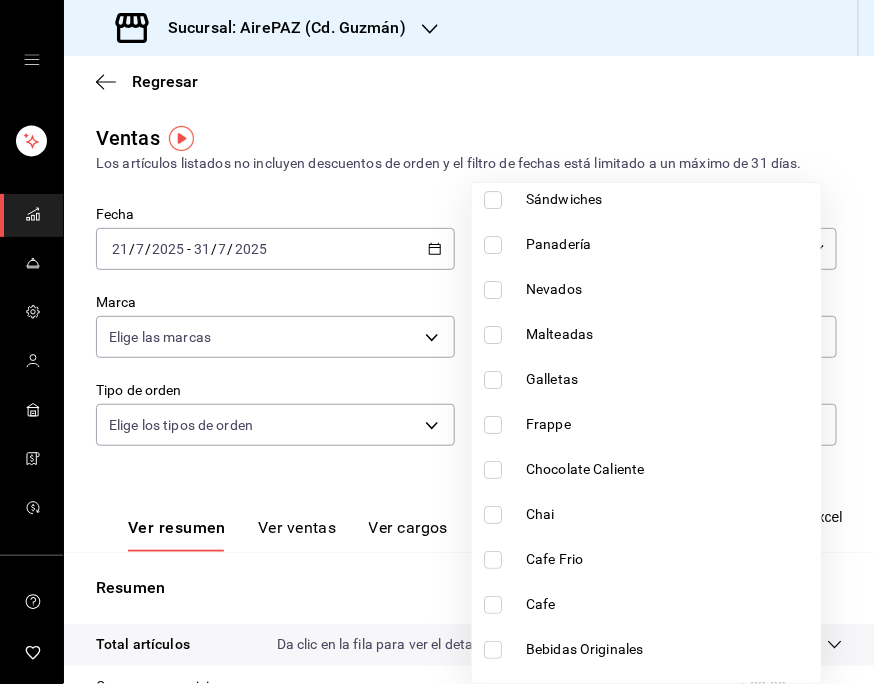 click on "Malteadas" at bounding box center [646, 334] 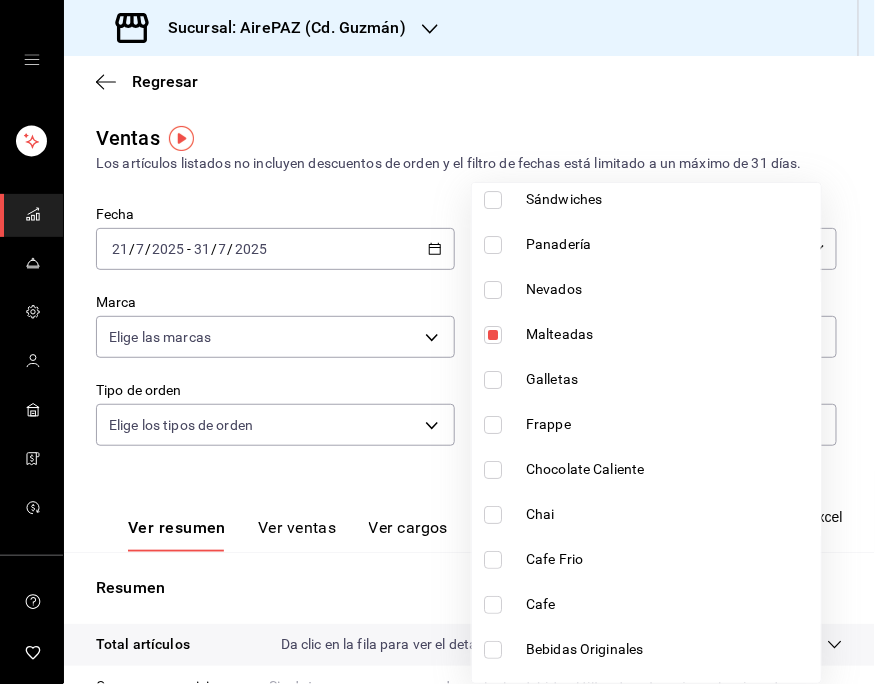 click at bounding box center [437, 342] 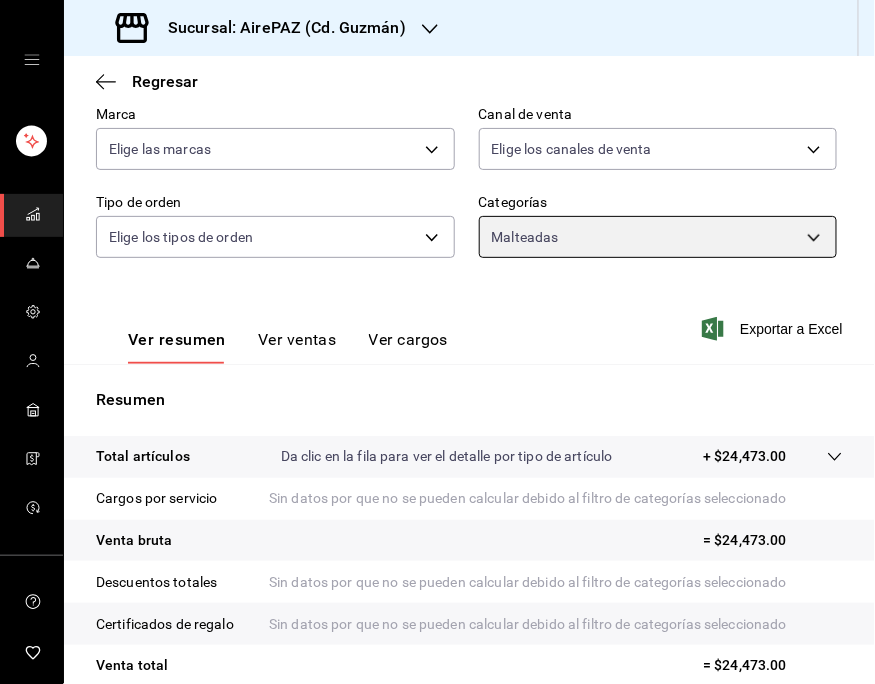 scroll, scrollTop: 261, scrollLeft: 0, axis: vertical 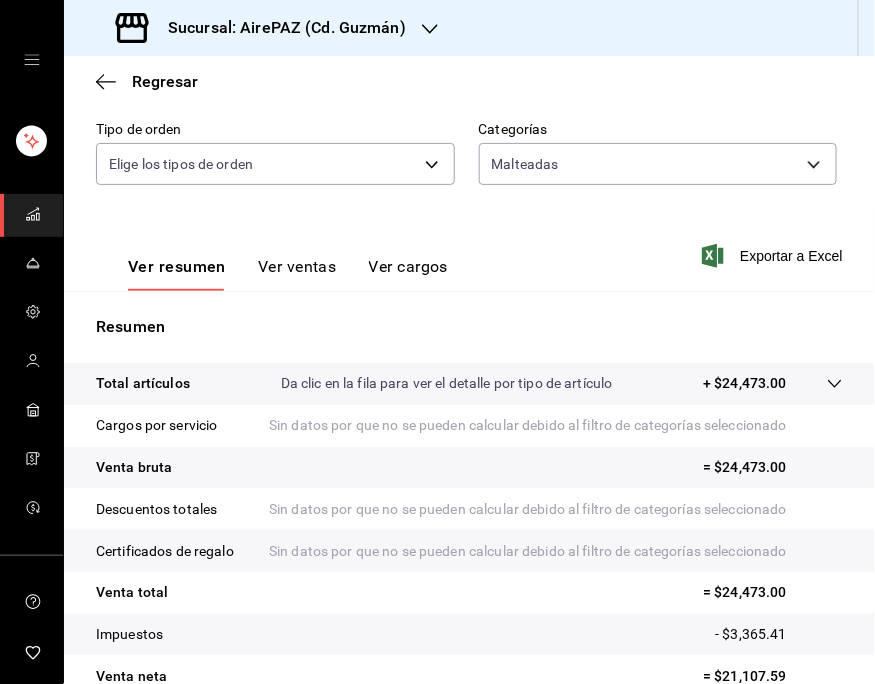 click on "Ver cargos" at bounding box center (409, 274) 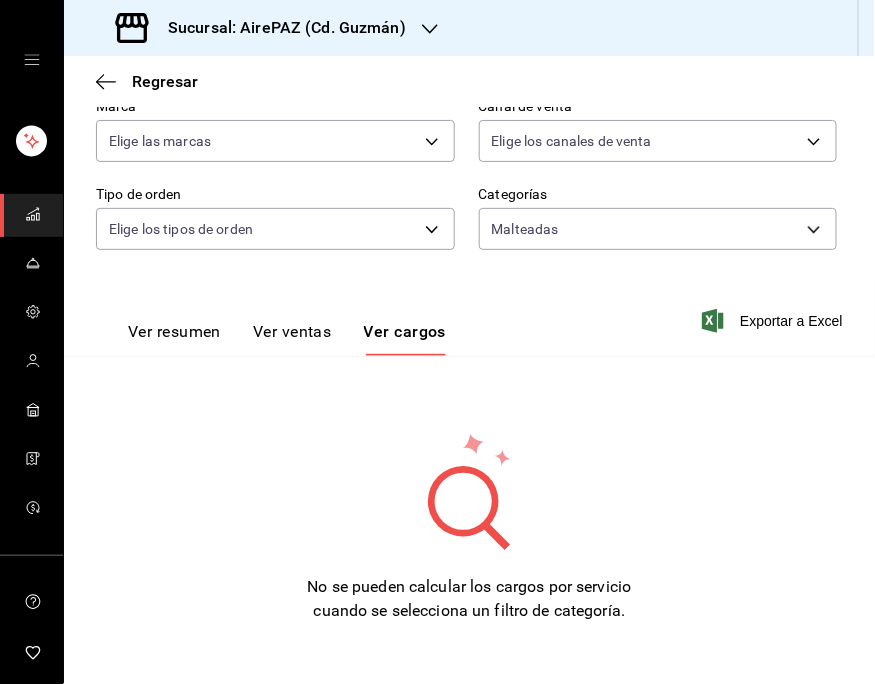 click on "Ver ventas" at bounding box center [292, 339] 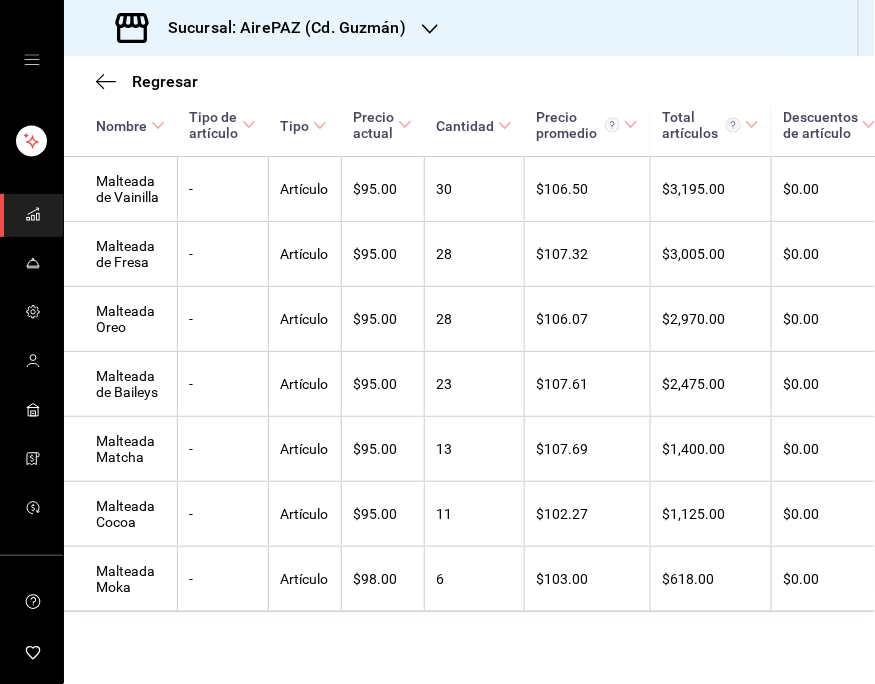 scroll, scrollTop: 640, scrollLeft: 0, axis: vertical 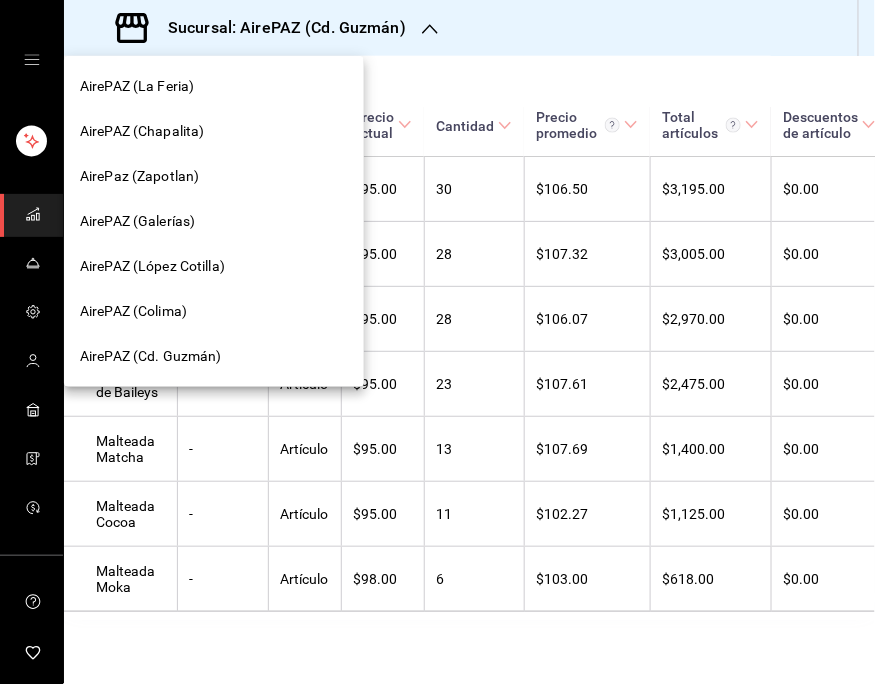 click on "AirePAZ (La Feria)" at bounding box center [137, 86] 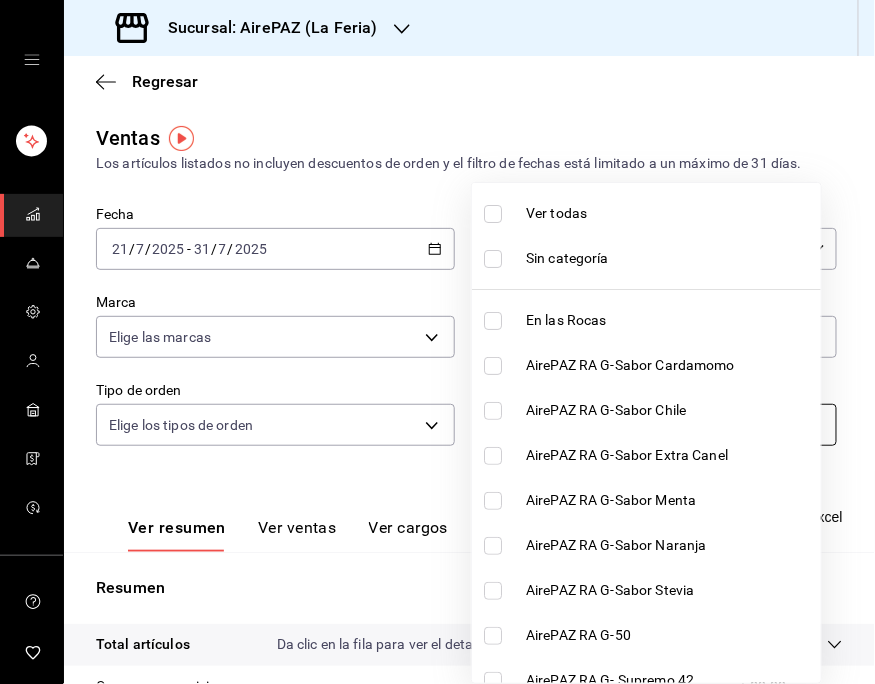 click on "Sucursal: AirePAZ (La Feria) Regresar Ventas Los artículos listados no incluyen descuentos de orden y el filtro de fechas está limitado a un máximo de 31 días. Fecha [DATE] [DATE] - [DATE] [DATE] Hora inicio 00:00 Hora inicio Hora fin 23:59 Hora fin Marca Elige las marcas Canal de venta Elige los canales de venta Tipo de orden Elige los tipos de orden Categorías Elige las categorías Ver resumen Ver ventas Ver cargos Exportar a Excel Resumen Total artículos Da clic en la fila para ver el detalle por tipo de artículo + $105,190.00 Cargos por servicio + $0.00 Venta bruta = $105,190.00 Descuentos totales - $588.30 Certificados de regalo - $0.00 Venta total = $104,601.70 Impuestos - $13,026.89 Venta neta = $91,574.81 GANA 1 MES GRATIS EN TU SUSCRIPCIÓN AQUÍ Ver video tutorial Ir a video Visitar centro de ayuda ([PHONE]) [EMAIL] Visitar centro de ayuda ([PHONE]) [EMAIL] Ver todas Sin categoría En las Rocas AirePAZ RA G-Sabor Cardamomo" at bounding box center (437, 342) 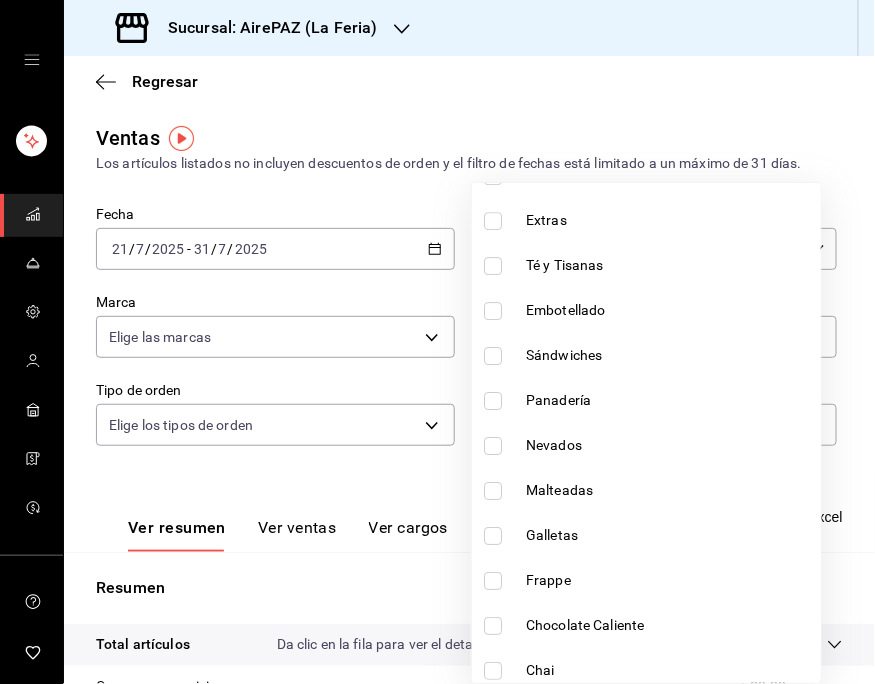 scroll, scrollTop: 1336, scrollLeft: 0, axis: vertical 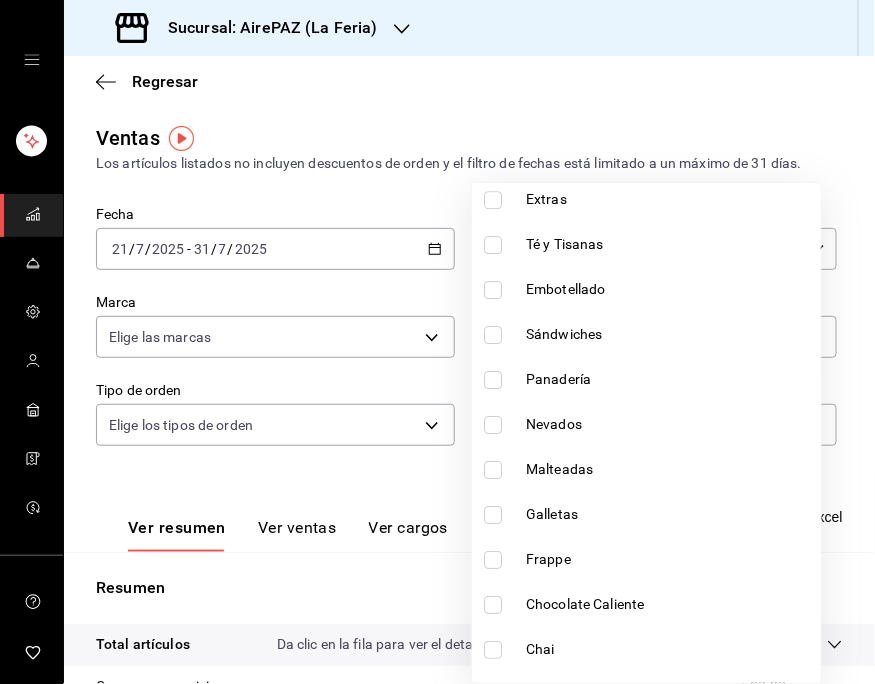 click at bounding box center (497, 470) 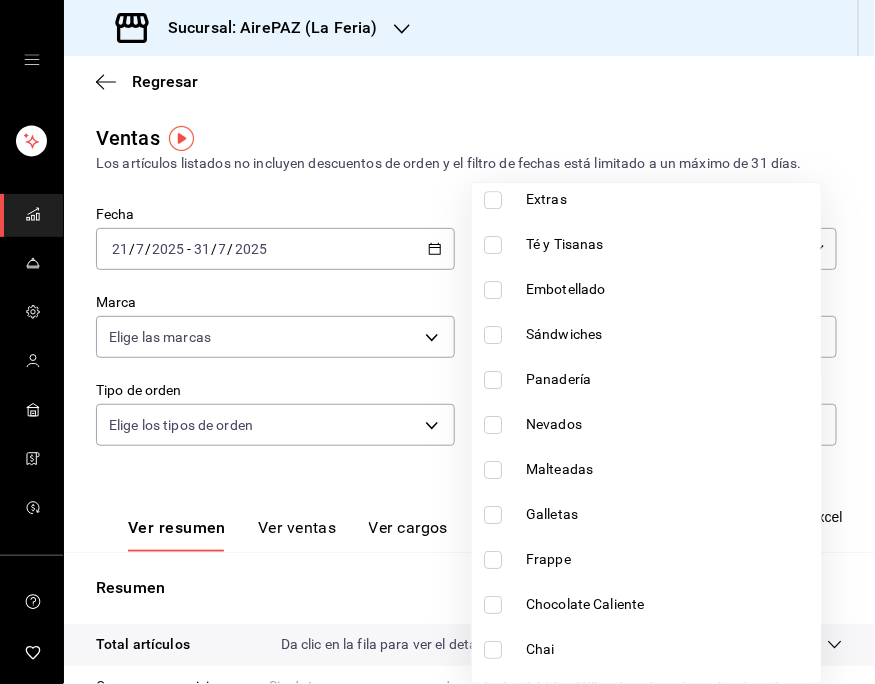 click on "Malteadas" at bounding box center [669, 469] 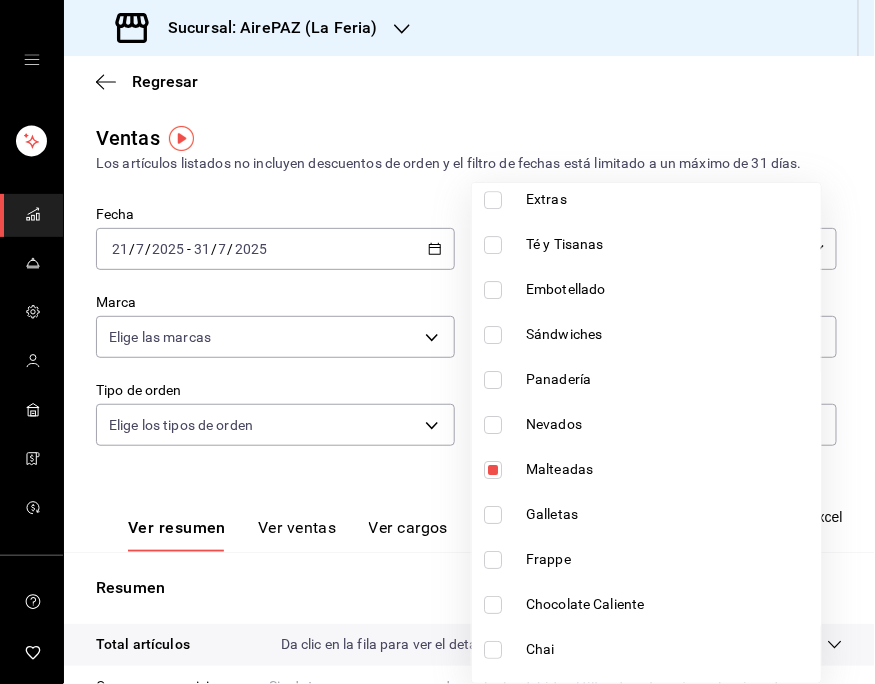 click at bounding box center [437, 342] 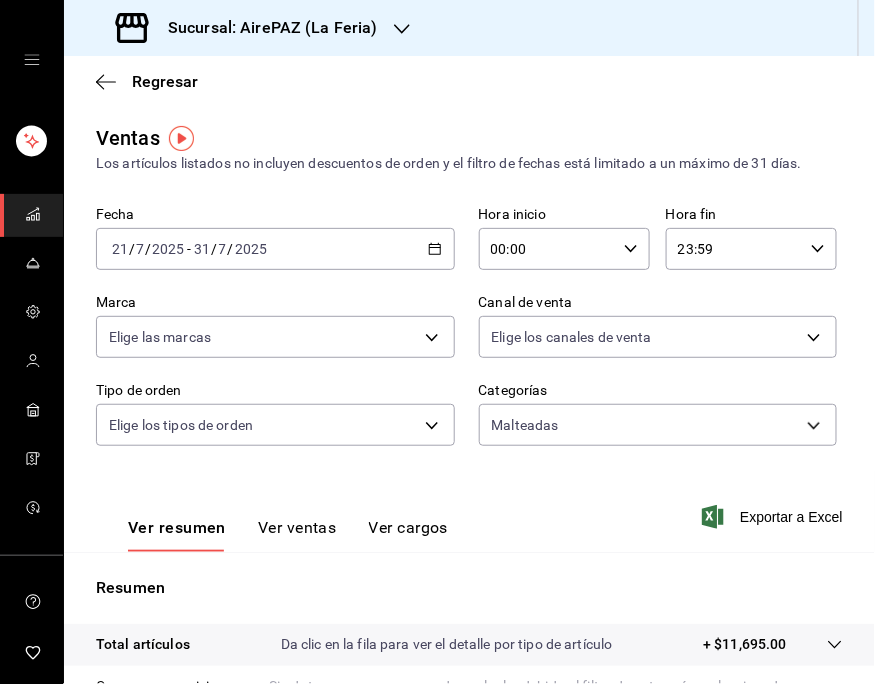 click on "Ver ventas" at bounding box center [297, 535] 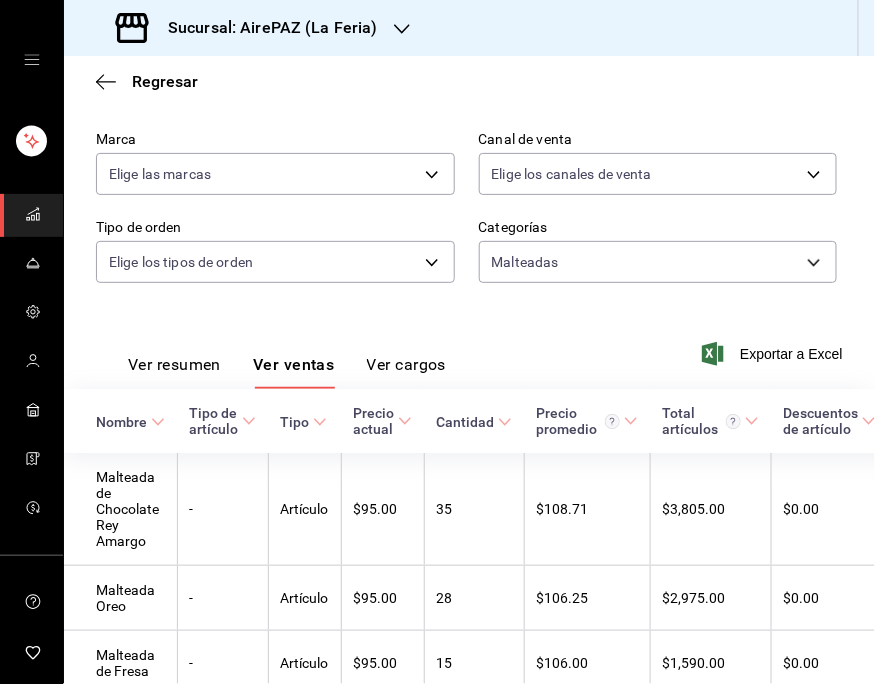scroll, scrollTop: 100, scrollLeft: 0, axis: vertical 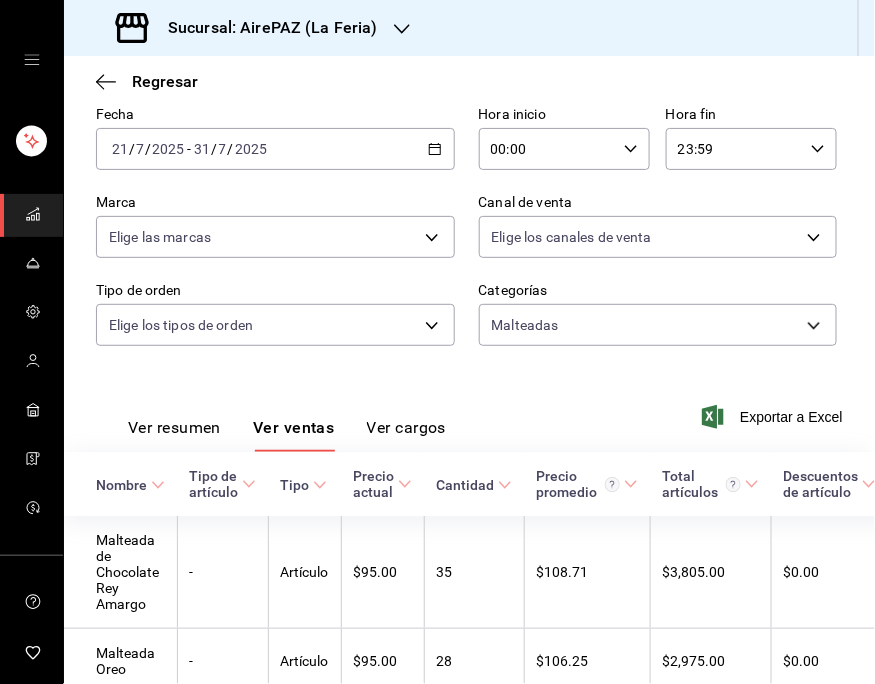 click 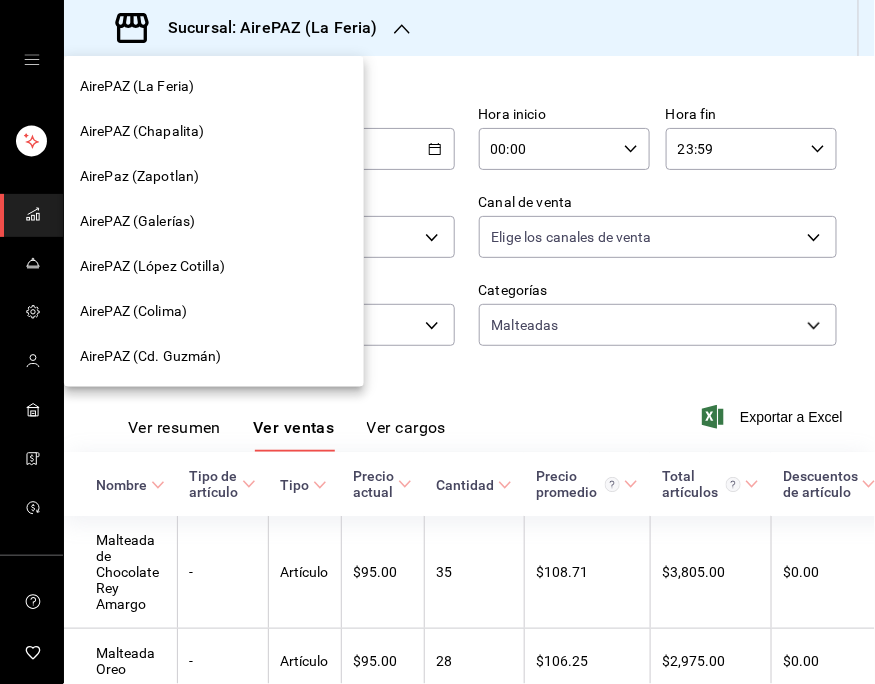 click on "AirePaz (Zapotlan)" at bounding box center (139, 176) 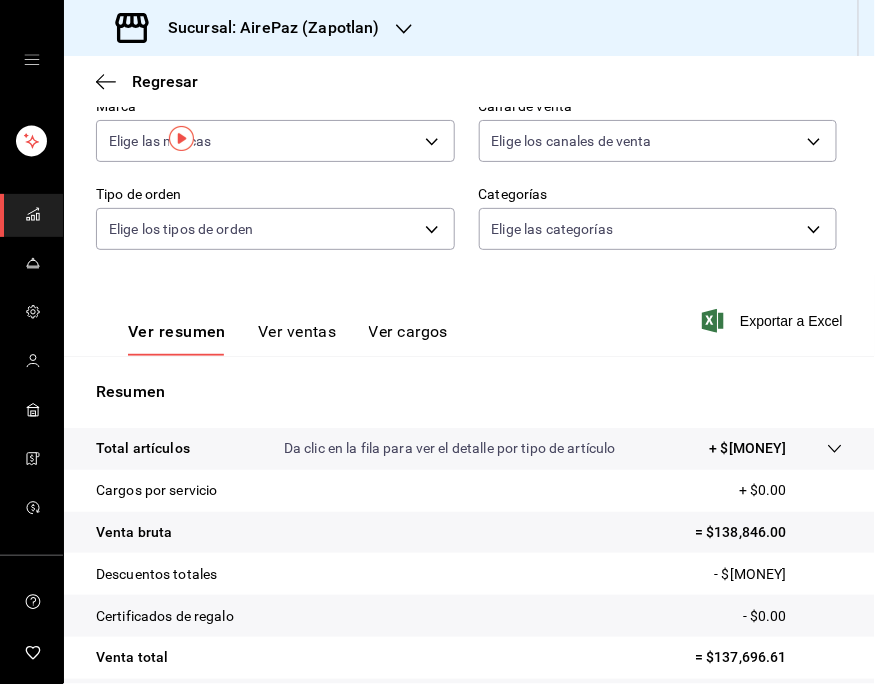 scroll, scrollTop: 0, scrollLeft: 0, axis: both 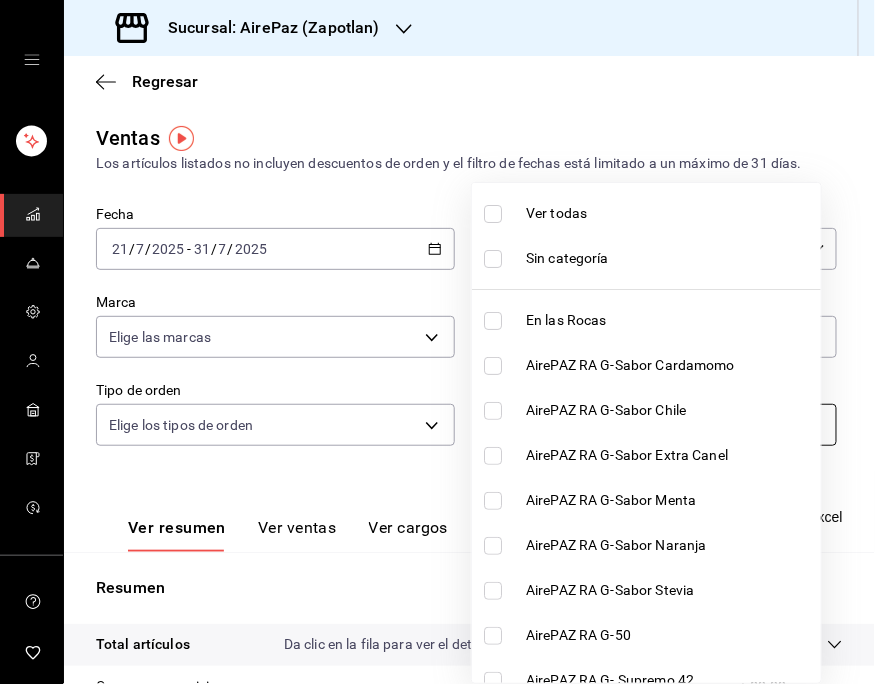 click on "Sucursal: AirePaz (Zapotlan) Regresar Ventas Los artículos listados no incluyen descuentos de orden y el filtro de fechas está limitado a un máximo de 31 días. Fecha [DATE] [DATE] - [DATE] [DATE] Hora inicio 00:00 Hora inicio Hora fin 23:59 Hora fin Marca Elige las marcas Canal de venta Elige los canales de venta Tipo de orden Elige los tipos de orden Categorías Elige las categorías Ver resumen Ver ventas Ver cargos Exportar a Excel Resumen Total artículos Da clic en la fila para ver el detalle por tipo de artículo + $138,846.00 Cargos por servicio + $0.00 Venta bruta = $138,846.00 Descuentos totales - $1,149.39 Certificados de regalo - $0.00 Venta total = $137,696.61 Impuestos - $15,655.73 Venta neta = $122,040.88 GANA 1 MES GRATIS EN TU SUSCRIPCIÓN AQUÍ Ver video tutorial Ir a video Visitar centro de ayuda ([PHONE]) [EMAIL] Visitar centro de ayuda ([PHONE]) [EMAIL] Ver todas Sin categoría En las Rocas AirePAZ RA G-Sabor Cardamomo" at bounding box center (437, 342) 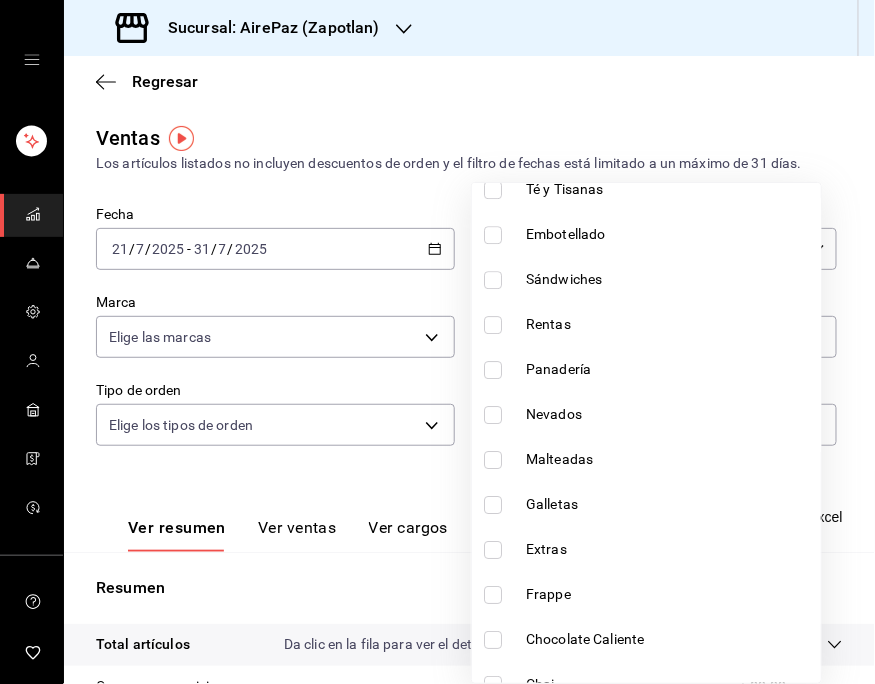 scroll, scrollTop: 1270, scrollLeft: 0, axis: vertical 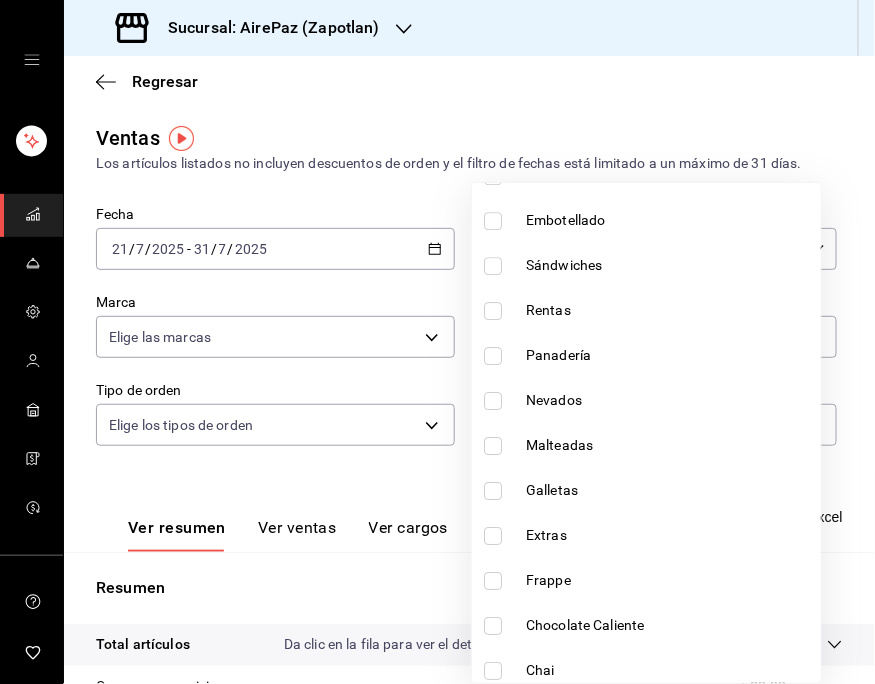 click on "Malteadas" at bounding box center (669, 445) 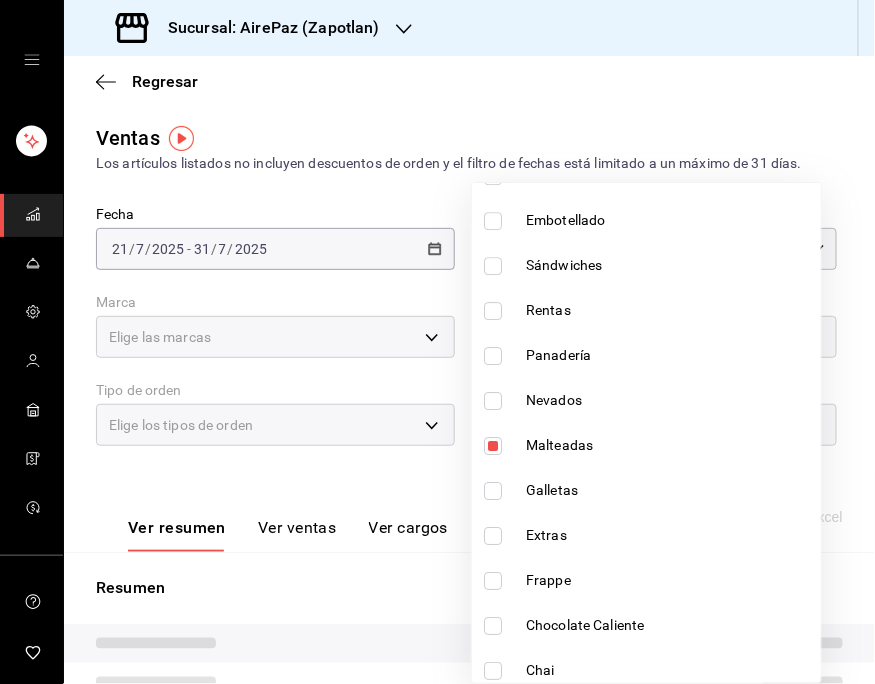 click at bounding box center (437, 342) 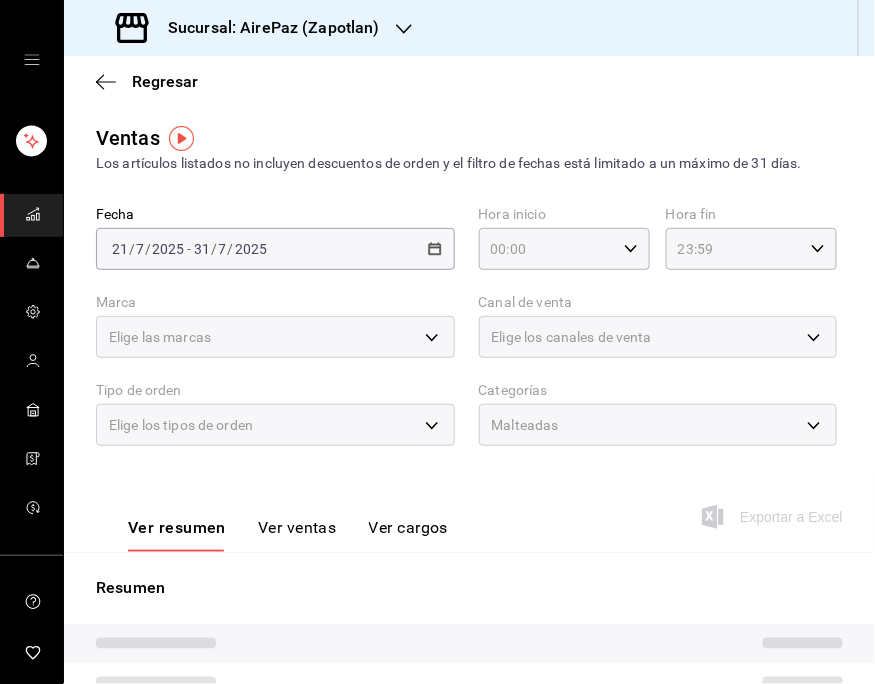 click on "Ver ventas" at bounding box center (297, 535) 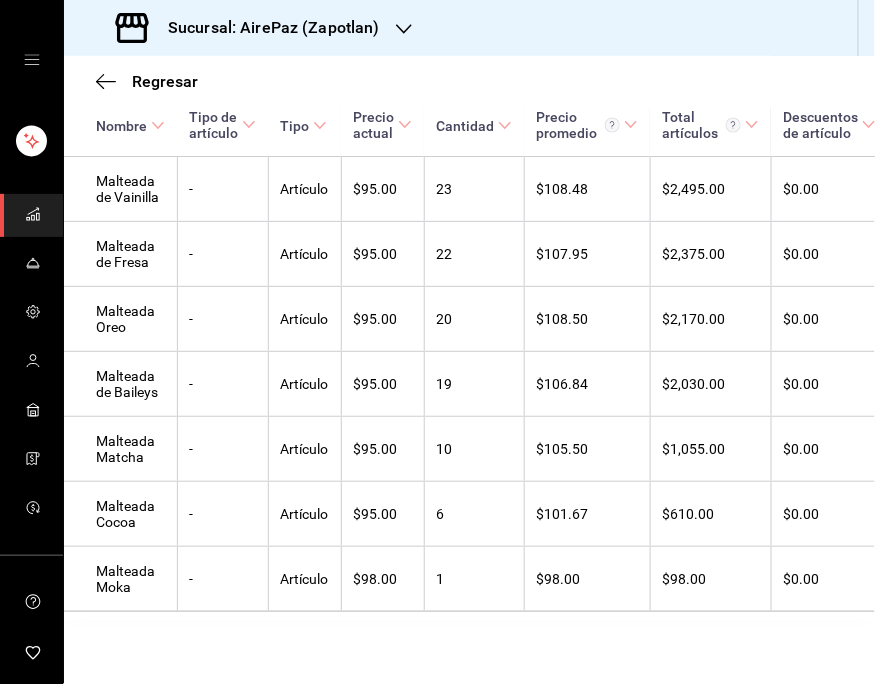 scroll, scrollTop: 640, scrollLeft: 0, axis: vertical 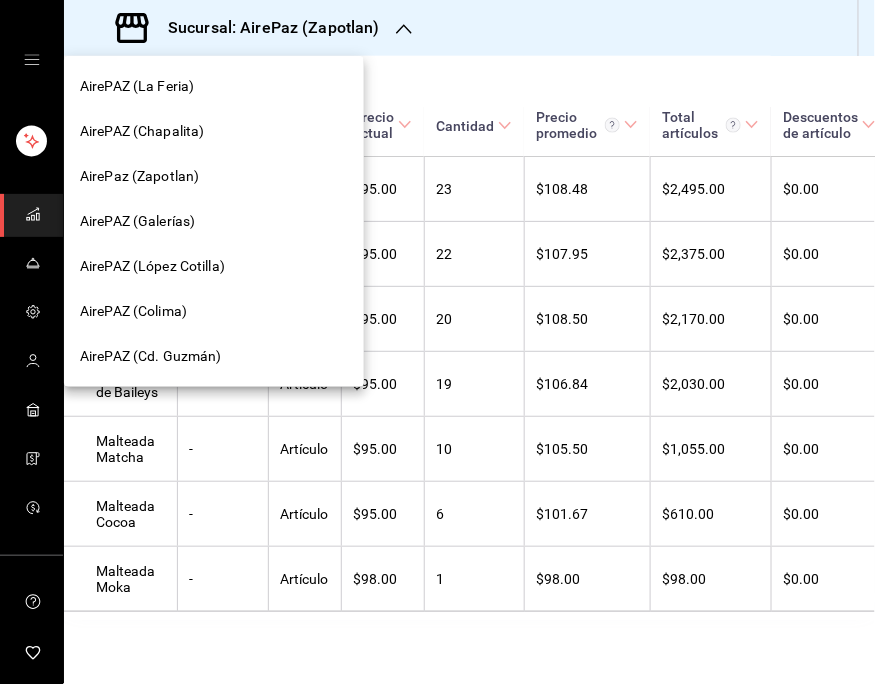 click on "AirePAZ (López Cotilla)" at bounding box center (152, 266) 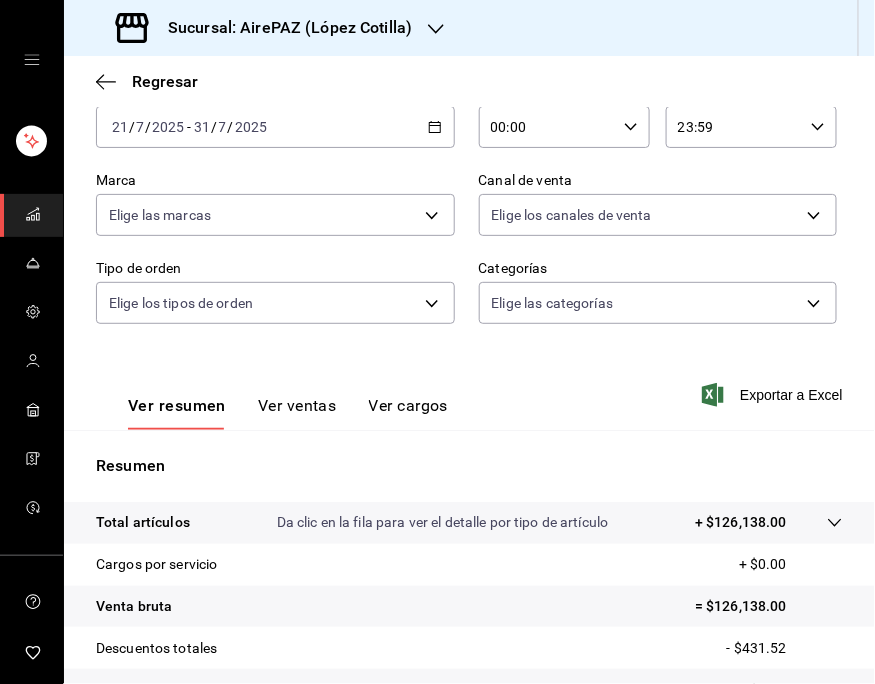 scroll, scrollTop: 150, scrollLeft: 0, axis: vertical 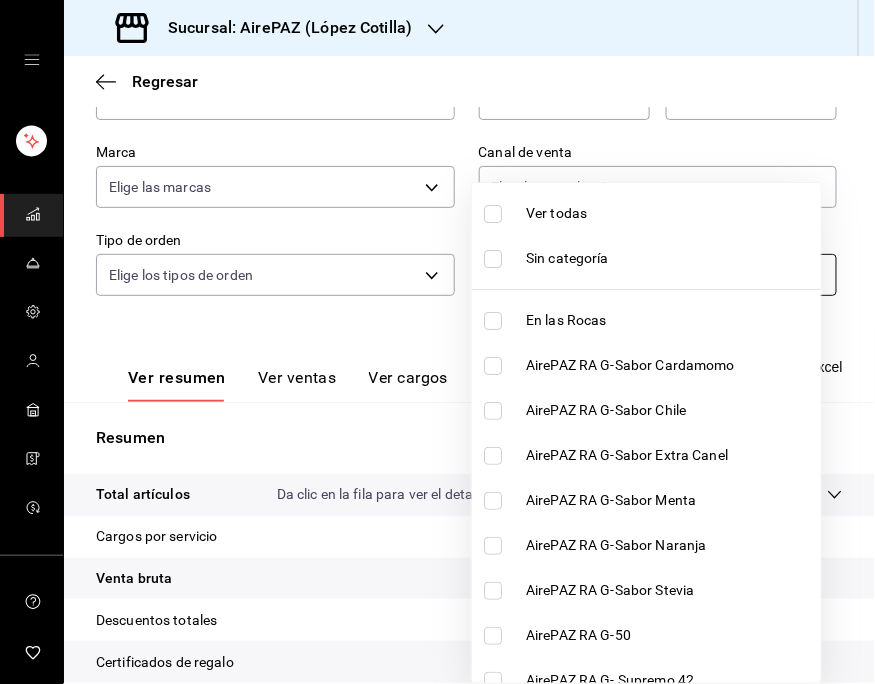 click on "Sucursal: AirePAZ (López Cotilla) Regresar Ventas Los artículos listados no incluyen descuentos de orden y el filtro de fechas está limitado a un máximo de 31 días. Fecha [DATE] [DATE] - [DATE] [DATE] Hora inicio [TIME] Hora inicio Hora fin [TIME] Hora fin Marca Elige las marcas Canal de venta Elige los canales de venta Tipo de orden Elige los tipos de orden Categorías Elige las categorías Ver resumen Ver ventas Ver cargos Exportar a Excel Resumen Total artículos Da clic en la fila para ver el detalle por tipo de artículo + $126,138.00 Cargos por servicio + $0.00 Venta bruta = $126,138.00 Descuentos totales - $431.52 Certificados de regalo - $0.00 Venta total = $125,706.48 Impuestos - $14,993.88 Venta neta = $110,712.60 GANA 1 MES GRATIS EN TU SUSCRIPCIÓN AQUÍ Ver video tutorial Ir a video Visitar centro de ayuda (81) 2046 6363 soporte@parrotsoftware.io Visitar centro de ayuda (81) 2046 6363 soporte@parrotsoftware.io Ver todas Sin categoría En las Rocas AirePAZ RA G-Sabor Chile" at bounding box center (437, 342) 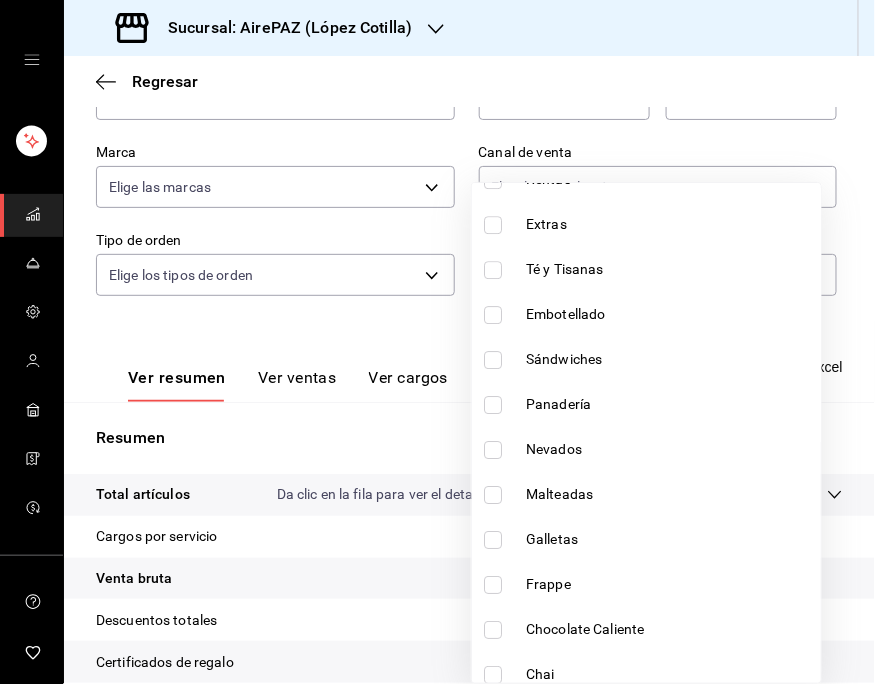 scroll, scrollTop: 1275, scrollLeft: 0, axis: vertical 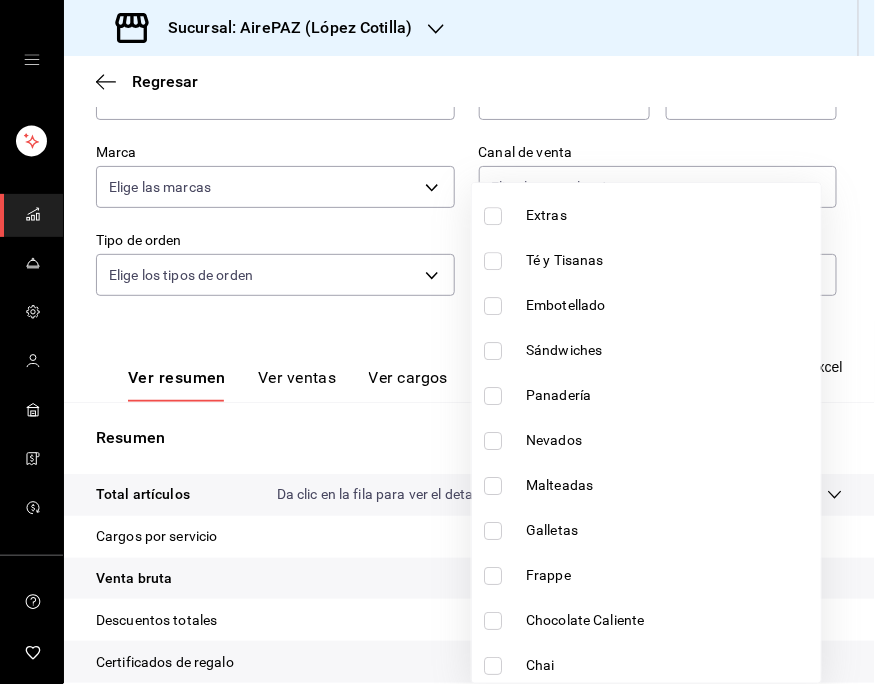 click on "Malteadas" at bounding box center (669, 485) 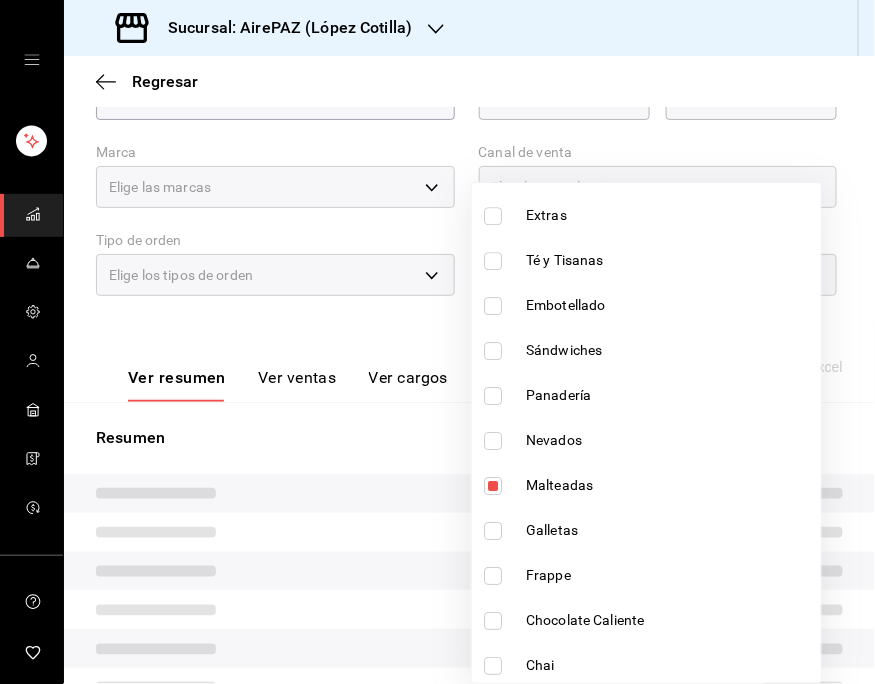 click at bounding box center [437, 342] 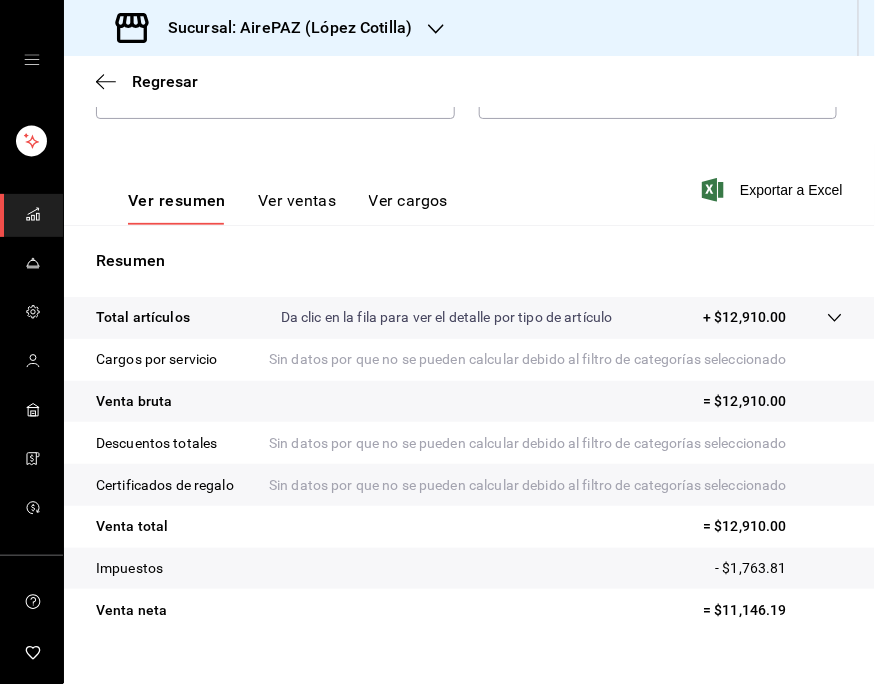 scroll, scrollTop: 346, scrollLeft: 0, axis: vertical 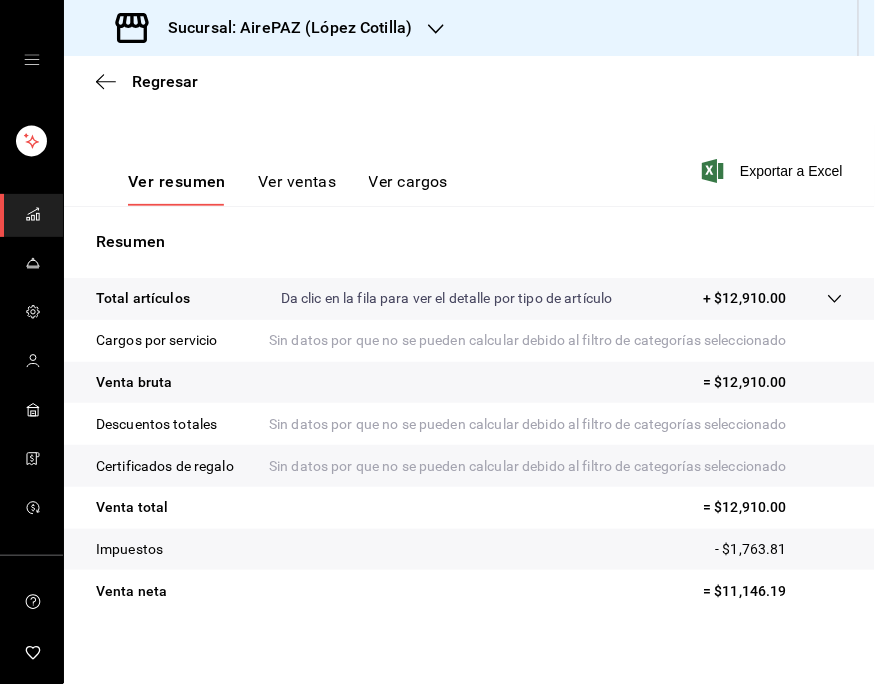 click on "Ver ventas" at bounding box center (297, 189) 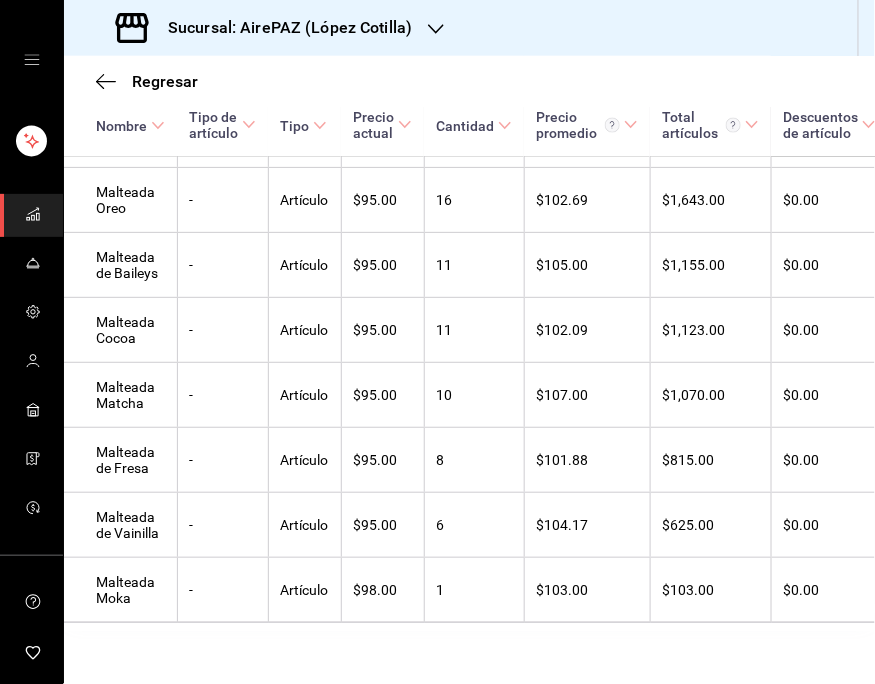 scroll, scrollTop: 603, scrollLeft: 0, axis: vertical 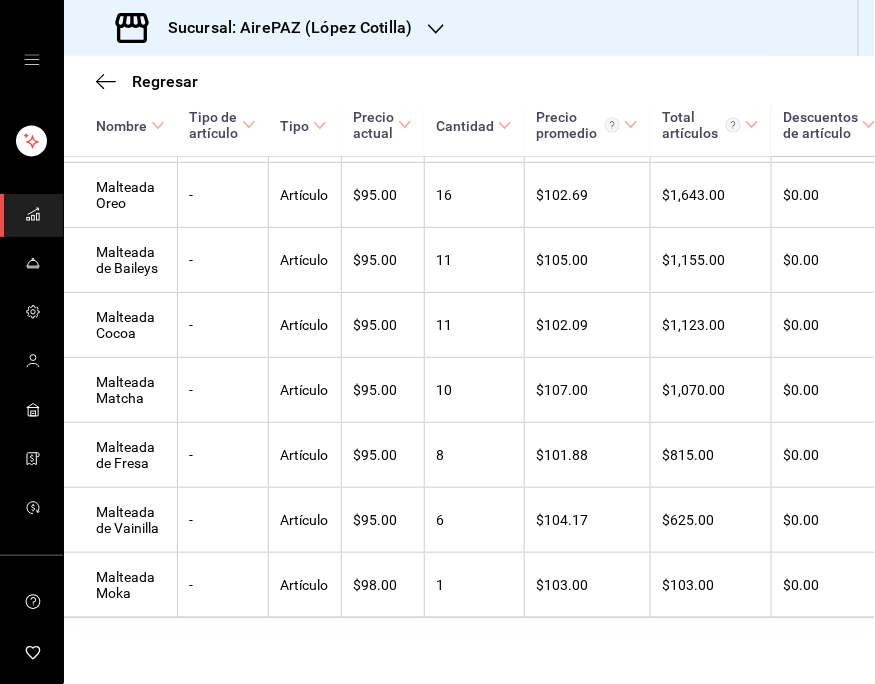 click 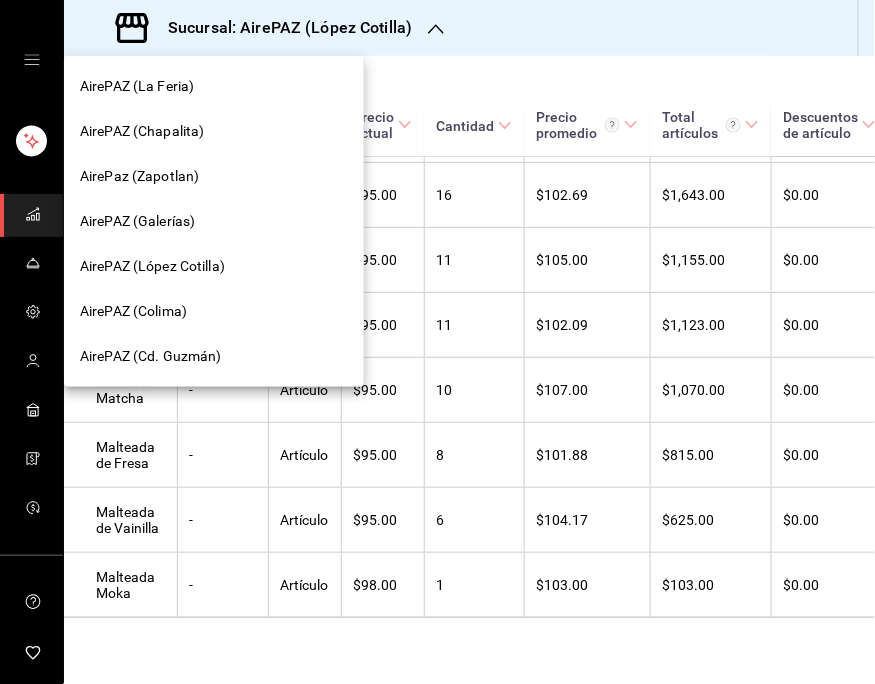 click on "AirePAZ (Chapalita)" at bounding box center (214, 131) 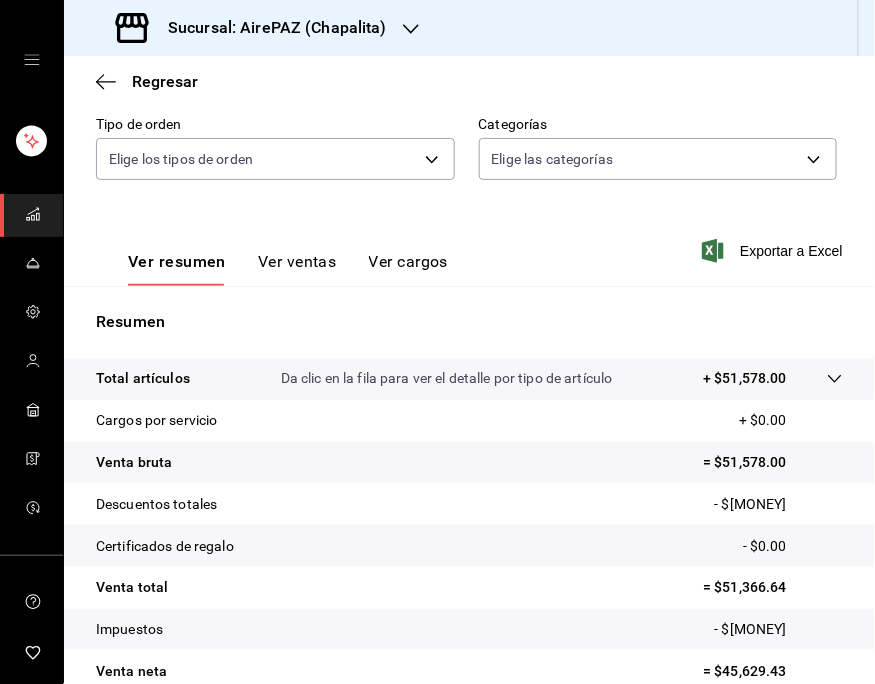 scroll, scrollTop: 362, scrollLeft: 0, axis: vertical 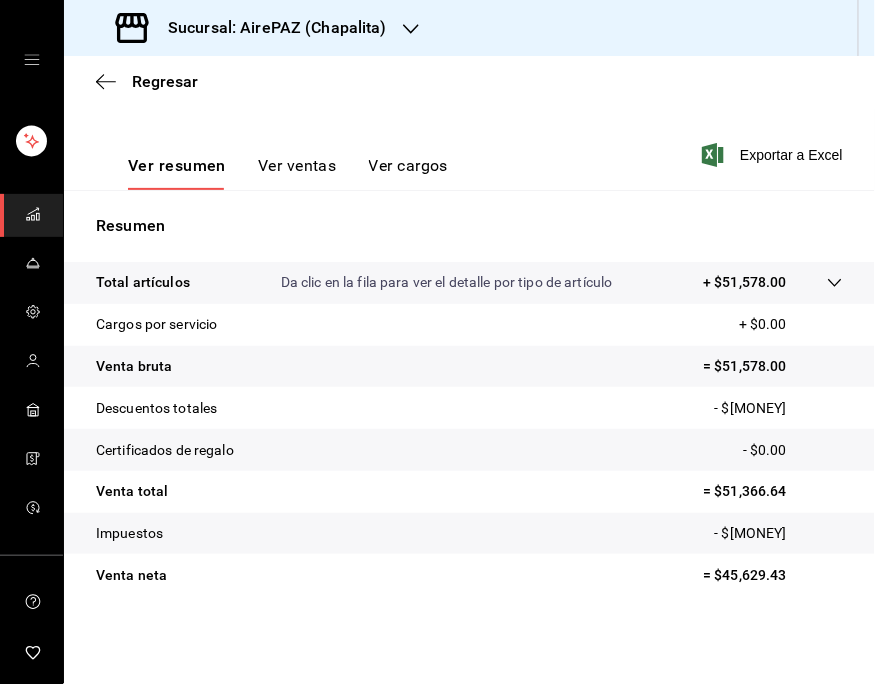 click on "Ver ventas" at bounding box center (297, 173) 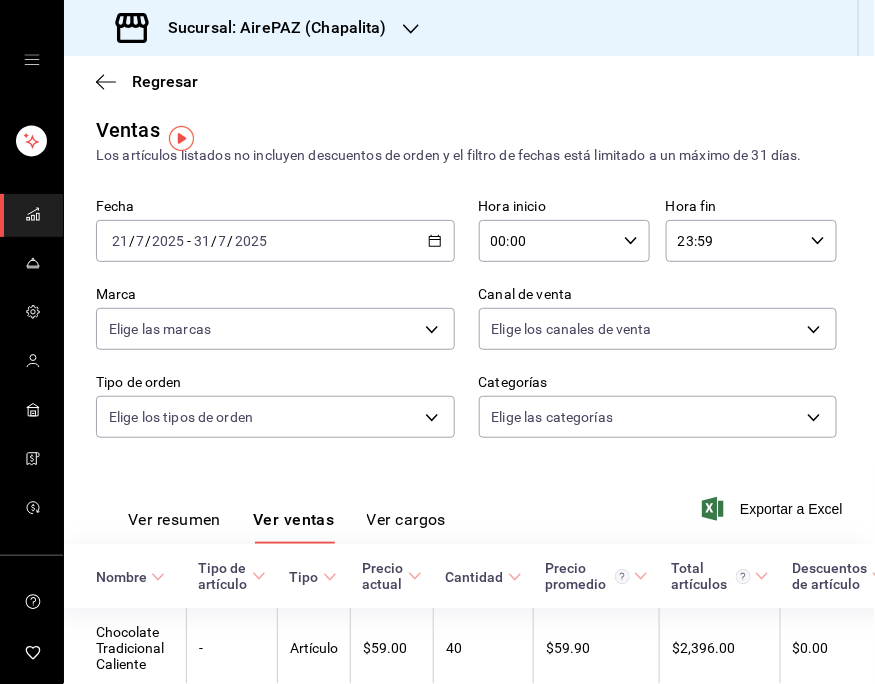 scroll, scrollTop: 0, scrollLeft: 0, axis: both 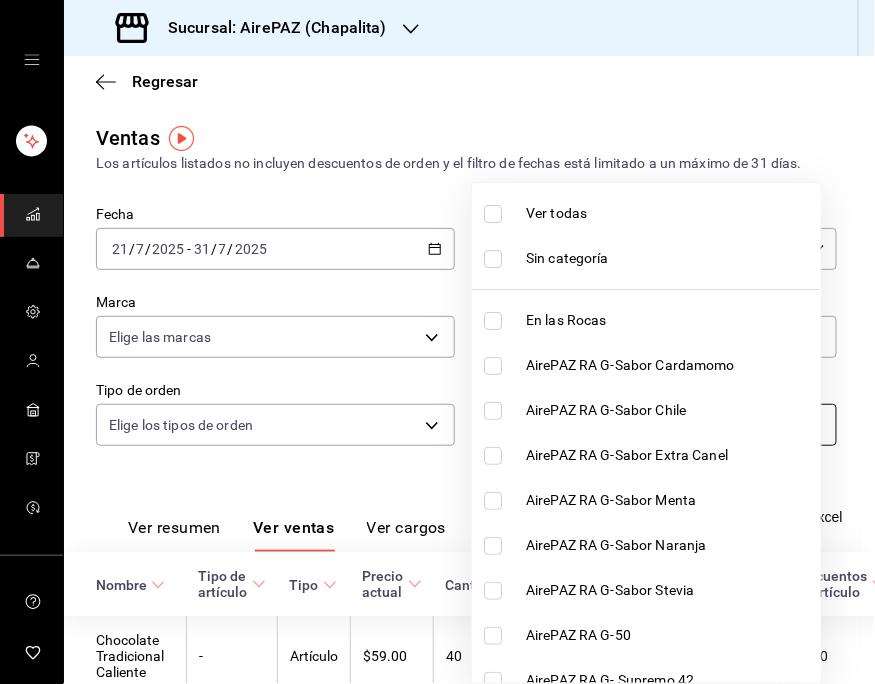 click on "Sucursal: AirePAZ (Chapalita) Regresar Ventas Los artículos listados no incluyen descuentos de orden y el filtro de fechas está limitado a un máximo de 31 días. Fecha [DATE] [DATE] - [DATE] [DATE] Hora inicio [TIME] Hora inicio Hora fin [TIME] Hora fin Marca Elige las marcas Canal de venta Elige los canales de venta Tipo de orden Elige los tipos de orden Categorías Elige las categorías Ver resumen Ver ventas Ver cargos Exportar a Excel Nombre Tipo de artículo Tipo Precio actual Cantidad Precio promedio   Total artículos   Descuentos de artículo Venta total Impuestos Venta neta Chocolate Tradicional Caliente - Artículo $59.00 40 $59.90 $2,396.00 $0.00 $2,396.00 $309.62 $2,086.38 Chocolate Suizo - Artículo $105.00 19 $113.21 $2,151.00 $0.00 $2,151.00 $296.69 $1,854.31 Malteada de Chocolate Rey Amargo - Artículo $95.00 18 $105.83 $1,905.00 $0.00 $1,905.00 $262.76 $1,642.24 Chocolate Extra Cacao Caliente - Artículo $95.00 16 $98.06 $1,569.00 $0.00 $1,569.00 $216.41 $1,352.59 - 6 -" at bounding box center (437, 342) 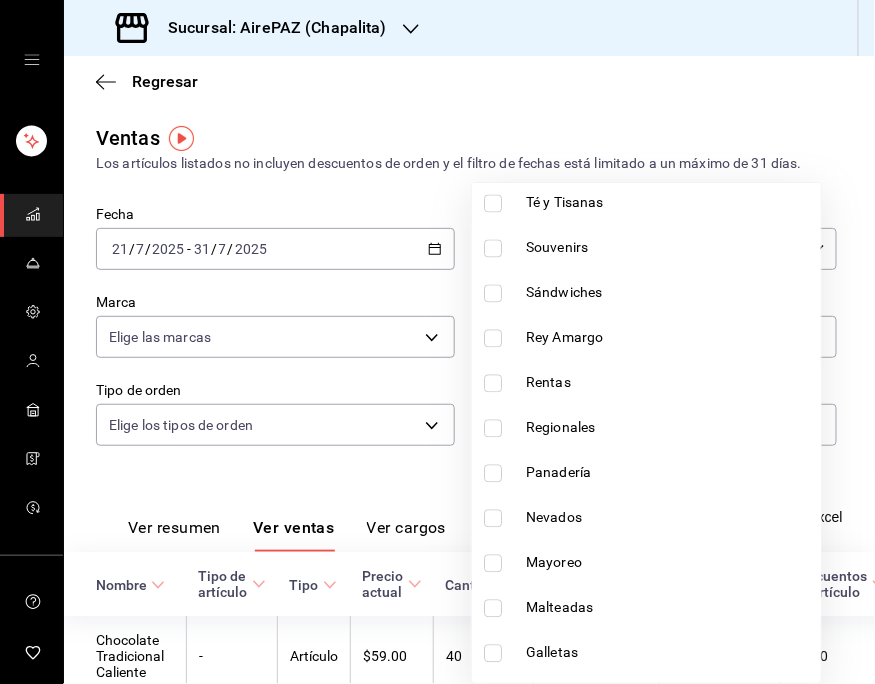 scroll, scrollTop: 844, scrollLeft: 0, axis: vertical 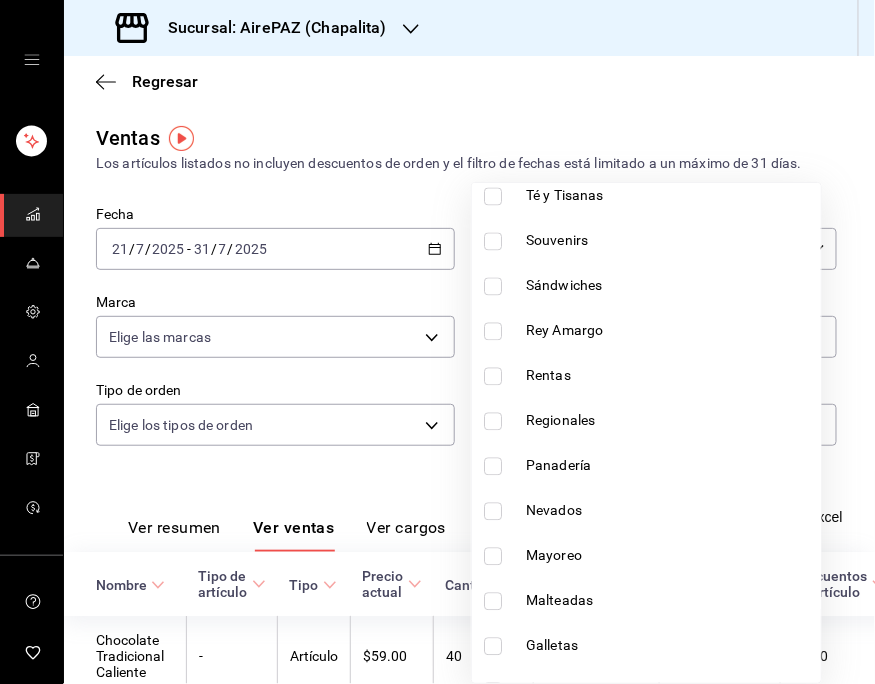 click on "Malteadas" at bounding box center [669, 601] 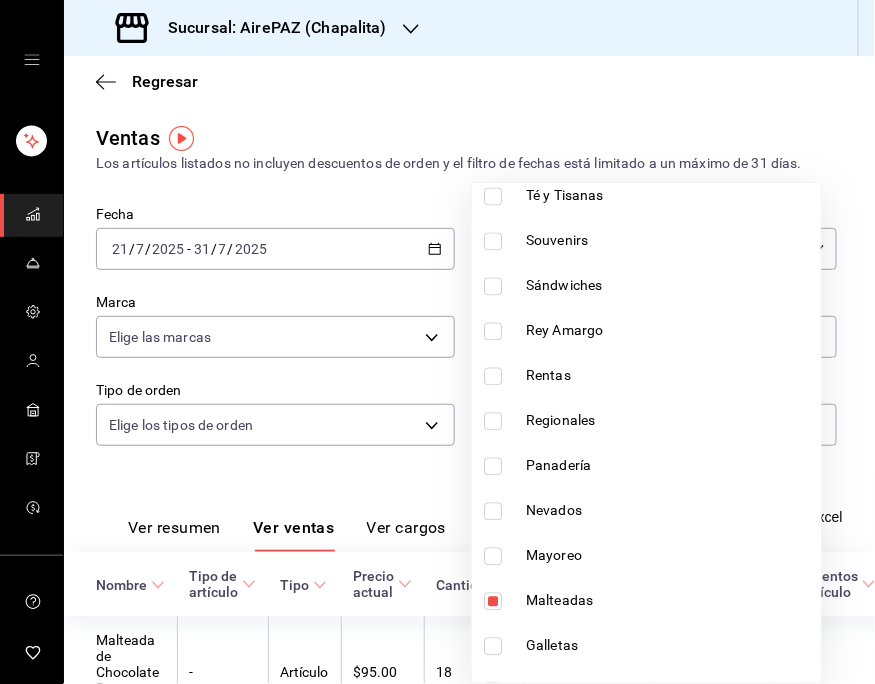 click at bounding box center (437, 342) 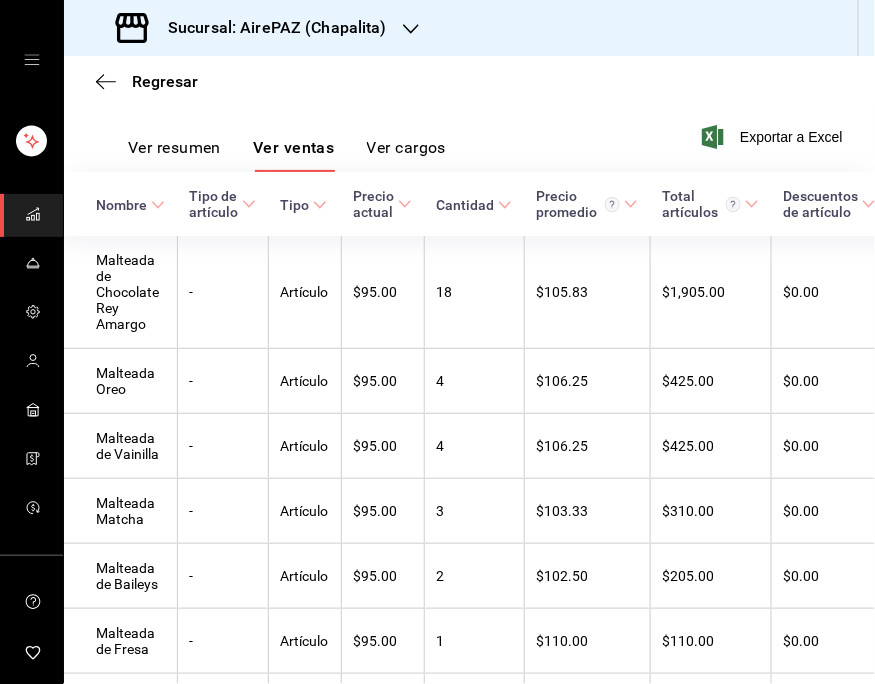 scroll, scrollTop: 388, scrollLeft: 0, axis: vertical 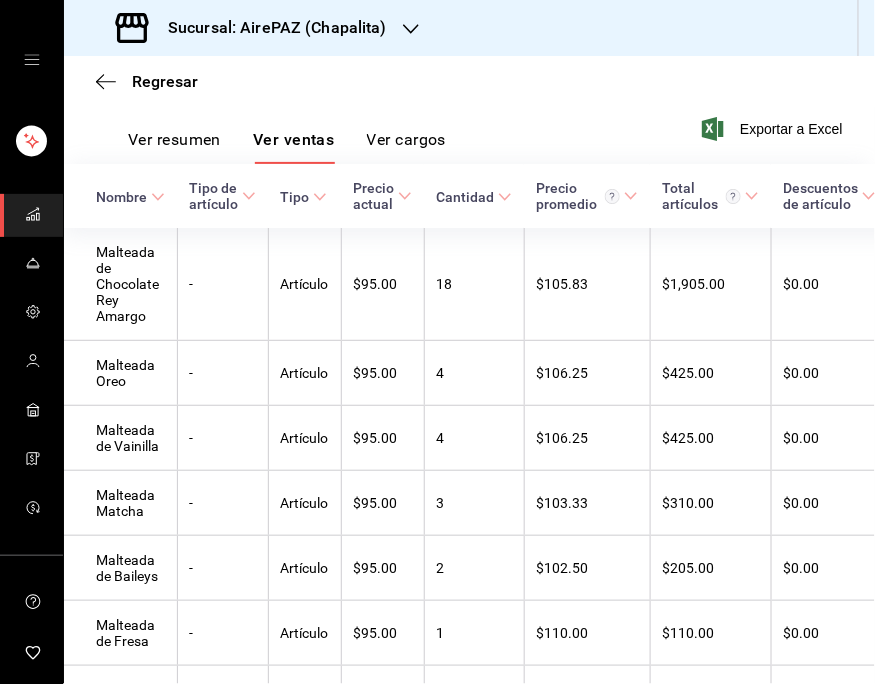 click on "Regresar" at bounding box center (469, 81) 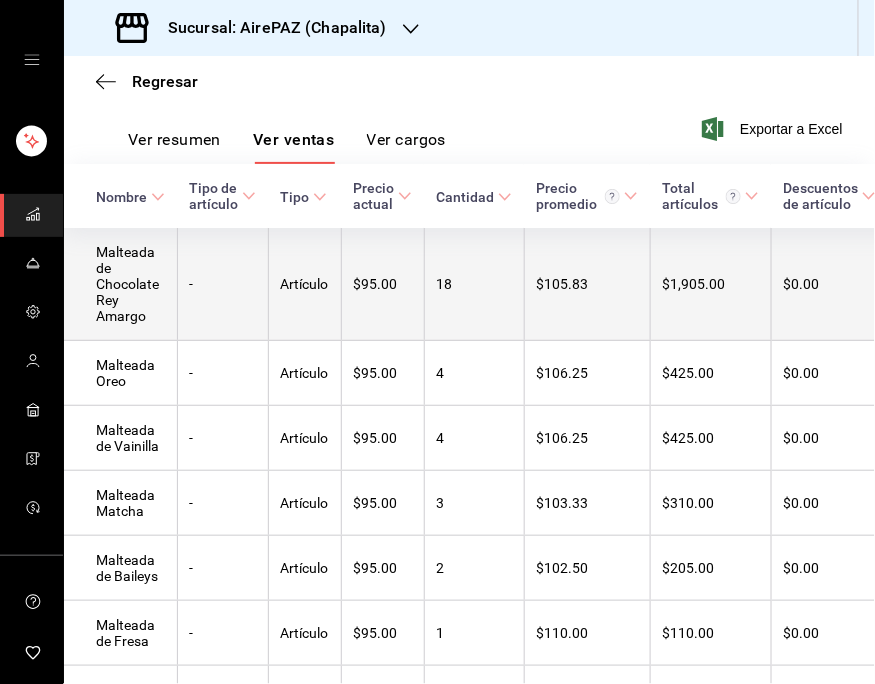 scroll, scrollTop: 0, scrollLeft: 0, axis: both 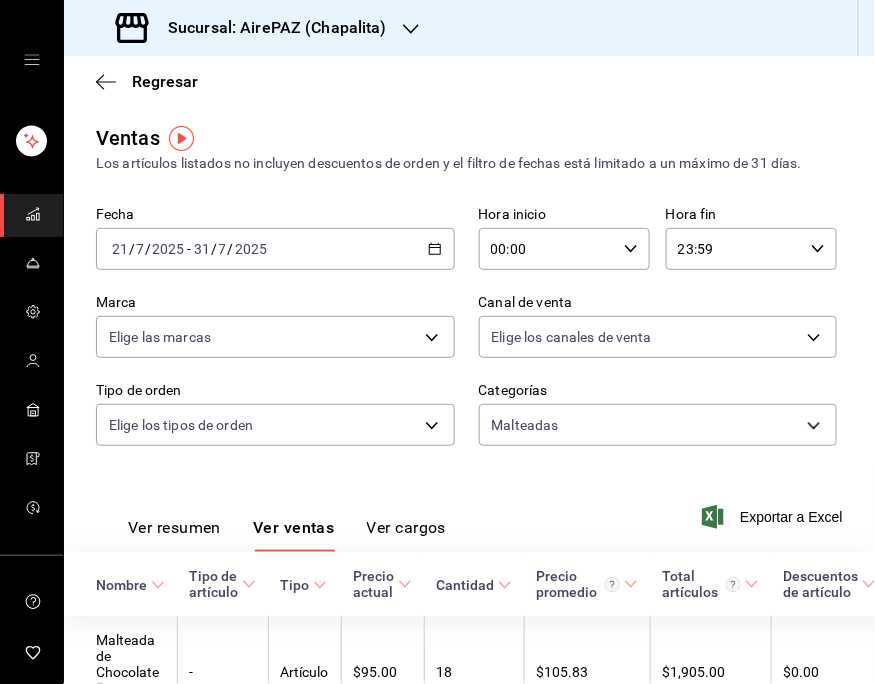 click 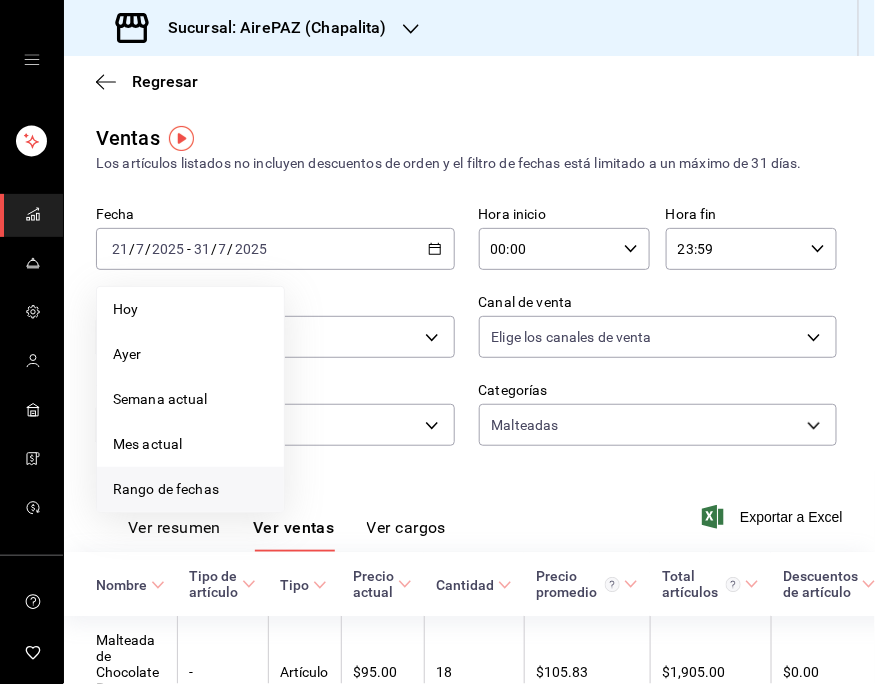 click on "Rango de fechas" at bounding box center (190, 489) 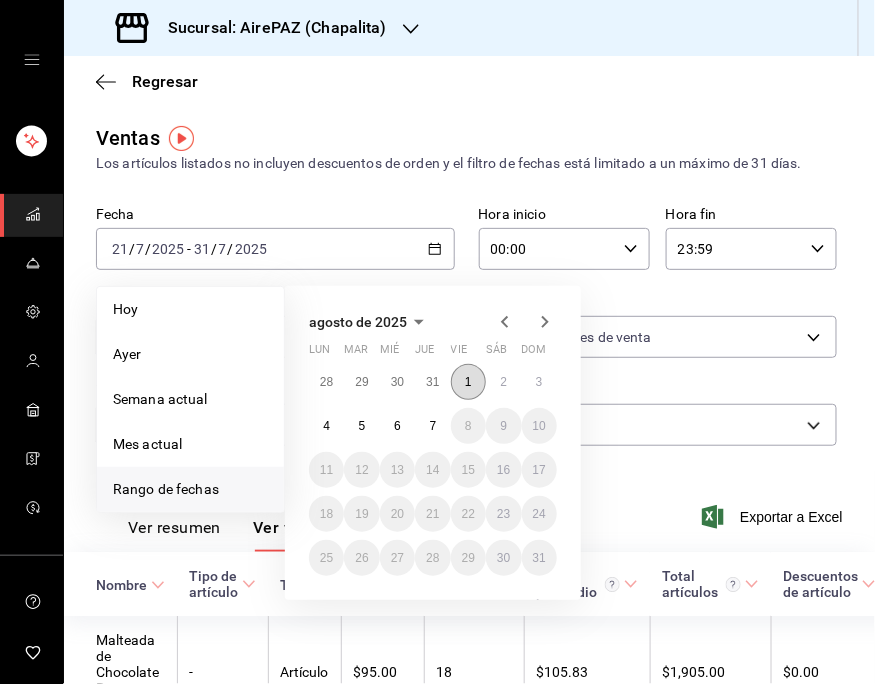 click on "1" at bounding box center (468, 382) 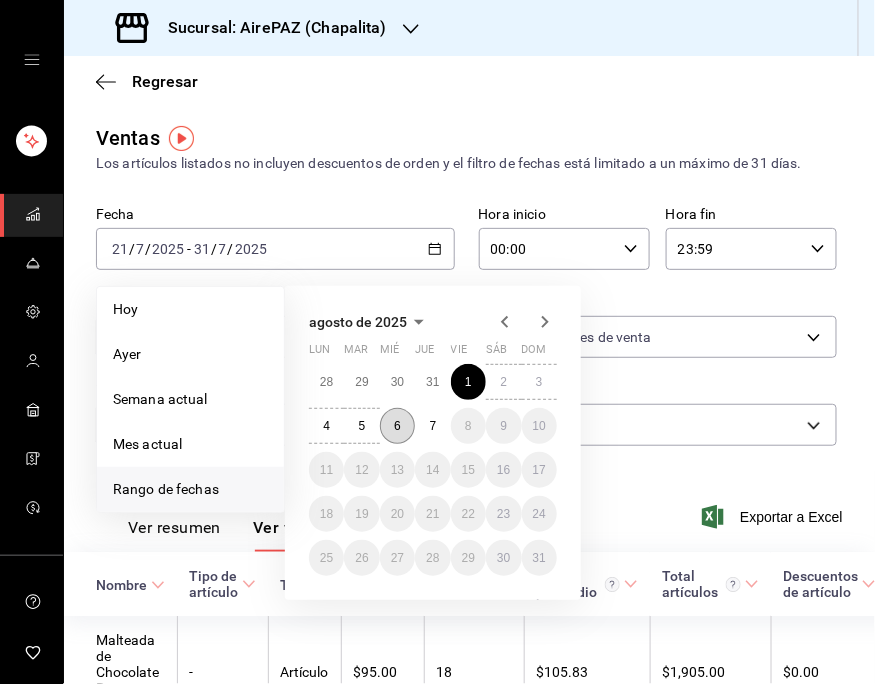click on "6" at bounding box center [397, 426] 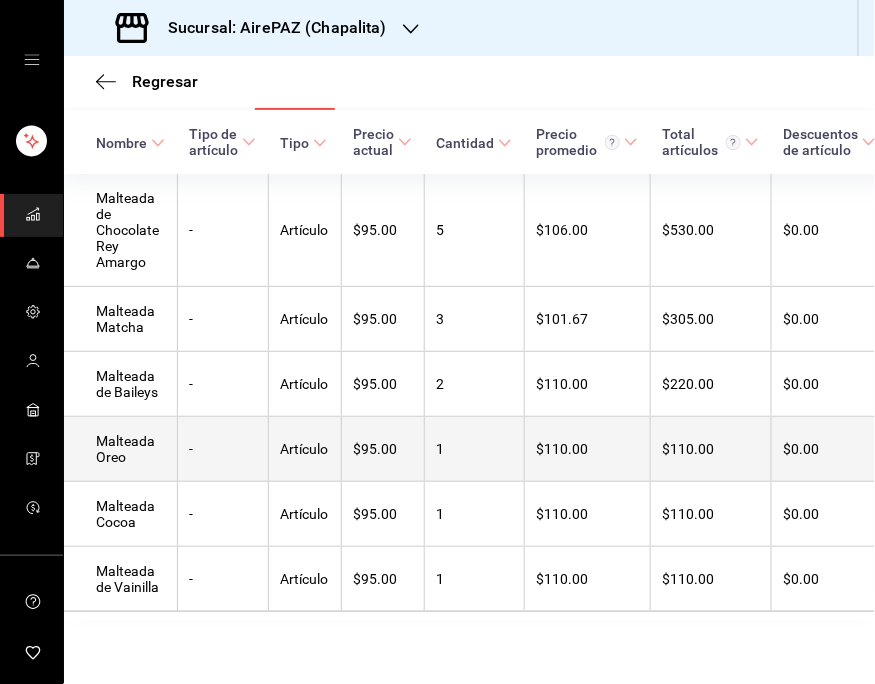scroll, scrollTop: 0, scrollLeft: 0, axis: both 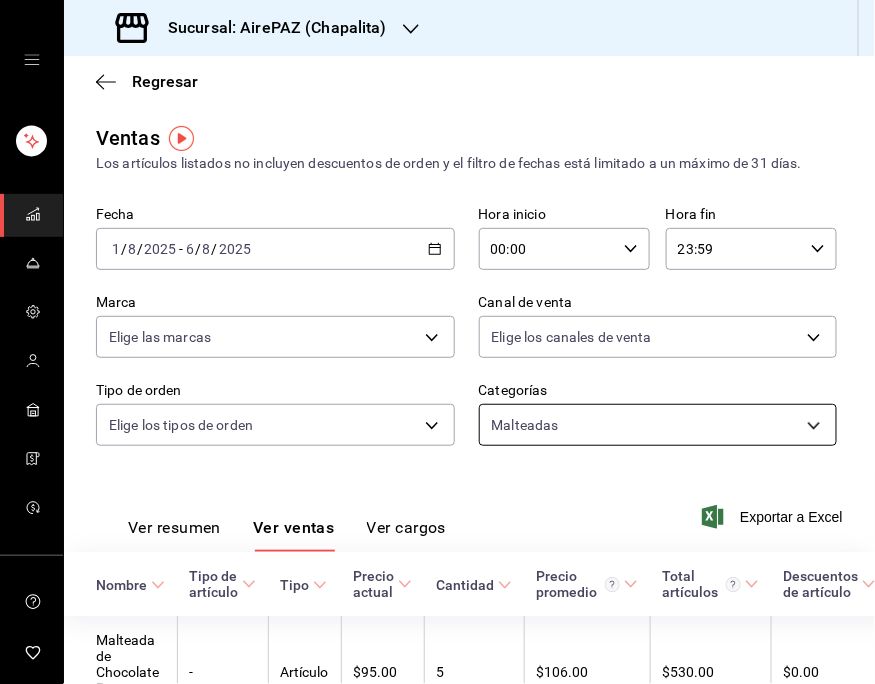 click on "Sucursal: AirePAZ (Chapalita) Regresar Ventas Los artículos listados no incluyen descuentos de orden y el filtro de fechas está limitado a un máximo de 31 días. Fecha [DATE] [DATE] - [DATE] [DATE] Hora inicio [TIME] Hora inicio Hora fin [TIME] Hora fin Marca Elige las marcas Canal de venta Elige los canales de venta Tipo de orden Elige los tipos de orden Categorías Malteadas 2864ade2-3e0a-411c-a0cc-b28767194ce0 Ver resumen Ver ventas Ver cargos Exportar a Excel Nombre Tipo de artículo Tipo Precio actual Cantidad Precio promedio   Total artículos   Descuentos de artículo Venta total Impuestos Venta neta Malteada de Chocolate Rey Amargo - Artículo $95.00 5 $106.00 $530.00 $0.00 $530.00 $73.10 $456.90 Malteada Matcha - Artículo $95.00 3 $101.67 $305.00 $0.00 $305.00 $42.07 $262.93 Malteada de Baileys - Artículo $95.00 2 $110.00 $220.00 $0.00 $220.00 $30.34 $189.66 Malteada Oreo - Artículo $95.00 1 $110.00 $110.00 $0.00 $110.00 $15.17 $94.83 Malteada Cocoa - Artículo $95.00 1 $0.00" at bounding box center [437, 342] 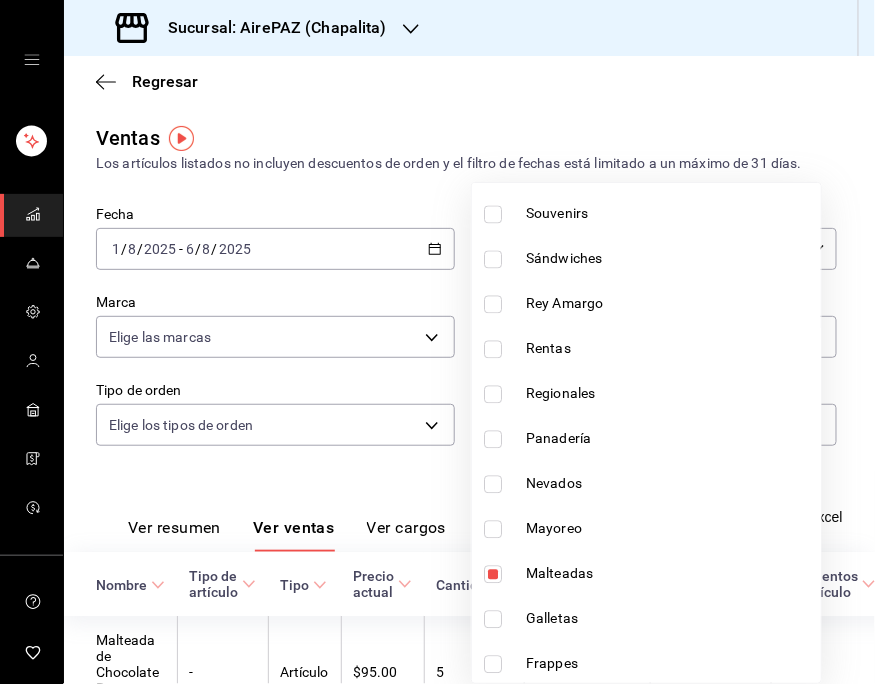 scroll, scrollTop: 872, scrollLeft: 0, axis: vertical 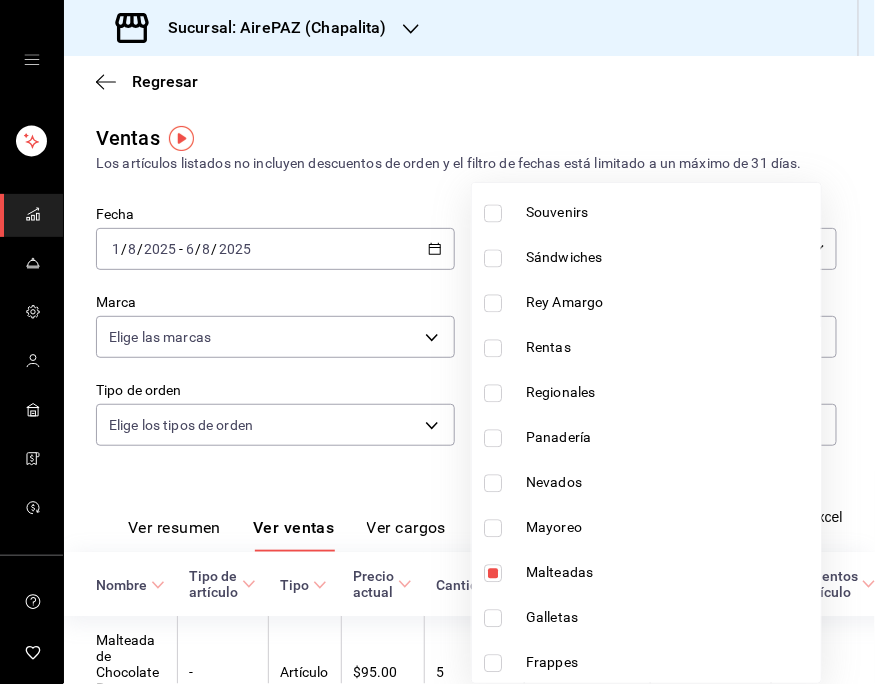 click on "Malteadas" at bounding box center (669, 573) 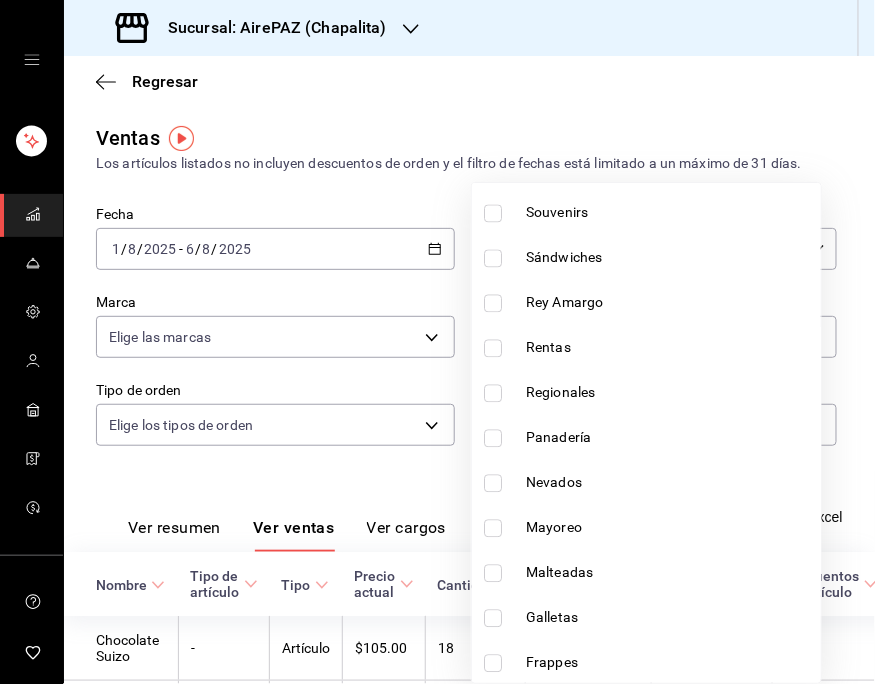 click at bounding box center [437, 342] 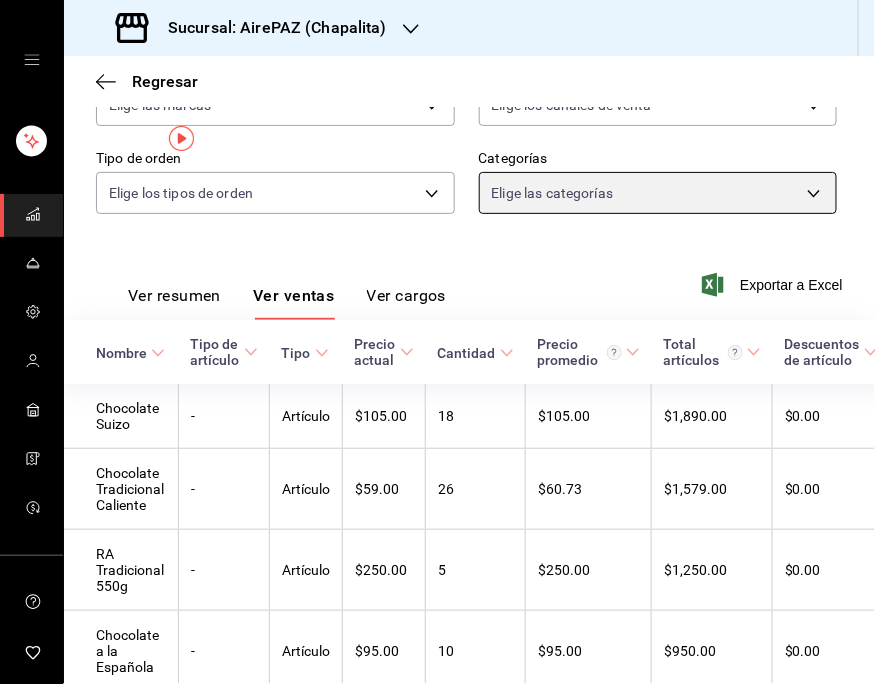 scroll, scrollTop: 0, scrollLeft: 0, axis: both 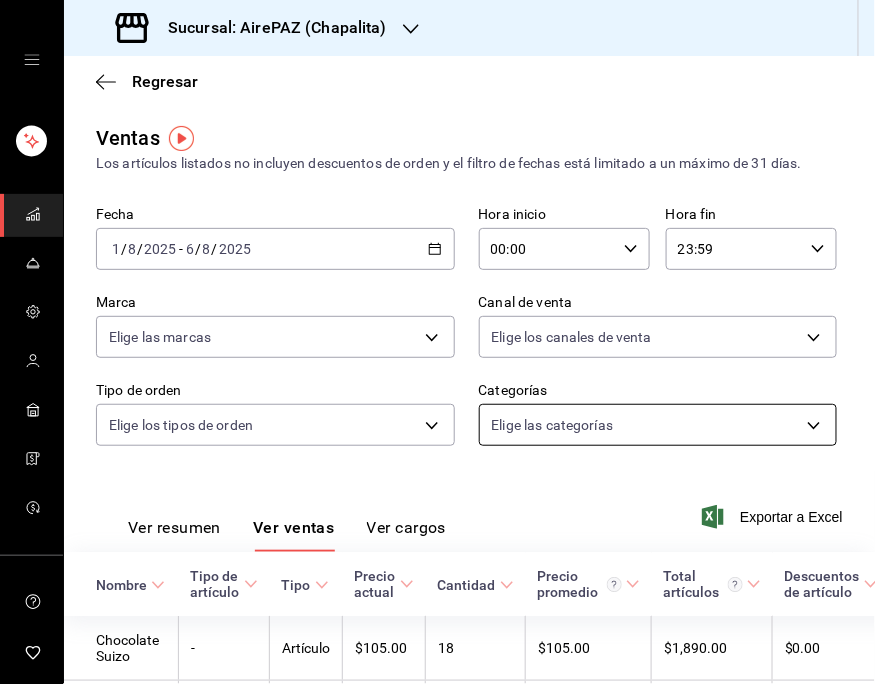 click on "Sucursal: AirePAZ (Chapalita) Regresar Ventas Los artículos listados no incluyen descuentos de orden y el filtro de fechas está limitado a un máximo de 31 días. Fecha [DATE] [DATE] - [DATE] [DATE] Hora inicio [TIME] Hora inicio Hora fin [TIME] Hora fin Marca Elige las marcas Canal de venta Elige los canales de venta Tipo de orden Elige los tipos de orden Categorías Elige las categorías Ver resumen Ver ventas Ver cargos Exportar a Excel Nombre Tipo de artículo Tipo Precio actual Cantidad Precio promedio   Total artículos   Descuentos de artículo Venta total Impuestos Venta neta Chocolate Suizo - Artículo $105.00 18 $105.00 $1,890.00 $0.00 $1,890.00 $256.34 $1,633.66 Chocolate Tradicional Caliente - Artículo $59.00 26 $60.73 $1,579.00 $0.00 $1,579.00 $214.86 $1,364.14 RA Tradicional 550g - Artículo $250.00 5 $250.00 $1,250.00 $0.00 $1,250.00 $92.59 $1,157.41 Chocolate a la Española - Artículo $95.00 10 $95.00 $950.00 $0.00 $950.00 $131.03 $818.97 Ajedrez 500g - Artículo $600.00" at bounding box center (437, 342) 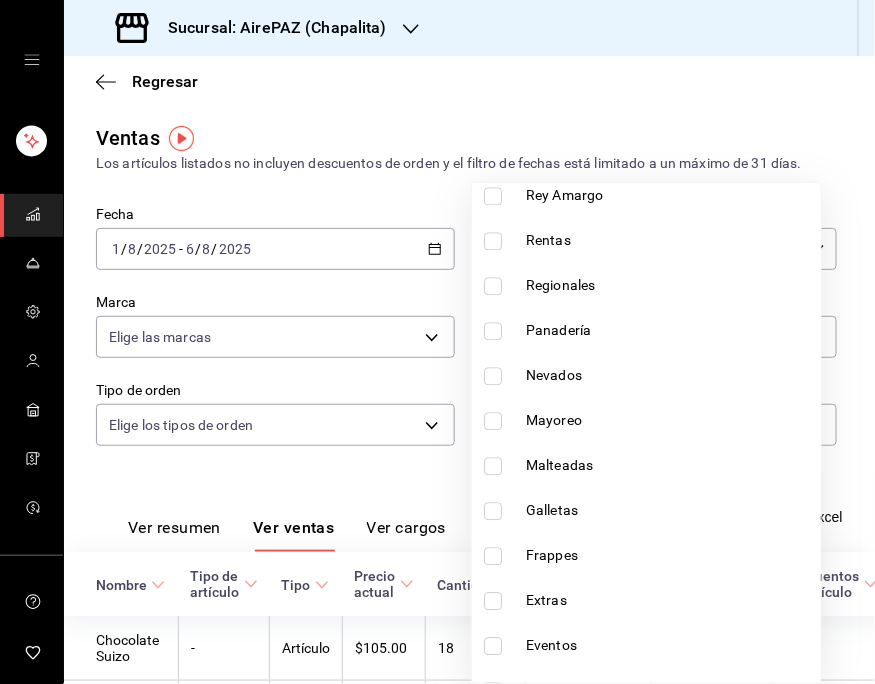 scroll, scrollTop: 985, scrollLeft: 0, axis: vertical 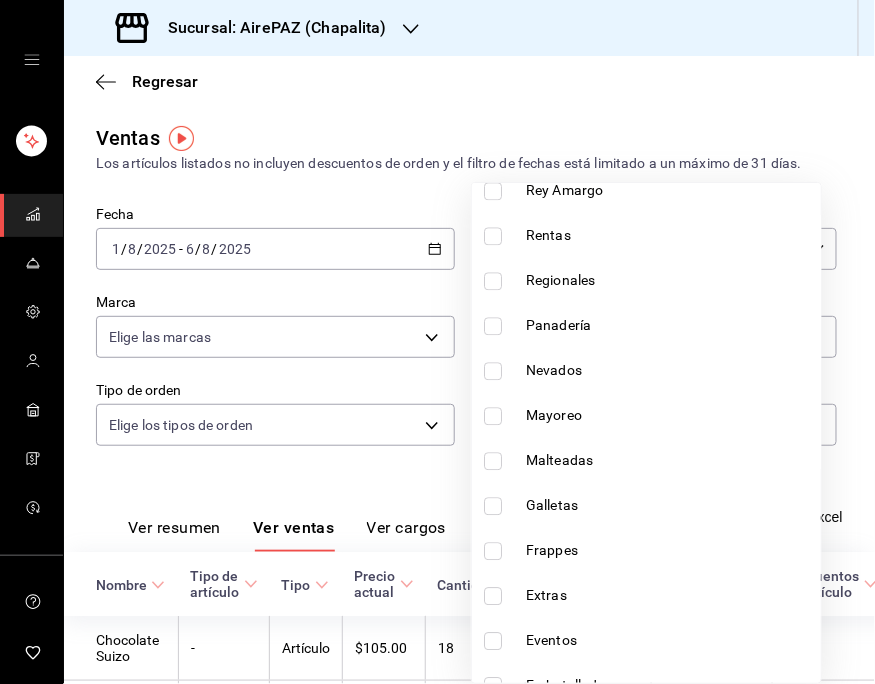 click on "Malteadas" at bounding box center (669, 460) 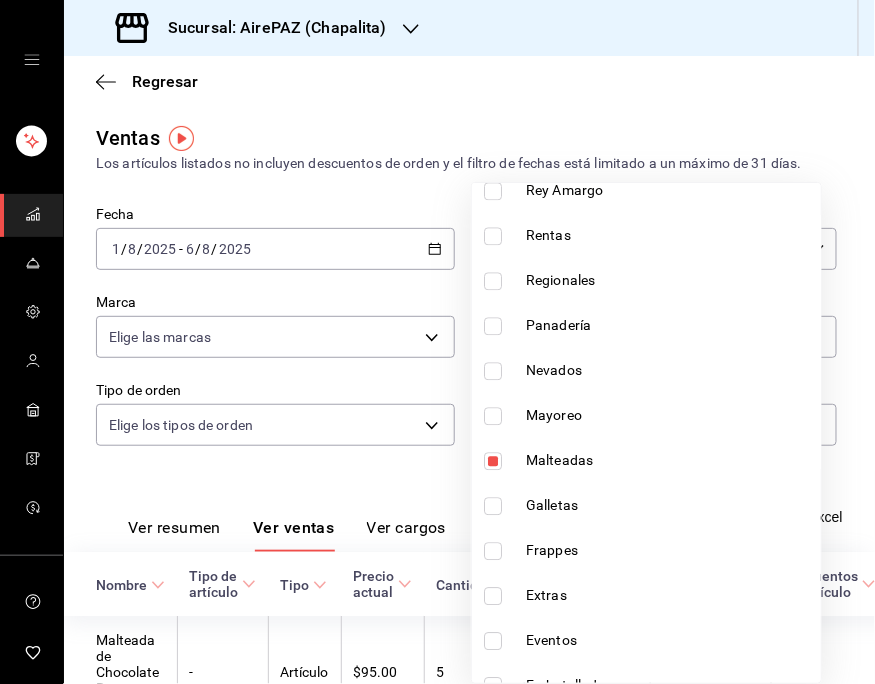 click at bounding box center [437, 342] 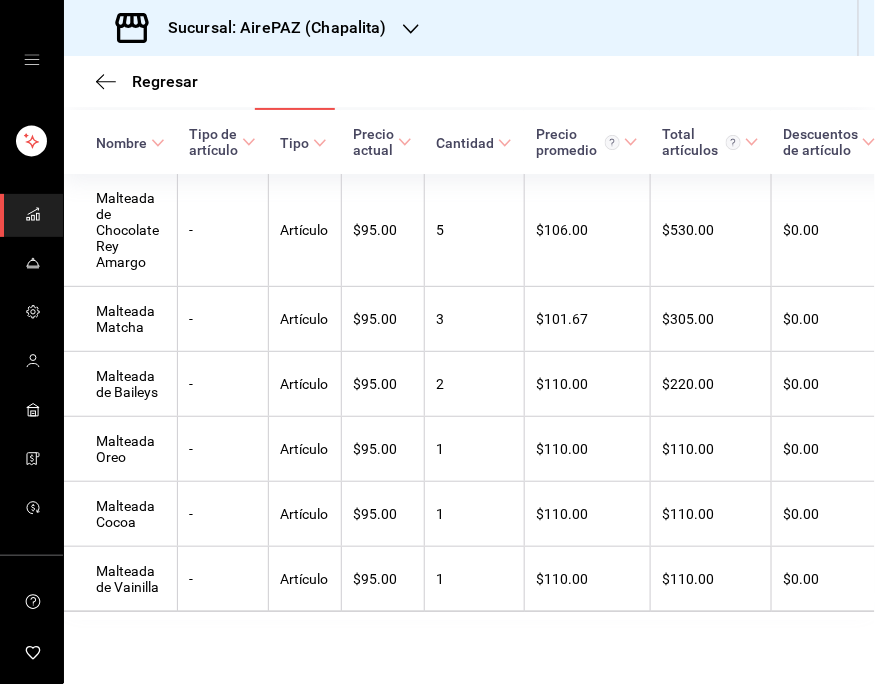 scroll, scrollTop: 468, scrollLeft: 0, axis: vertical 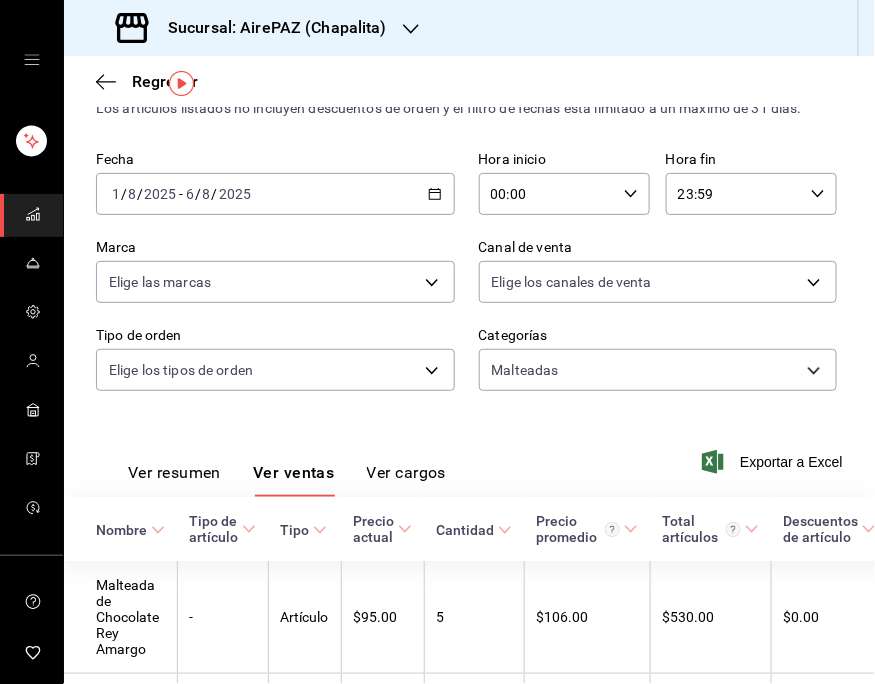 click 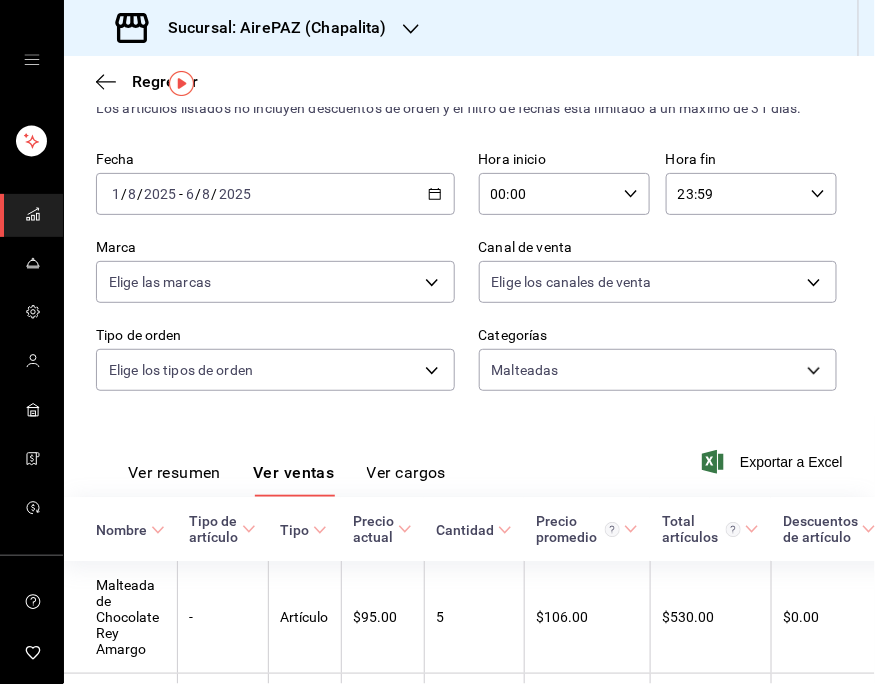 click 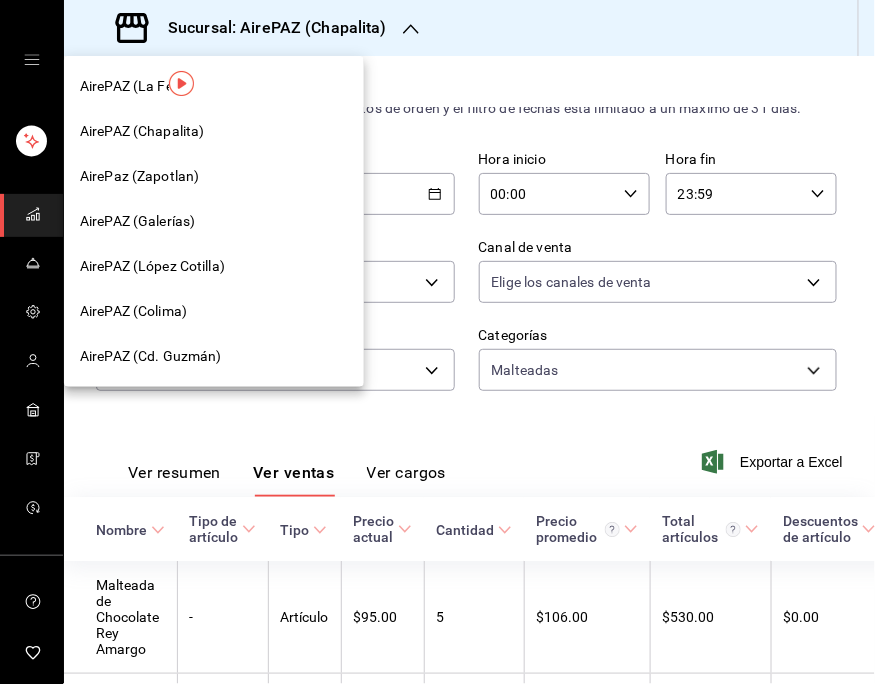 click on "AirePAZ (Cd. Guzmán)" at bounding box center (151, 356) 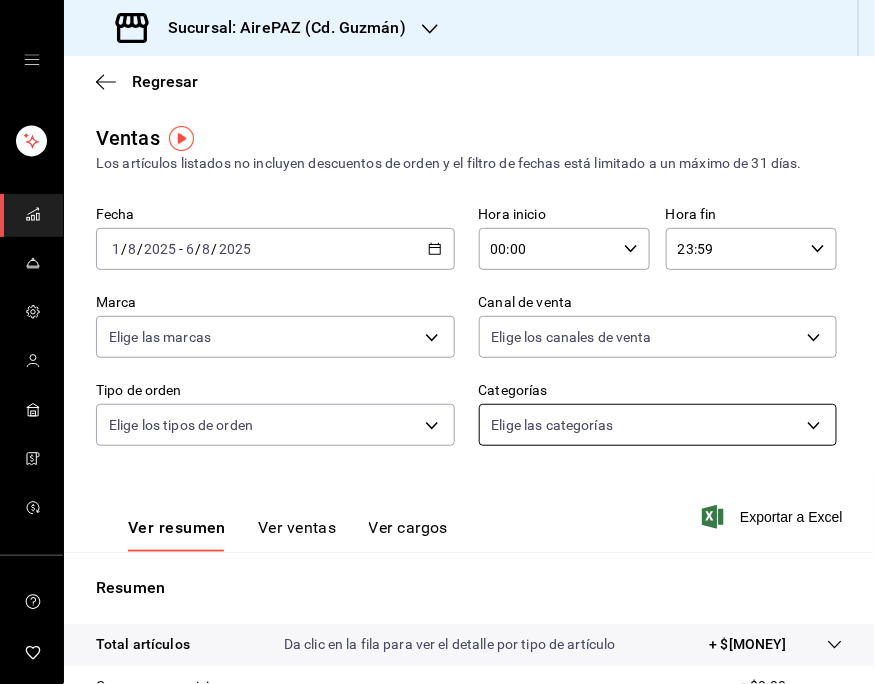 click on "Sucursal: AirePAZ (Cd. Guzmán) Regresar Ventas Los artículos listados no incluyen descuentos de orden y el filtro de fechas está limitado a un máximo de 31 días. Fecha [DATE] [DATE] - [DATE] [DATE] Hora inicio [TIME] Hora inicio Hora fin [TIME] Hora fin Marca Elige las marcas Canal de venta Elige los canales de venta Tipo de orden Elige los tipos de orden Categorías Elige las categorías Ver resumen Ver ventas Ver cargos Exportar a Excel Resumen Total artículos Da clic en la fila para ver el detalle por tipo de artículo + $100,442.00 Cargos por servicio + $0.00 Venta bruta = $100,442.00 Descuentos totales - $300.42 Certificados de regalo - $0.00 Venta total = $100,141.58 Impuestos - $11,426.33 Venta neta = $88,715.25 GANA 1 MES GRATIS EN TU SUSCRIPCIÓN AQUÍ Ver video tutorial Ir a video Visitar centro de ayuda (81) 2046 6363 soporte@parrotsoftware.io Visitar centro de ayuda (81) 2046 6363 soporte@parrotsoftware.io" at bounding box center (437, 342) 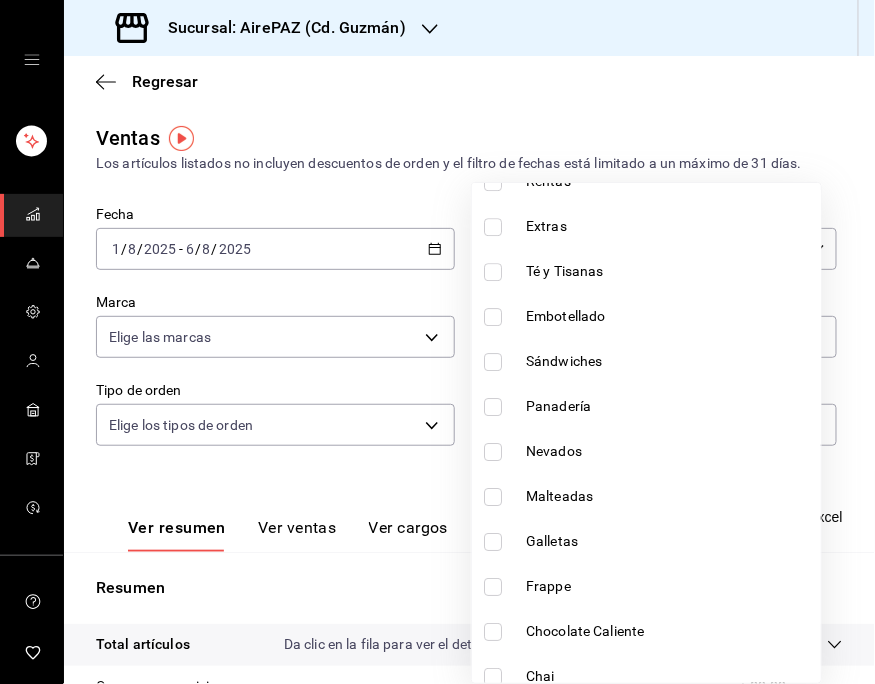 scroll, scrollTop: 1272, scrollLeft: 0, axis: vertical 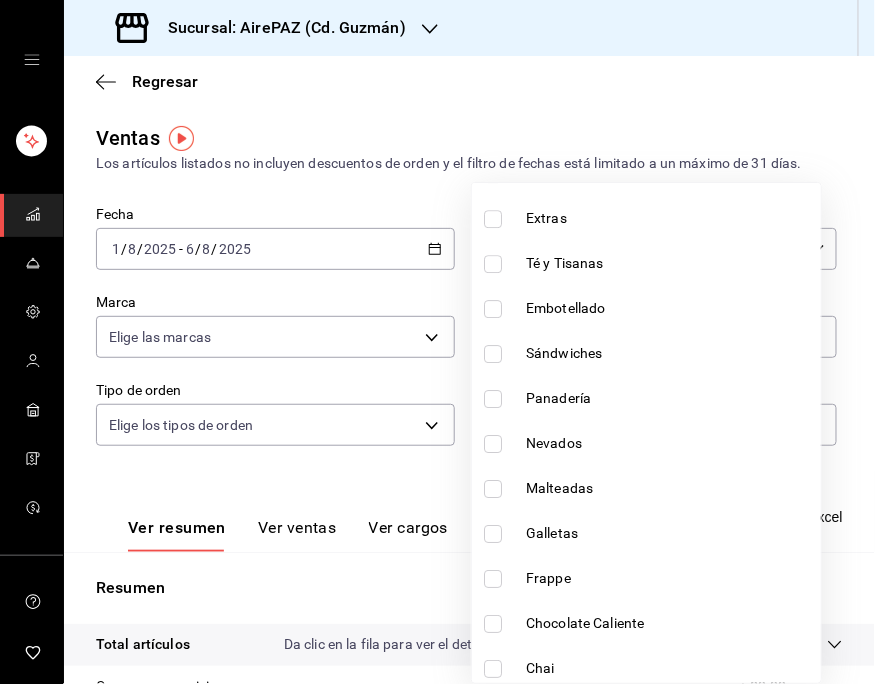 click on "Malteadas" at bounding box center (669, 488) 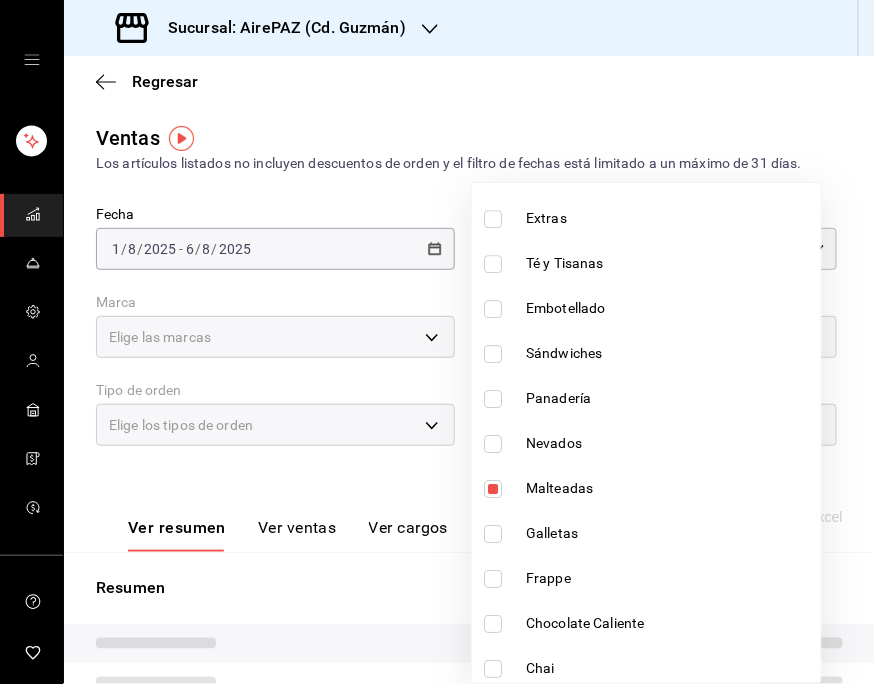 click at bounding box center (437, 342) 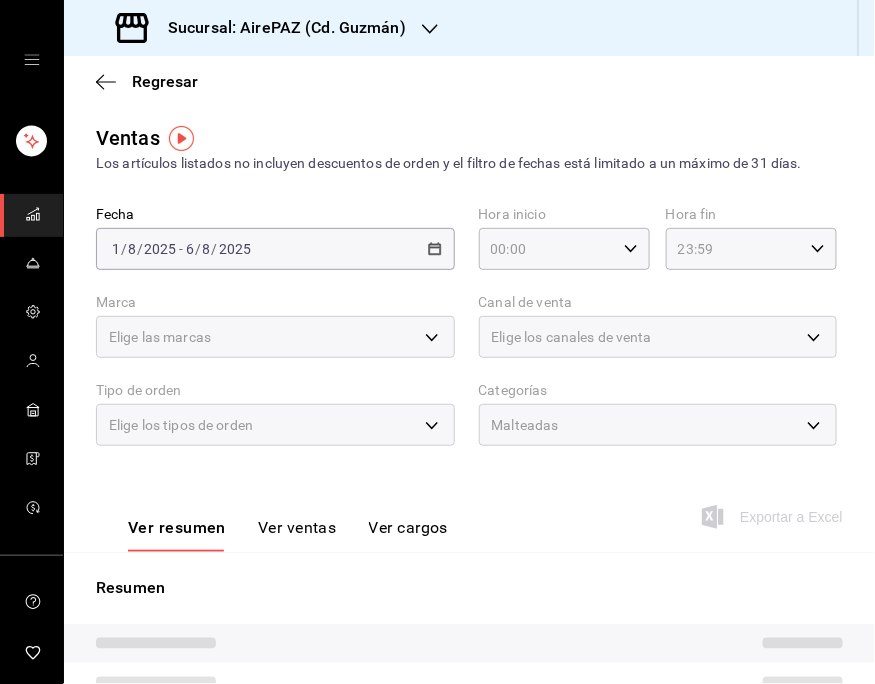 click on "Ver ventas" at bounding box center (297, 535) 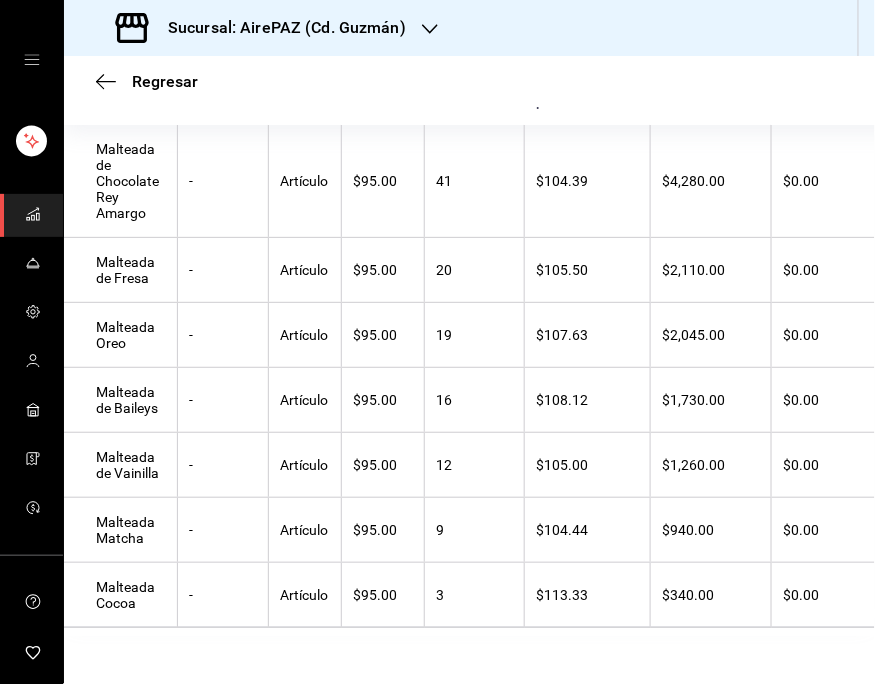 scroll, scrollTop: 495, scrollLeft: 0, axis: vertical 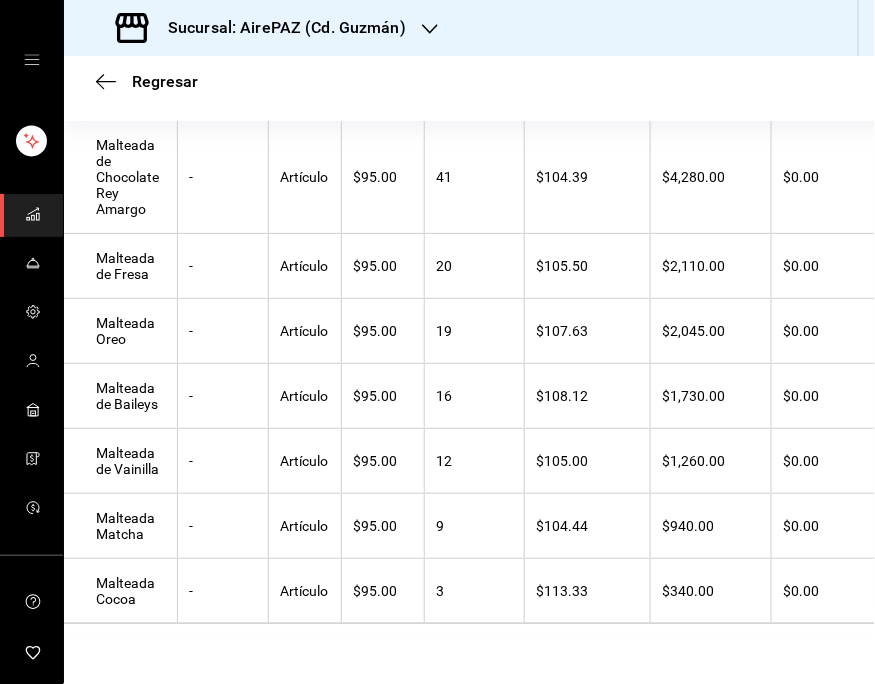 click 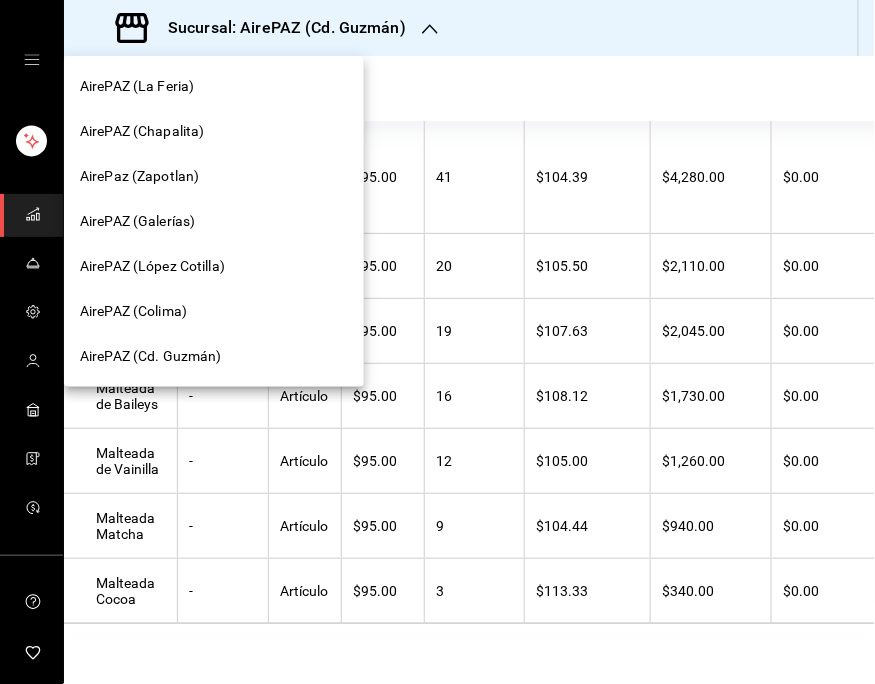 click on "AirePAZ (La Feria)" at bounding box center (137, 86) 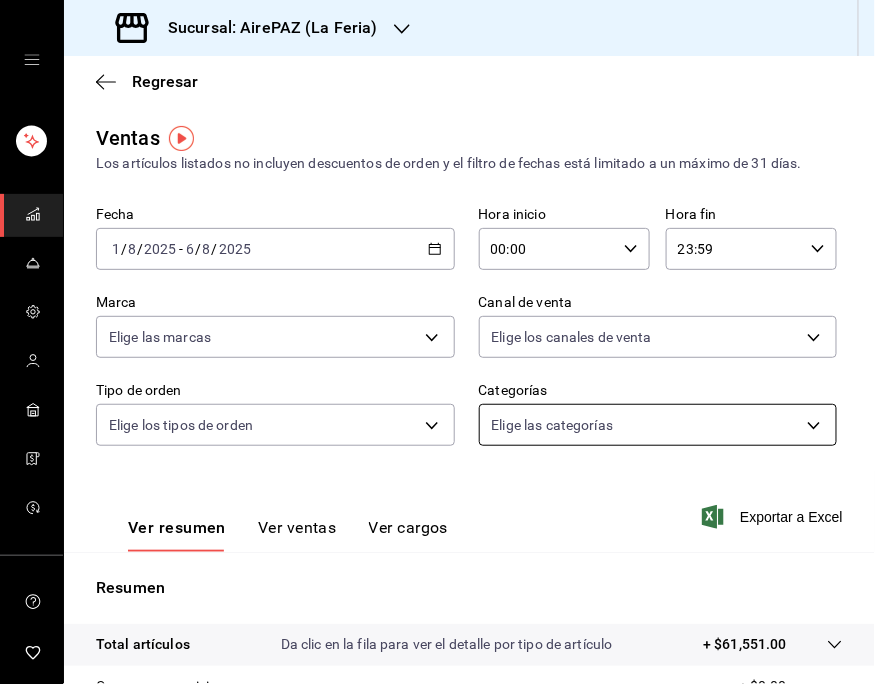 click on "Sucursal: AirePAZ (La Feria) Regresar Ventas Los artículos listados no incluyen descuentos de orden y el filtro de fechas está limitado a un máximo de 31 días. Fecha [DATE] [DATE] - [DATE] [DATE] Hora inicio 00:00 Hora inicio Hora fin 23:59 Hora fin Marca Elige las marcas Canal de venta Elige los canales de venta Tipo de orden Elige los tipos de orden Categorías Elige las categorías Ver resumen Ver ventas Ver cargos Exportar a Excel Resumen Total artículos Da clic en la fila para ver el detalle por tipo de artículo + $61,551.00 Cargos por servicio + $0.00 Venta bruta = $61,551.00 Descuentos totales - $109.95 Certificados de regalo - $0.00 Venta total = $61,441.05 Impuestos - $7,649.92 Venta neta = $53,791.13 GANA 1 MES GRATIS EN TU SUSCRIPCIÓN AQUÍ Ver video tutorial Ir a video Visitar centro de ayuda ([PHONE]) [EMAIL] Visitar centro de ayuda ([PHONE]) [EMAIL]" at bounding box center (437, 342) 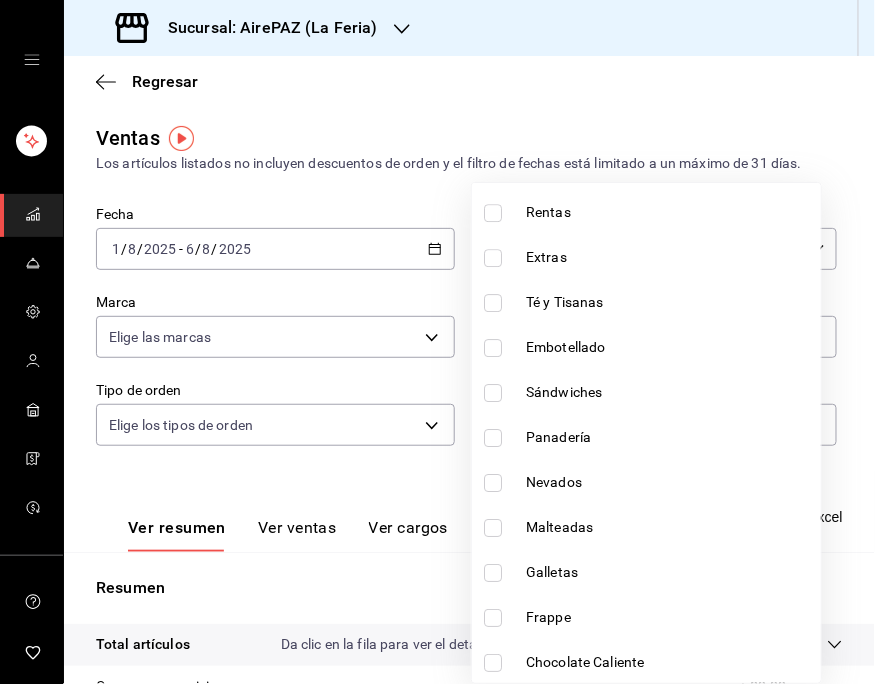 scroll, scrollTop: 1327, scrollLeft: 0, axis: vertical 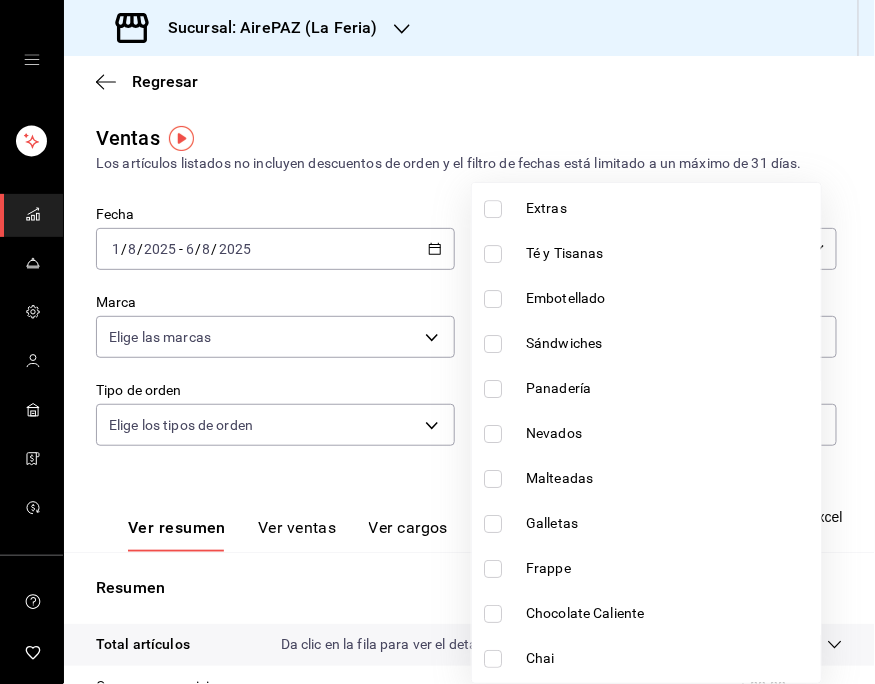 click on "Malteadas" at bounding box center [669, 478] 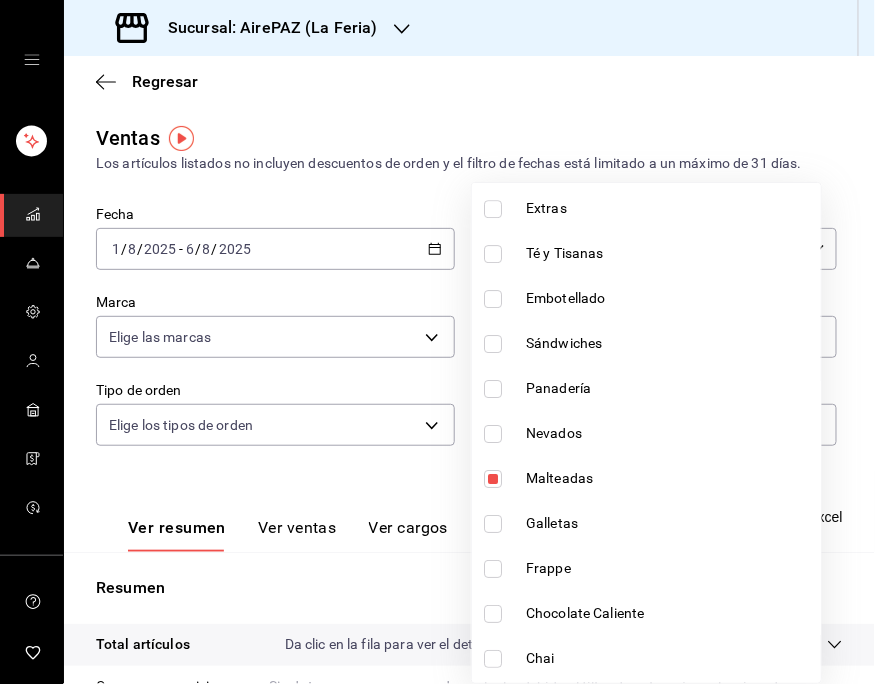 click at bounding box center [437, 342] 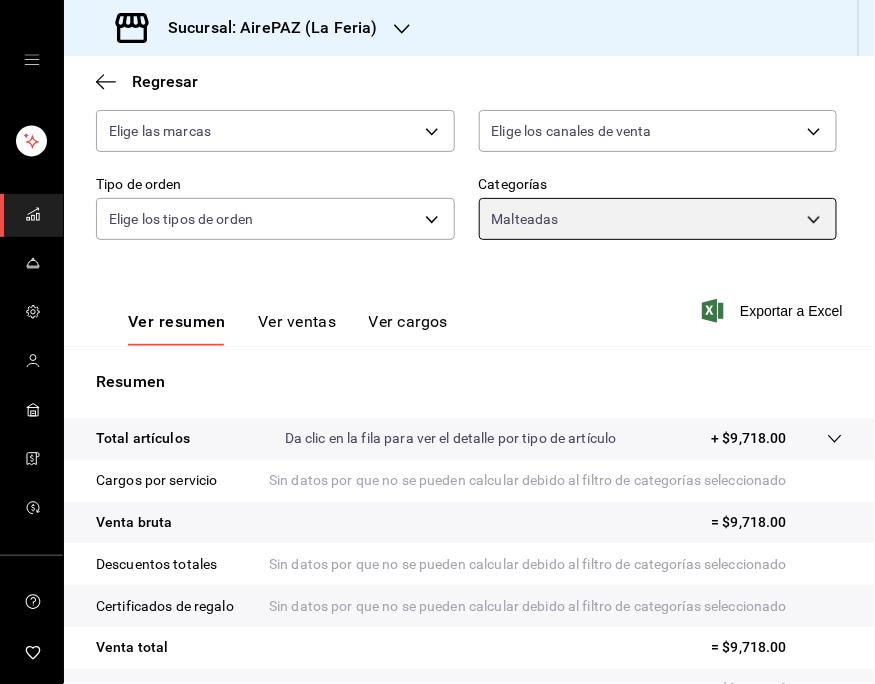 scroll, scrollTop: 161, scrollLeft: 0, axis: vertical 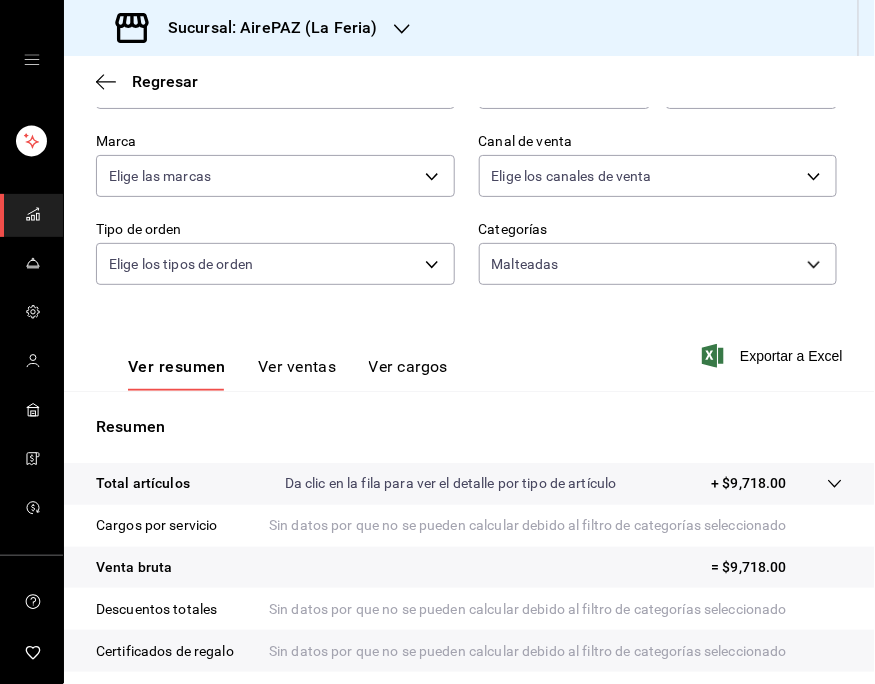 click on "Ver resumen Ver ventas Ver cargos" at bounding box center (272, 362) 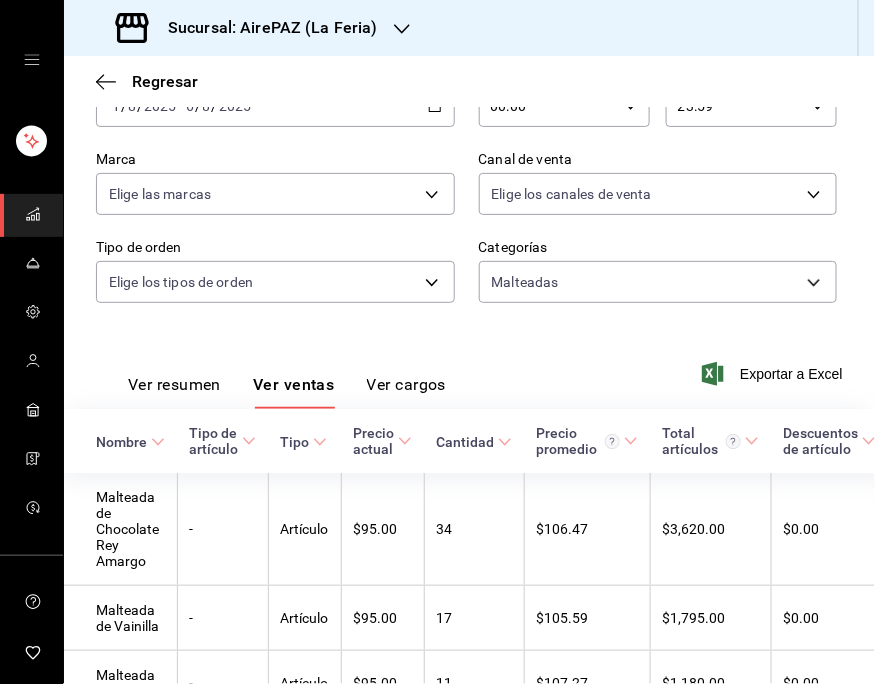 scroll, scrollTop: 161, scrollLeft: 0, axis: vertical 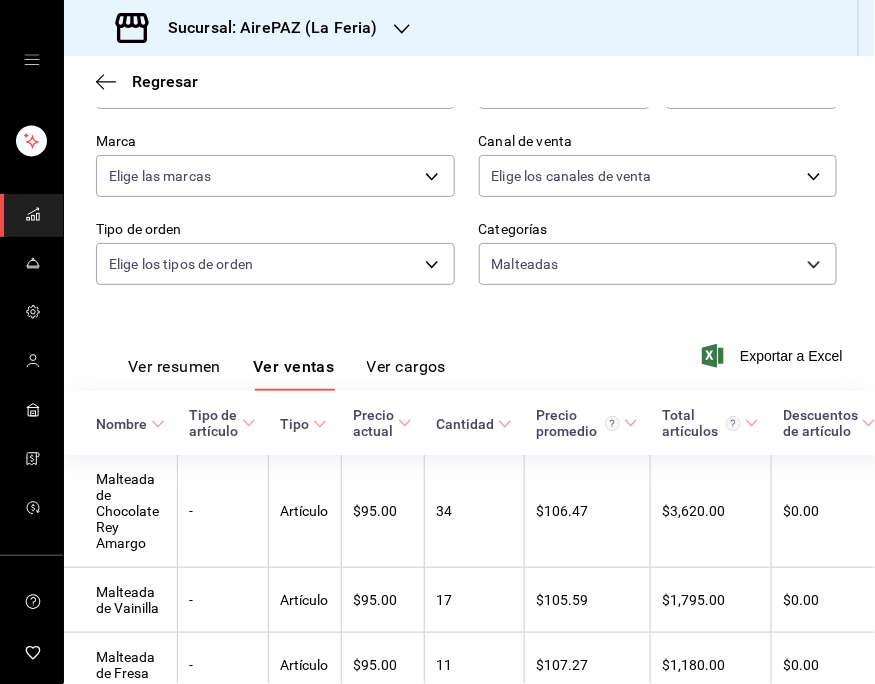 click on "Ver resumen Ver ventas Ver cargos Exportar a Excel" at bounding box center [469, 350] 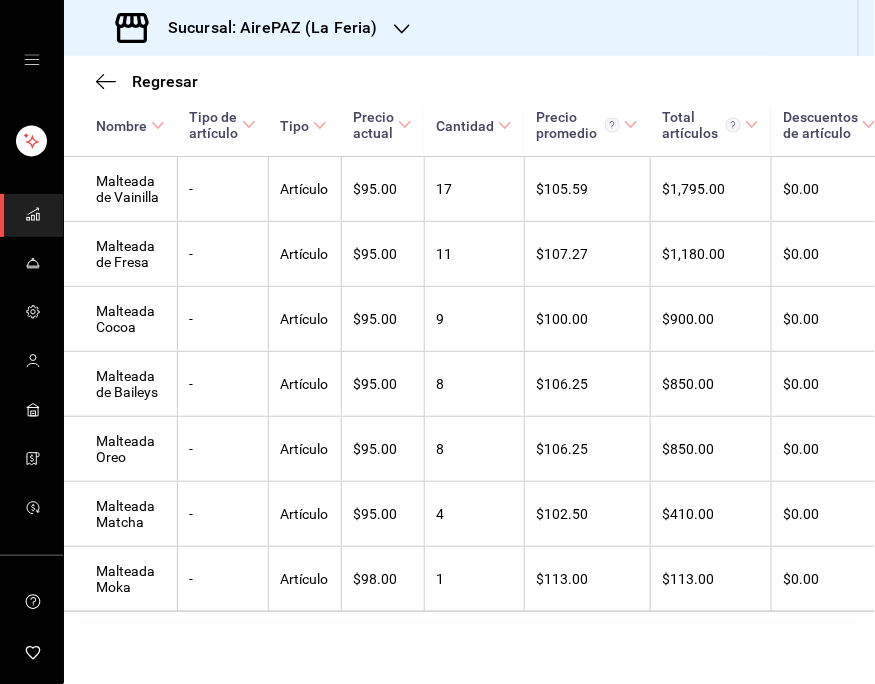 scroll, scrollTop: 620, scrollLeft: 0, axis: vertical 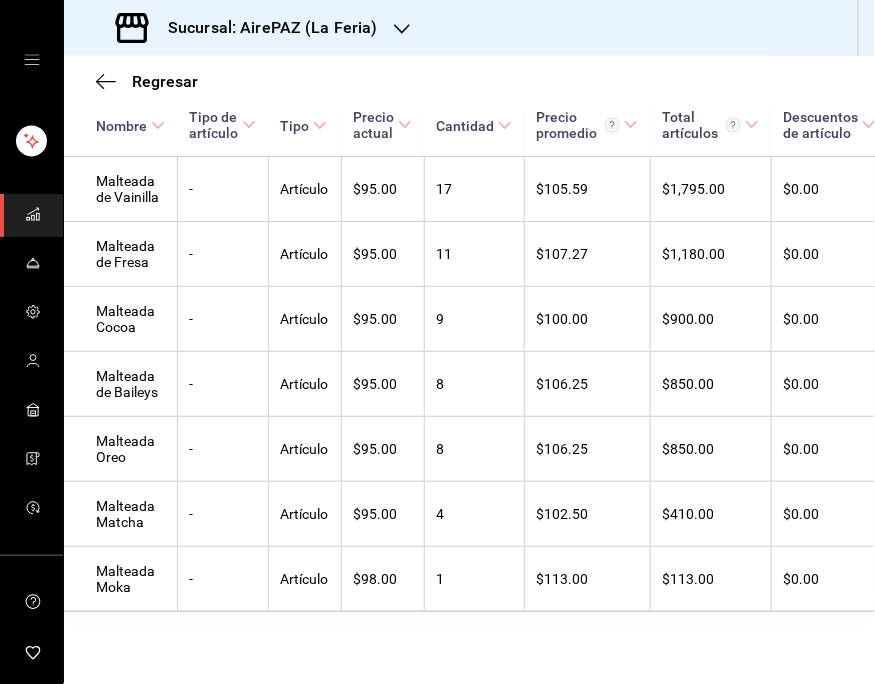 click 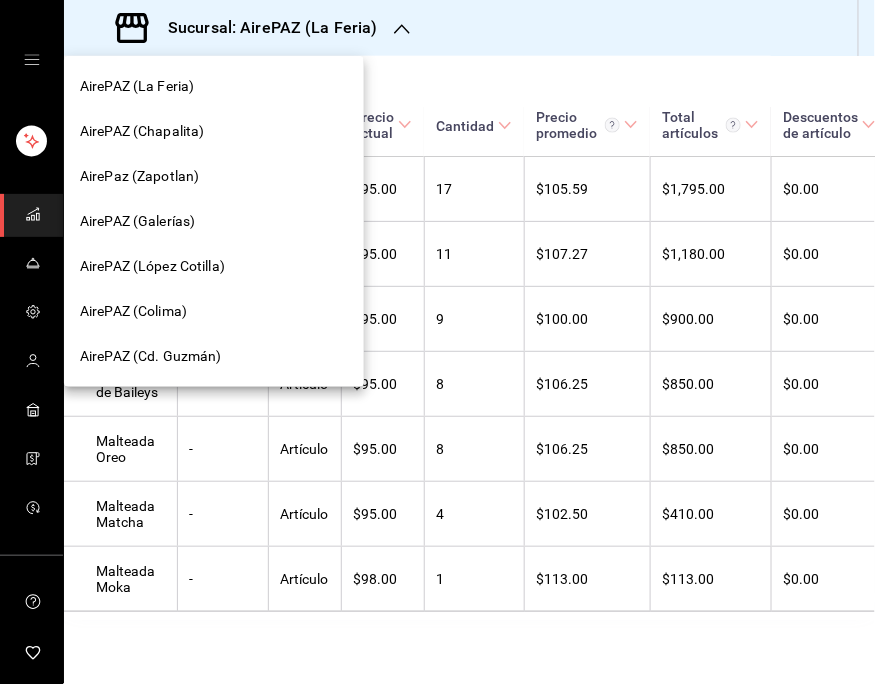 click on "AirePaz (Zapotlan)" at bounding box center (139, 176) 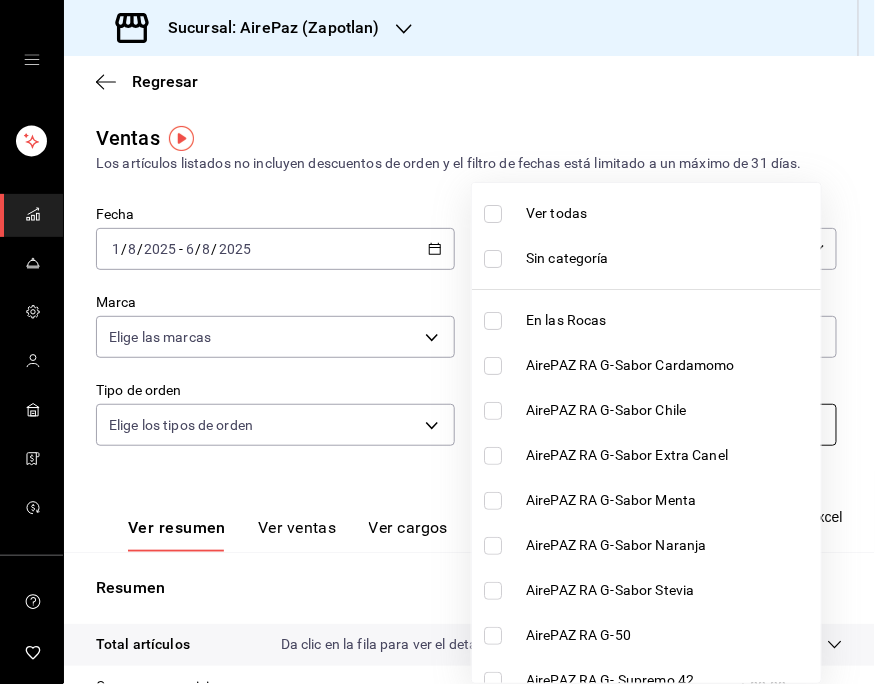 click on "Sucursal: AirePaz (Zapotlan) Regresar Ventas Los artículos listados no incluyen descuentos de orden y el filtro de fechas está limitado a un máximo de 31 días. Fecha [DATE] [DATE] - [DATE] [TIME] Hora inicio [TIME] Hora inicio Hora fin [TIME] Hora fin Marca Elige las marcas Canal de venta Elige los canales de venta Tipo de orden Elige los tipos de orden Categorías Elige las categorías Ver resumen Ver ventas Ver cargos Exportar a Excel Resumen Total artículos Da clic en la fila para ver el detalle por tipo de artículo + $[MONEY] Cargos por servicio + $[MONEY] Venta bruta = $[MONEY] Descuentos totales - $[MONEY] Certificados de regalo - $[MONEY] Venta total = $[MONEY] Impuestos - $[MONEY] Venta neta = $[MONEY] GANA 1 MES GRATIS EN TU SUSCRIPCIÓN AQUÍ Ver video tutorial Ir a video Visitar centro de ayuda ([PHONE]) [EMAIL] Visitar centro de ayuda ([PHONE]) [EMAIL] Ver todas Sin categoría En las Rocas AirePAZ RA G-Sabor Cardamomo Leal" at bounding box center (437, 342) 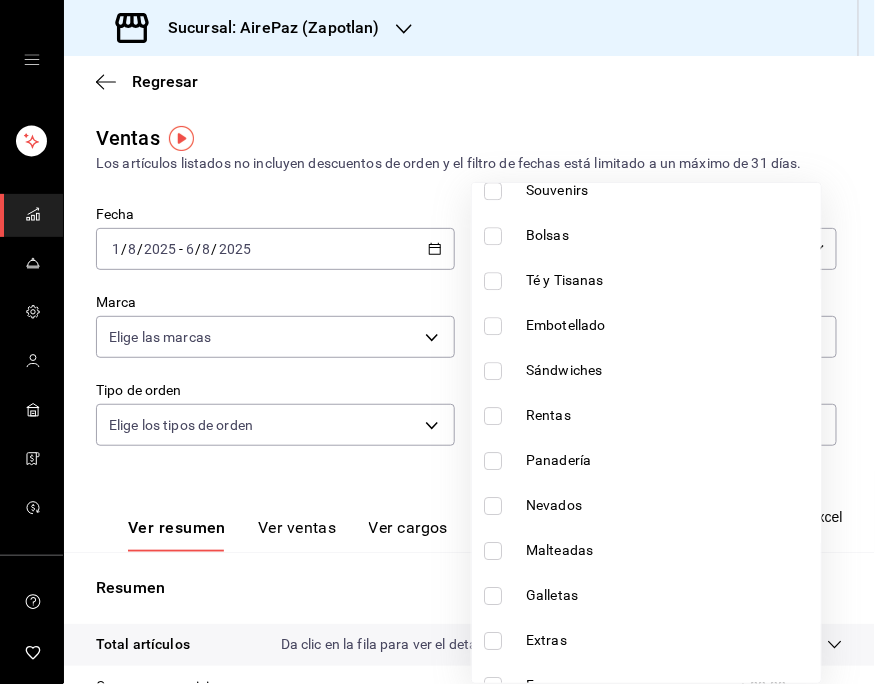 scroll, scrollTop: 1168, scrollLeft: 0, axis: vertical 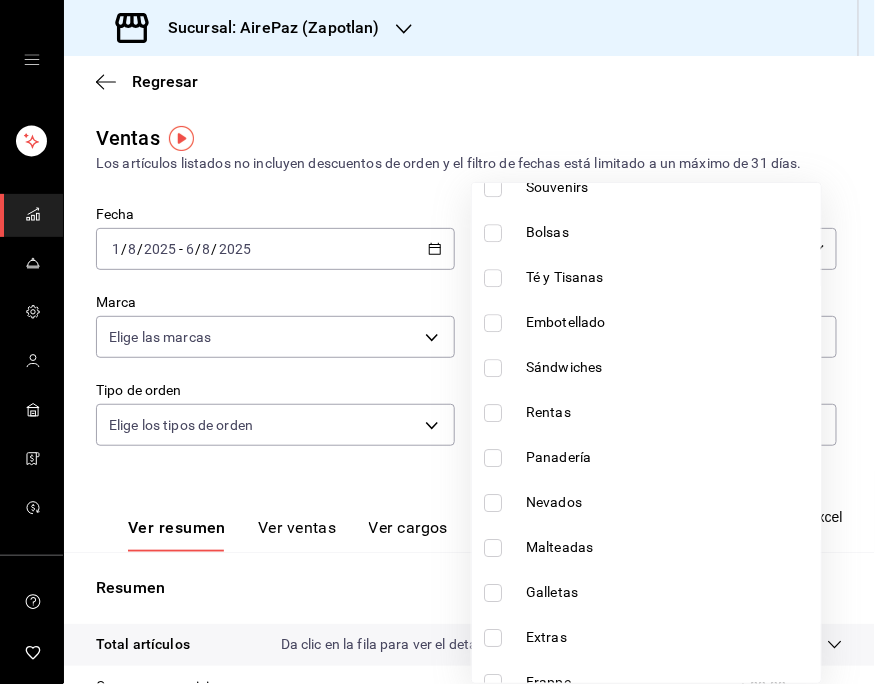 click on "Malteadas" at bounding box center (669, 547) 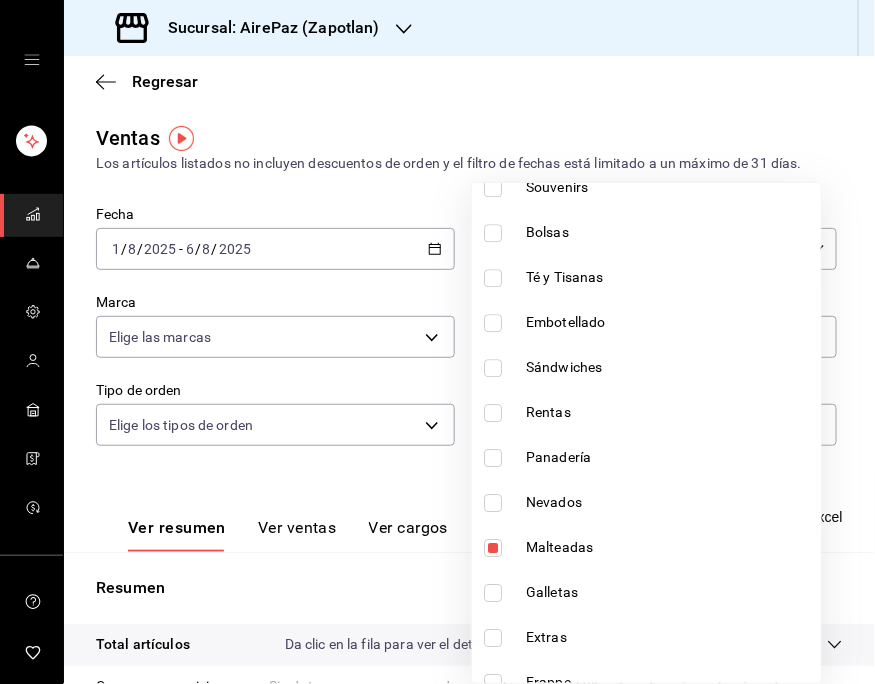 click at bounding box center [437, 342] 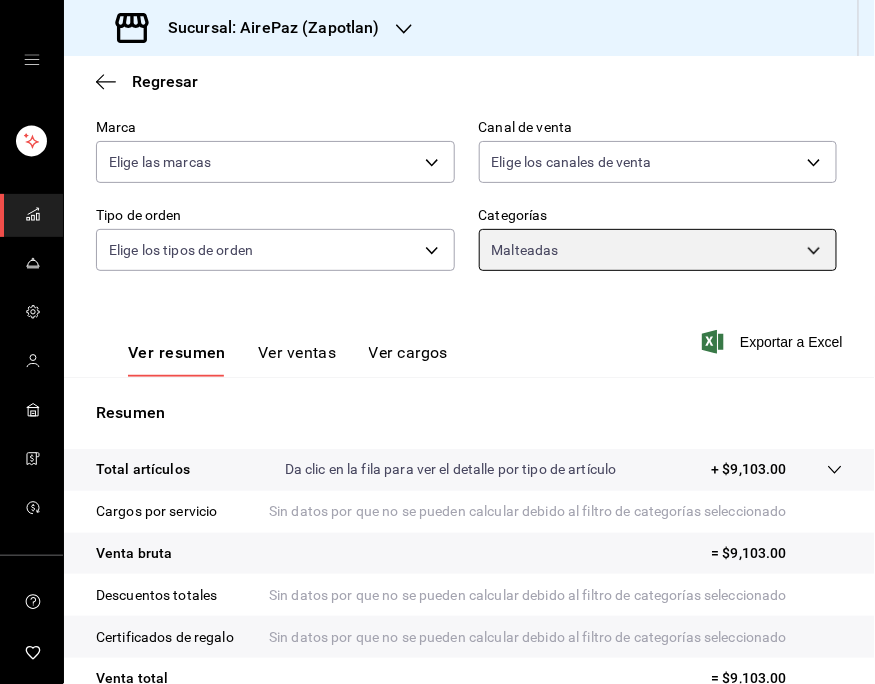scroll, scrollTop: 187, scrollLeft: 0, axis: vertical 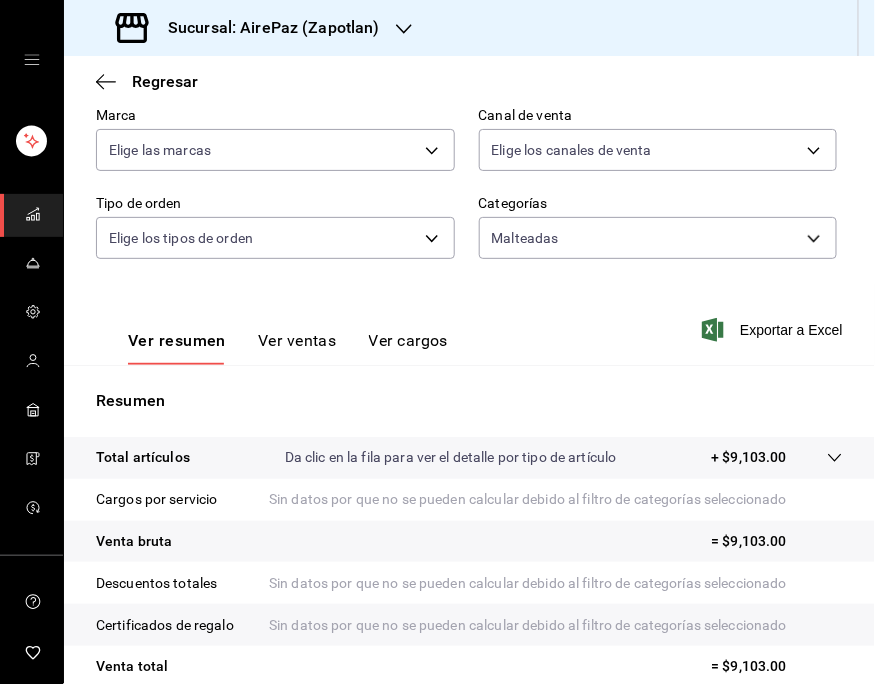 click on "Ver ventas" at bounding box center (297, 348) 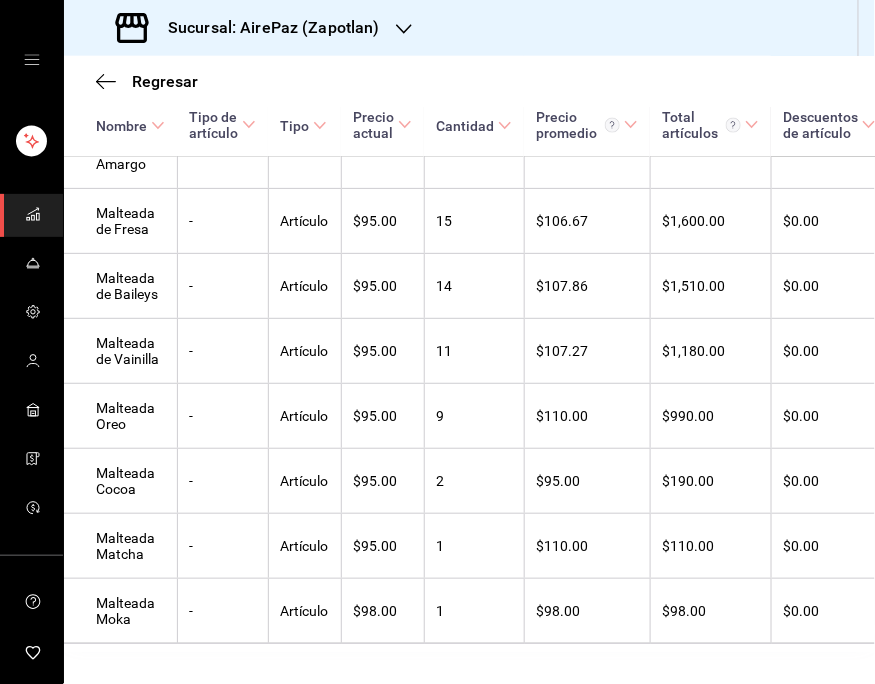 scroll, scrollTop: 595, scrollLeft: 0, axis: vertical 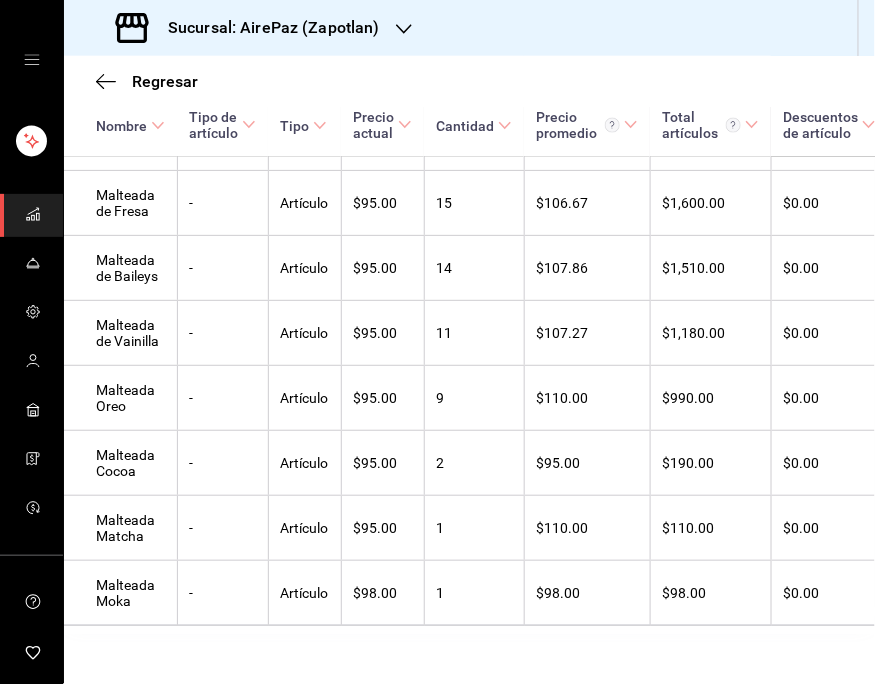 click 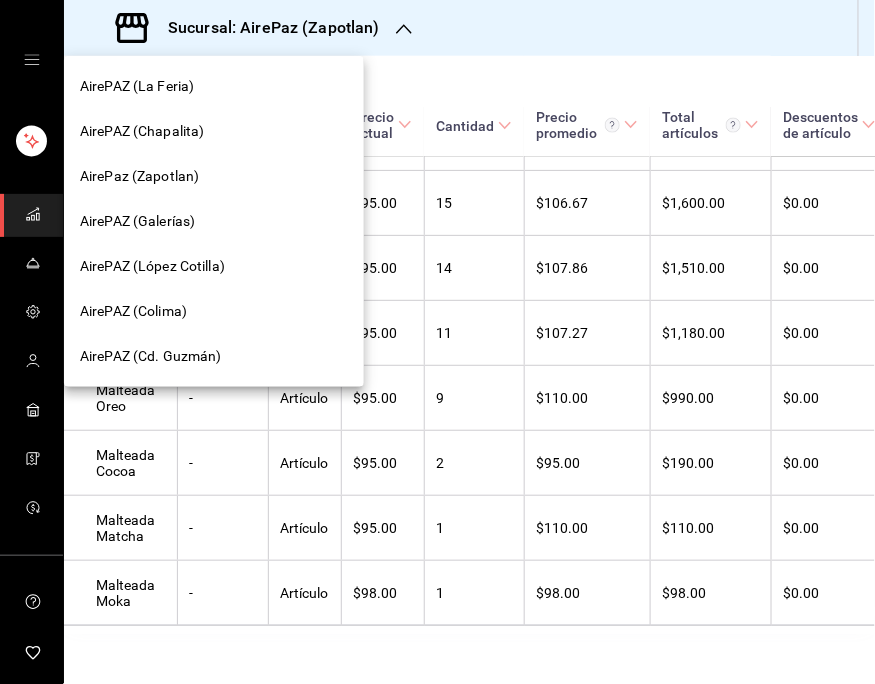 click on "AirePAZ (López Cotilla)" at bounding box center (152, 266) 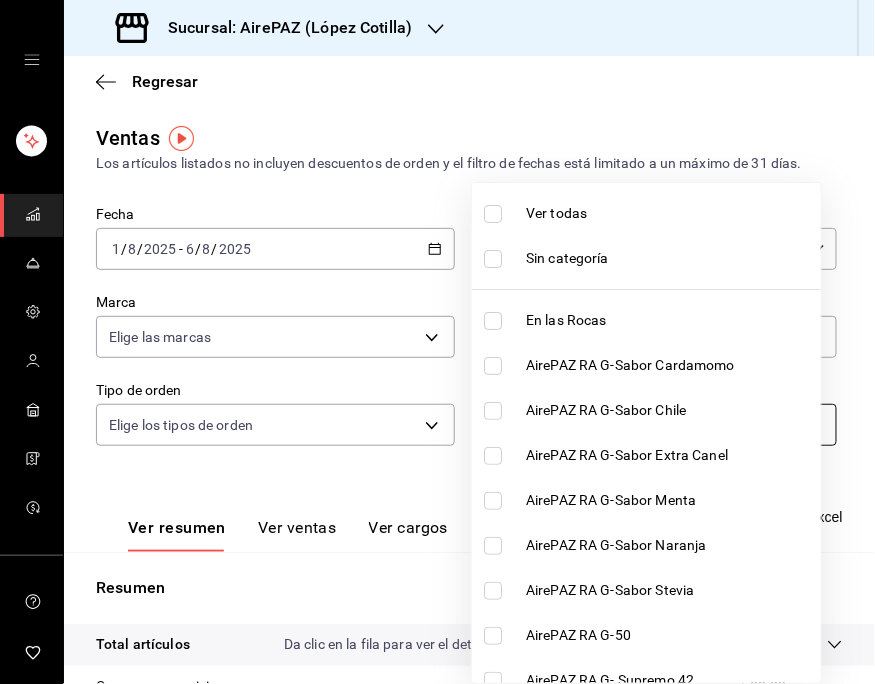 click on "Sucursal: AirePAZ (López Cotilla) Regresar Ventas Los artículos listados no incluyen descuentos de orden y el filtro de fechas está limitado a un máximo de 31 días. Fecha [DATE] [DATE] - [DATE] [DATE] Hora inicio 00:00 Hora inicio Hora fin 23:59 Hora fin Marca Elige las marcas Canal de venta Elige los canales de venta Tipo de orden Elige los tipos de orden Categorías Elige las categorías Ver resumen Ver ventas Ver cargos Exportar a Excel Resumen Total artículos Da clic en la fila para ver el detalle por tipo de artículo + $68,707.00 Cargos por servicio + $0.00 Venta bruta = $68,707.00 Descuentos totales - $268.66 Certificados de regalo - $0.00 Venta total = $68,438.34 Impuestos - $8,205.95 Venta neta = $60,232.39 GANA 1 MES GRATIS EN TU SUSCRIPCIÓN AQUÍ Ver video tutorial Ir a video Visitar centro de ayuda ([PHONE]) [EMAIL] Visitar centro de ayuda ([PHONE]) [EMAIL] Ver todas Sin categoría En las Rocas AirePAZ RA G-Sabor Cardamomo" at bounding box center (437, 342) 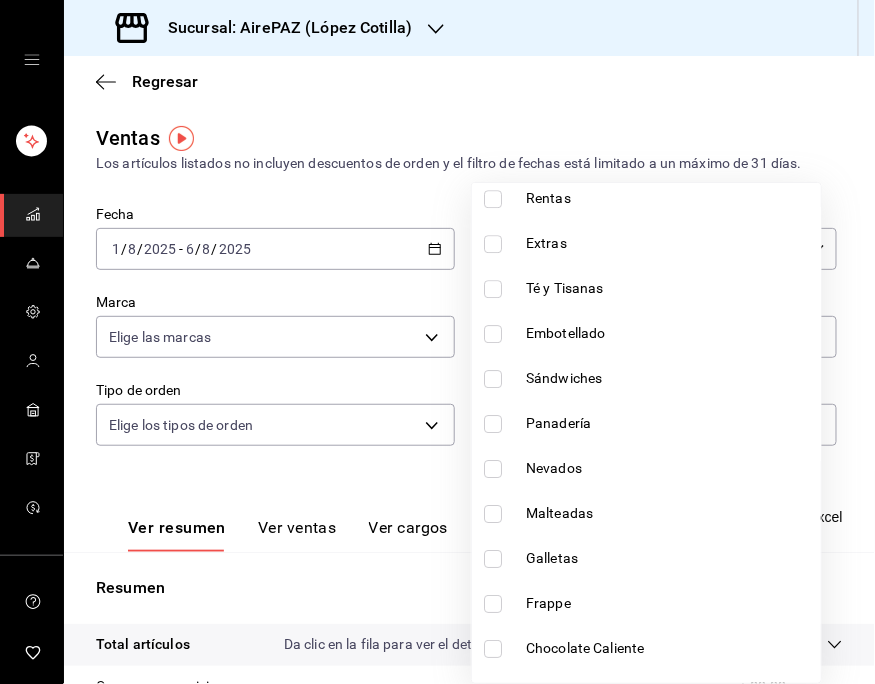 scroll, scrollTop: 1258, scrollLeft: 0, axis: vertical 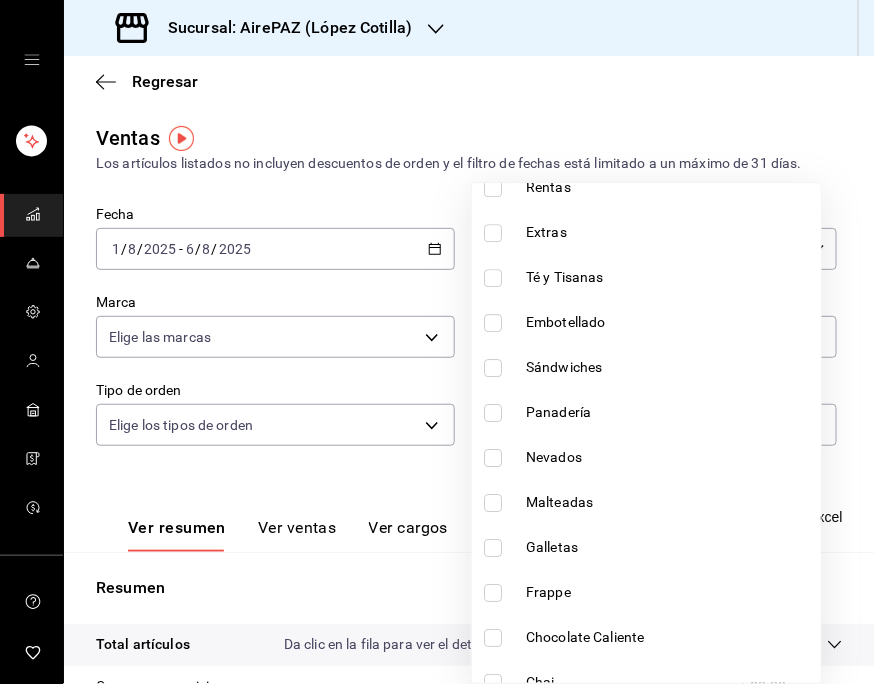 click on "Malteadas" at bounding box center [669, 502] 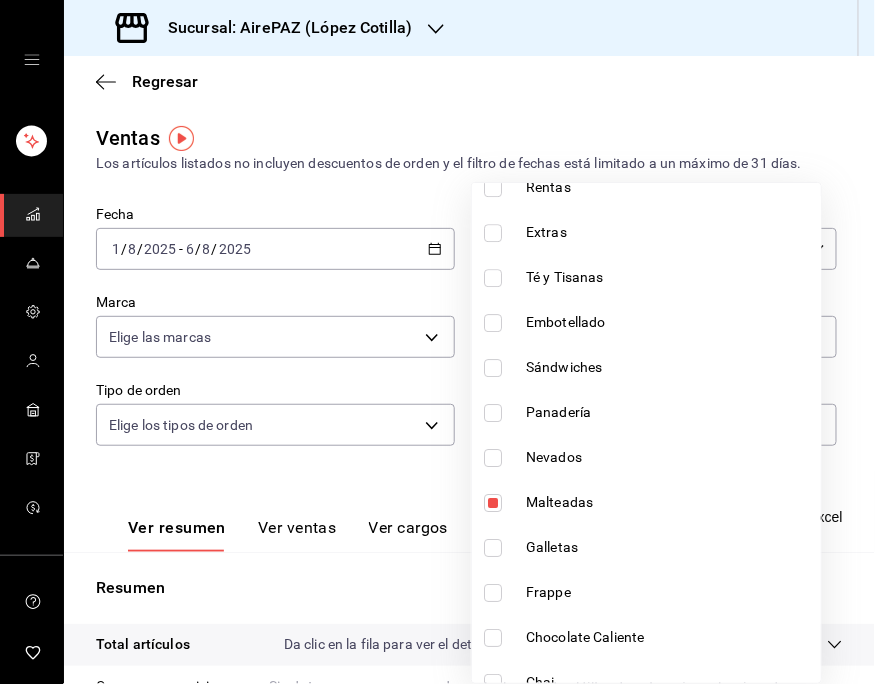click at bounding box center [437, 342] 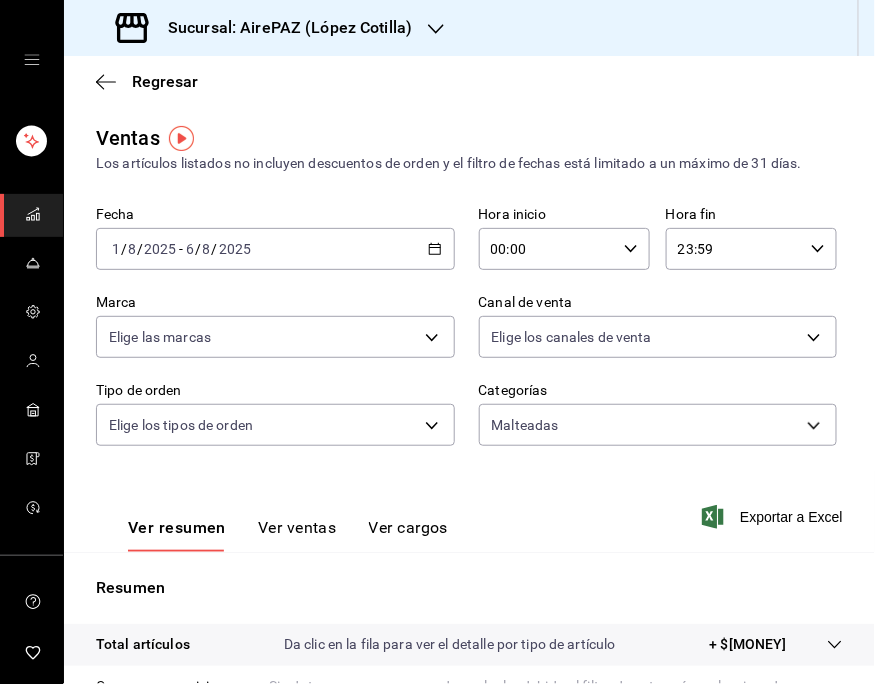 click on "Ver ventas" at bounding box center [297, 535] 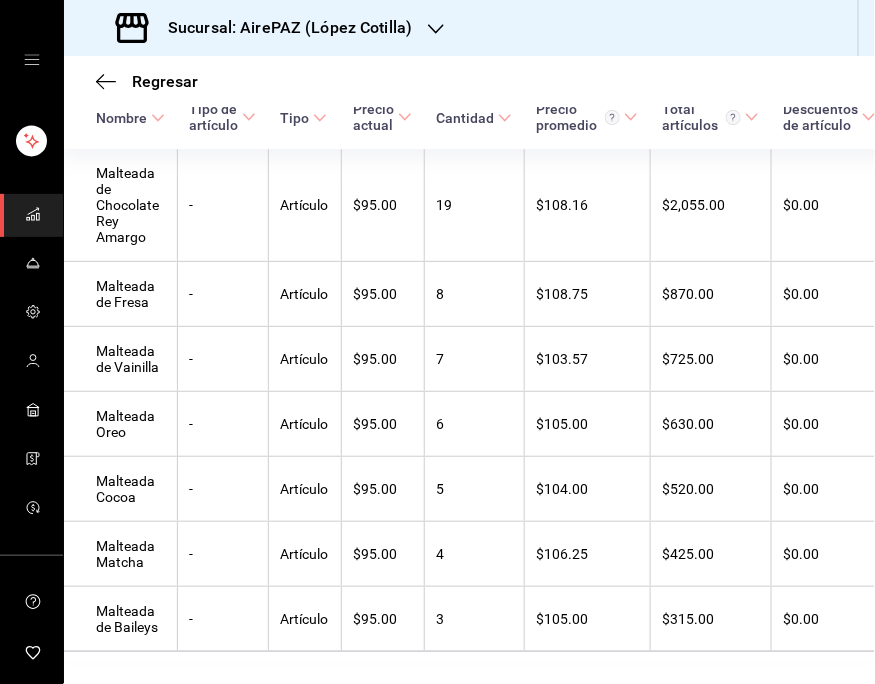 scroll, scrollTop: 502, scrollLeft: 0, axis: vertical 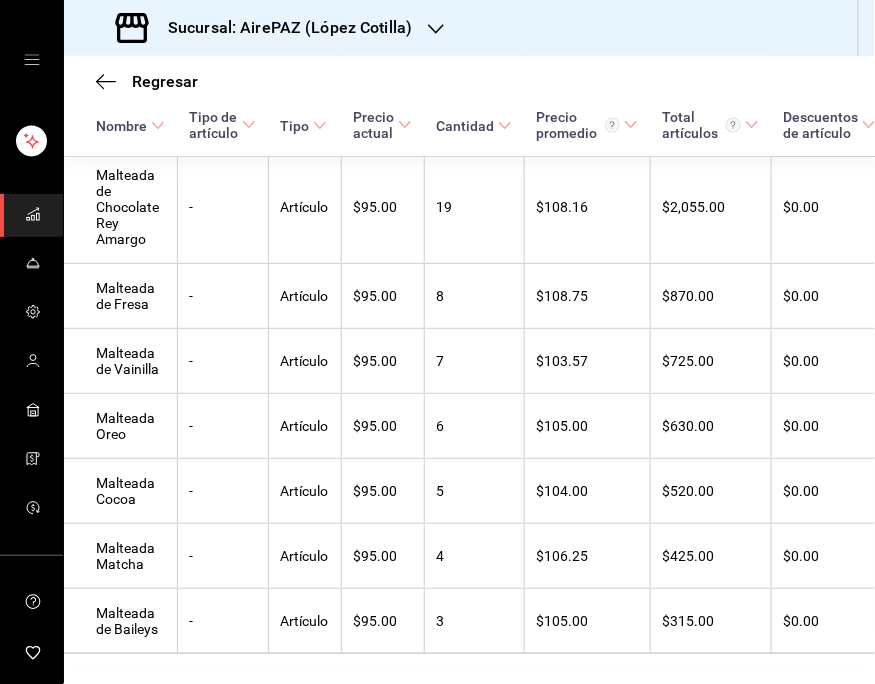 click 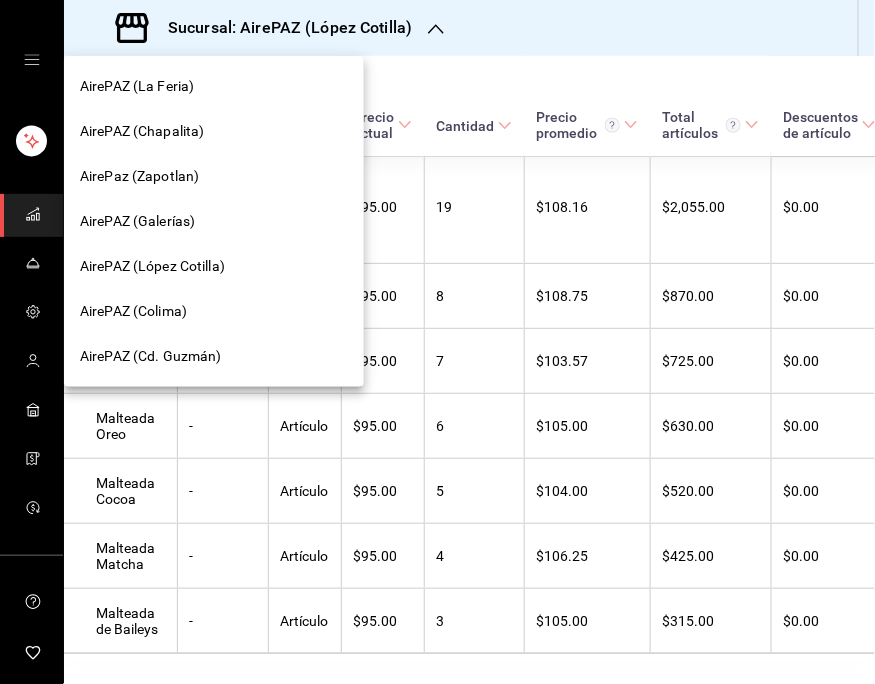 click on "AirePAZ (Chapalita)" at bounding box center [214, 131] 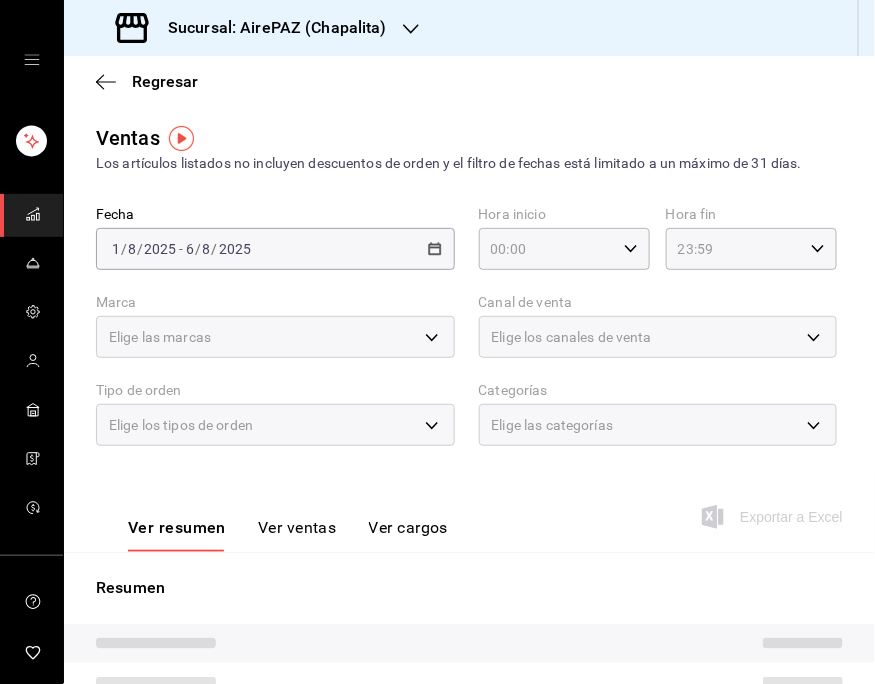 click on "Sucursal: AirePAZ (Chapalita) Regresar Ventas Los artículos listados no incluyen descuentos de orden y el filtro de fechas está limitado a un máximo de 31 días. Fecha [DATE] [DATE] - [DATE] [DATE] Hora inicio 00:00 Hora inicio Hora fin 23:59 Hora fin Marca Elige las marcas Canal de venta Elige los canales de venta Tipo de orden Elige los tipos de orden Categorías Elige las categorías Ver resumen GANA 1 MES GRATIS EN TU SUSCRIPCIÓN AQUÍ ¿Recuerdas cómo empezó tu restaurante?
Hoy puedes ayudar a un colega a tener el mismo cambio que tú viviste.
Recomienda Parrot directamente desde tu Portal Administrador.
Es fácil y rápido.
🎁 Por cada restaurante que se una, ganas 1 mes gratis. Ver video tutorial Ir a video Visitar centro de ayuda ([PHONE]) [EMAIL] Visitar centro de ayuda ([PHONE]) [EMAIL]" at bounding box center (437, 342) 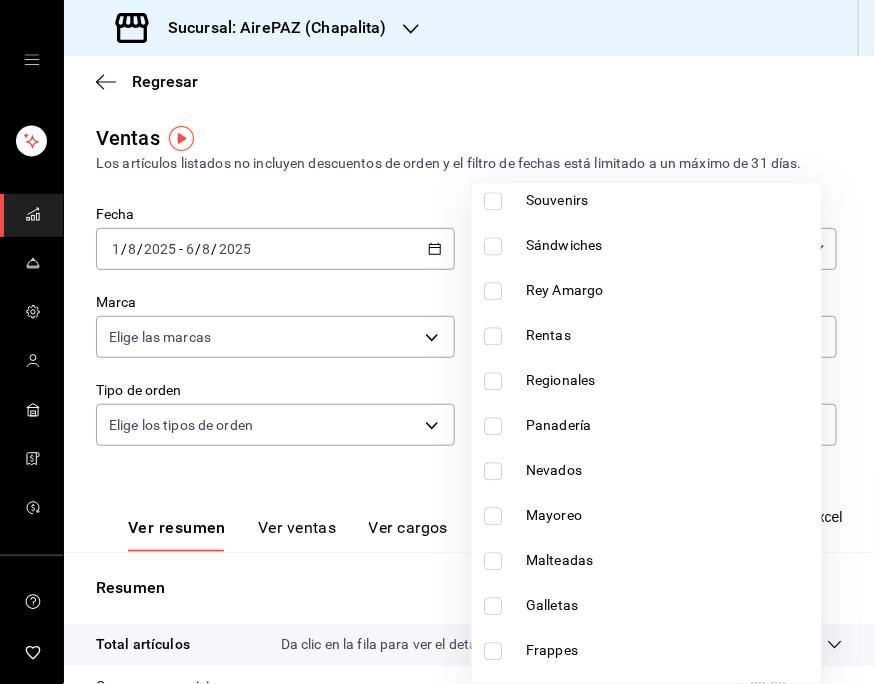 scroll, scrollTop: 908, scrollLeft: 0, axis: vertical 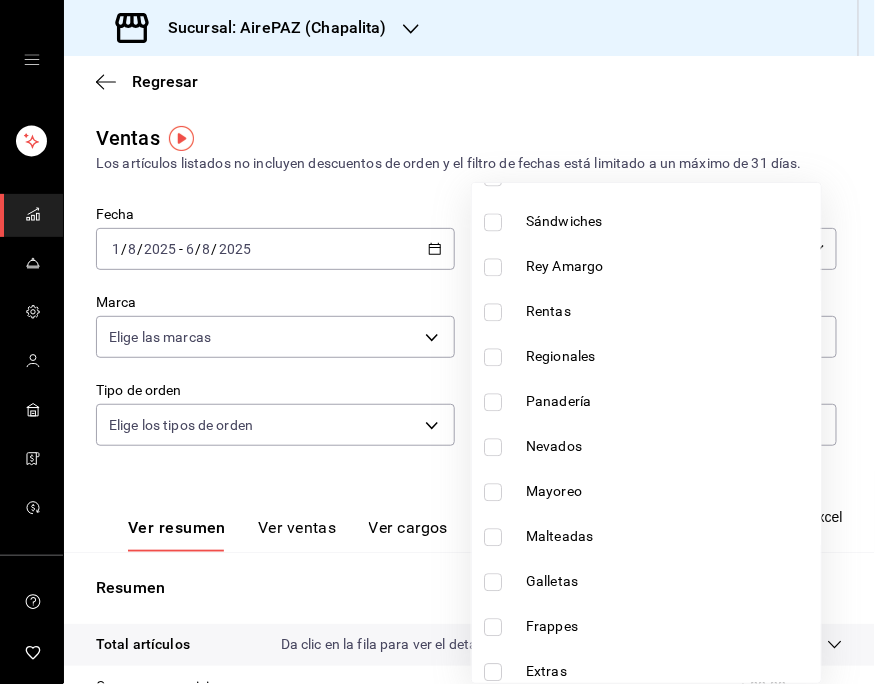 click on "Malteadas" at bounding box center (669, 537) 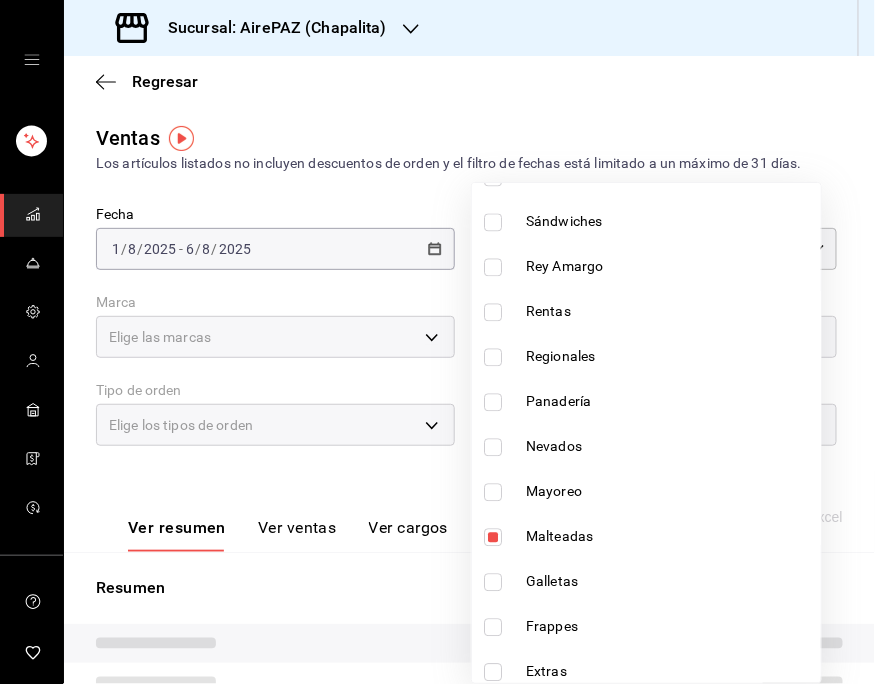 click at bounding box center (437, 342) 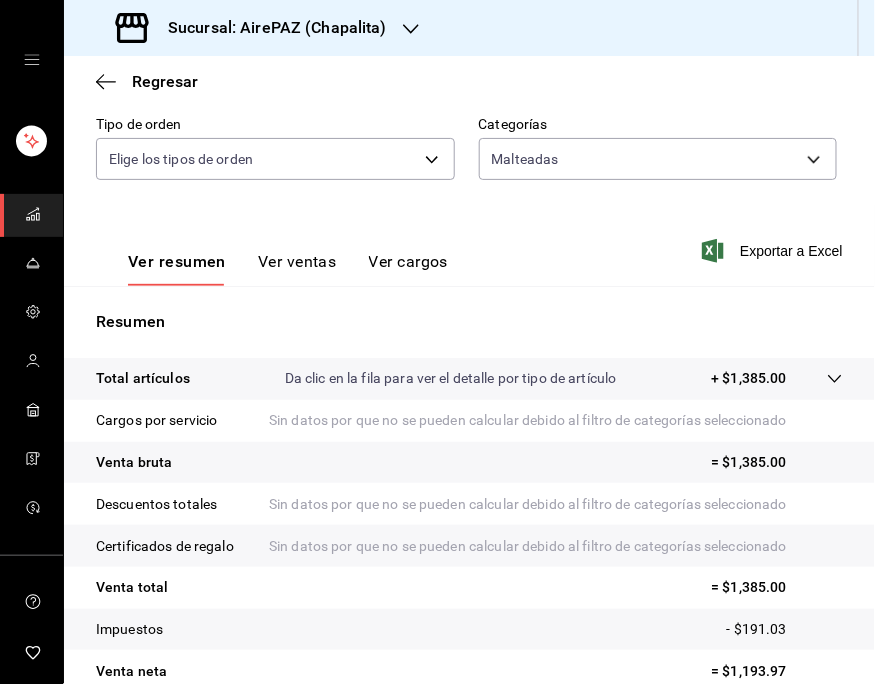 click on "Ver ventas" at bounding box center (297, 269) 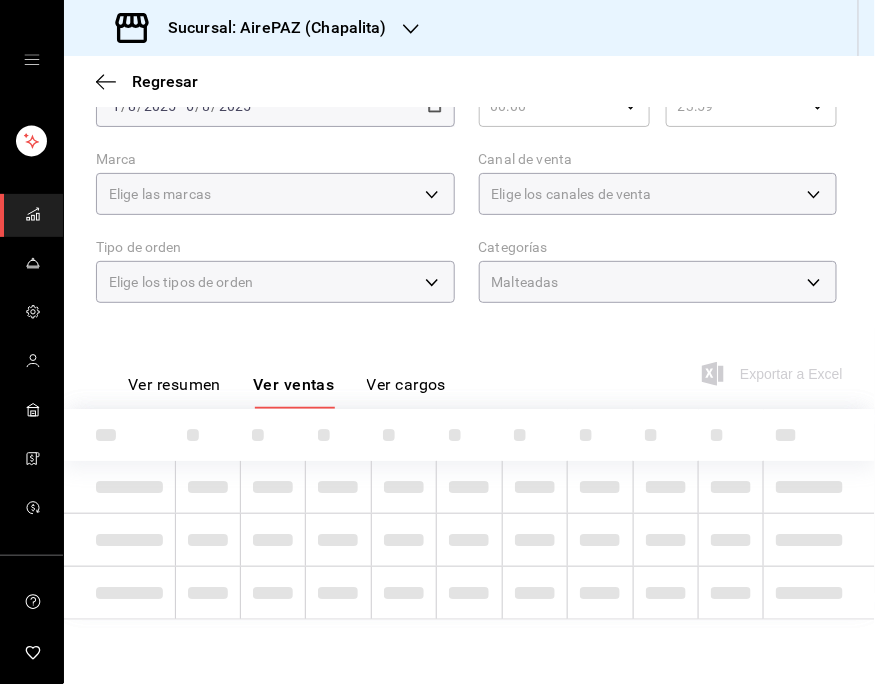 scroll, scrollTop: 266, scrollLeft: 0, axis: vertical 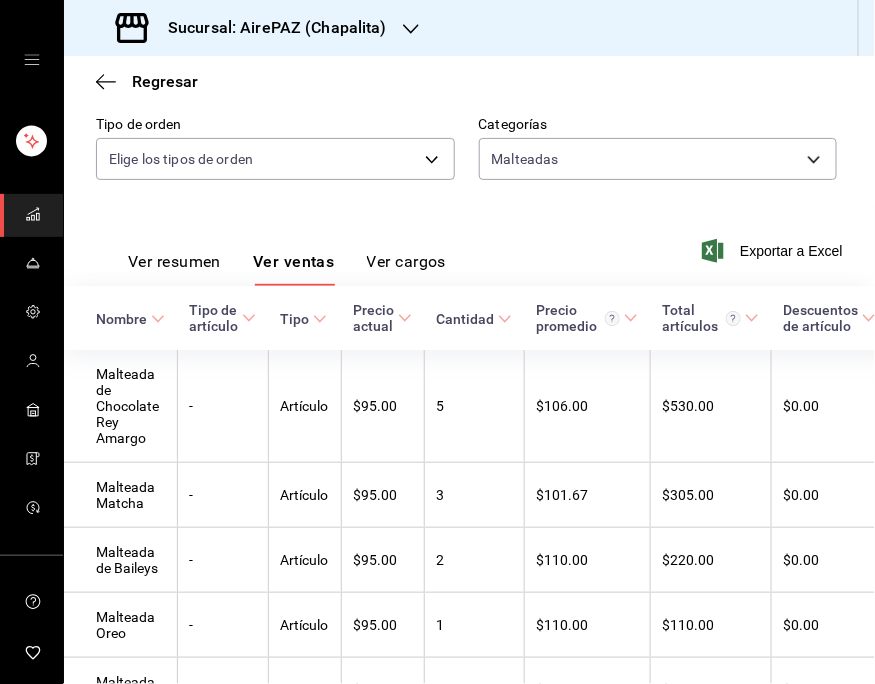 click at bounding box center (411, 28) 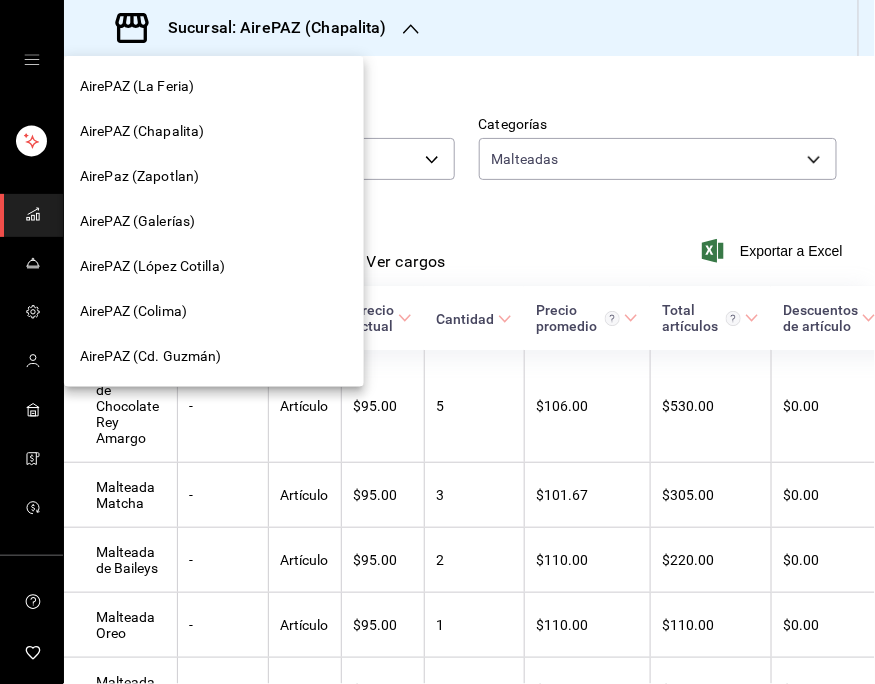 click on "AirePAZ (Galerías)" at bounding box center [137, 221] 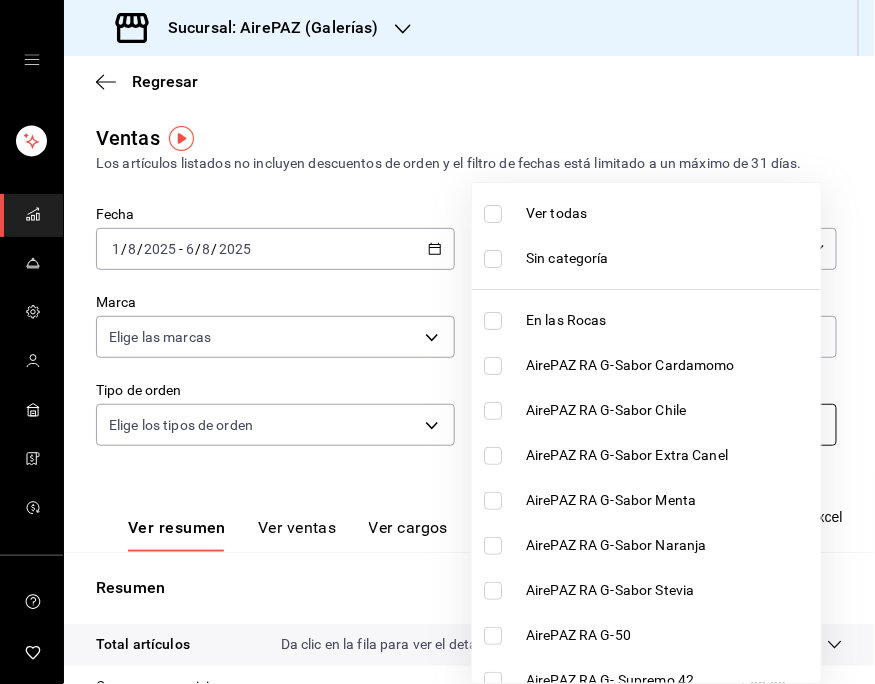click on "Sucursal: AirePAZ (Galerías) Regresar Ventas Los artículos listados no incluyen descuentos de orden y el filtro de fechas está limitado a un máximo de 31 días. Fecha [DATE] [DATE] - [DATE] [TIME] Hora inicio [TIME] Hora inicio Hora fin [TIME] Hora fin Marca Elige las marcas Canal de venta Elige los canales de venta Tipo de orden Elige los tipos de orden Categorías Elige las categorías Ver resumen Ver ventas Ver cargos Exportar a Excel Resumen Total artículos Da clic en la fila para ver el detalle por tipo de artículo + $[MONEY] Cargos por servicio + $[MONEY] Venta bruta = $[MONEY] Descuentos totales - $[MONEY] Certificados de regalo - $[MONEY] Venta total = $[MONEY] Impuestos - $[MONEY] Venta neta = $[MONEY] GANA 1 MES GRATIS EN TU SUSCRIPCIÓN AQUÍ Ver video tutorial Ir a video Visitar centro de ayuda ([PHONE]) [EMAIL] Visitar centro de ayuda ([PHONE]) [EMAIL] Ver todas Sin categoría En las Rocas AirePAZ RA G-Sabor Cardamomo Leal" at bounding box center [437, 342] 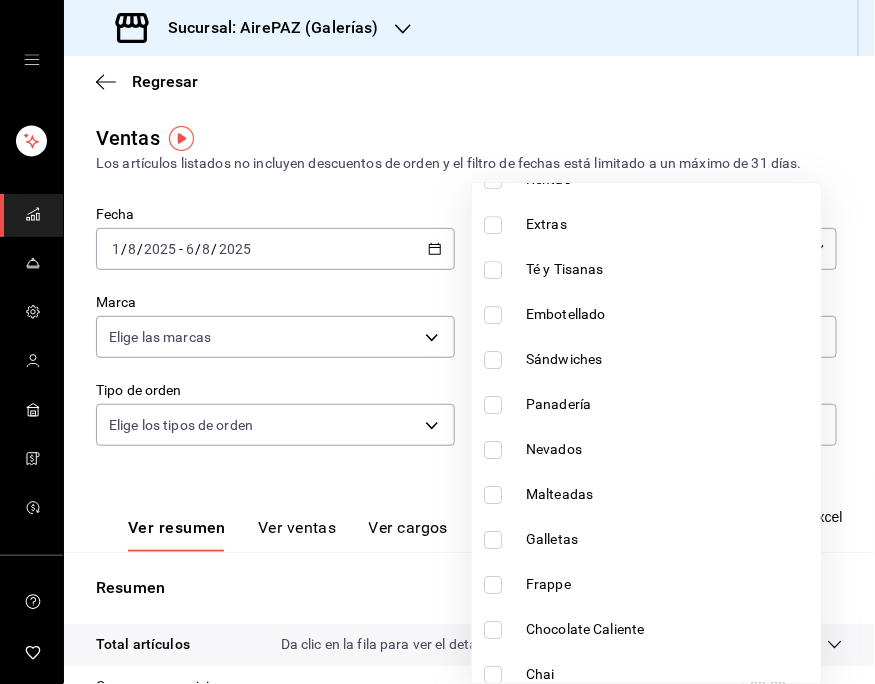 scroll, scrollTop: 1268, scrollLeft: 0, axis: vertical 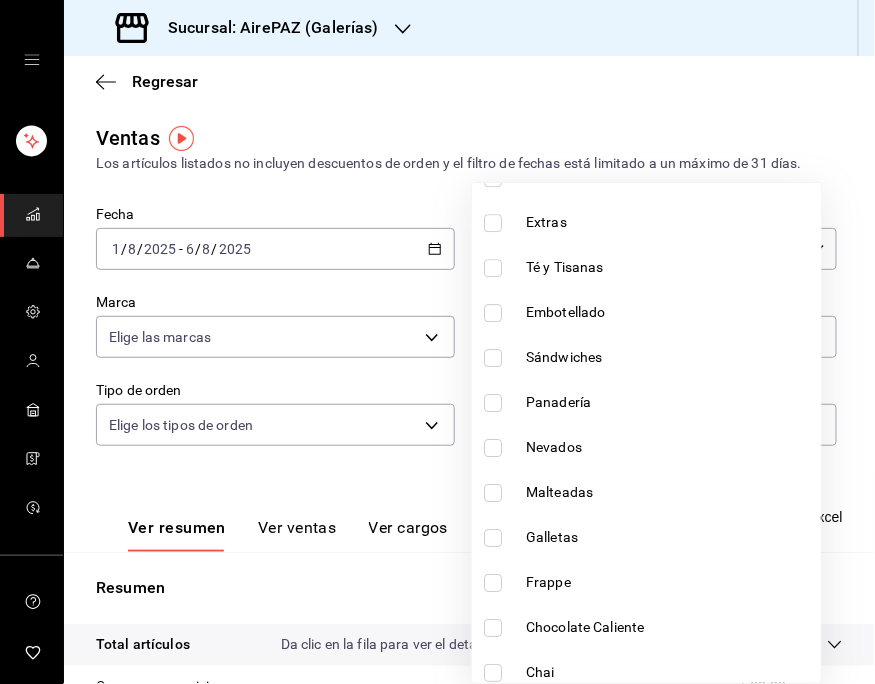 click on "Malteadas" at bounding box center [669, 492] 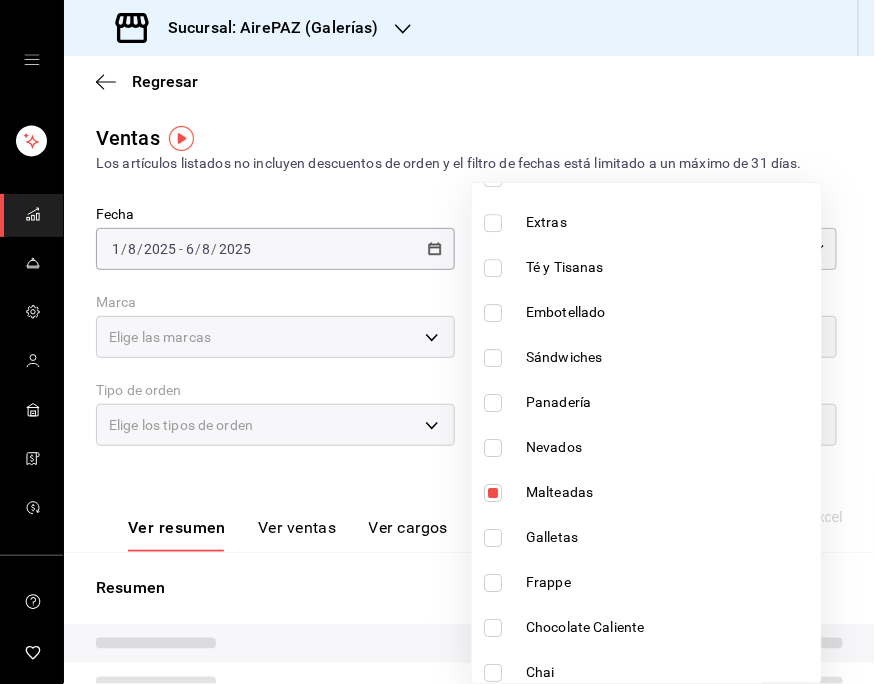 click at bounding box center (437, 342) 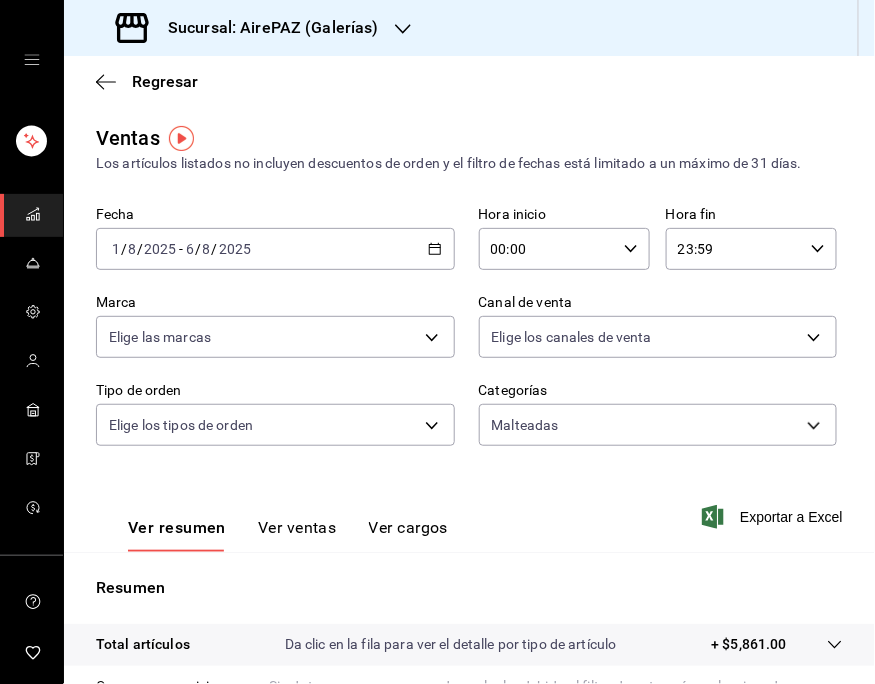 click on "Ver ventas" at bounding box center (297, 535) 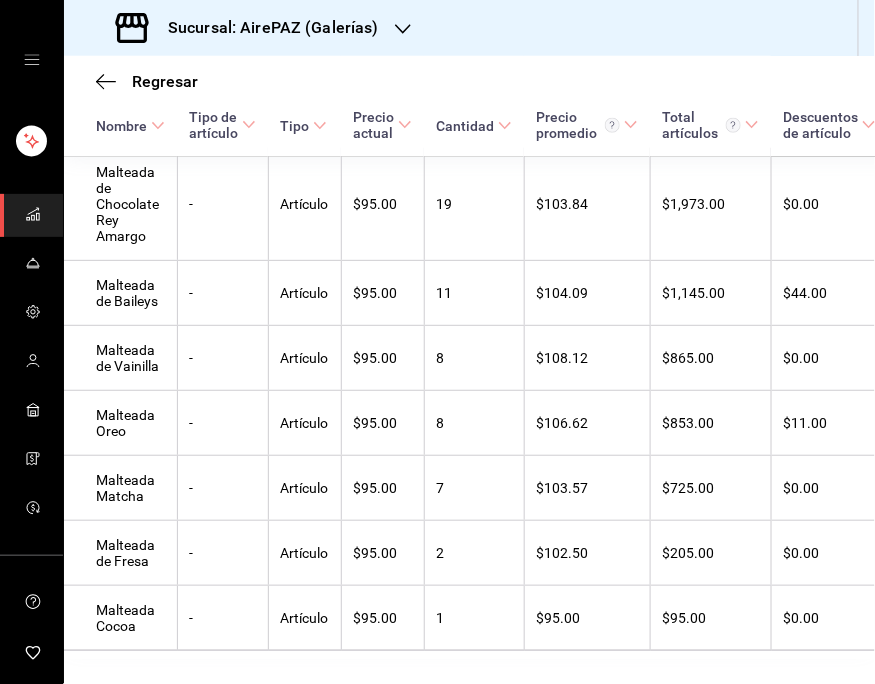 scroll, scrollTop: 508, scrollLeft: 0, axis: vertical 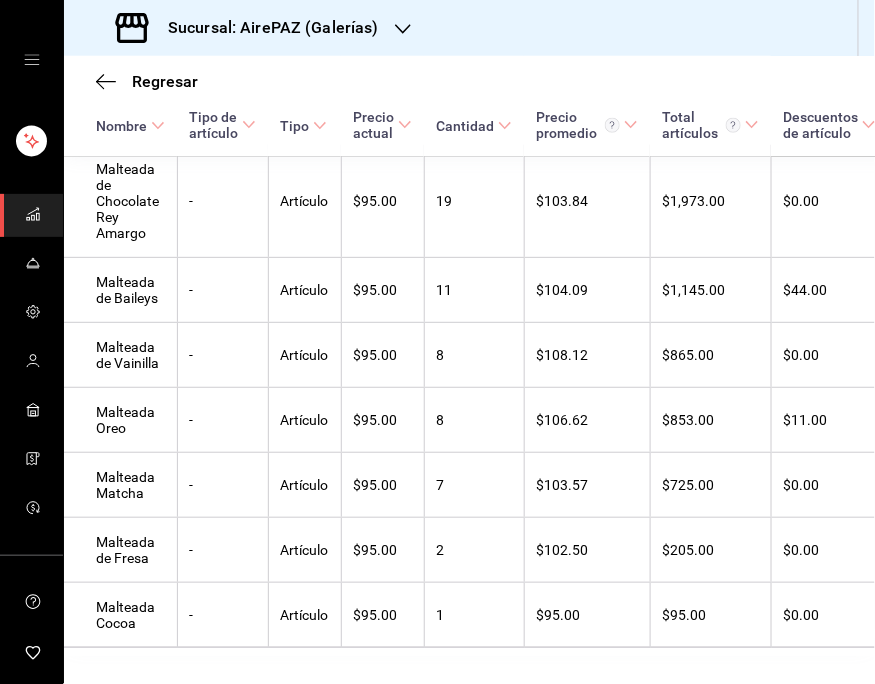 click on "Sucursal: AirePAZ (Galerías)" at bounding box center (469, 28) 